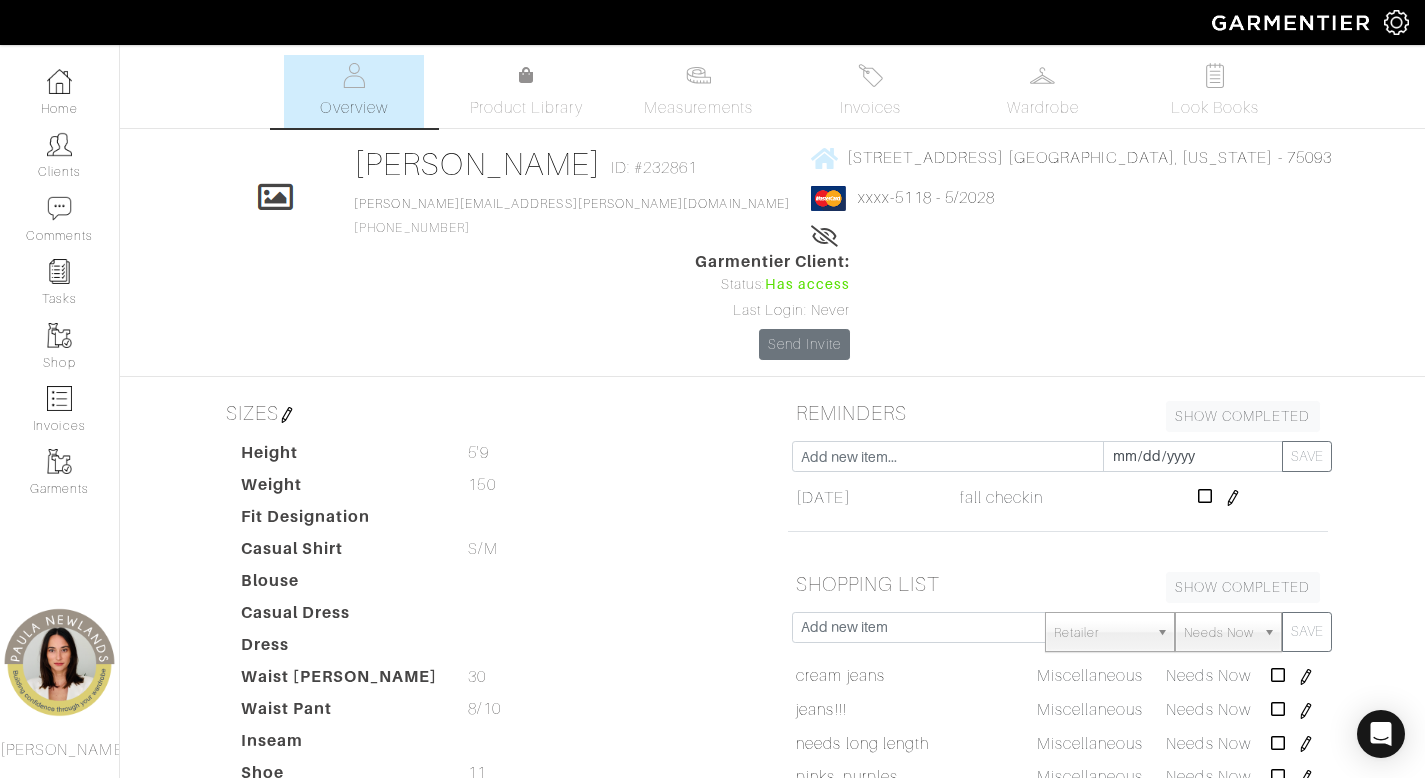 scroll, scrollTop: 0, scrollLeft: 0, axis: both 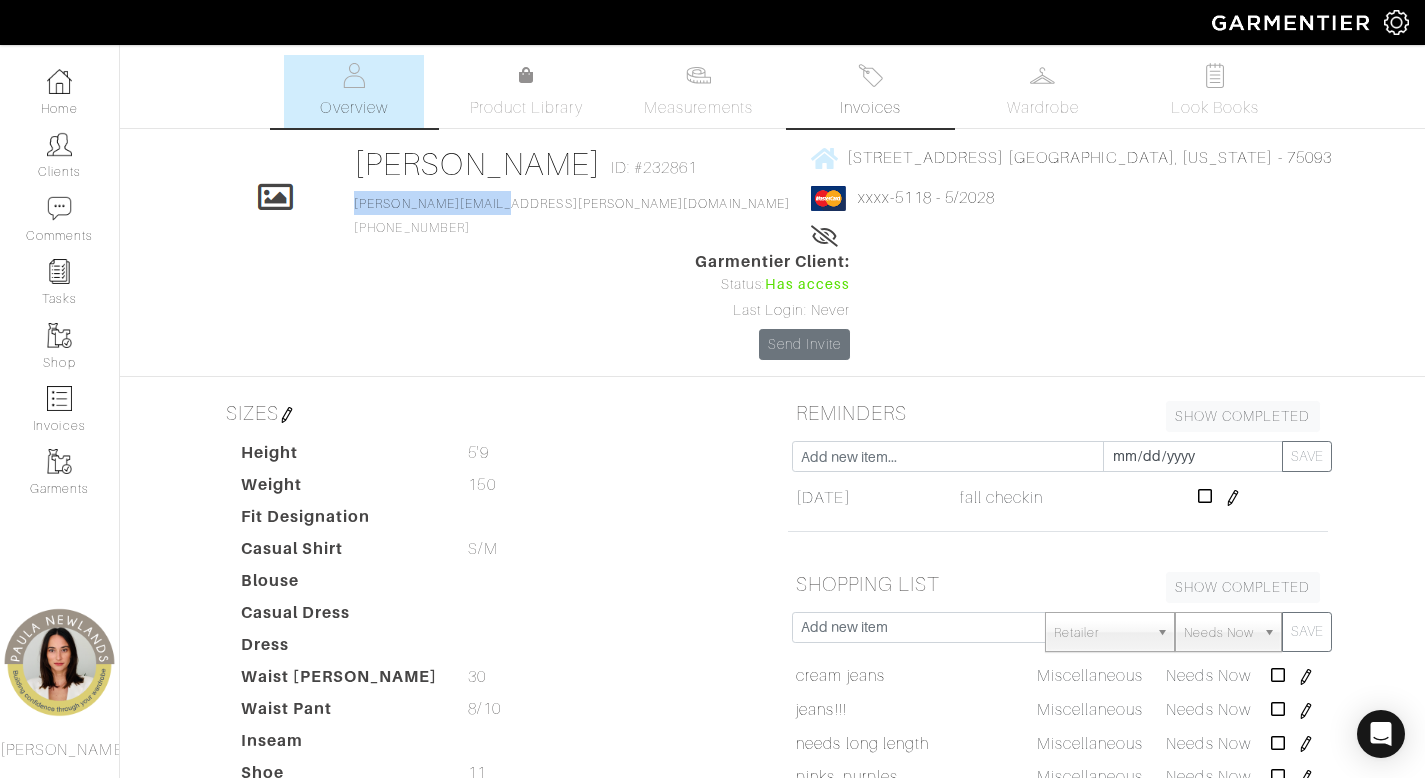click on "Invoices" at bounding box center [871, 91] 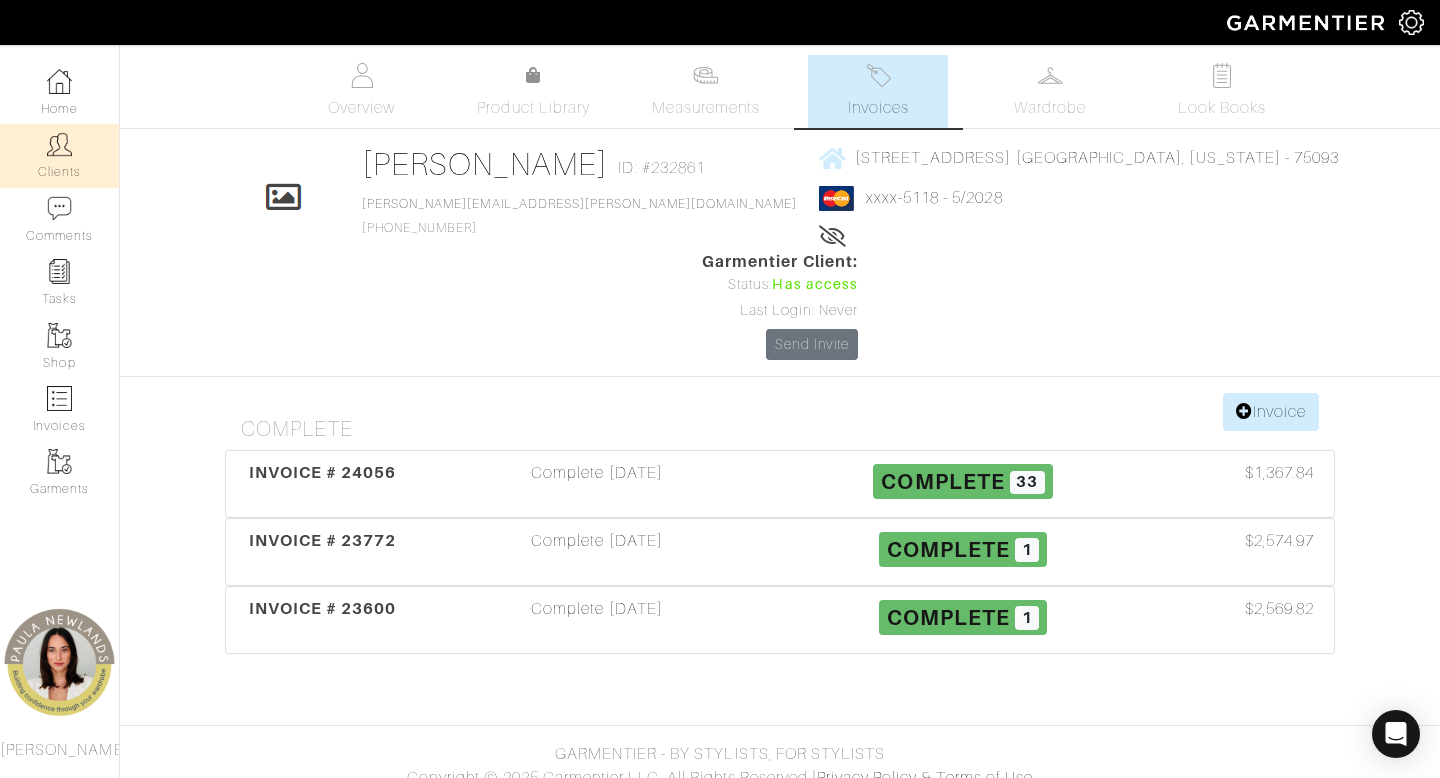 click at bounding box center (59, 144) 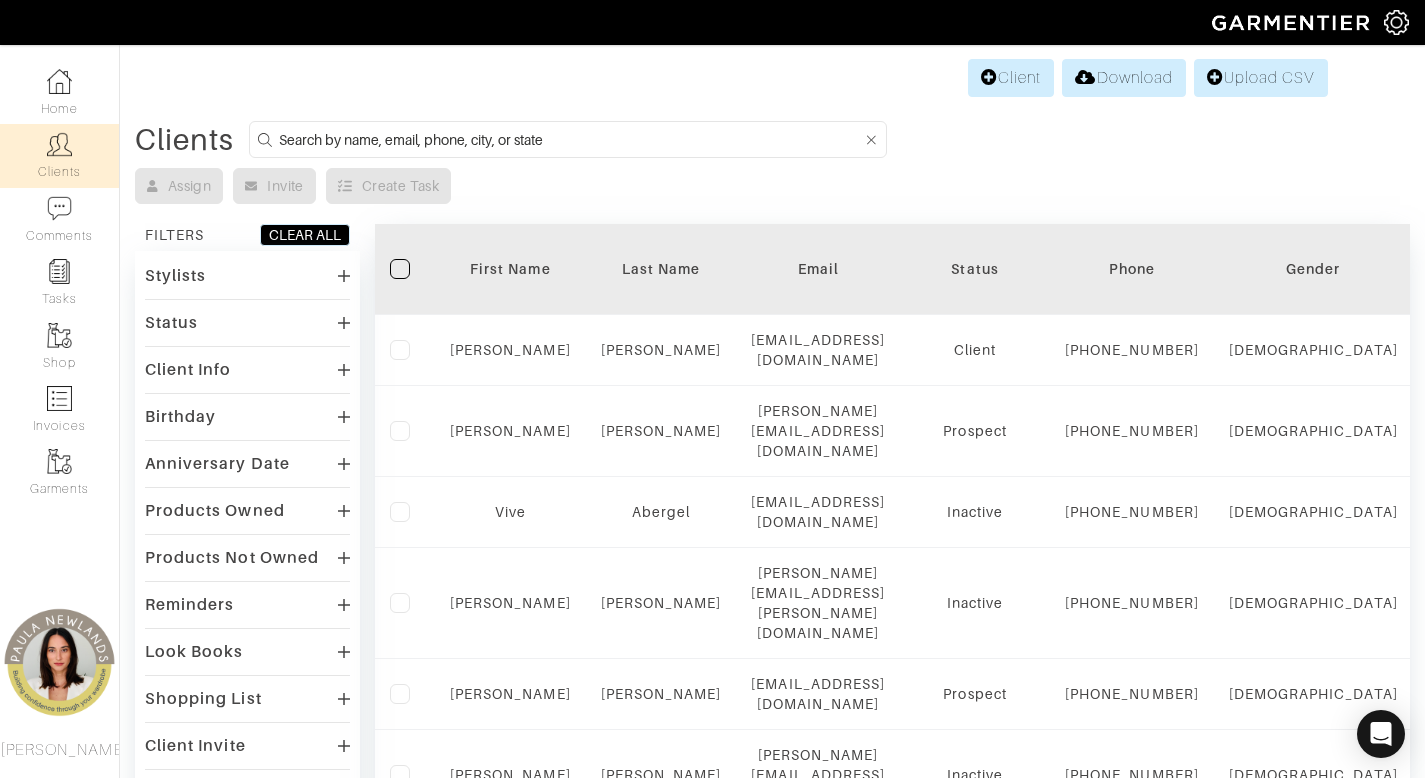 click at bounding box center (570, 139) 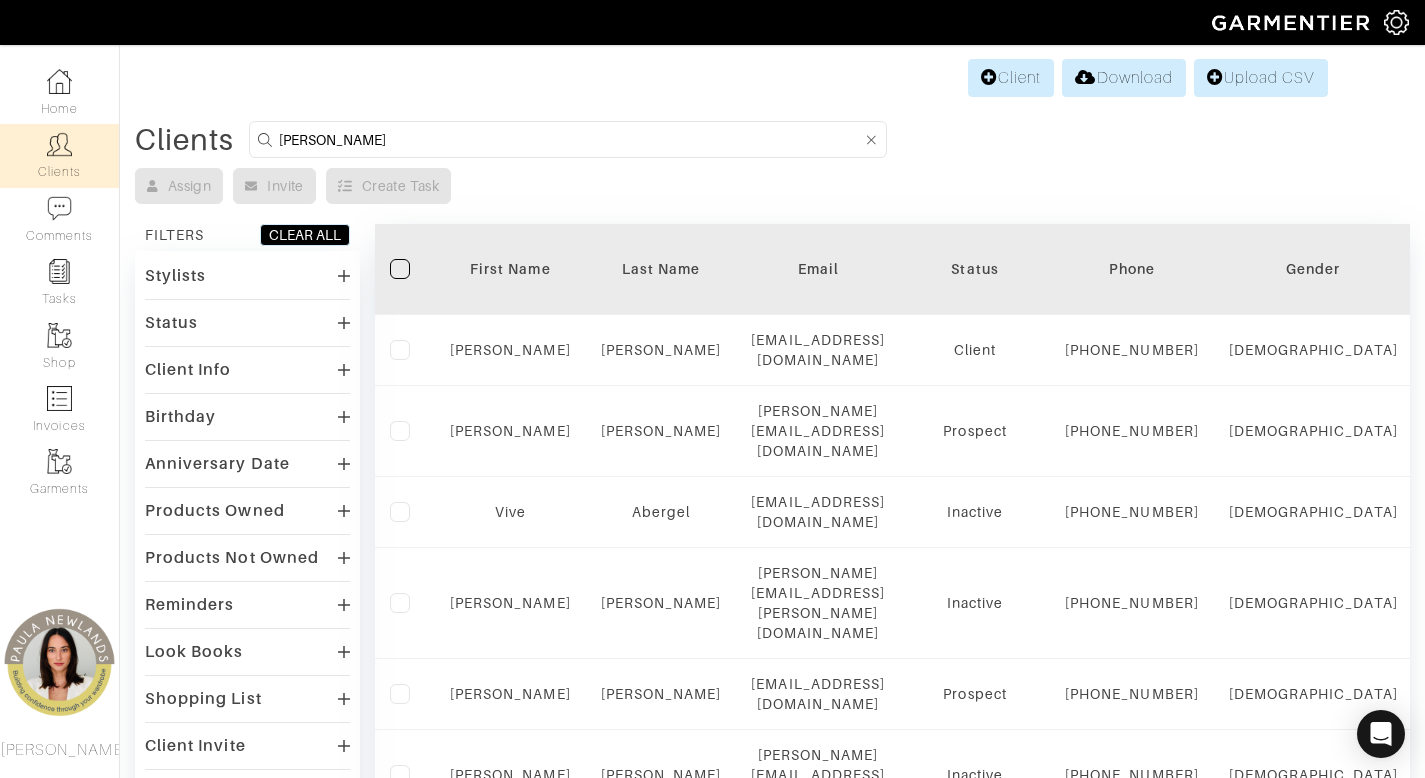type on "reggie" 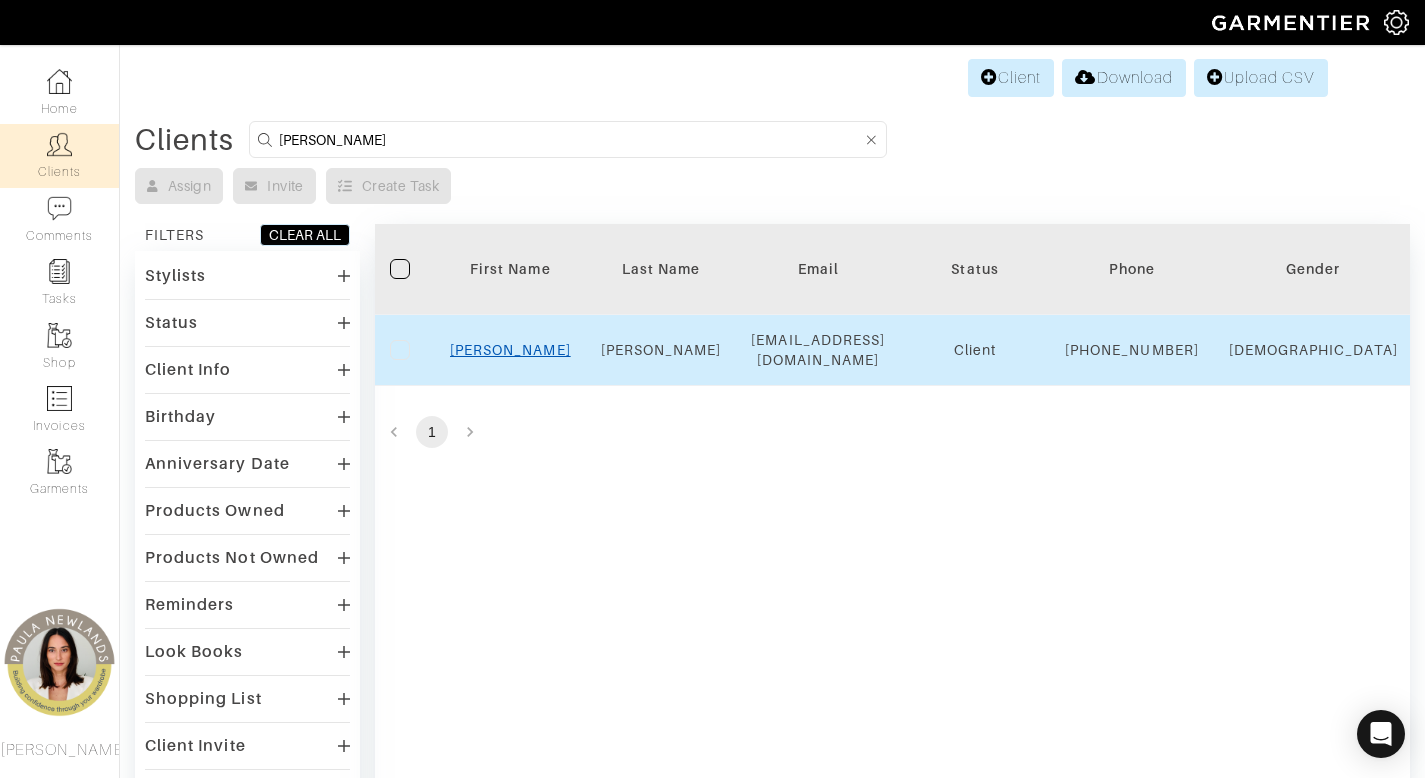 click on "Reggie" at bounding box center (510, 350) 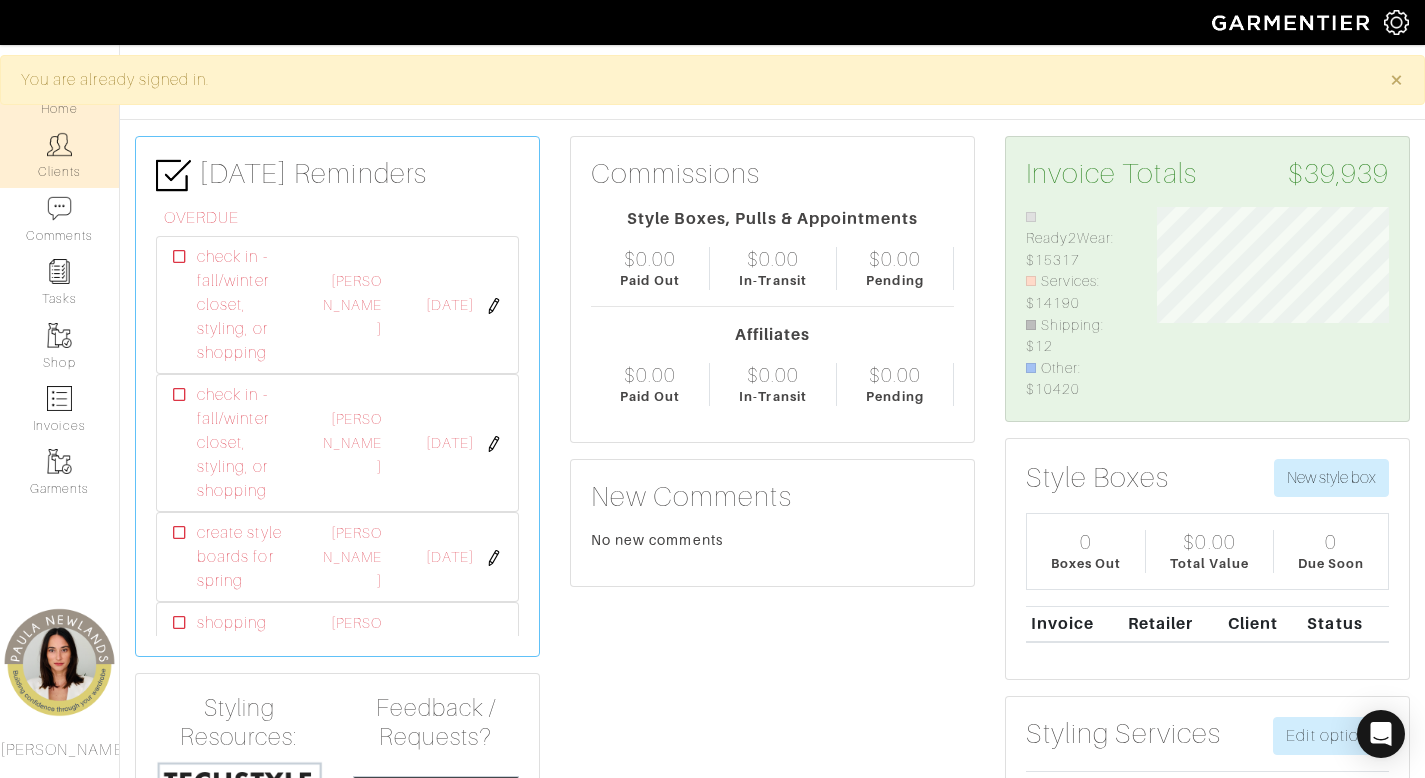 scroll, scrollTop: 0, scrollLeft: 0, axis: both 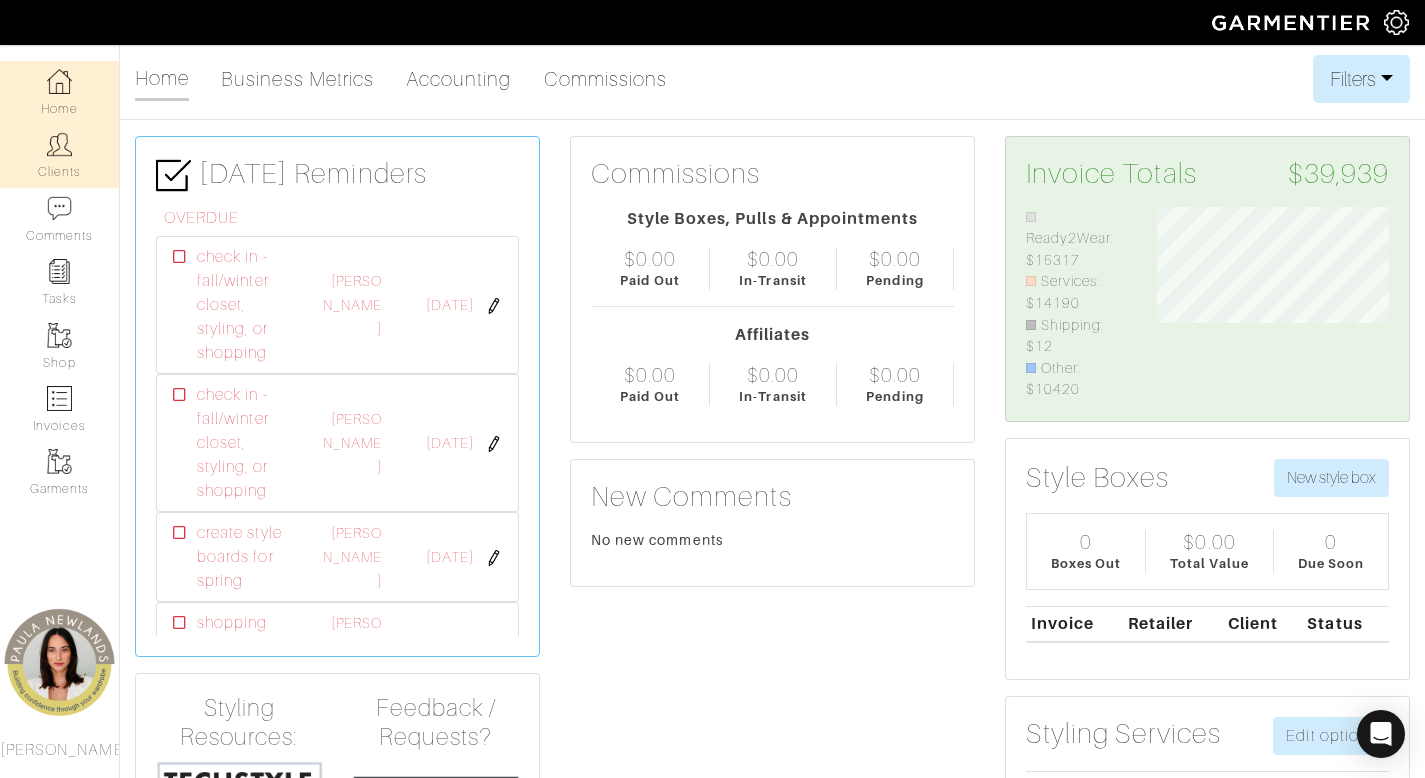click on "Clients" at bounding box center [59, 155] 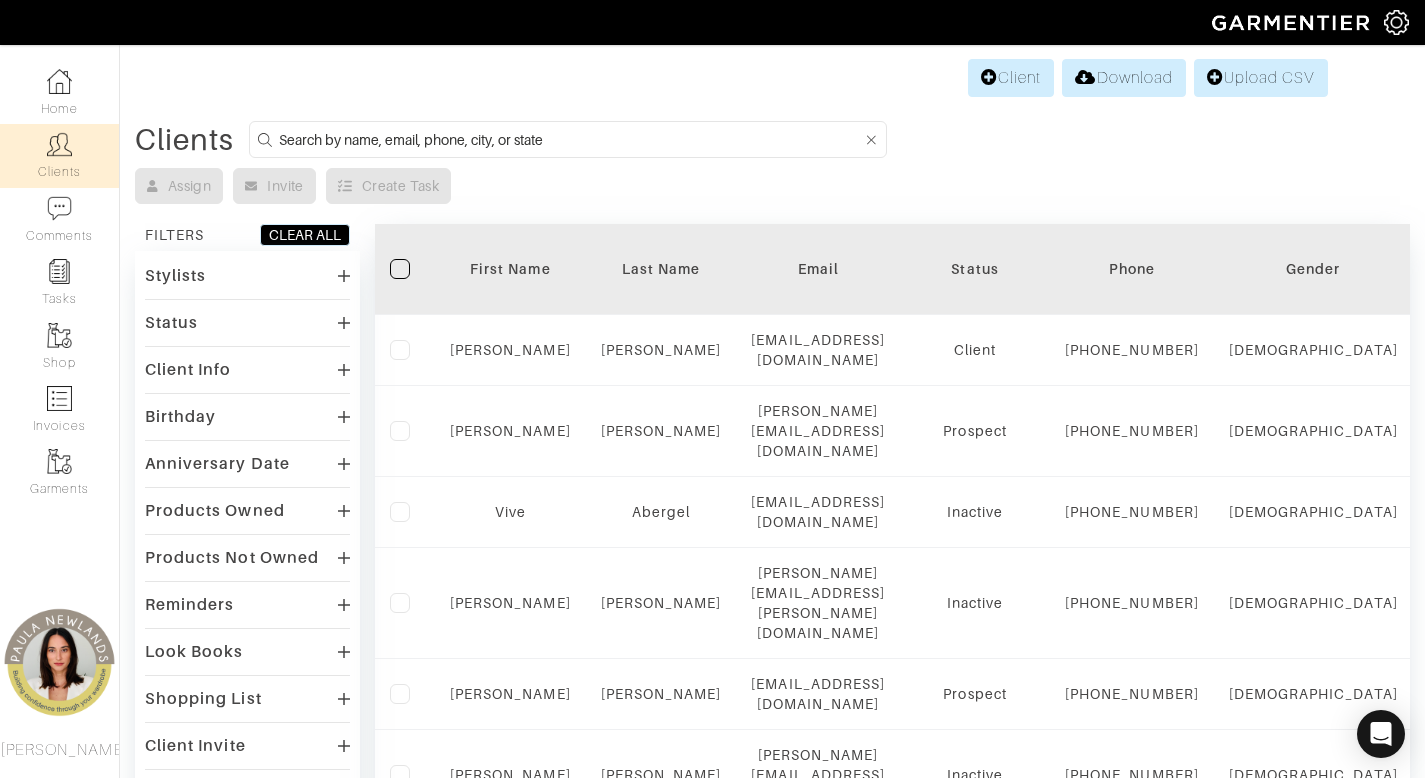 click at bounding box center [570, 139] 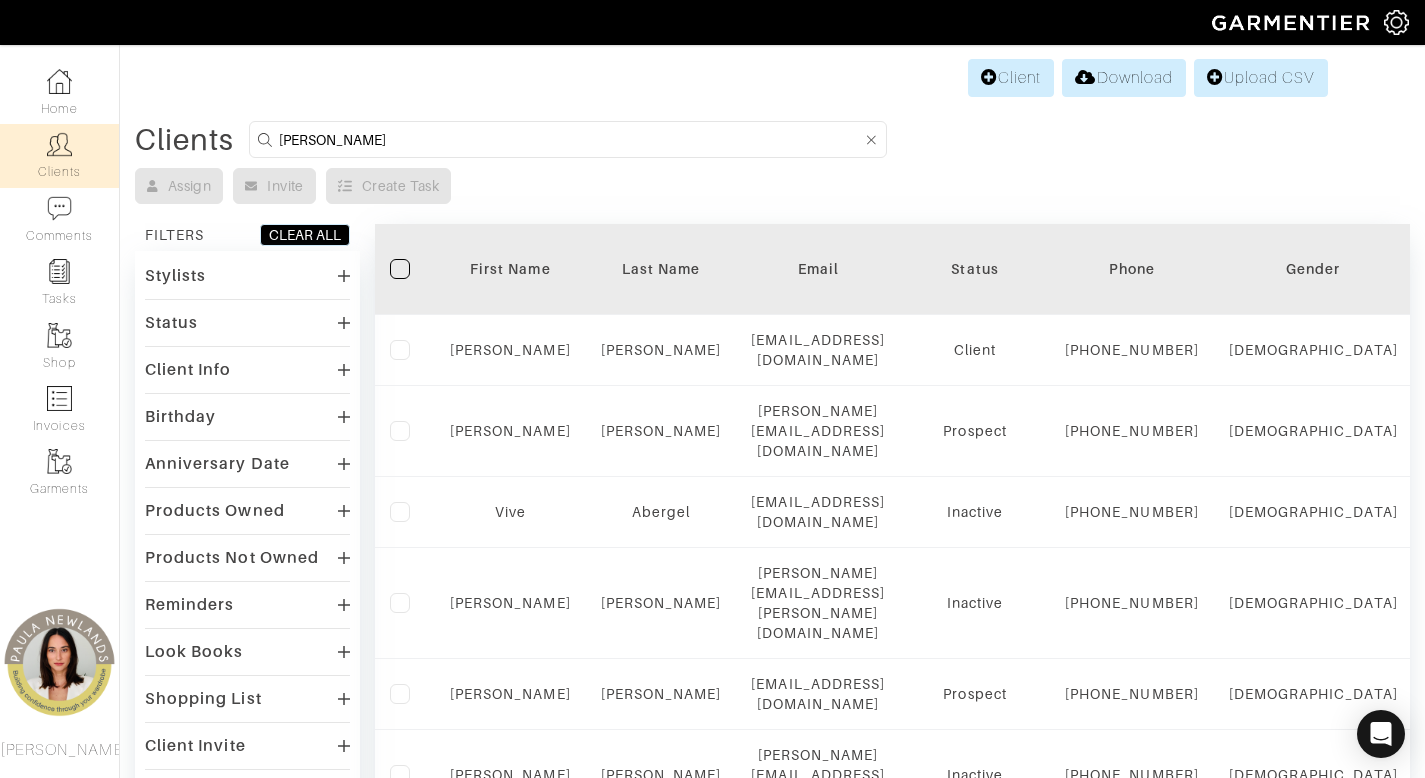 type on "reggie" 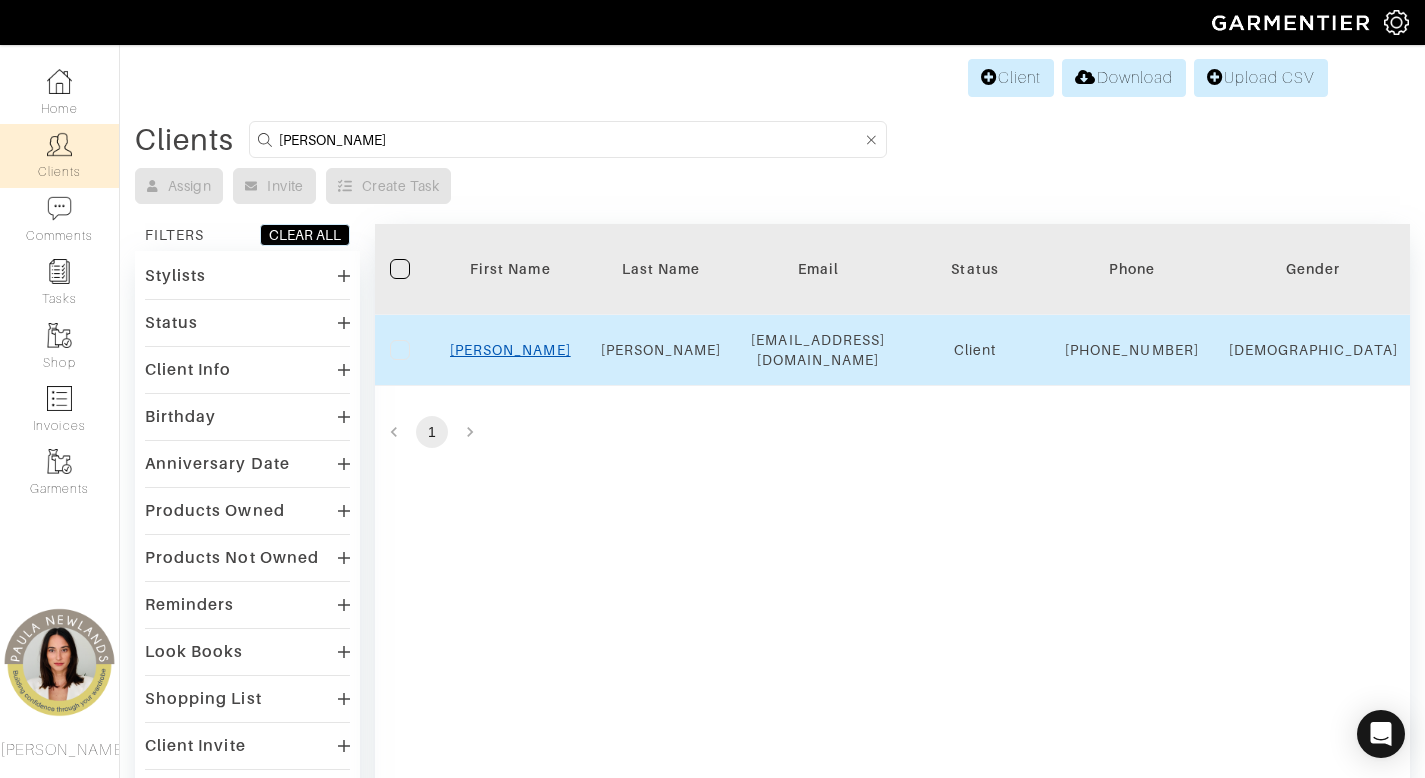 click on "Reggie" at bounding box center [510, 350] 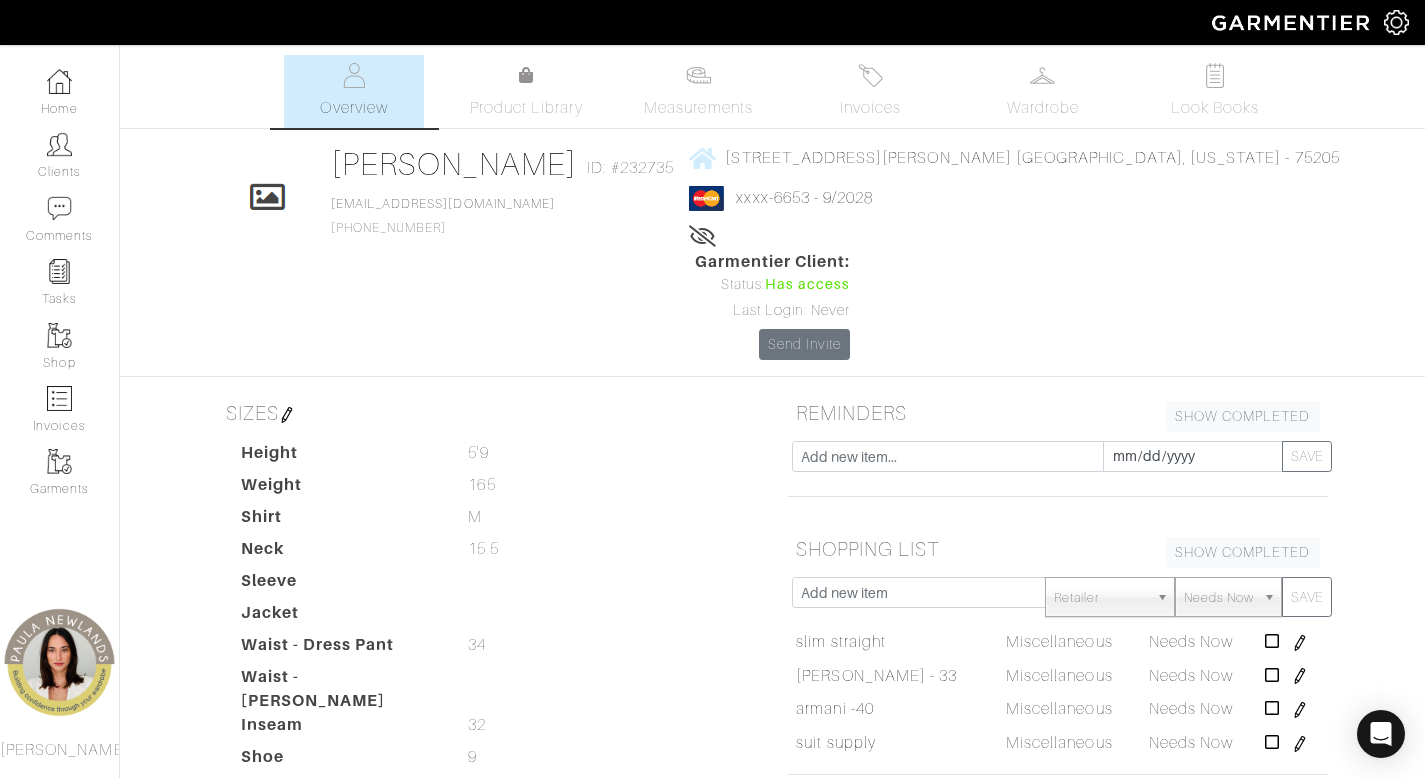 scroll, scrollTop: 0, scrollLeft: 0, axis: both 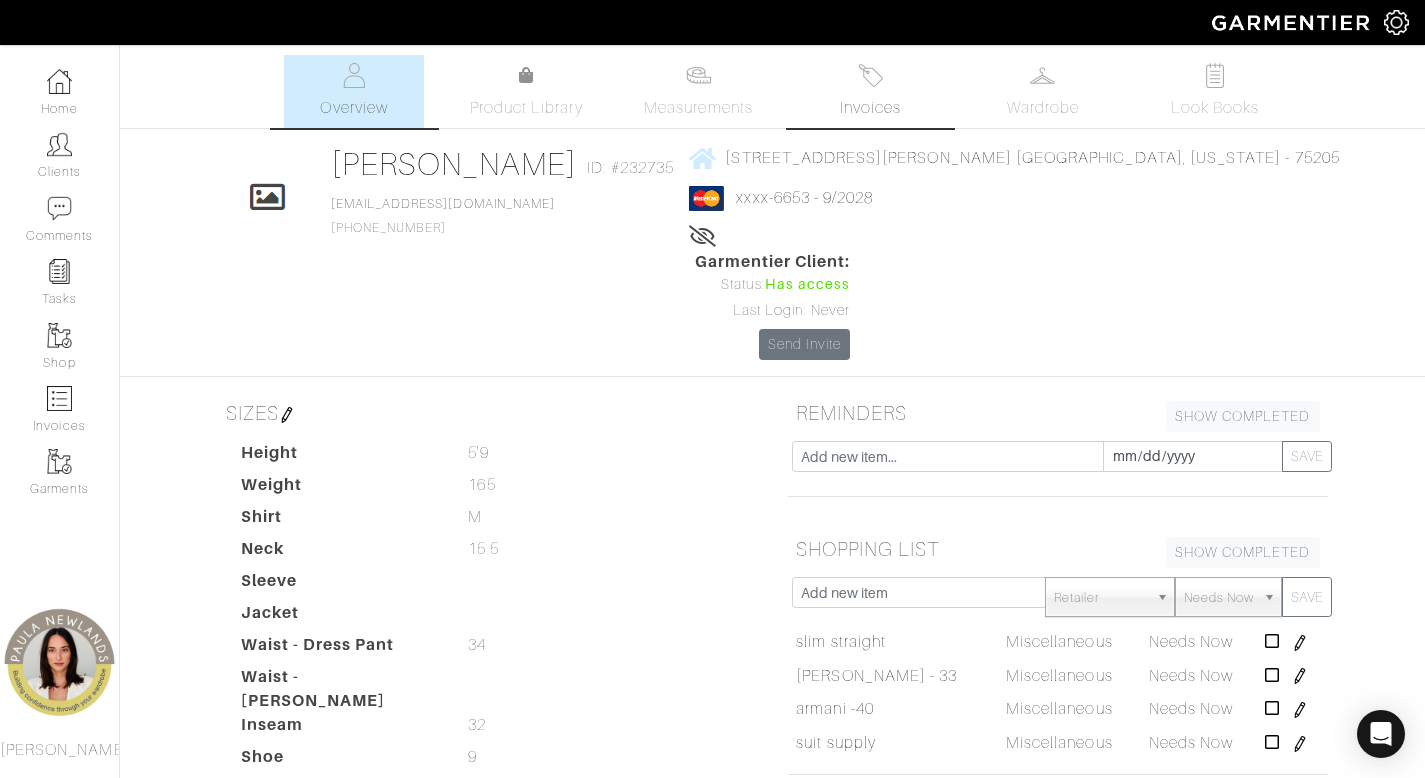 click on "Invoices" at bounding box center [870, 108] 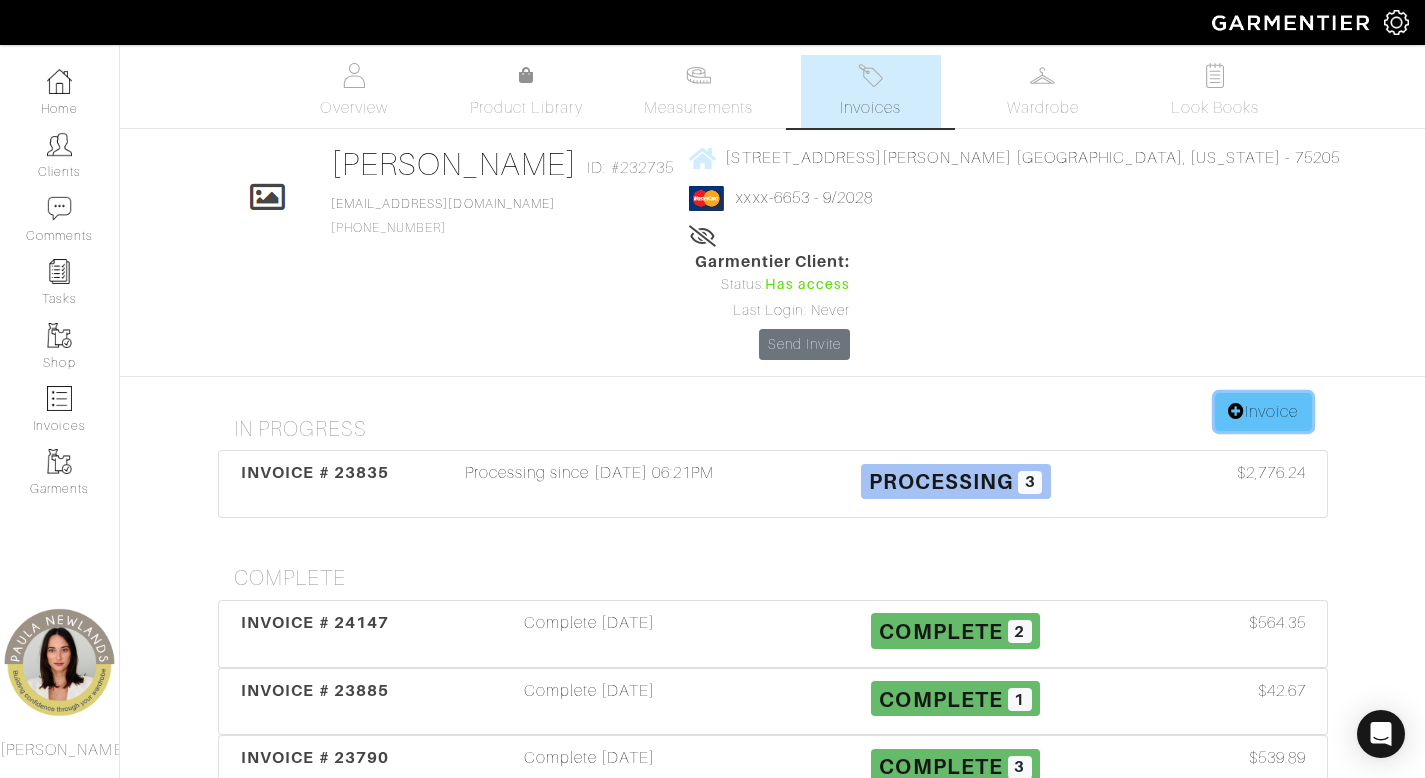 click on "Invoice" at bounding box center (1263, 412) 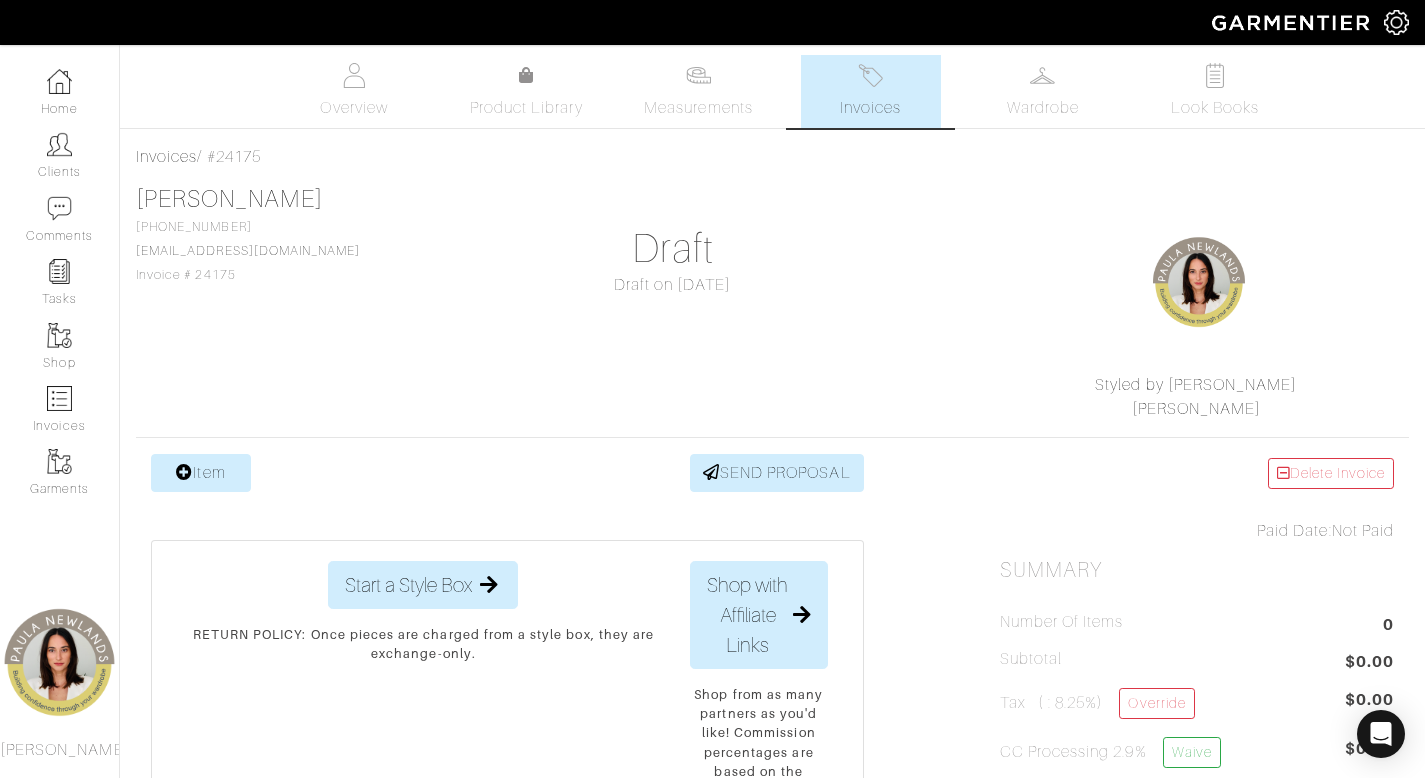 scroll, scrollTop: 0, scrollLeft: 0, axis: both 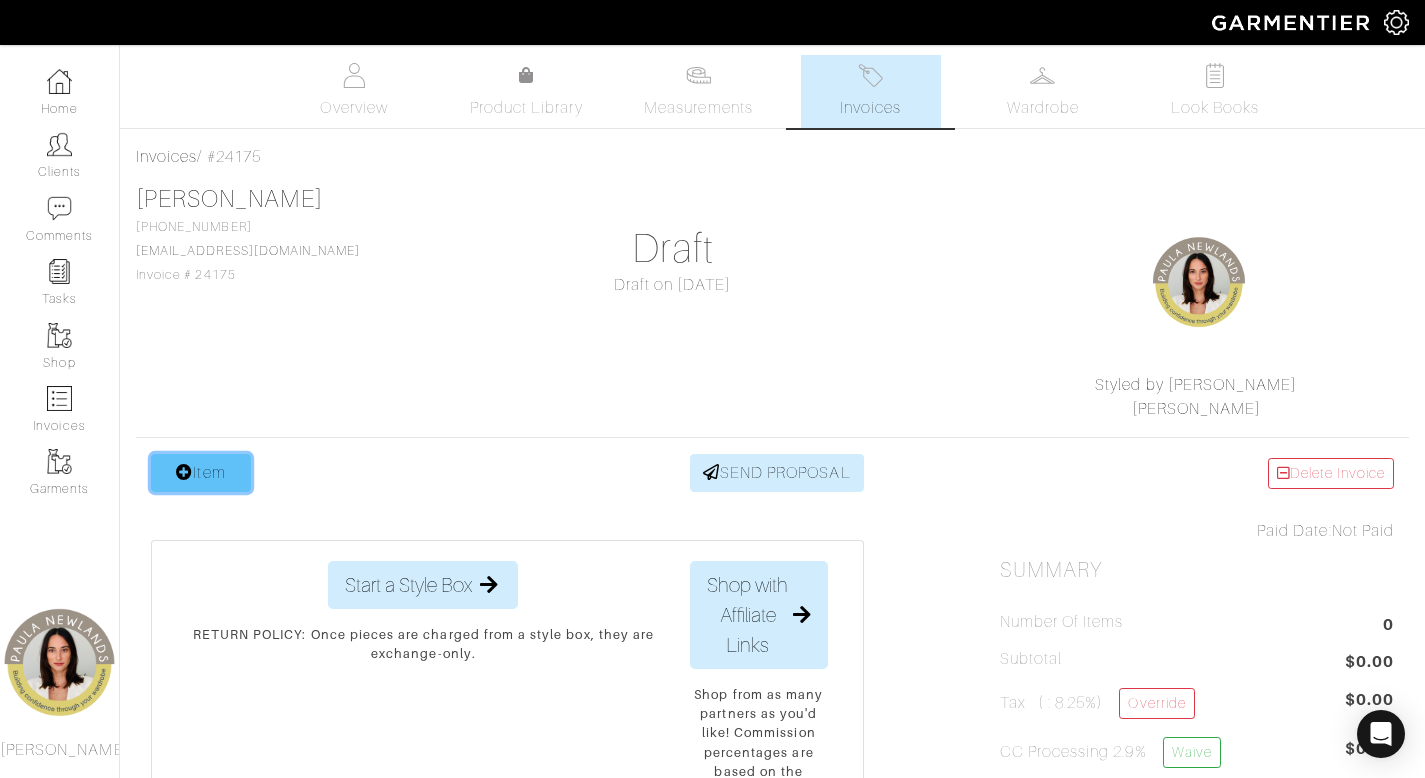 click on "Item" at bounding box center [201, 473] 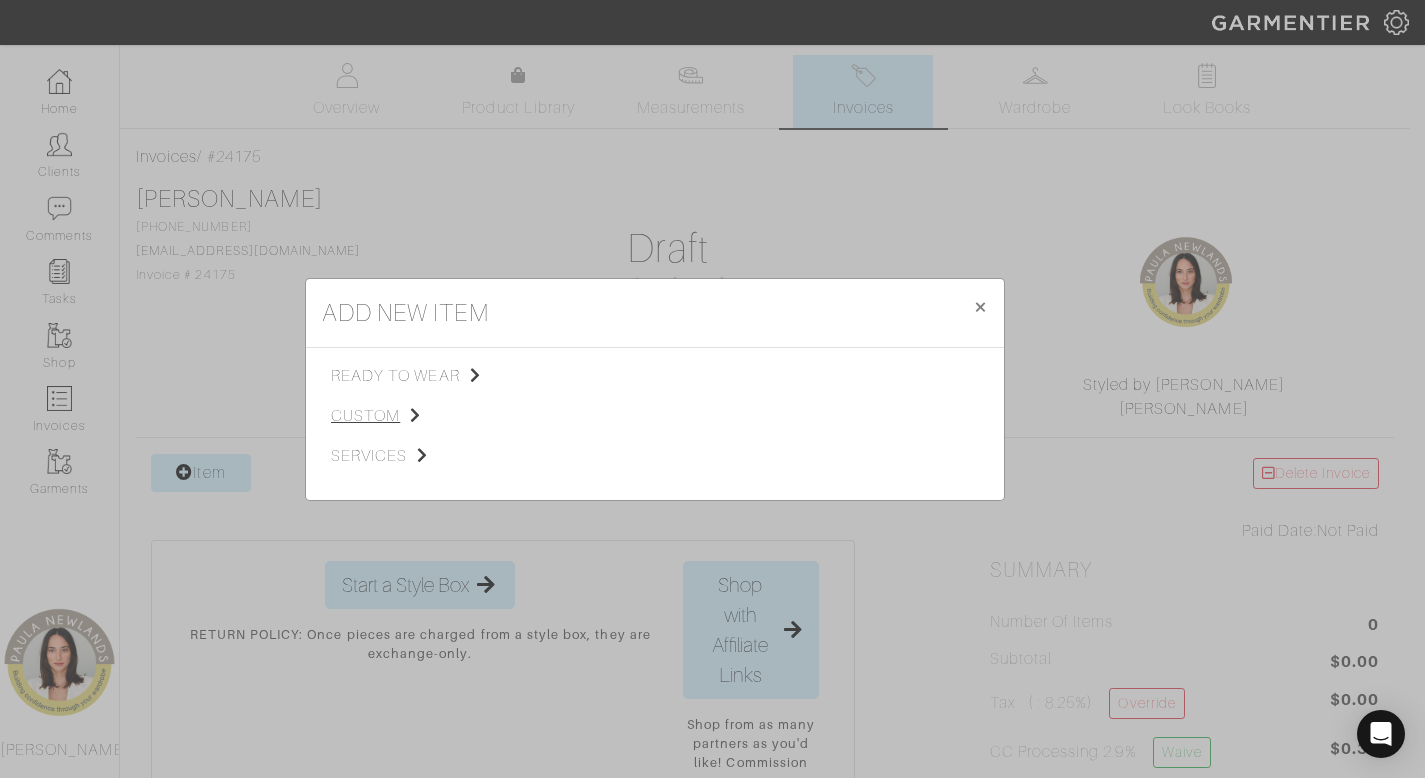 click on "custom" at bounding box center [431, 416] 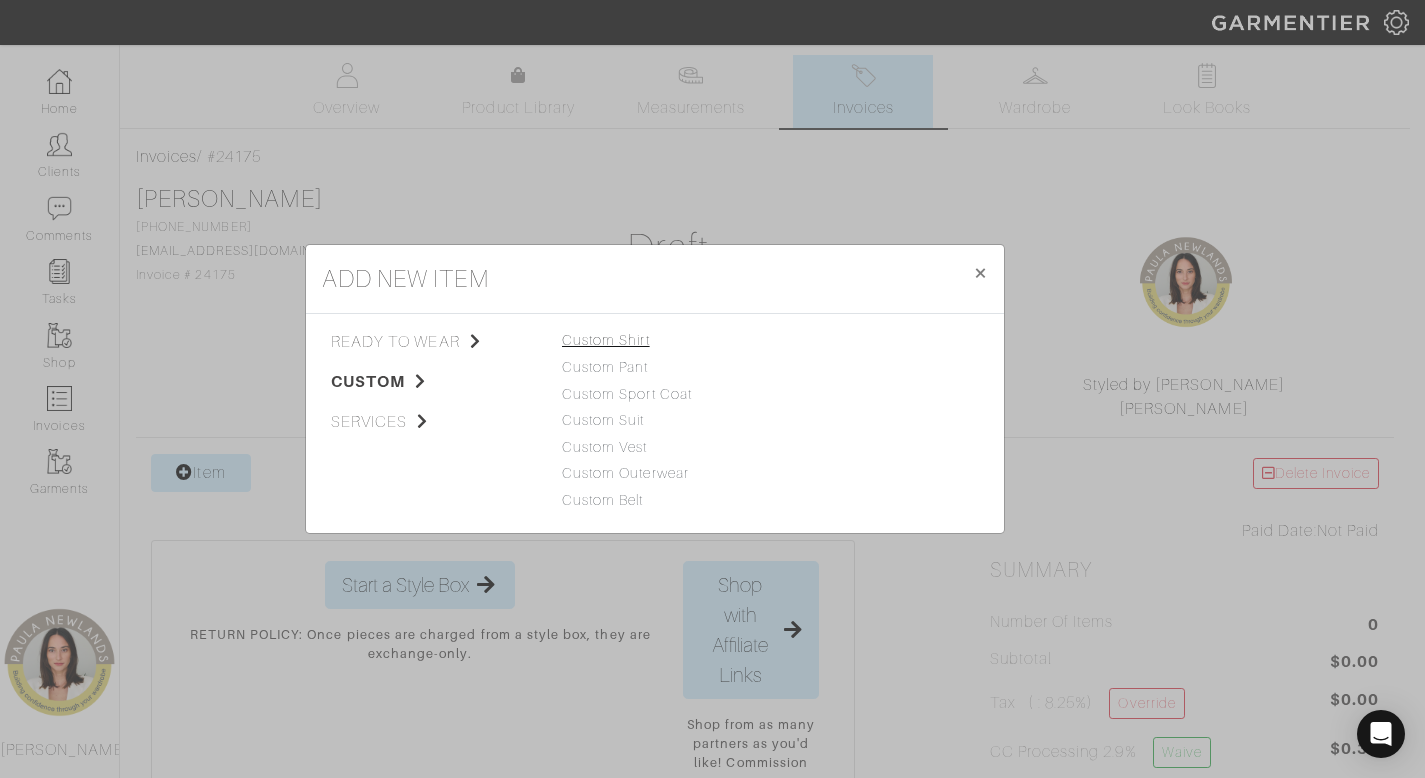 click on "Custom Shirt" at bounding box center [606, 340] 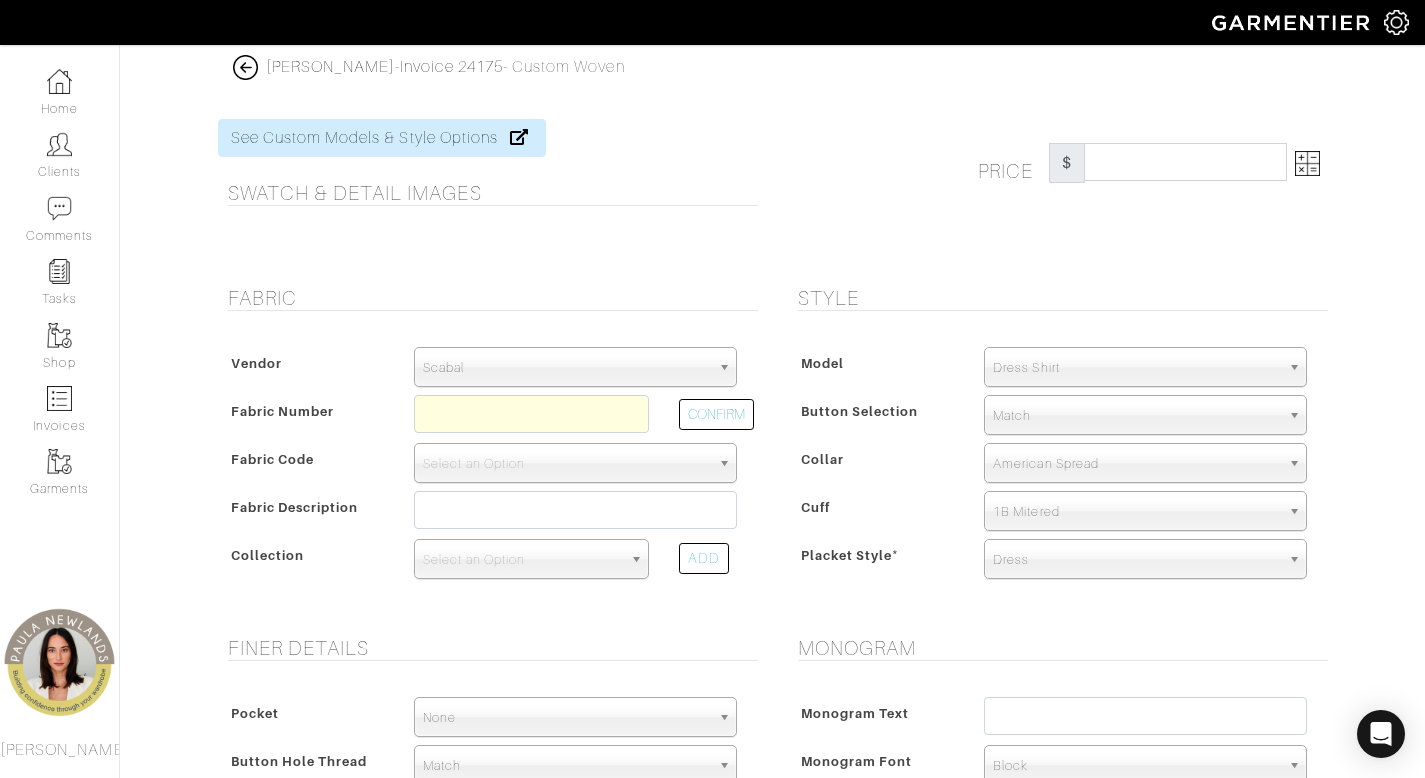 click on "Scabal" at bounding box center [566, 368] 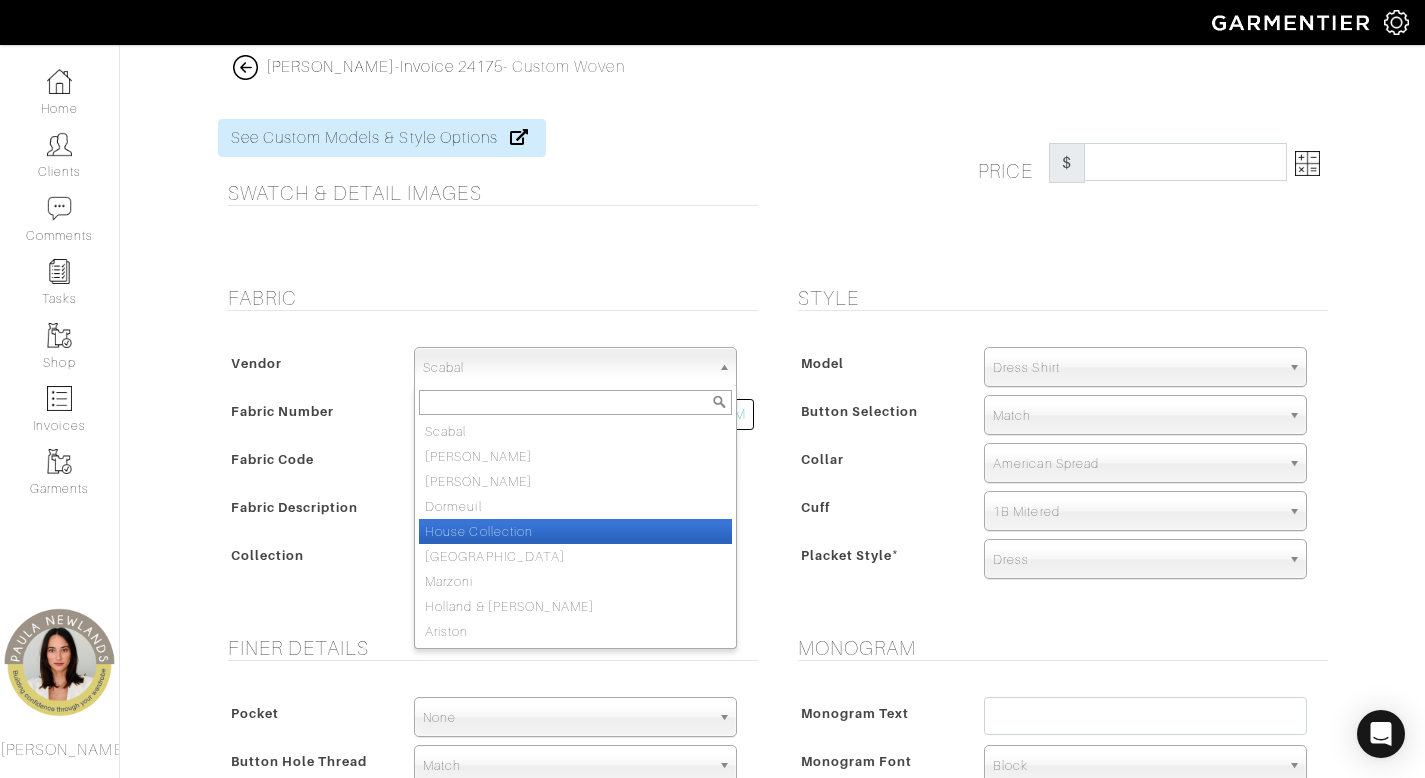 click on "House Collection" at bounding box center [575, 531] 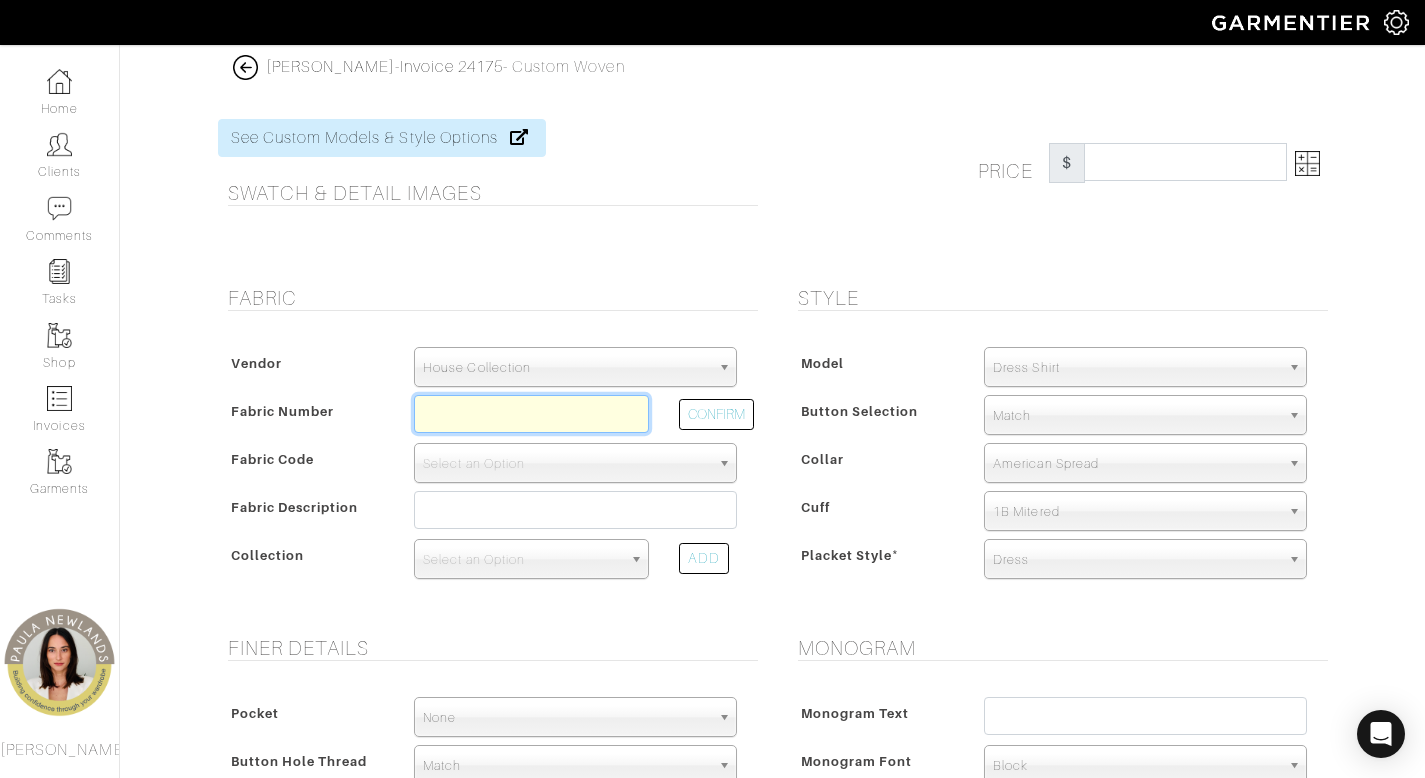 click at bounding box center [531, 414] 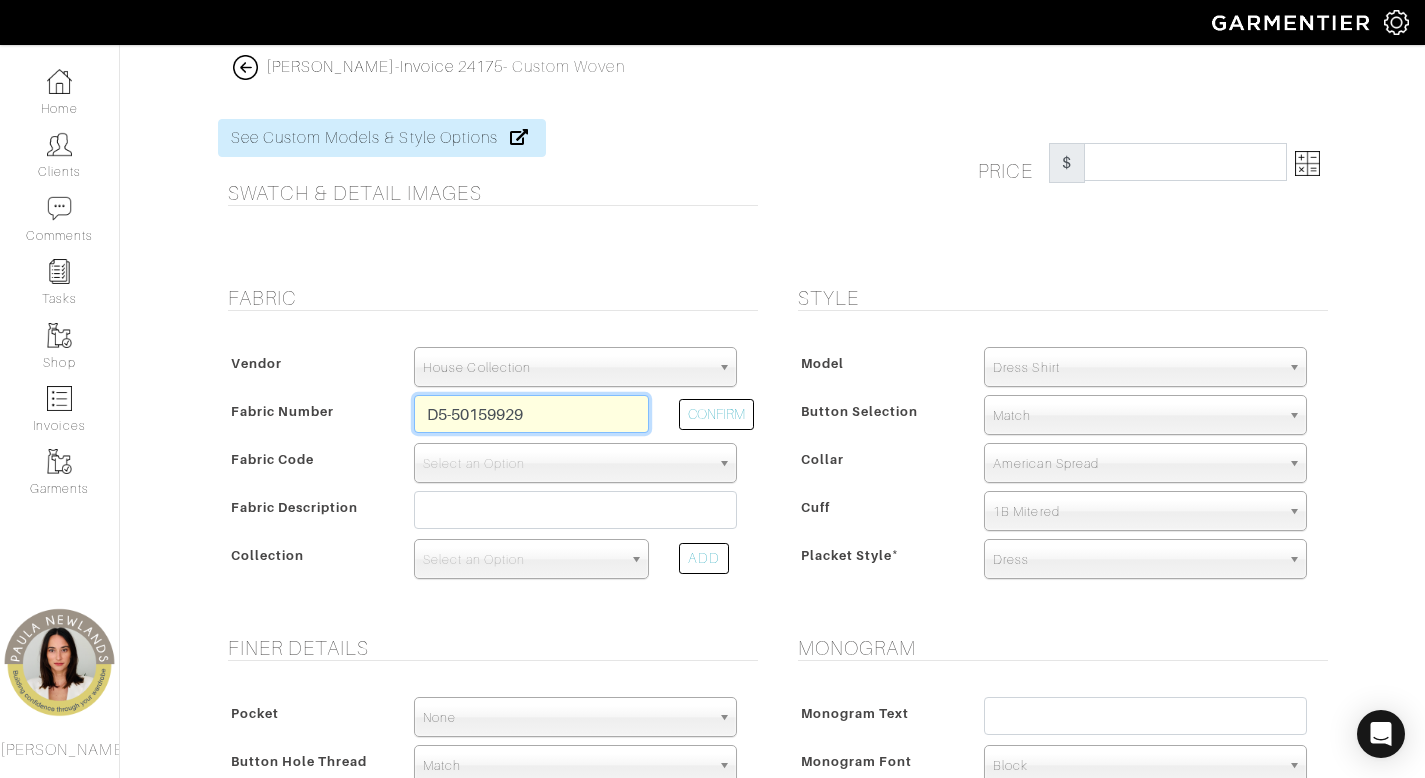 type on "D5-50159929" 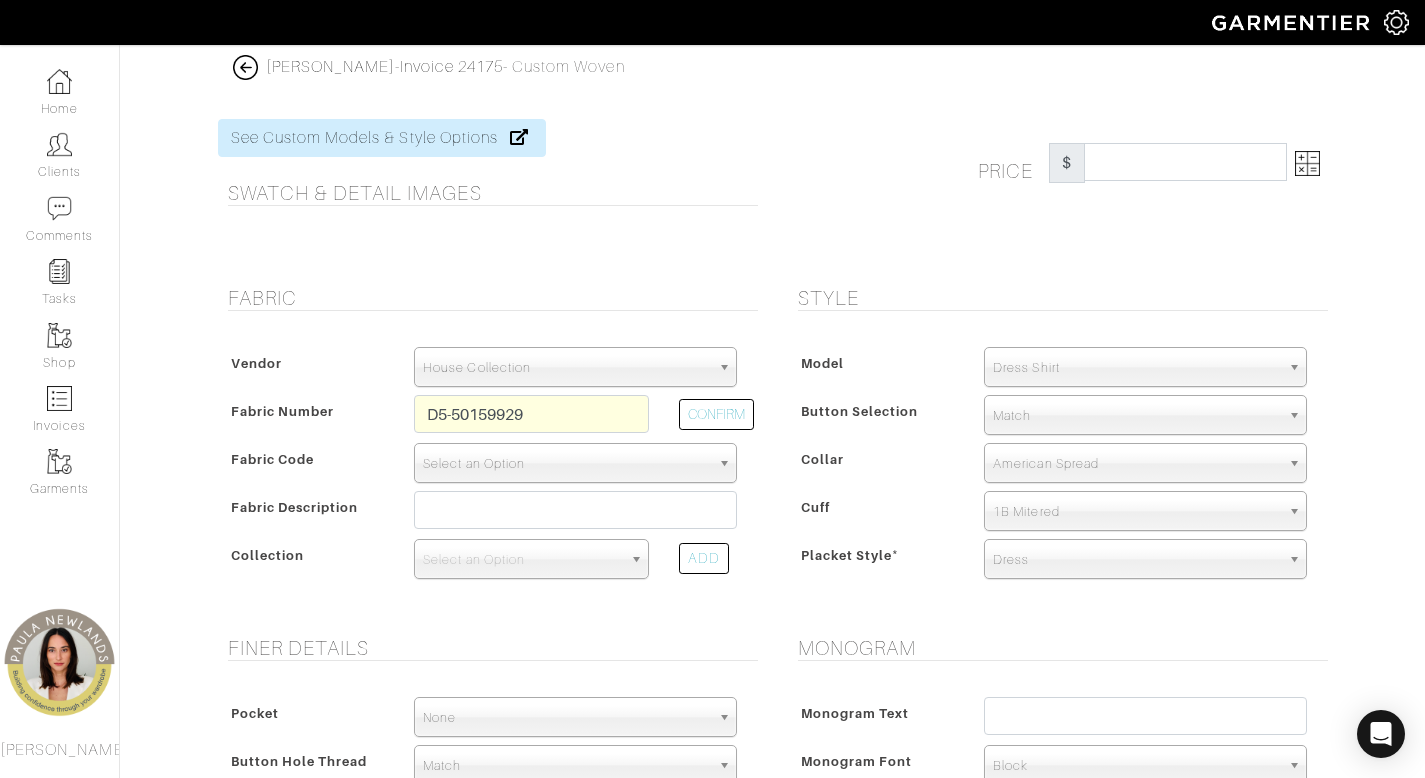 click on "Select an Option" at bounding box center (566, 464) 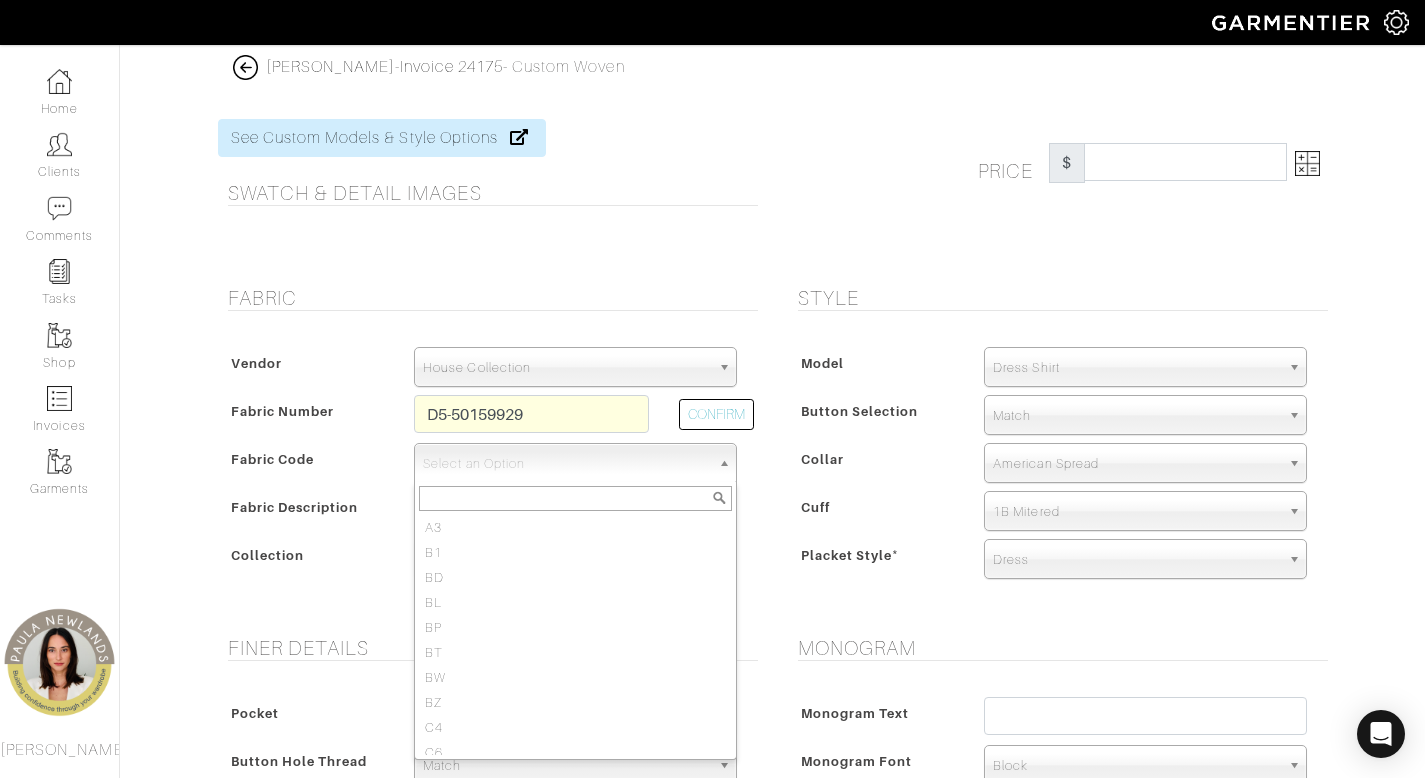click on "Vendor
Scabal
Loro Piana
Gladson
Dormeuil
House Collection
London
Marzoni
Holland & Sherry
Ariston
House Collection
Scabal Loro Piana Gladson Dormeuil House Collection London Marzoni Holland & Sherry Ariston
Fabric Number
D5-50159929
CONFIRM" at bounding box center (488, 469) 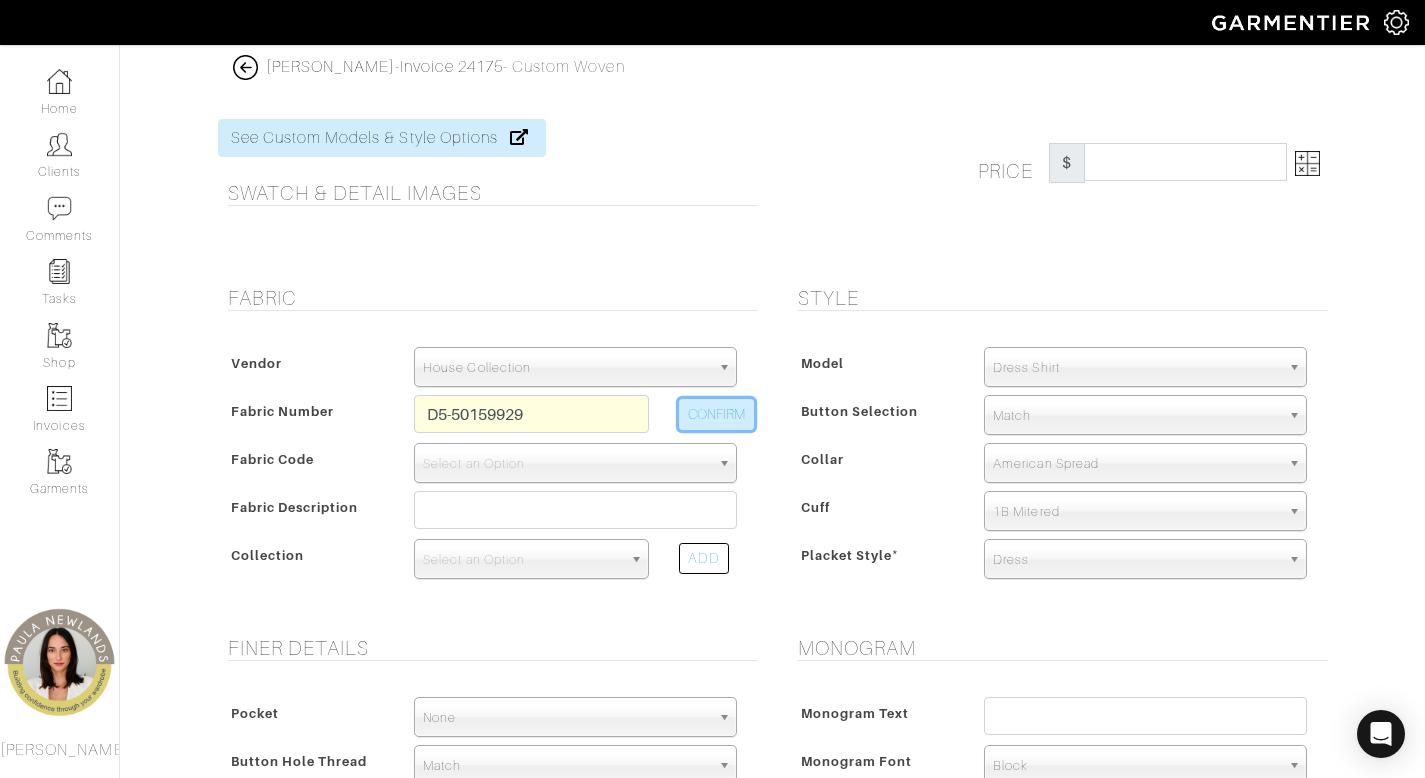 click on "CONFIRM" at bounding box center [716, 414] 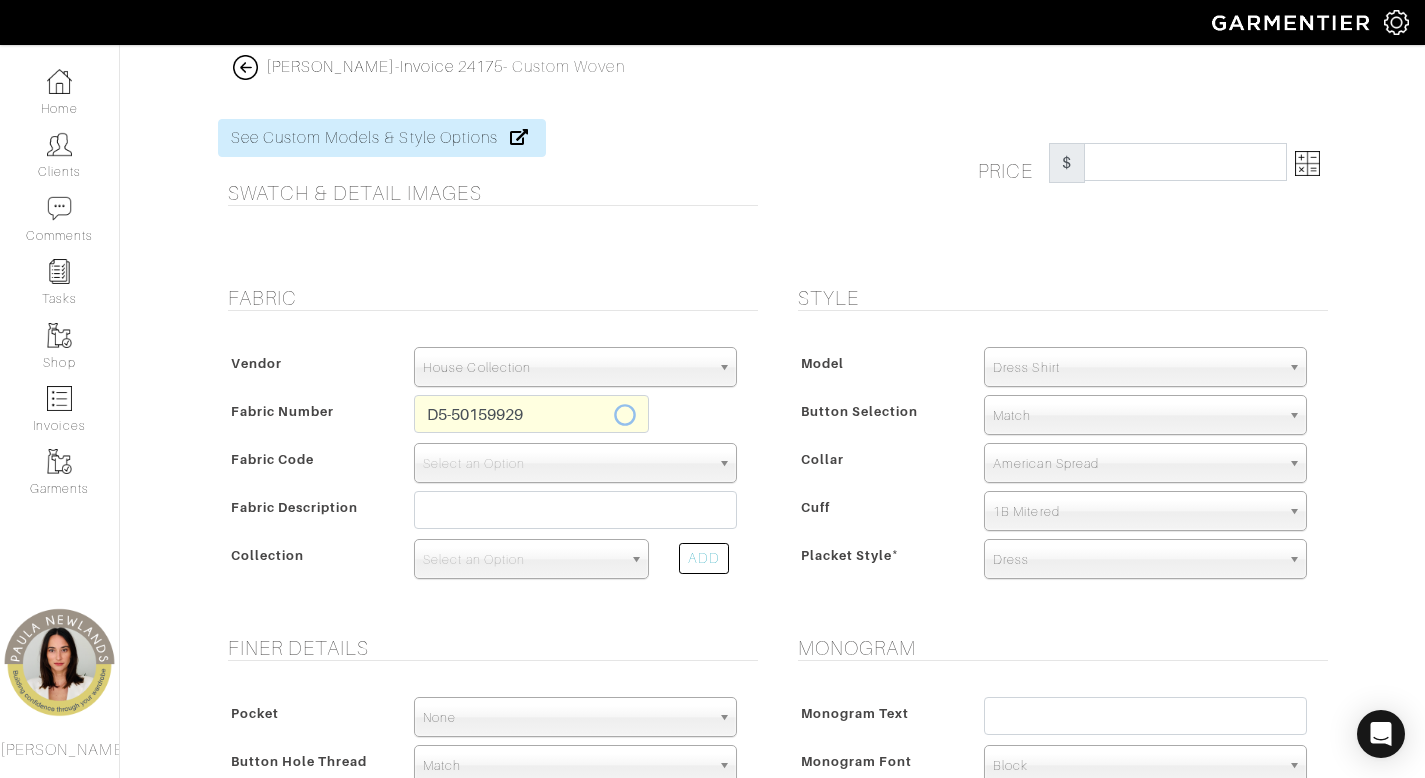 select on "5571" 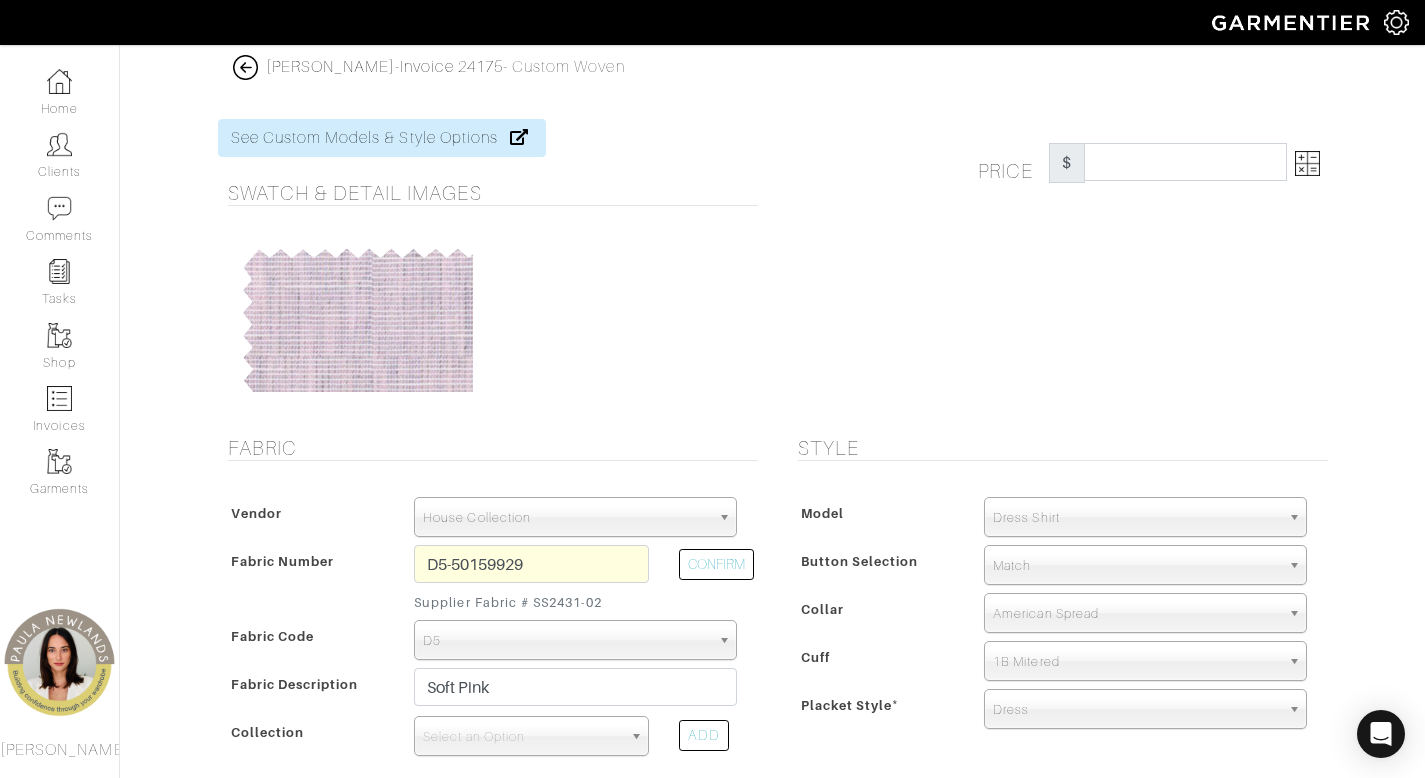 type on "240.00" 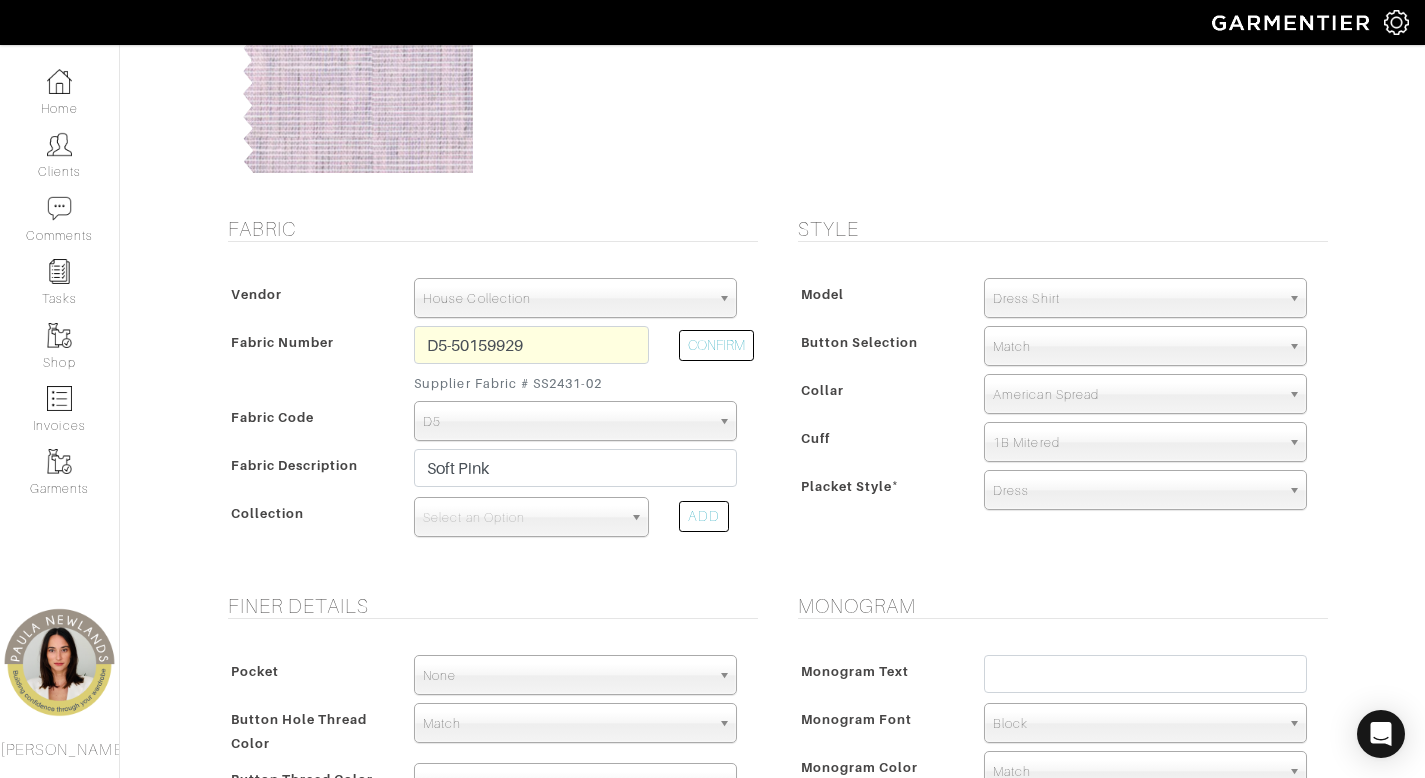 scroll, scrollTop: 236, scrollLeft: 0, axis: vertical 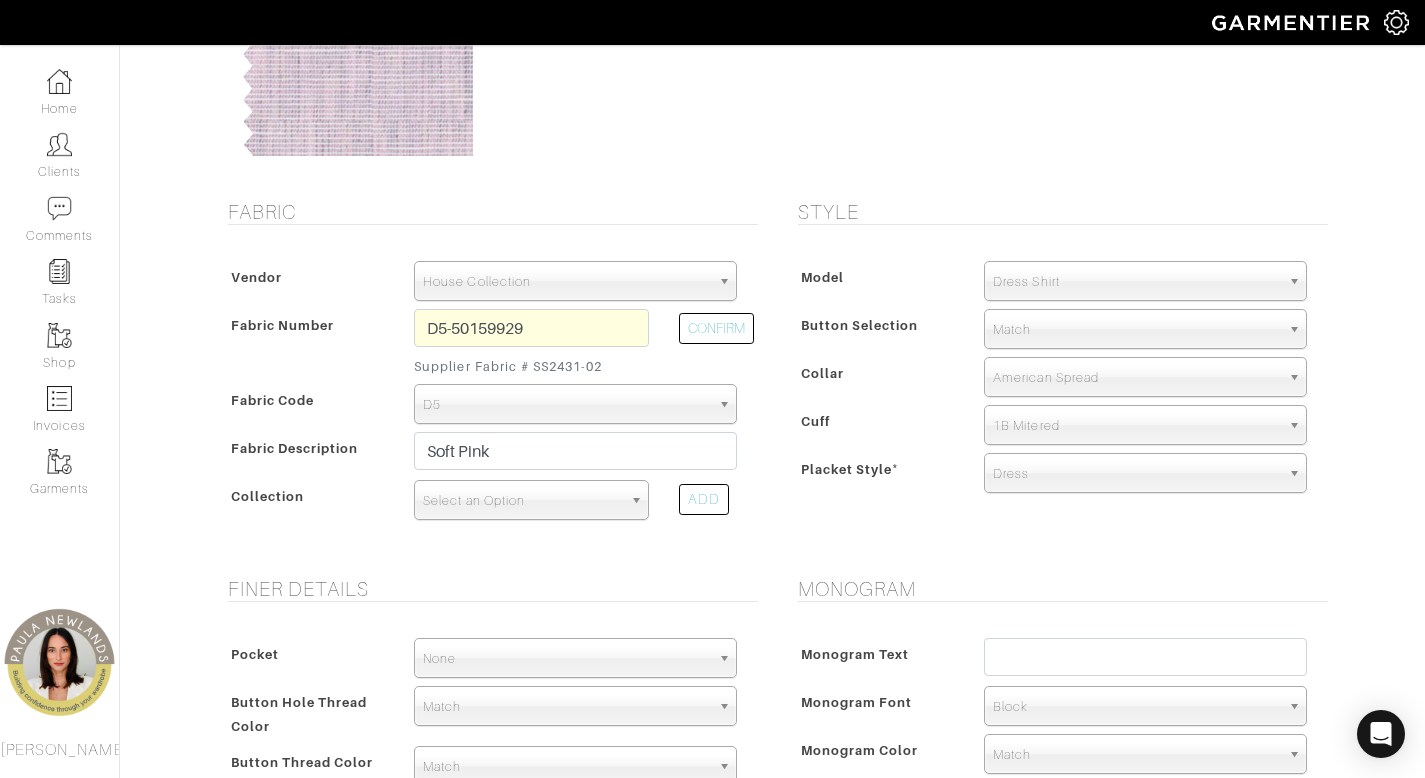 click on "Select an Option" at bounding box center [522, 501] 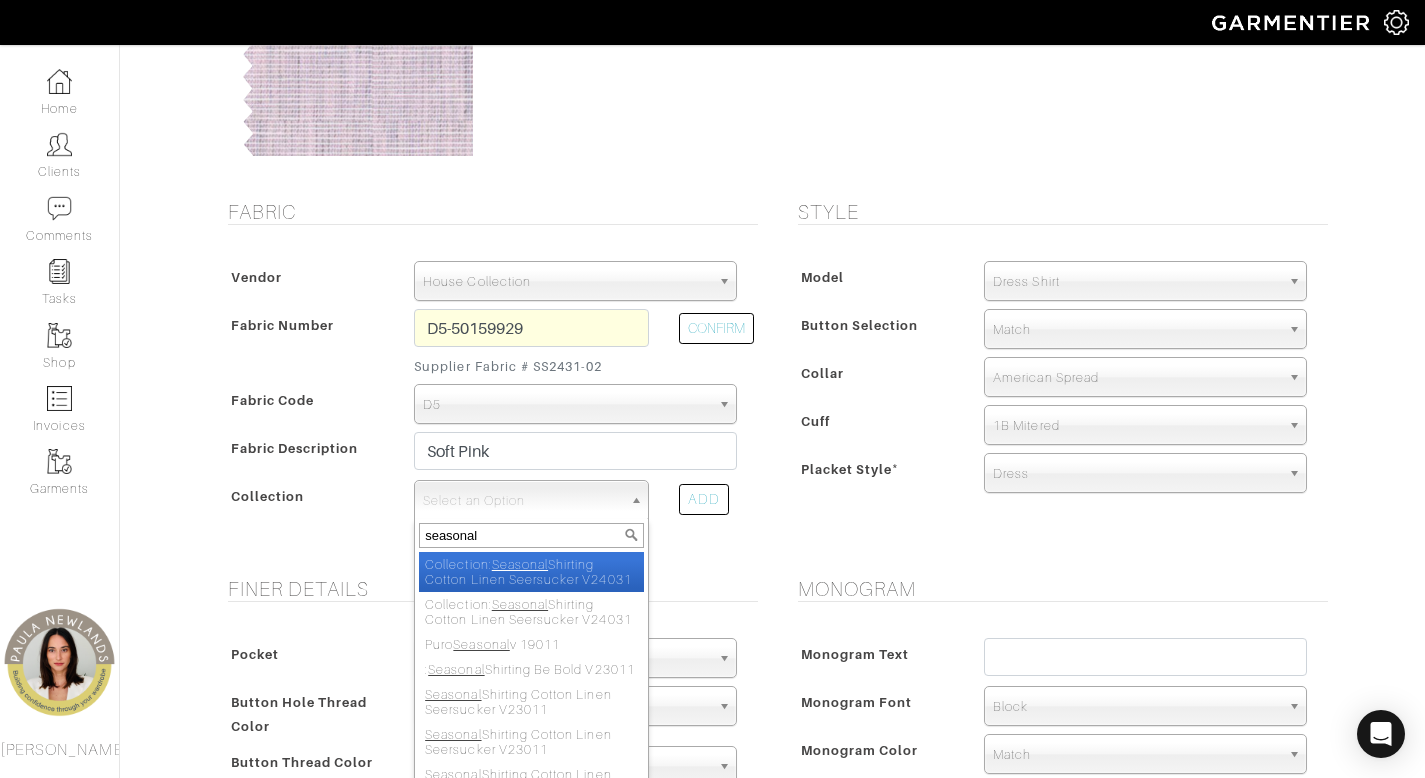 type on "seasonal" 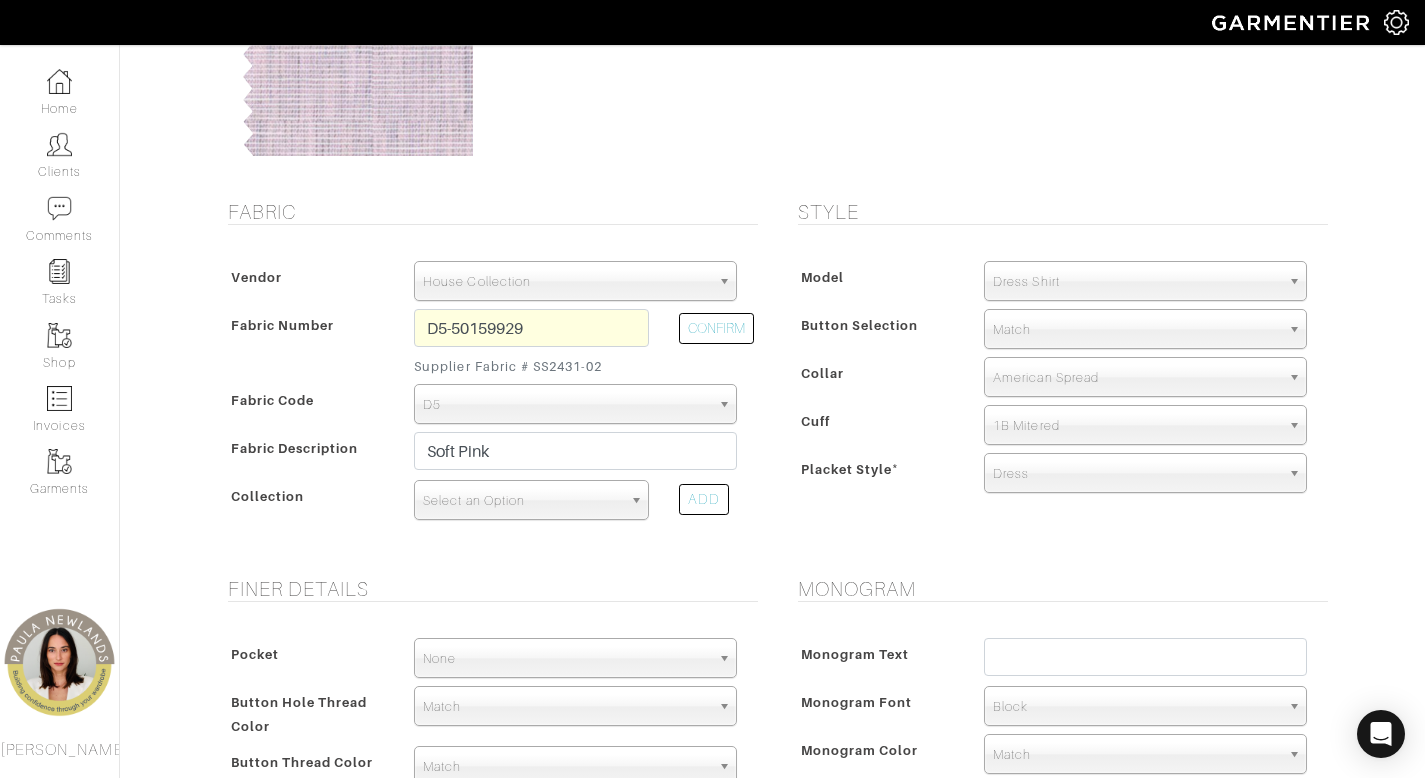 click on "Select an Option" at bounding box center (522, 501) 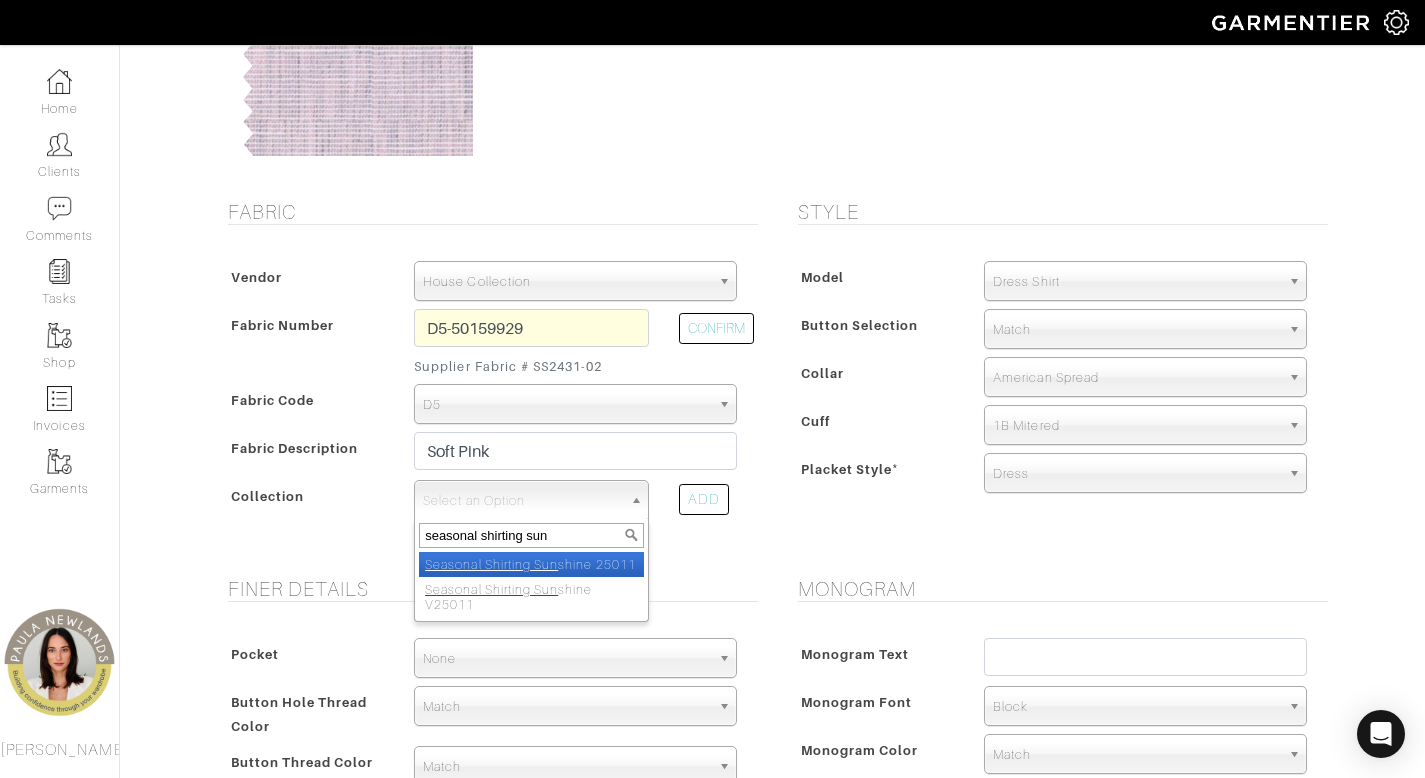 type on "seasonal shirting sun" 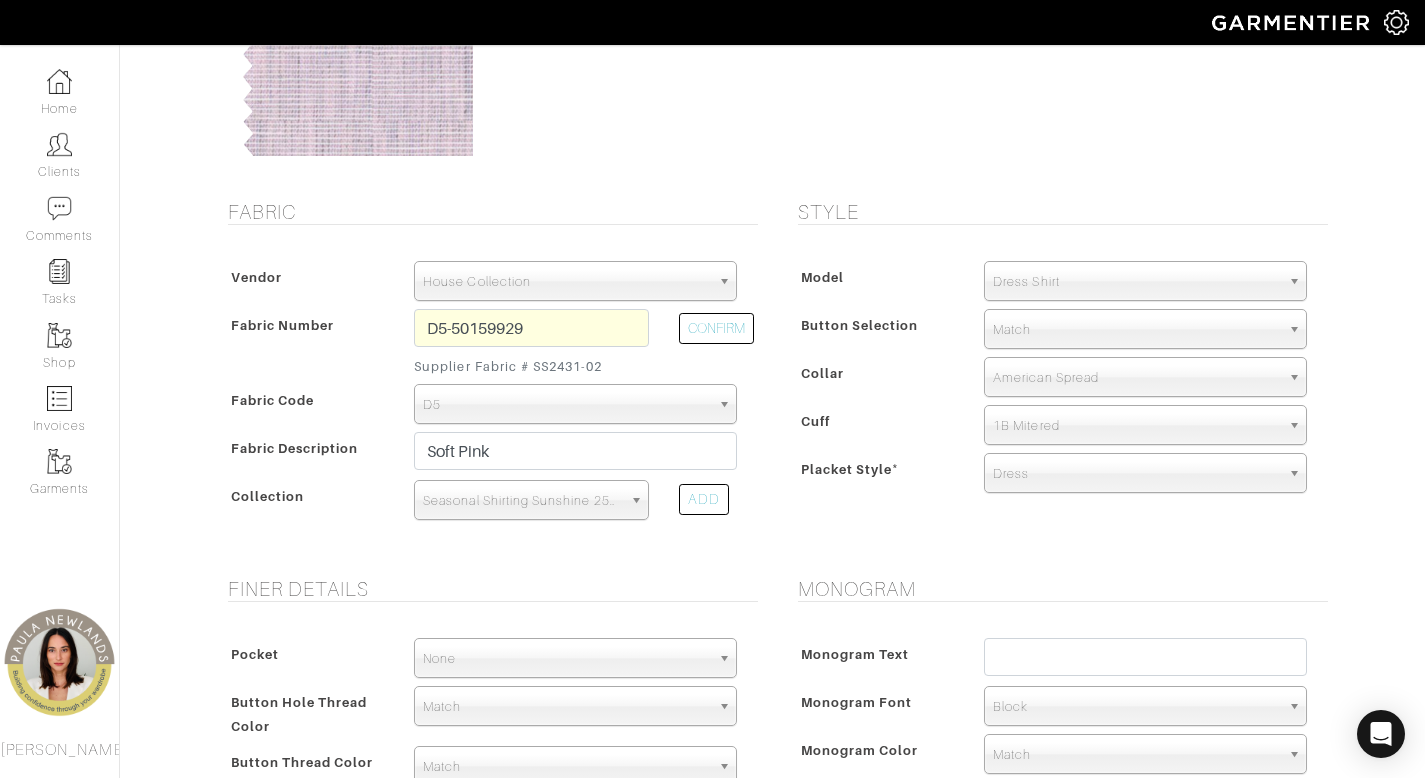 click on "Seasonal Shirting Sunshine 25011" at bounding box center [522, 501] 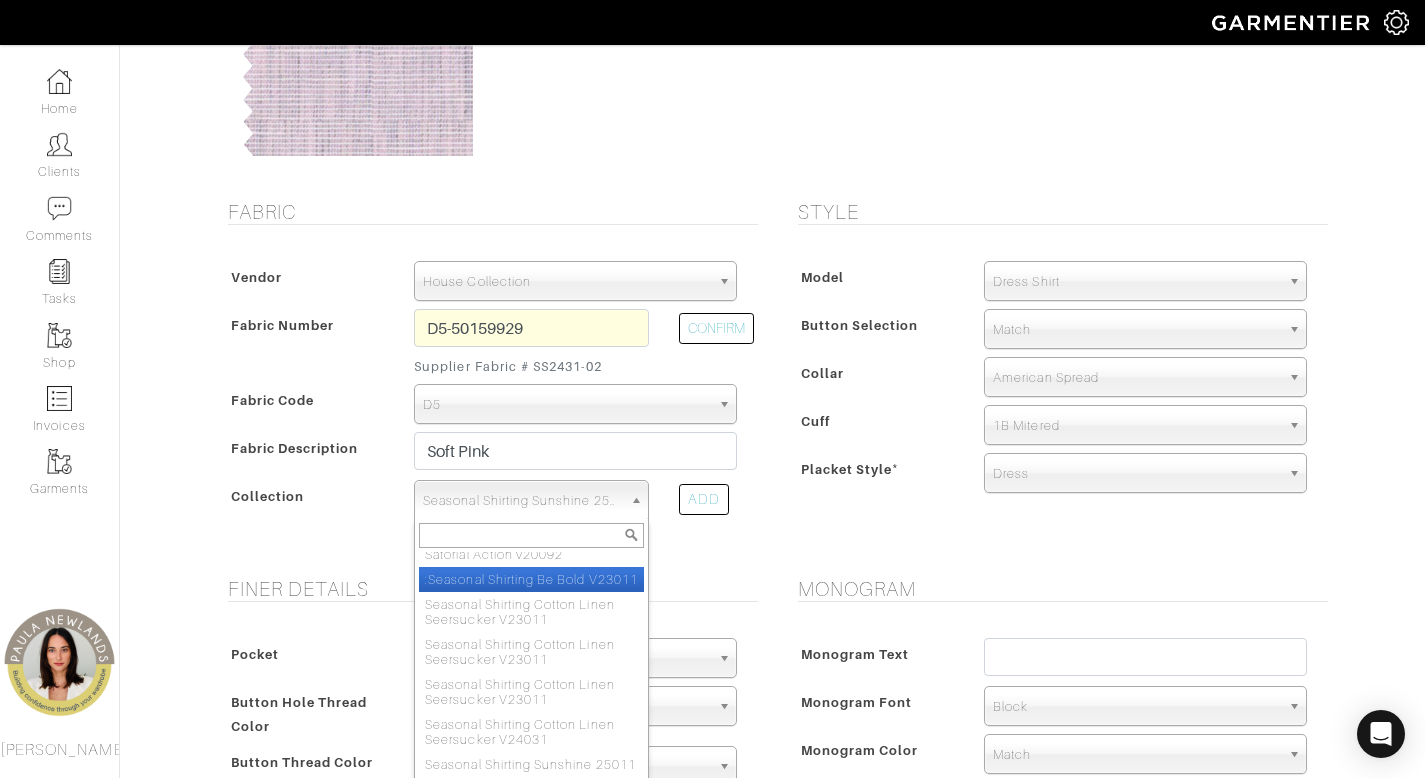 scroll, scrollTop: 1904, scrollLeft: 0, axis: vertical 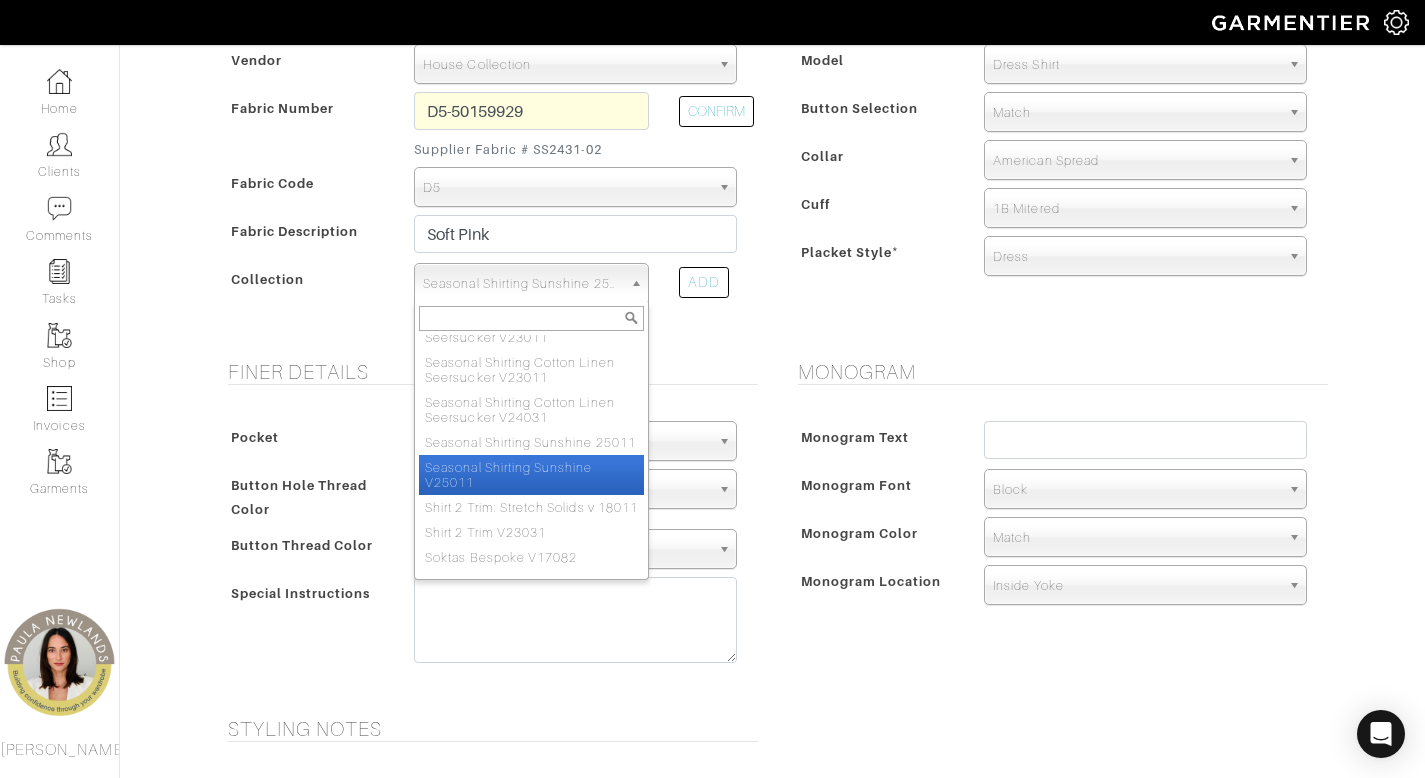 click on "Seasonal Shirting Sunshine V25011" at bounding box center [531, 475] 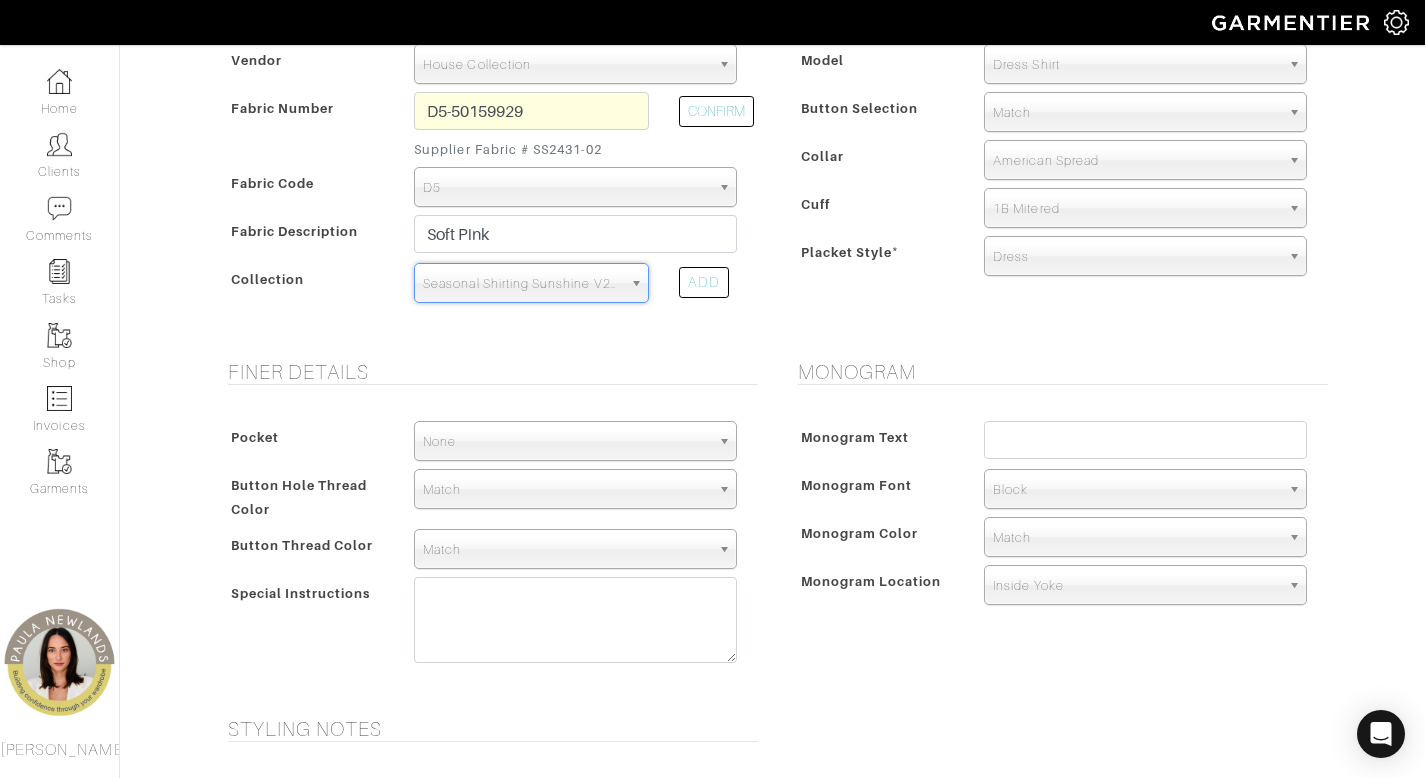 click on "Seasonal Shirting Sunshine V25011" at bounding box center [522, 284] 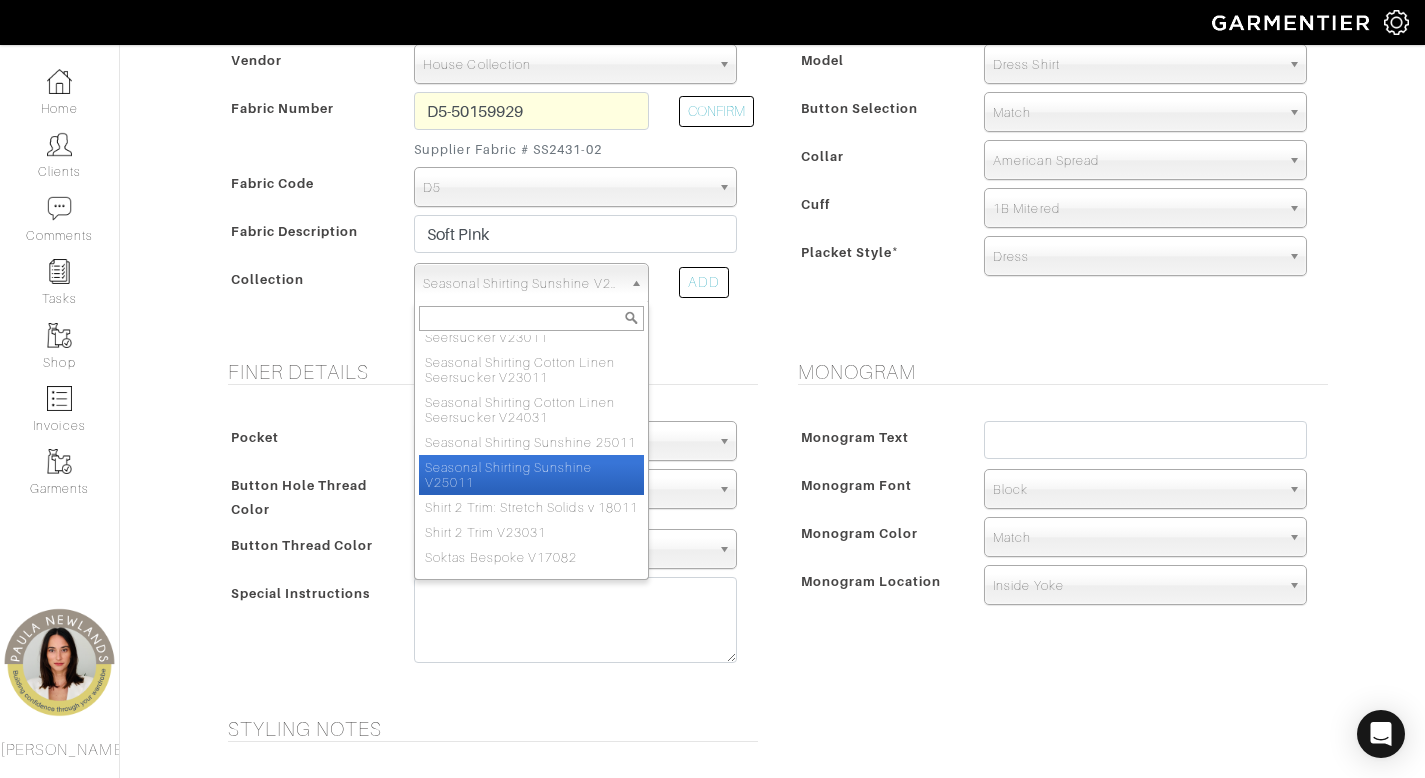 scroll, scrollTop: 1980, scrollLeft: 0, axis: vertical 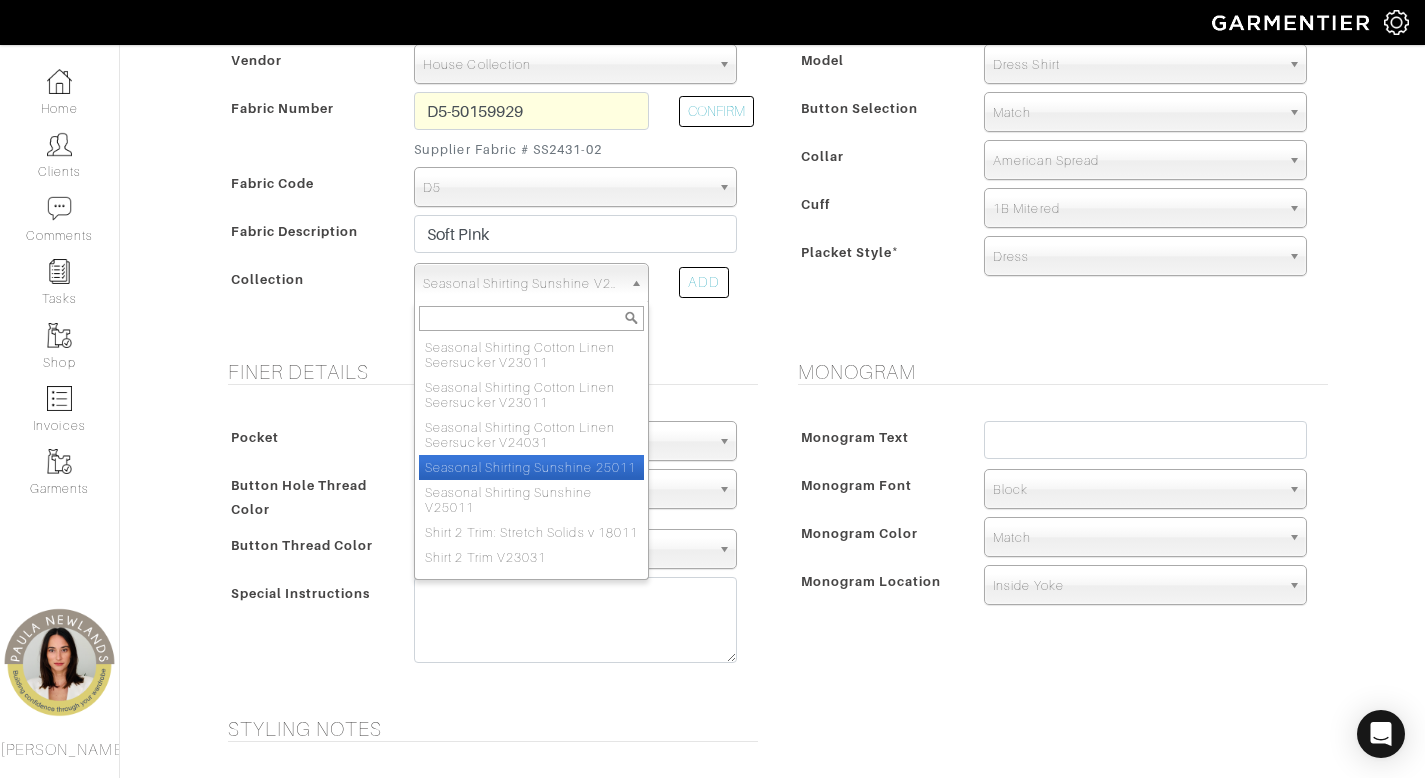 click on "Seasonal Shirting Sunshine 25011" at bounding box center [531, 467] 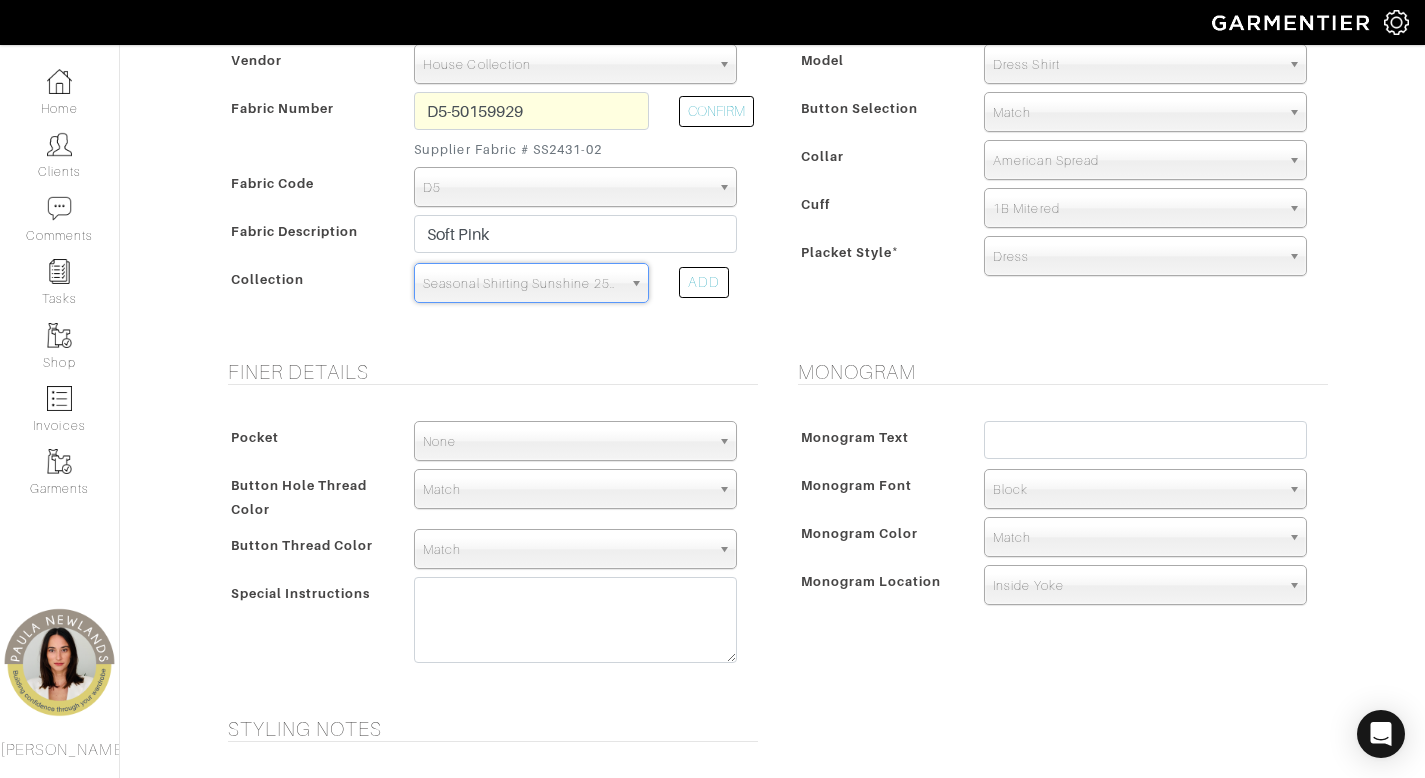 click on "Monogram
Monogram Text
Monogram Font
N/A
Script
Calligraphy
Times Roman
Block
Block
Monogram Color
Match
Aubergine
Azure
Beige
Black
Blue
British Navy
Bubble Gum
Burgundy
Burnt Orange
Celery
Charcoal
Chestnut
Cobalt Blue
Coral
Dark Brown
Dark Gray
Dark Olive
Ecru" at bounding box center [1058, 526] 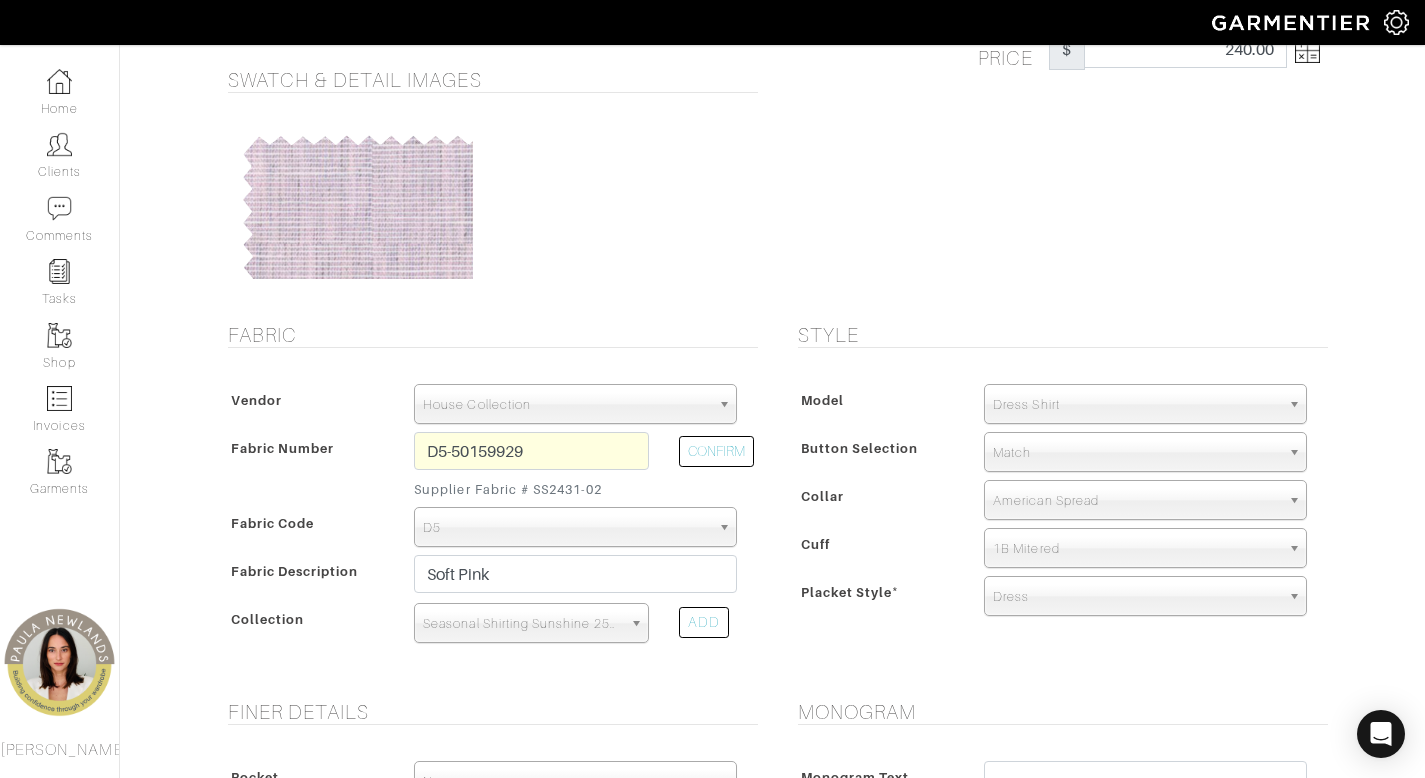 scroll, scrollTop: 132, scrollLeft: 0, axis: vertical 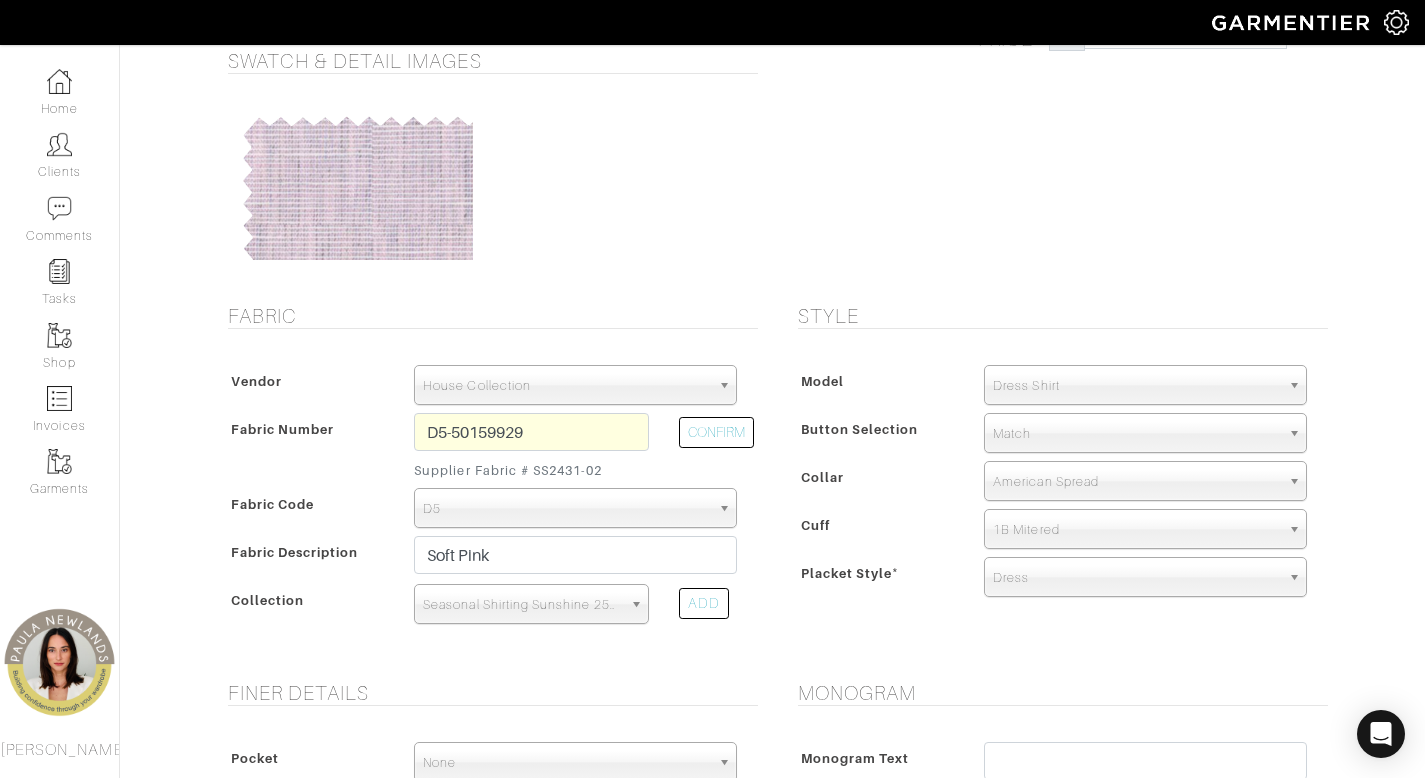 click on "Match" at bounding box center [1136, 434] 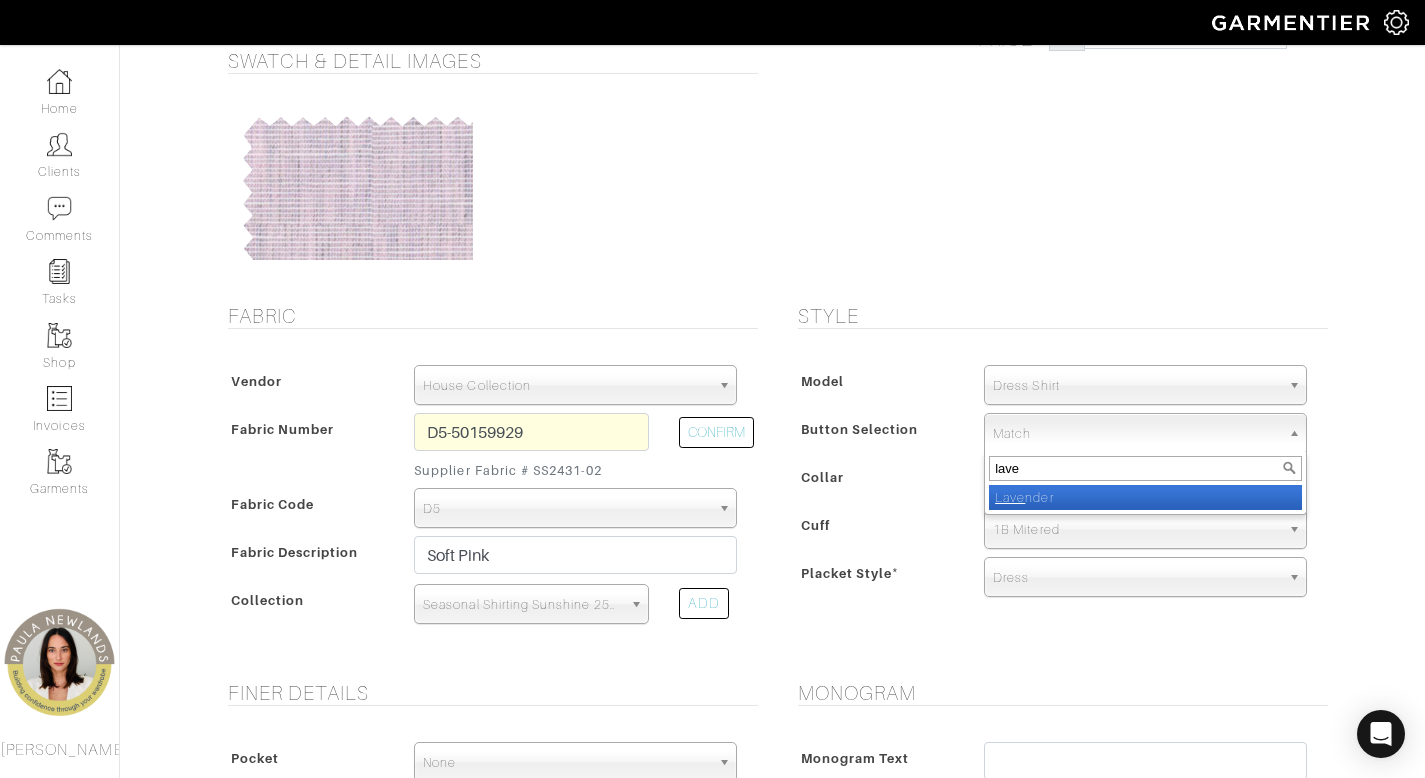 type on "lave" 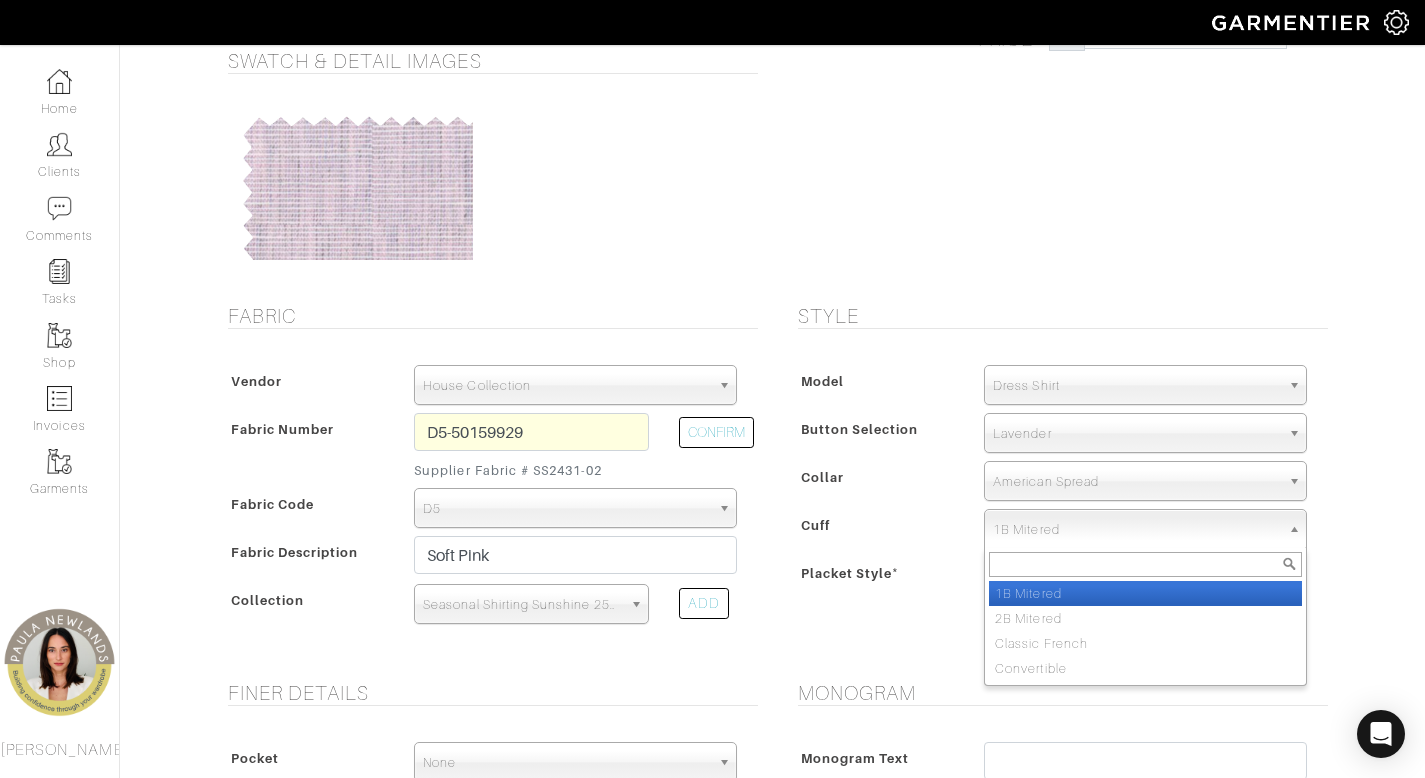 click on "1B Mitered" at bounding box center (1136, 530) 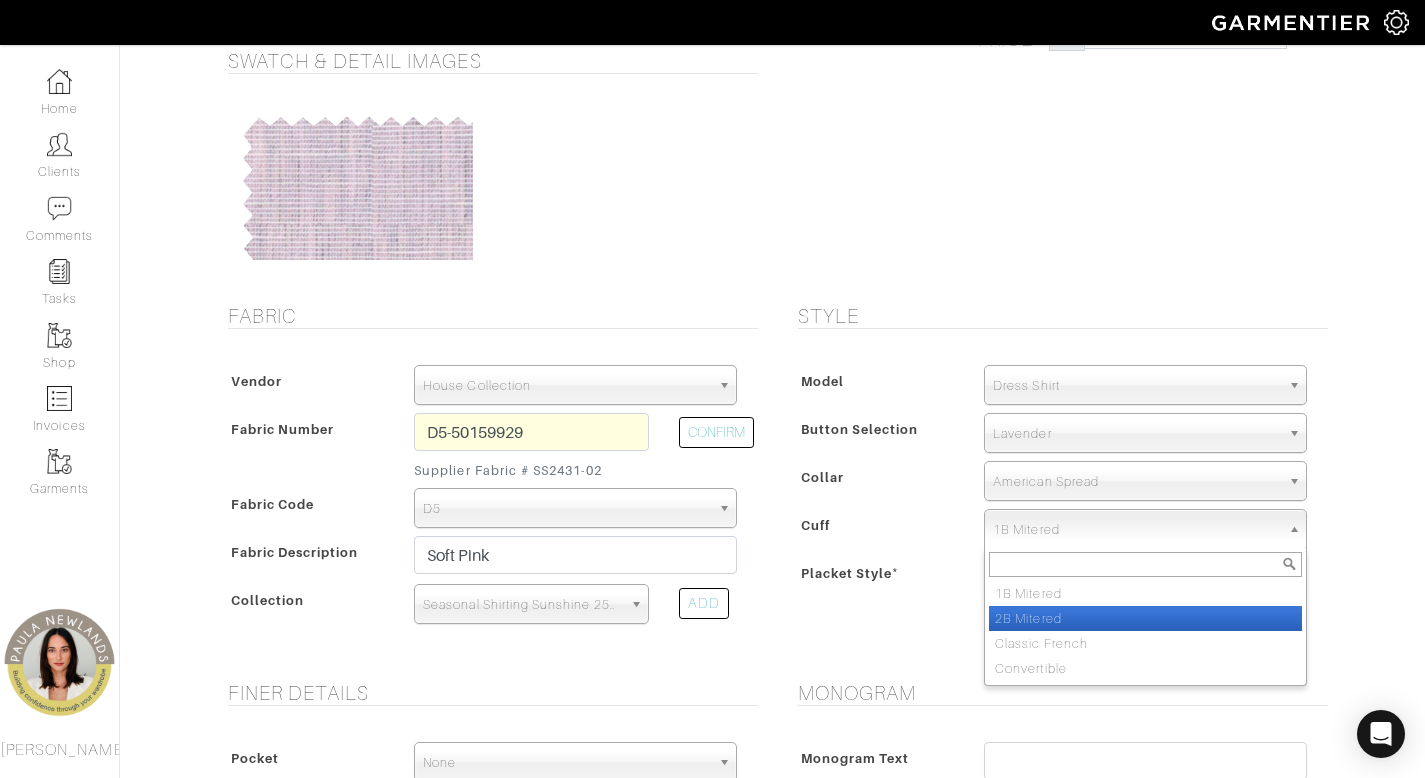 click on "2B Mitered" at bounding box center (1145, 618) 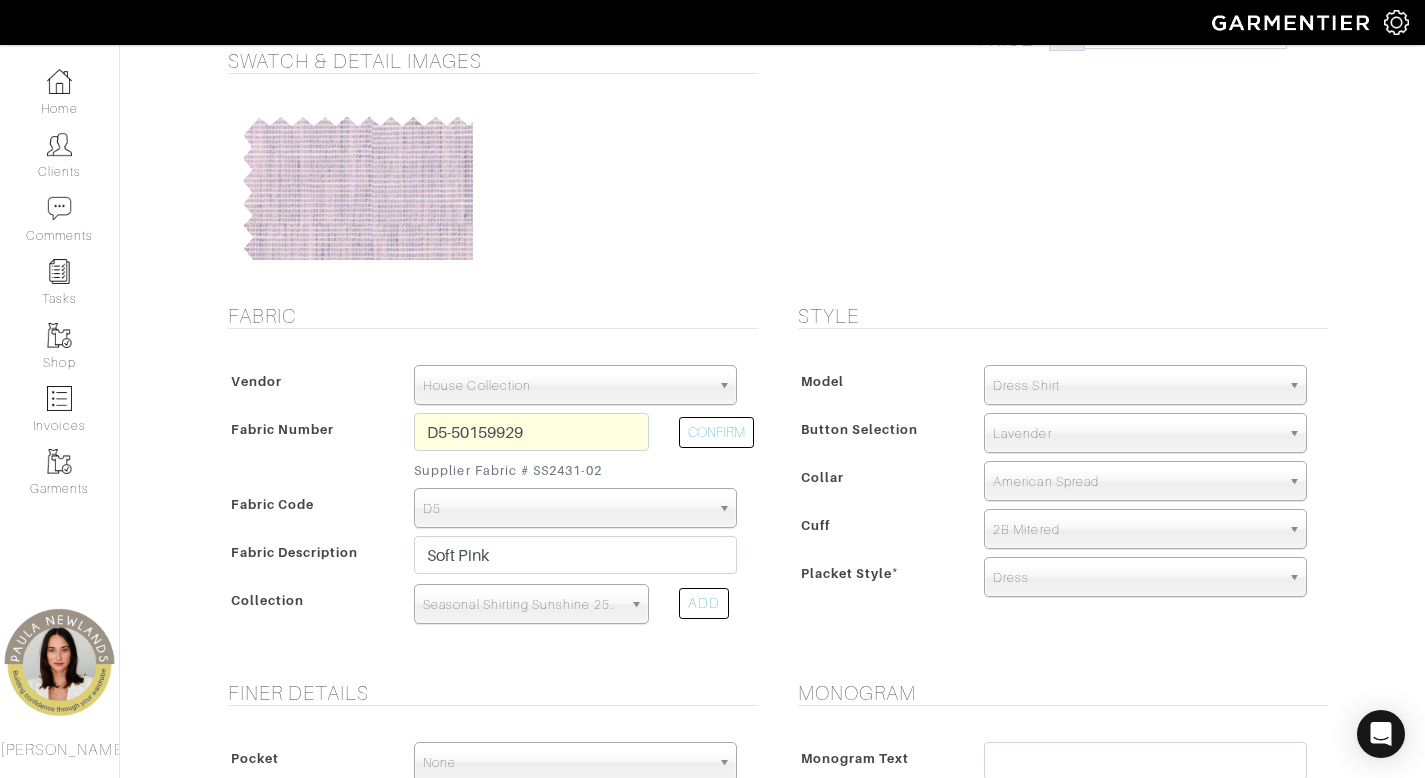 click on "Reggie Sullivan  -
Invoice 24175  -
Custom Woven
See Custom Models & Style Options
Swatch & Detail Images
Price $ 240.00
Fabric" at bounding box center [712, 727] 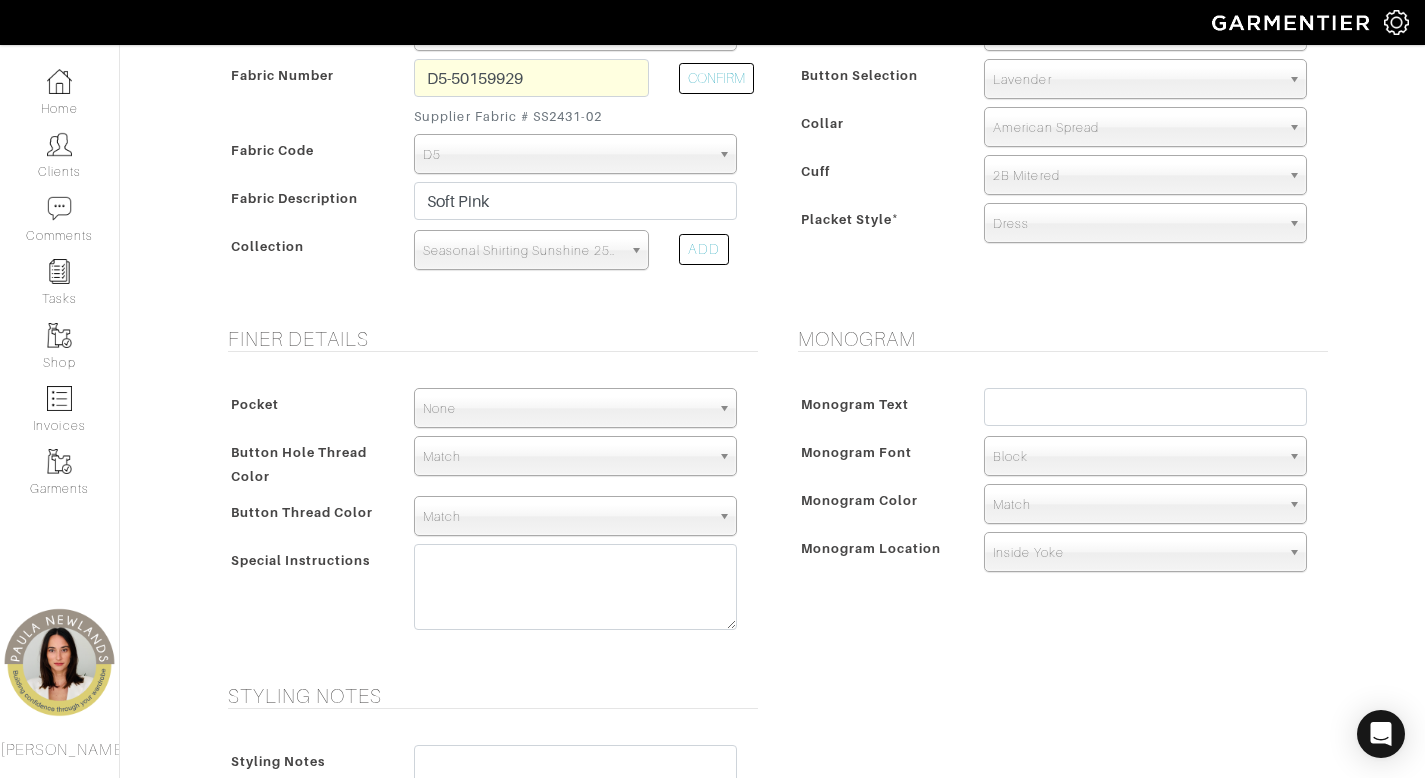 scroll, scrollTop: 616, scrollLeft: 0, axis: vertical 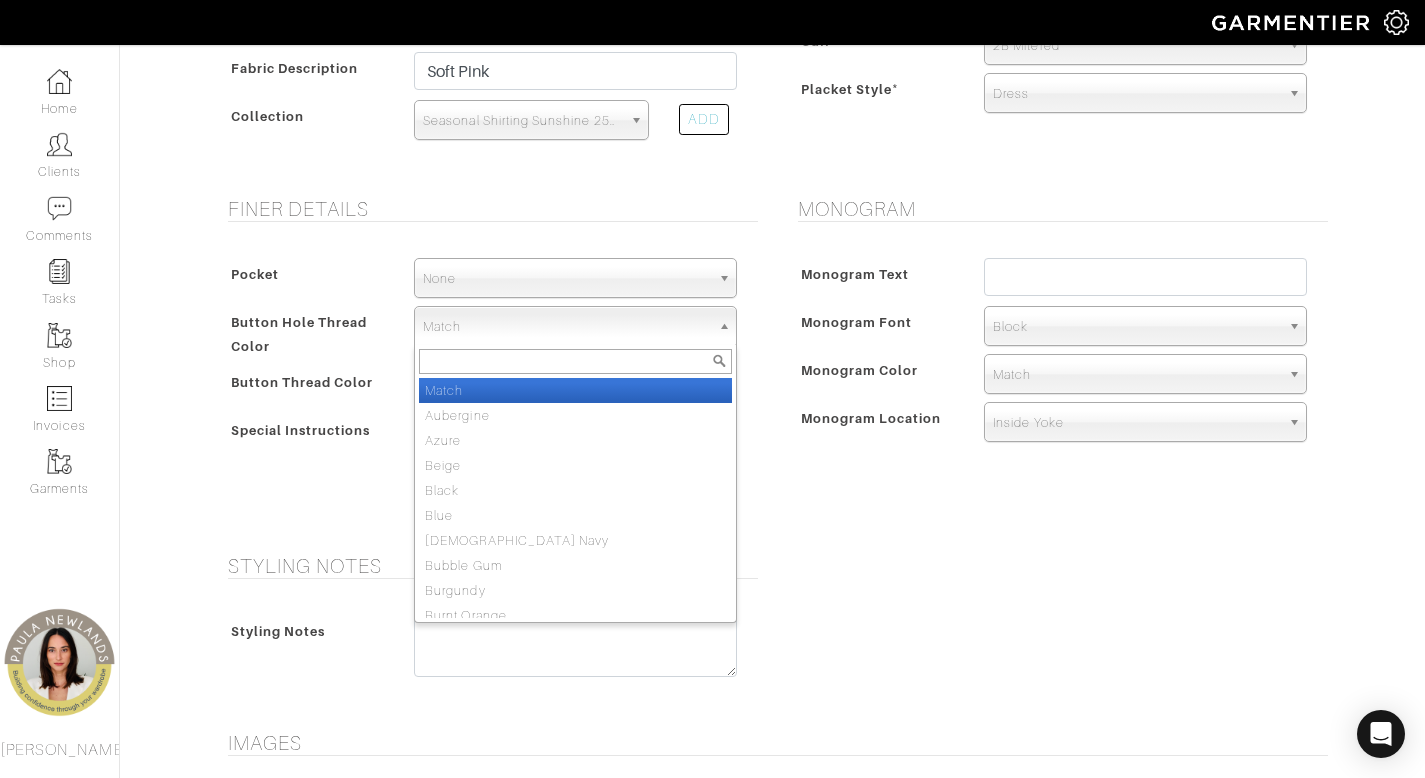 click on "Match" at bounding box center [566, 327] 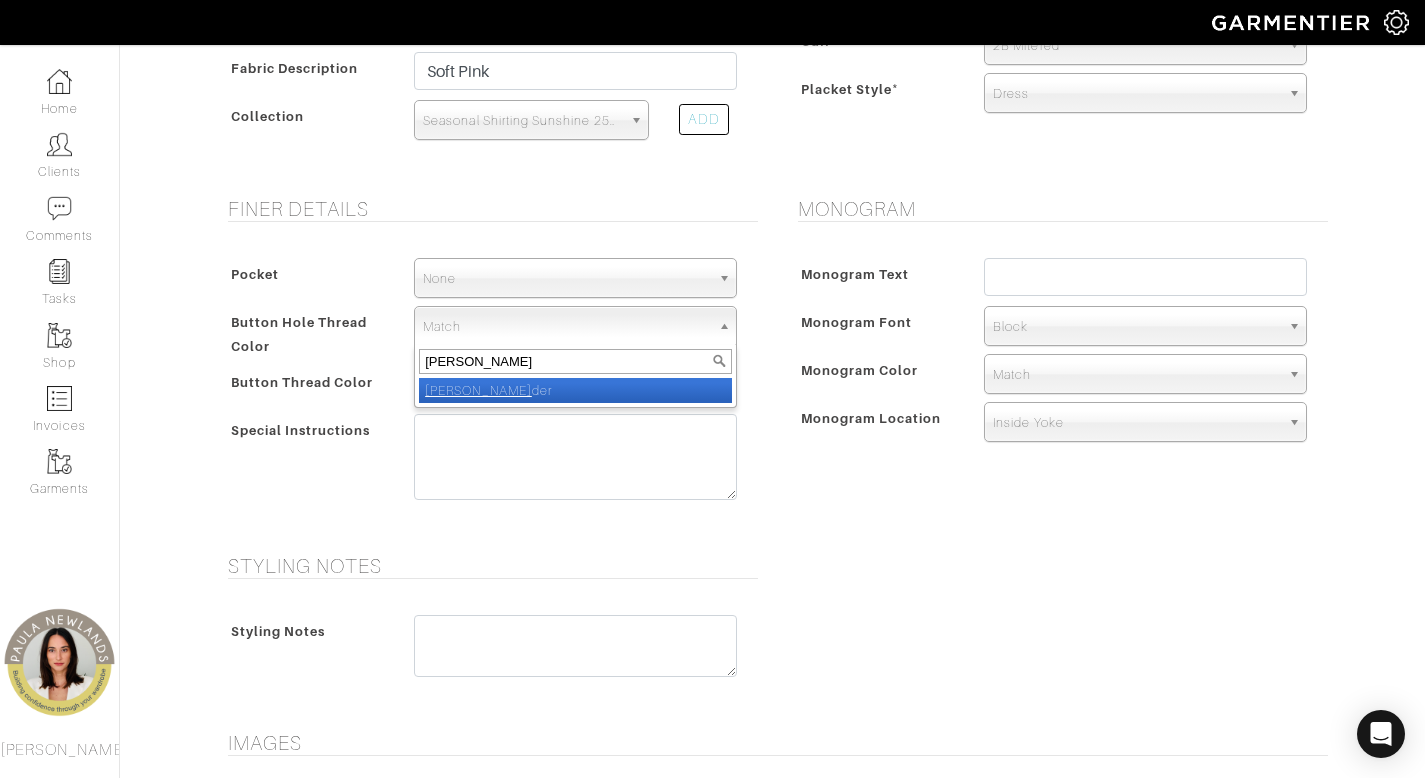 type on "laven" 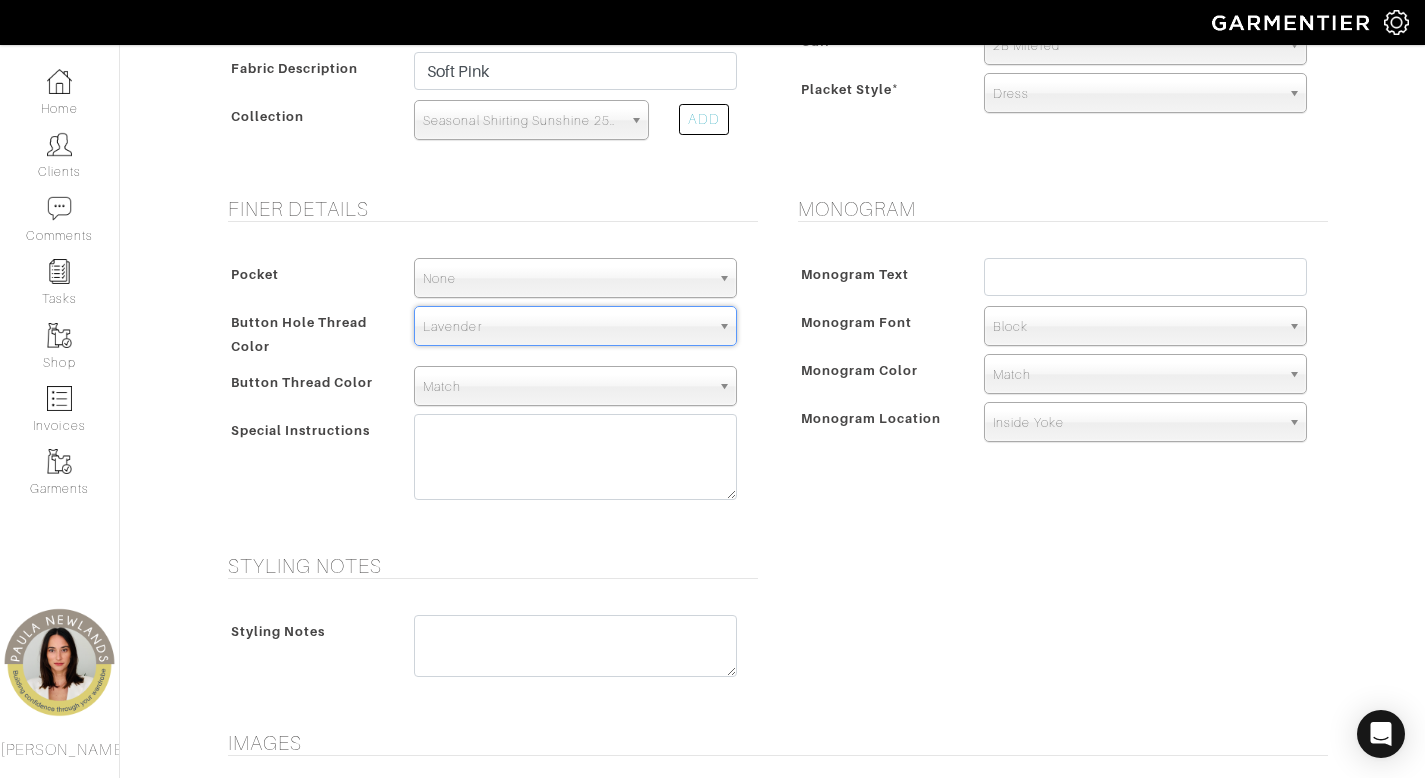 click on "Match" at bounding box center (566, 387) 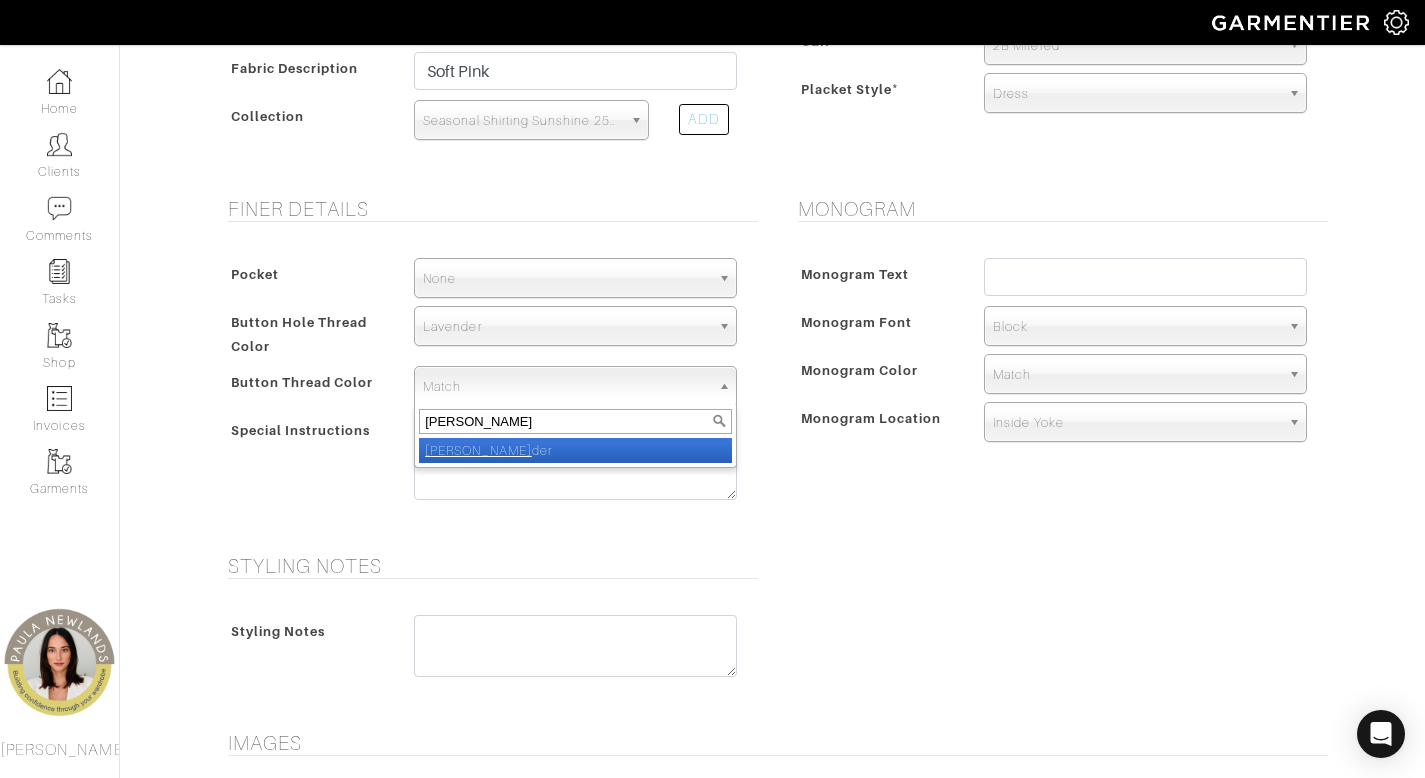 type on "laven" 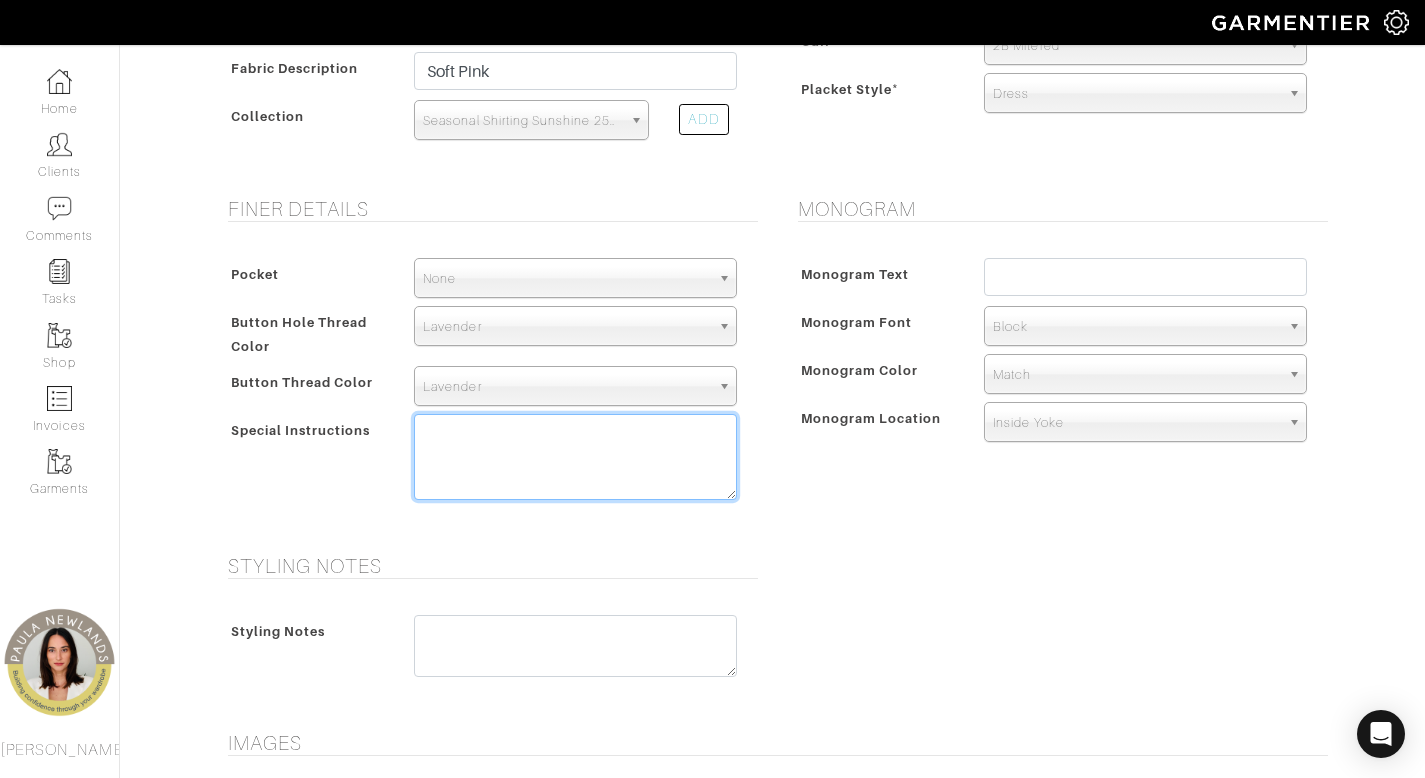click at bounding box center [575, 457] 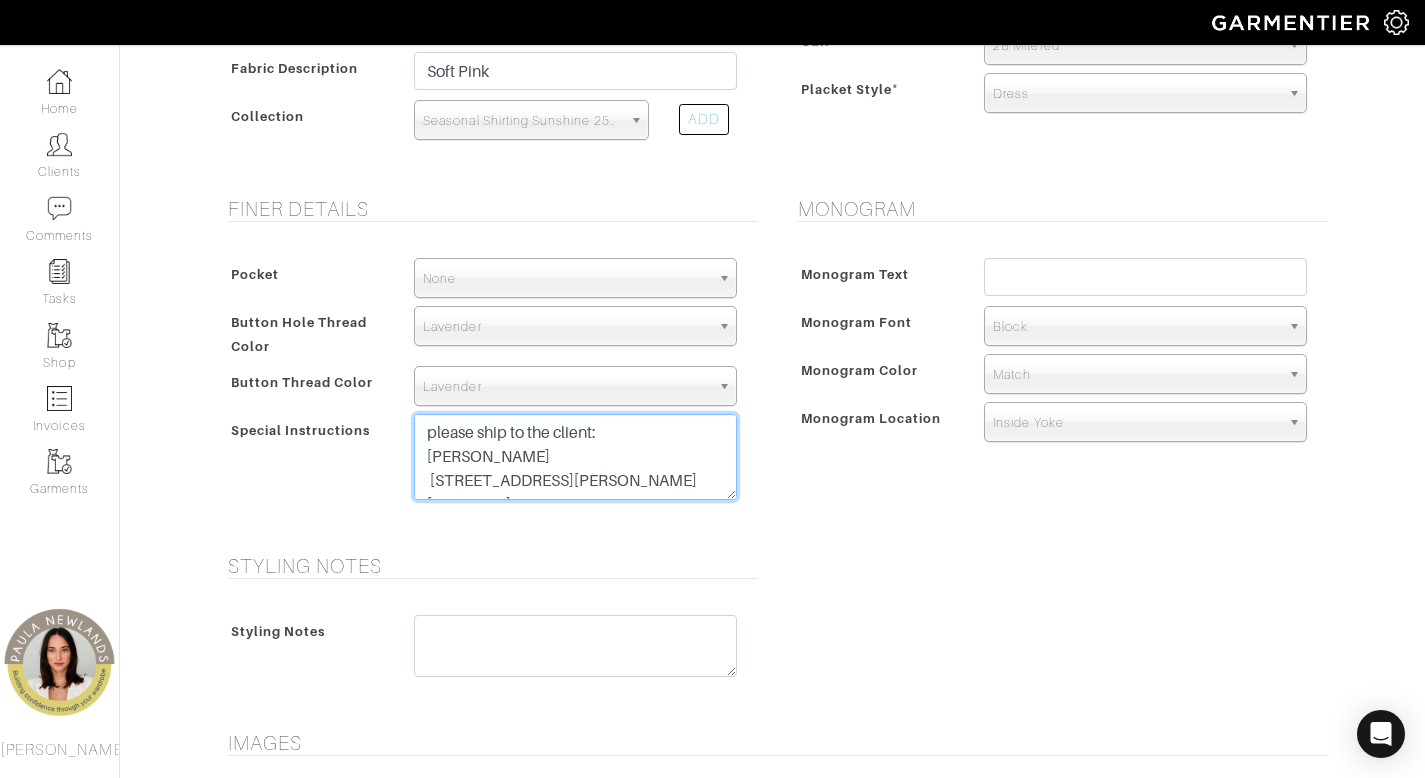 type on "please ship to the client:
Reggie Sullivan
3917 Gillon Ave Dallas, Texas - 75205" 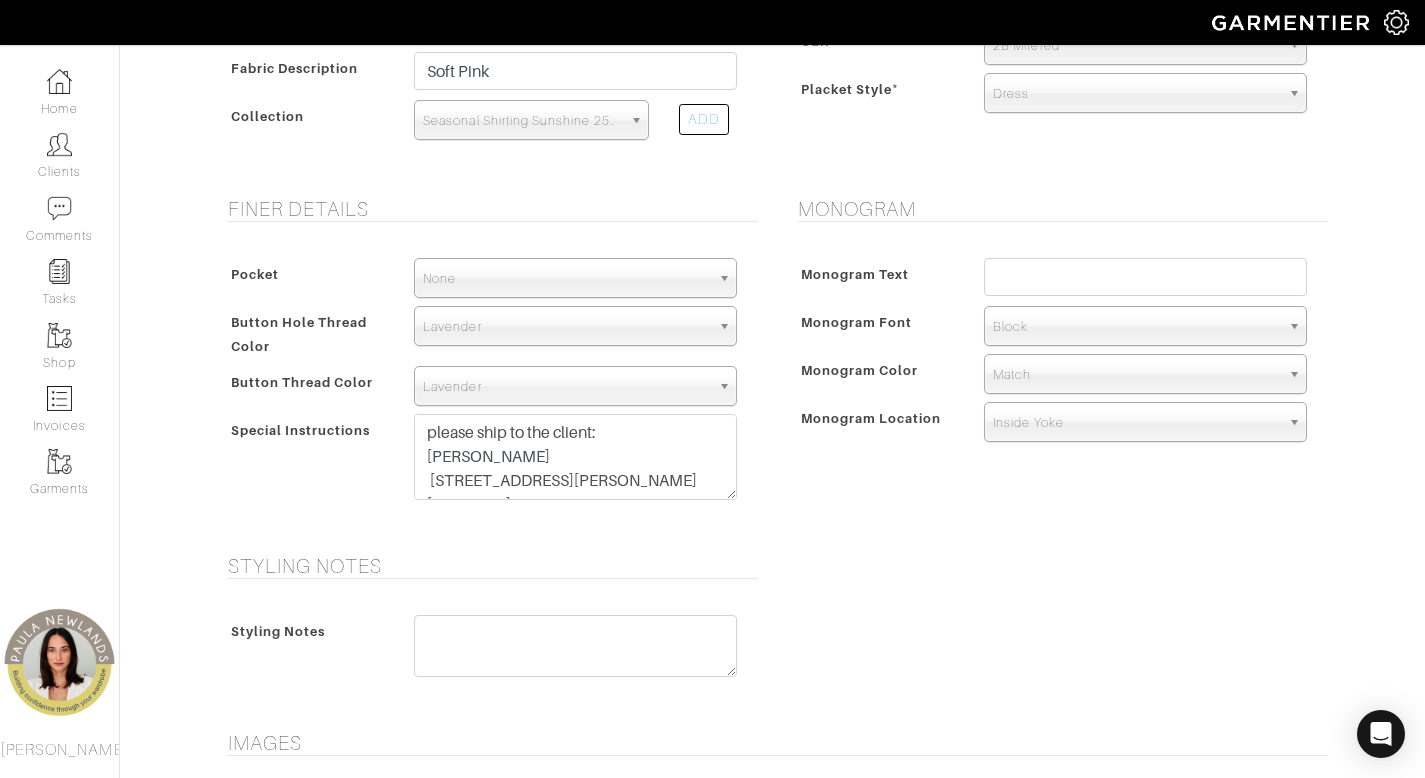 click on "Styling Notes
Styling Notes" at bounding box center (773, 630) 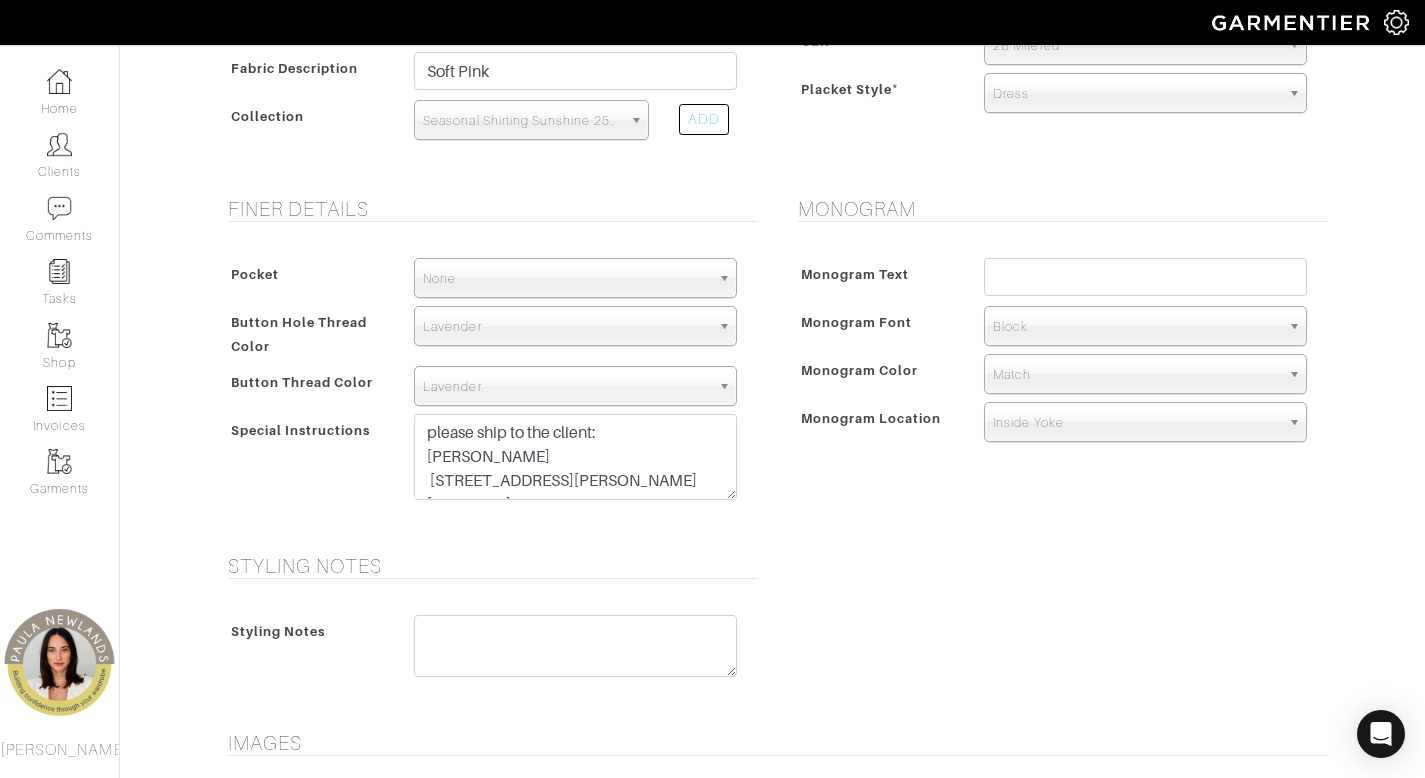 click on "Styling Notes
Styling Notes" at bounding box center [773, 630] 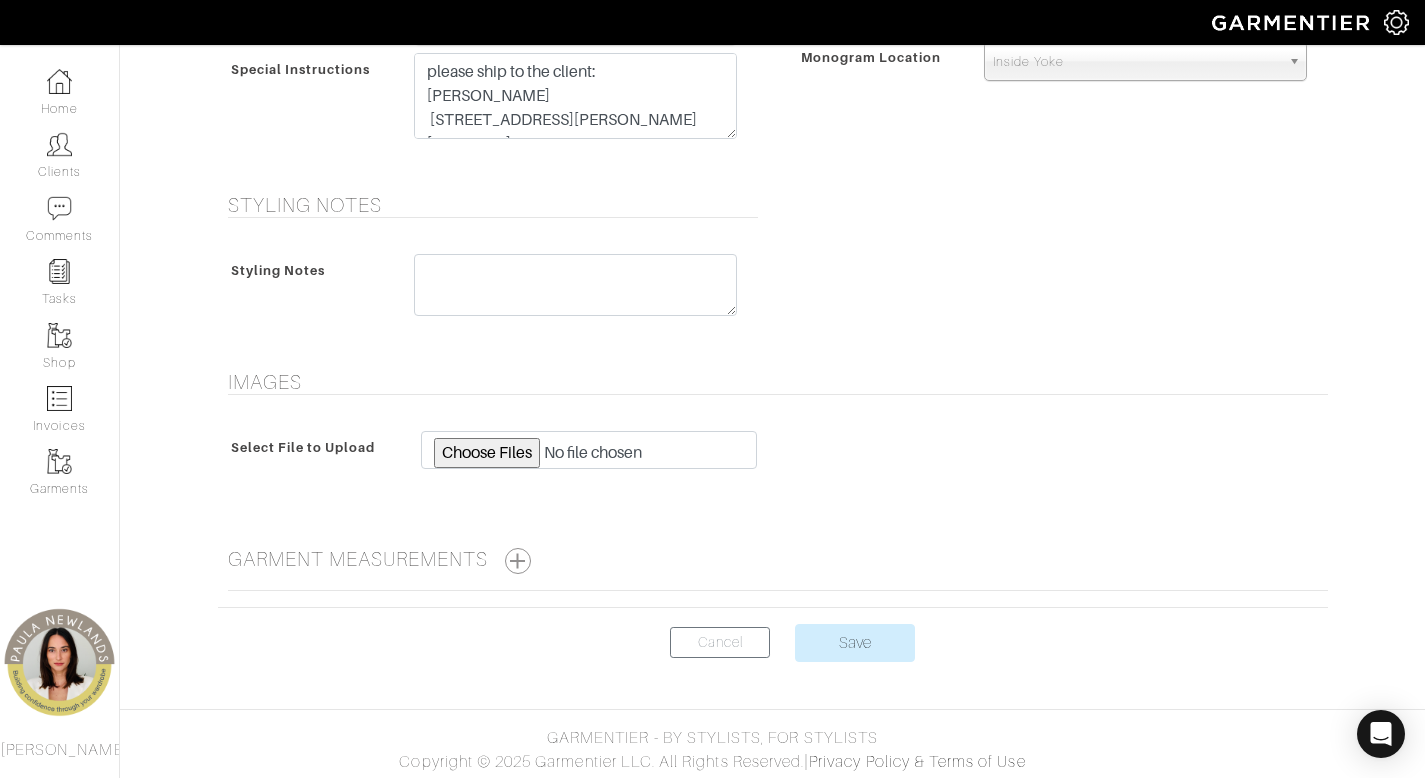 scroll, scrollTop: 980, scrollLeft: 0, axis: vertical 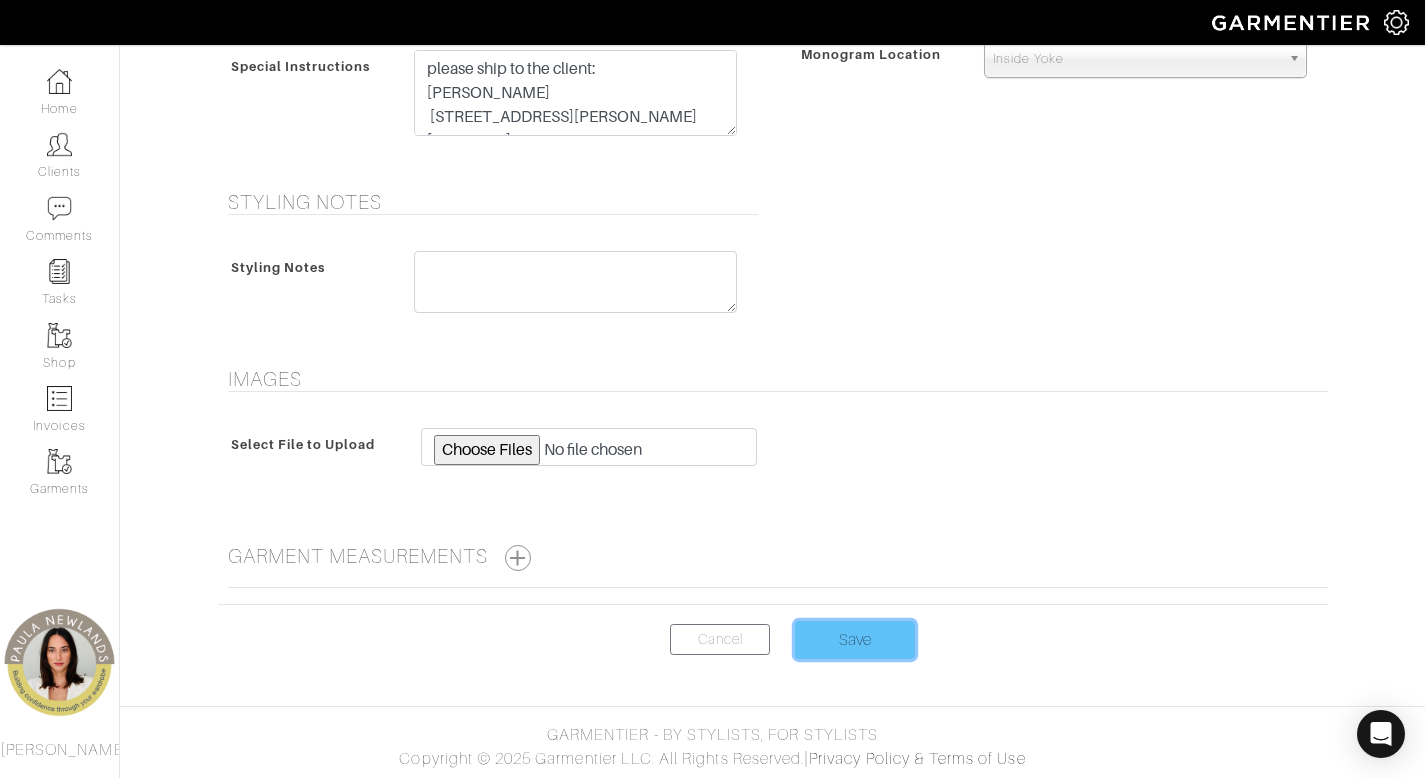 click on "Save" at bounding box center (855, 640) 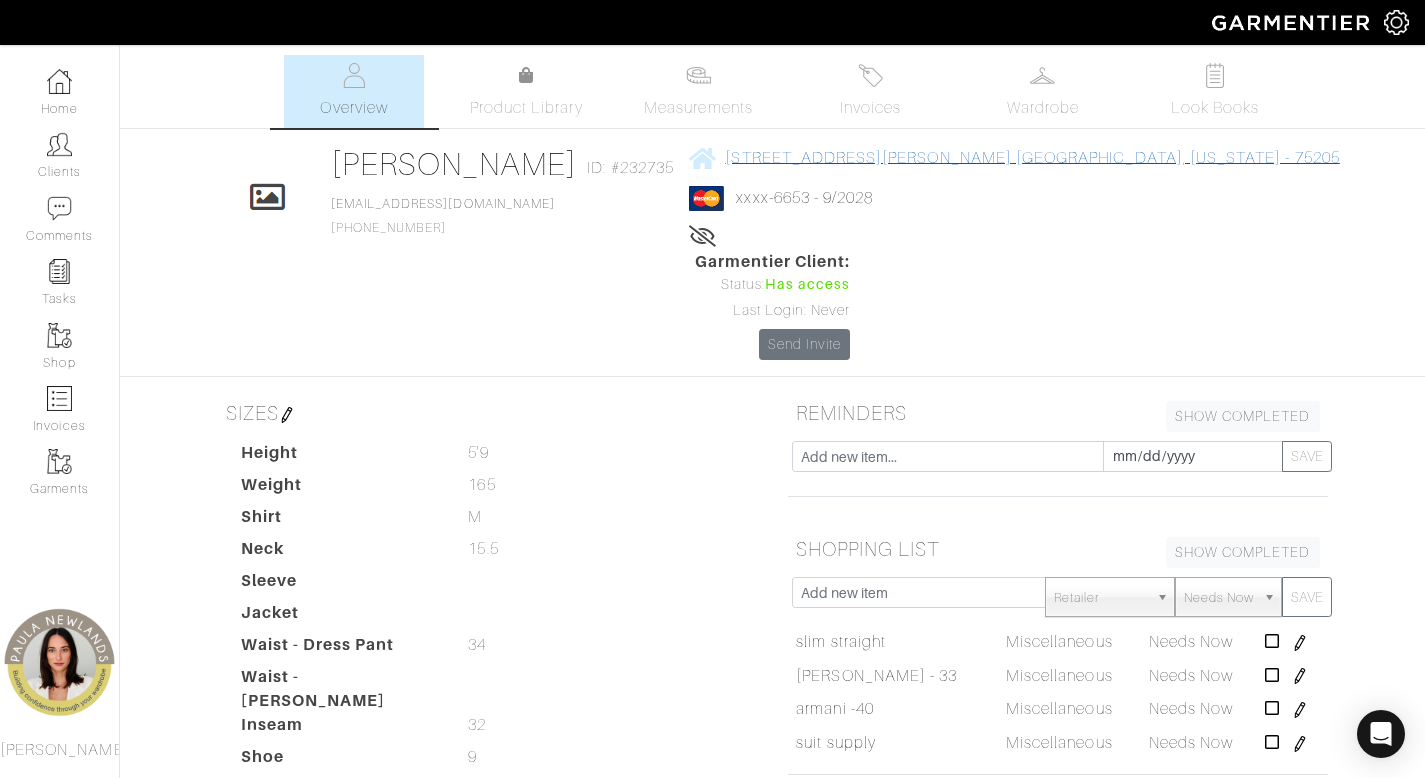scroll, scrollTop: 0, scrollLeft: 0, axis: both 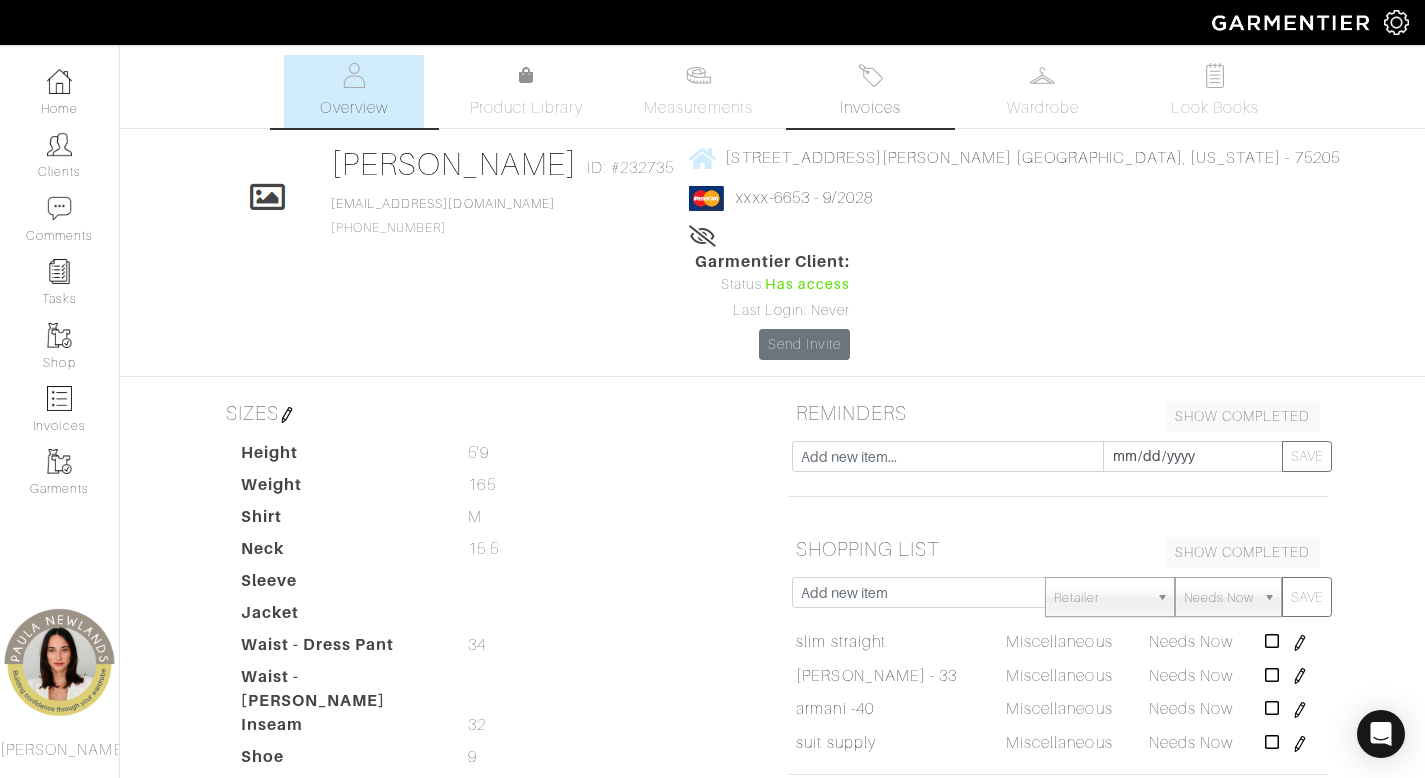 click at bounding box center [870, 75] 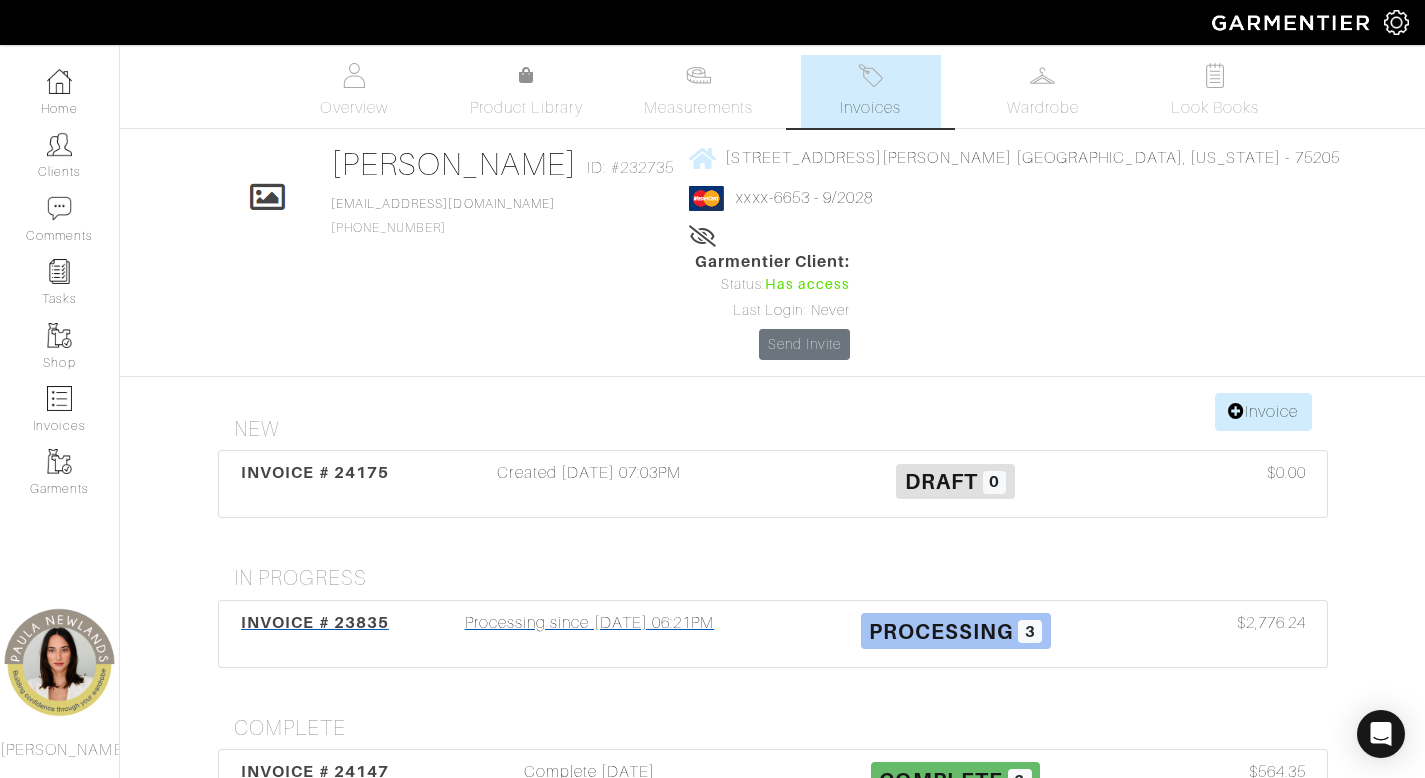 click on "Processing since 06/05/25 06:21PM" at bounding box center (590, 634) 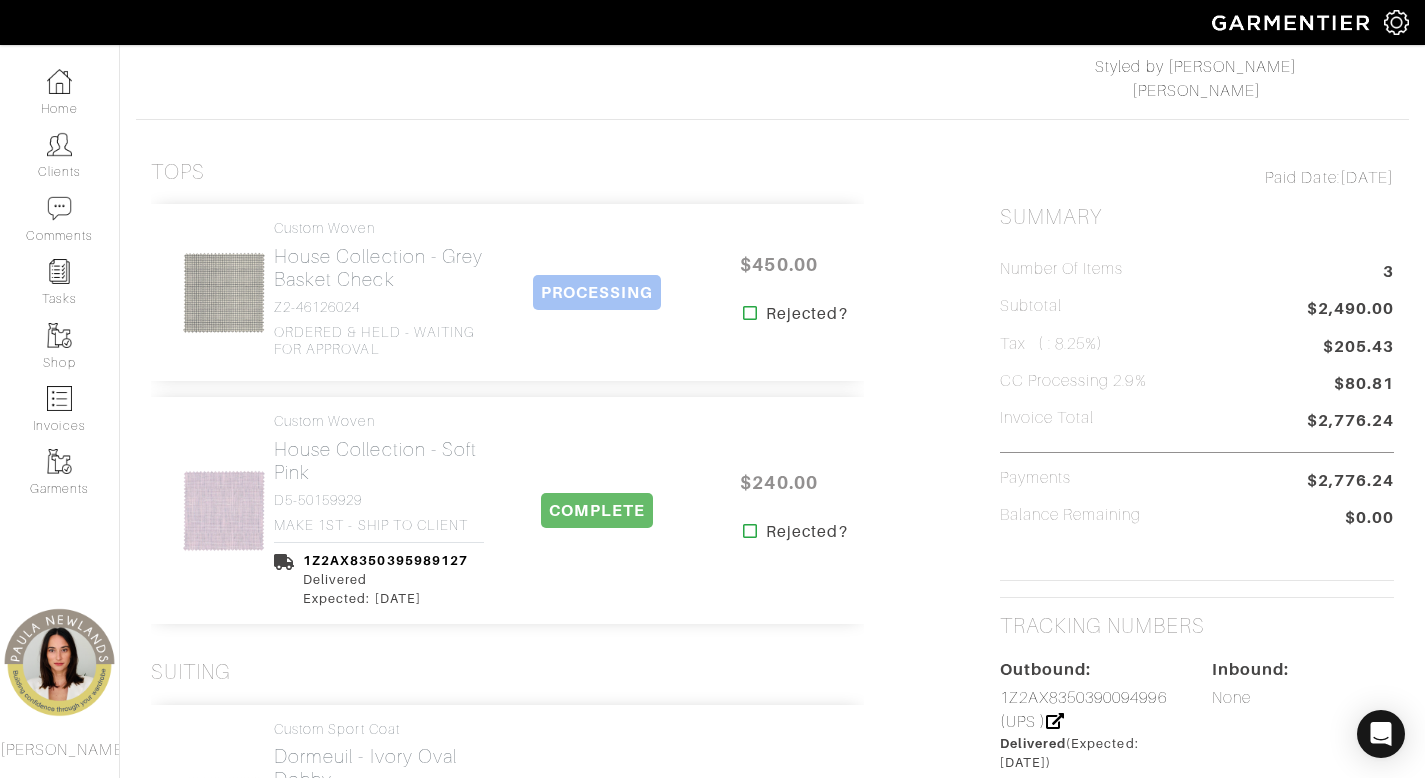 scroll, scrollTop: 336, scrollLeft: 0, axis: vertical 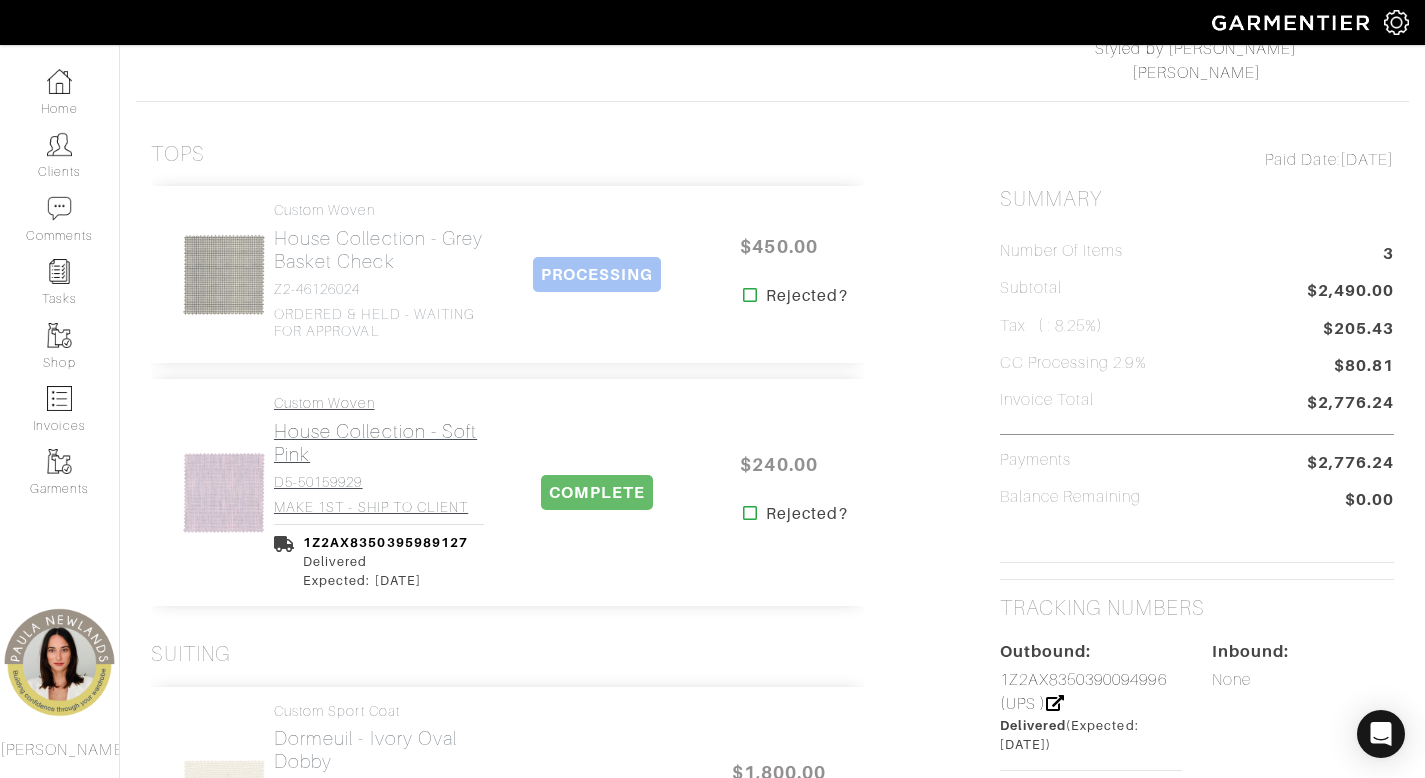 click on "House Collection -
Soft Pink" at bounding box center (379, 443) 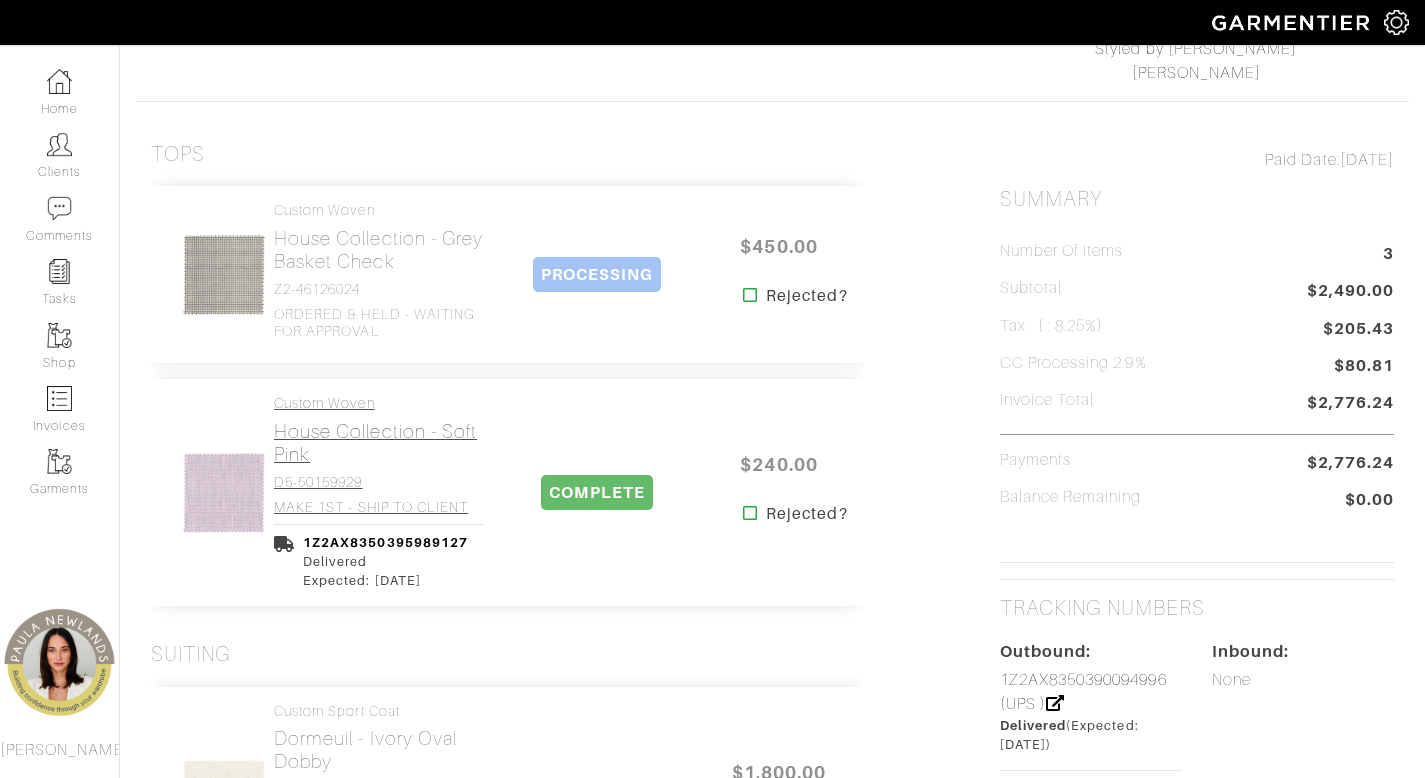 scroll, scrollTop: 0, scrollLeft: 0, axis: both 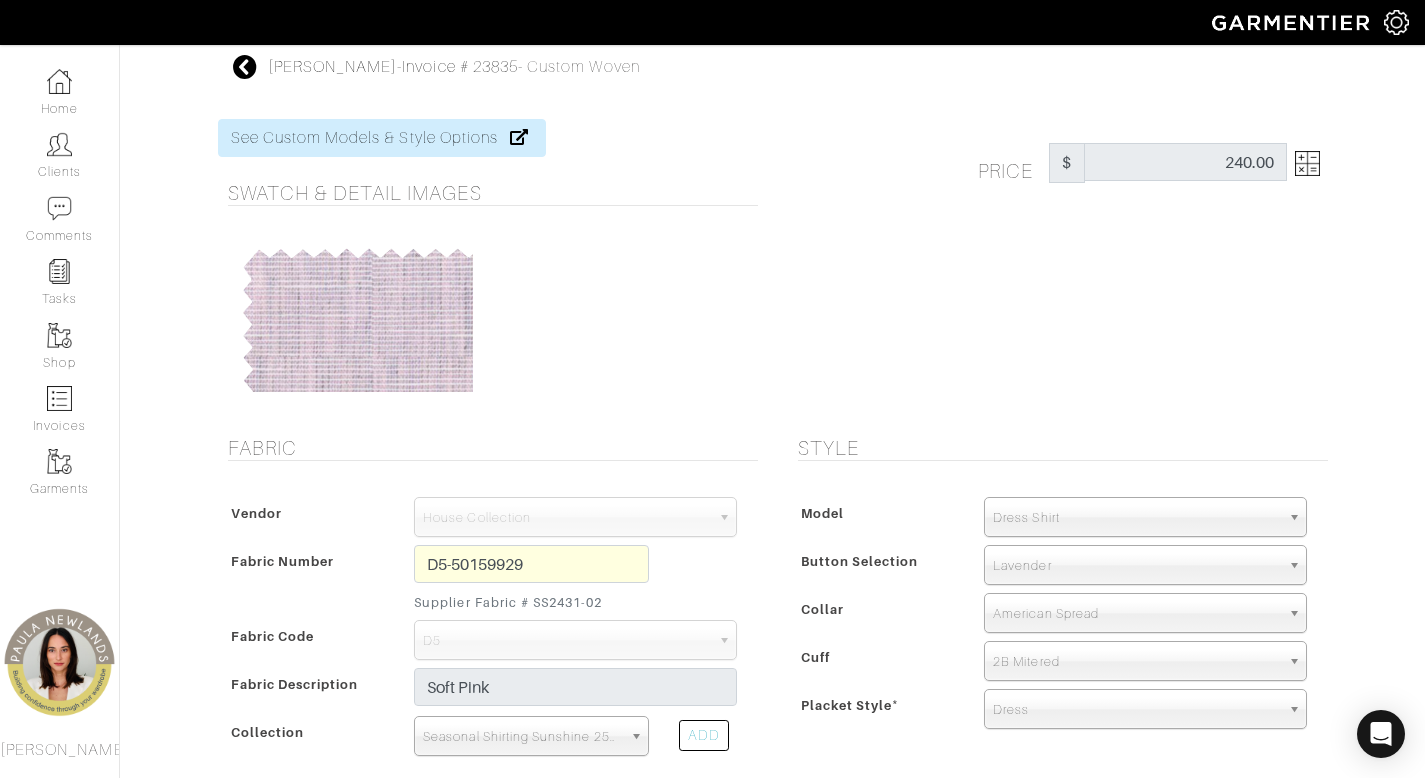 click on "D5-50159929
Supplier Fabric # SS2431-02" at bounding box center (531, 582) 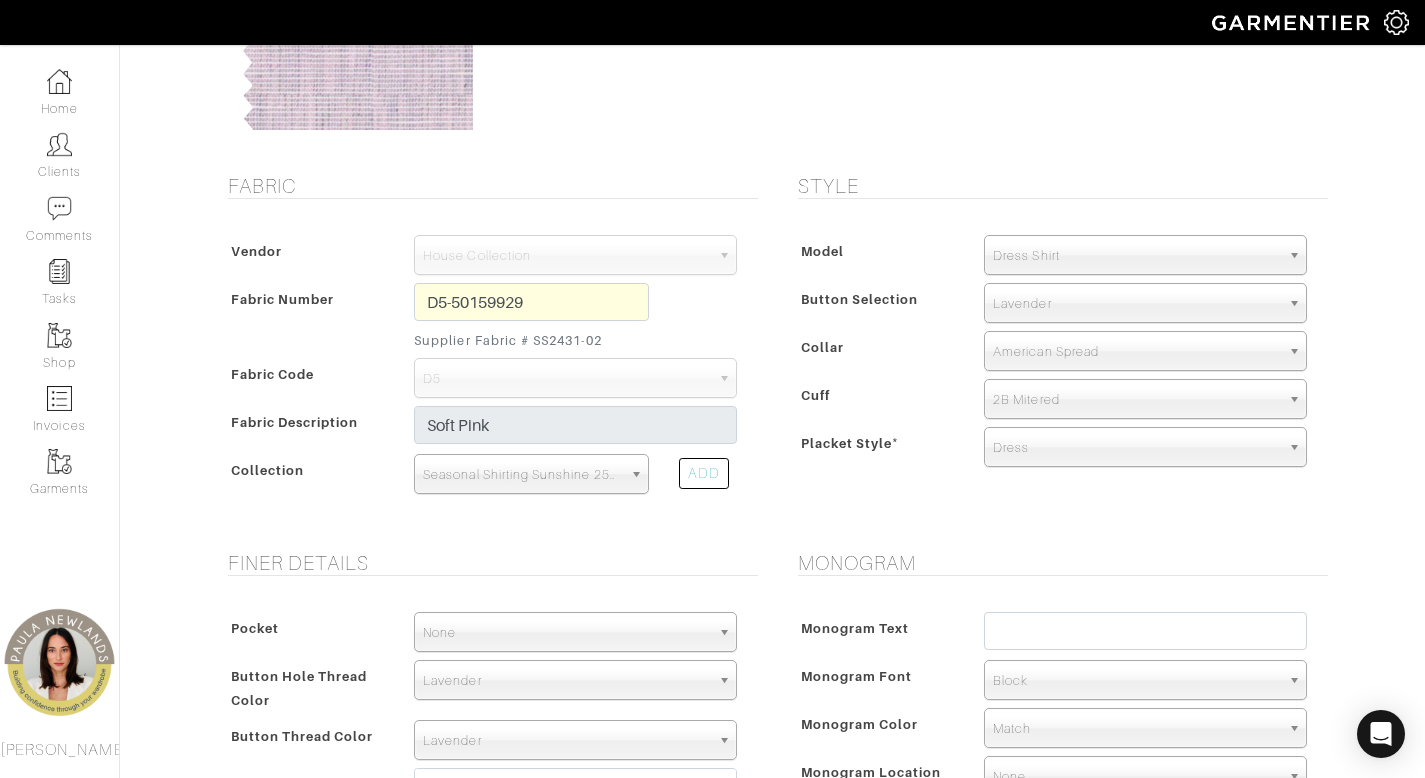 scroll, scrollTop: 292, scrollLeft: 0, axis: vertical 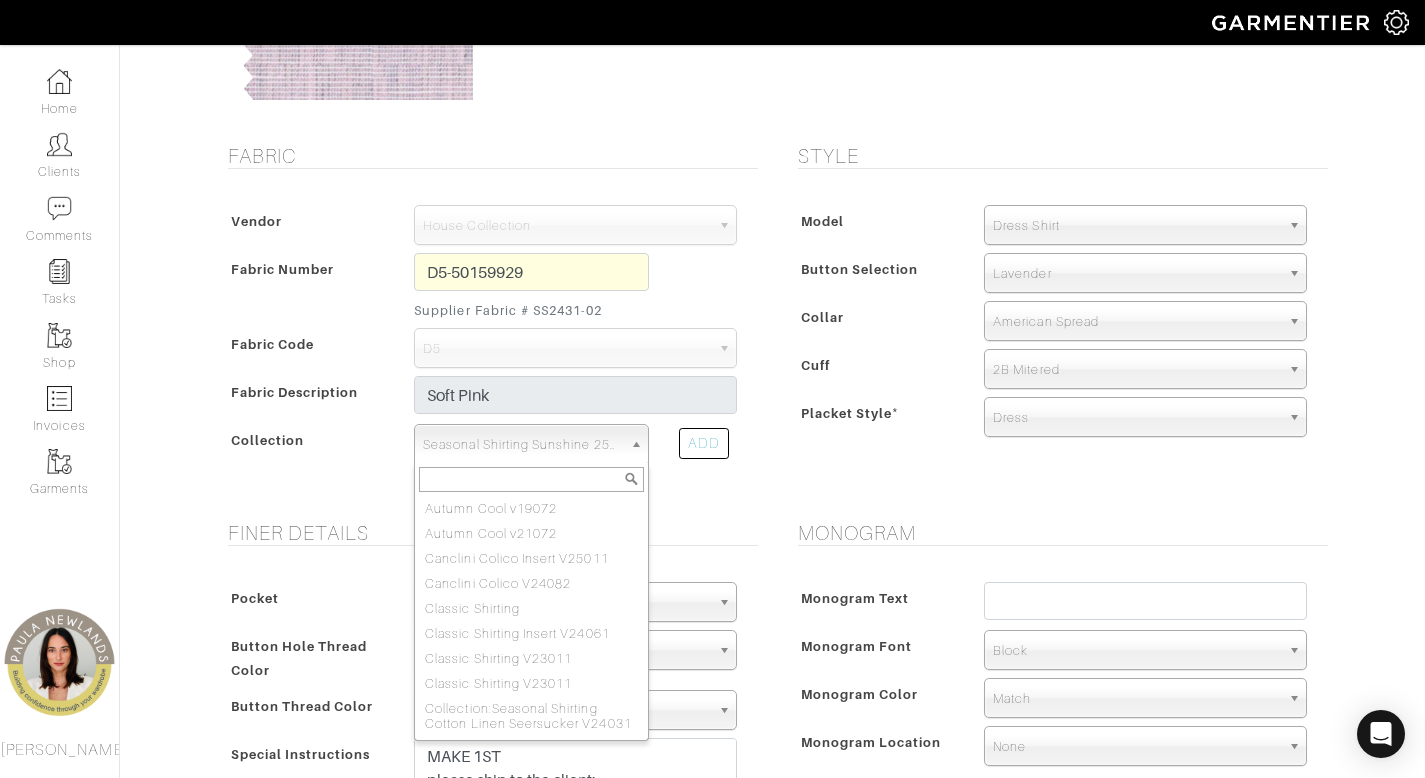 click on "Seasonal Shirting Sunshine 25011" at bounding box center (522, 445) 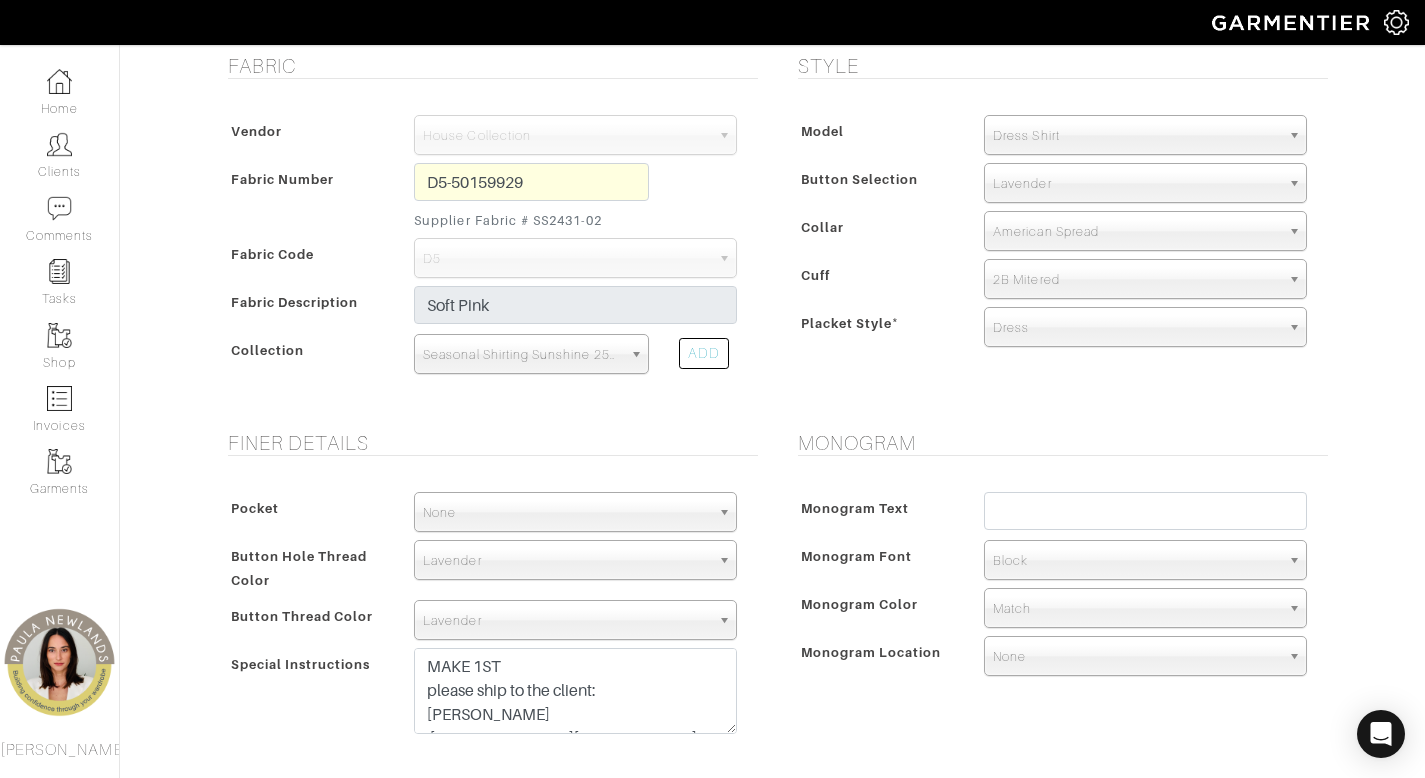 scroll, scrollTop: 446, scrollLeft: 0, axis: vertical 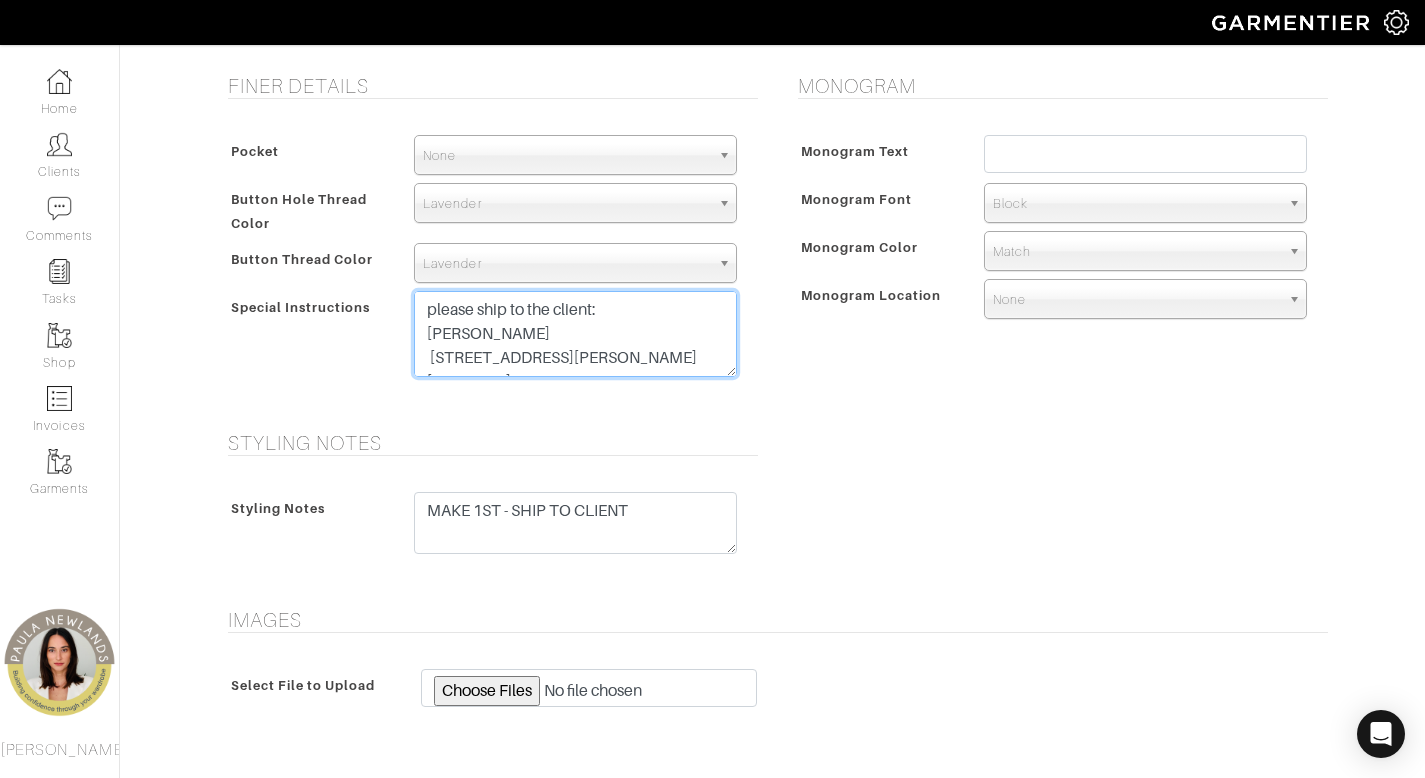 drag, startPoint x: 428, startPoint y: 601, endPoint x: 772, endPoint y: 777, distance: 386.40912 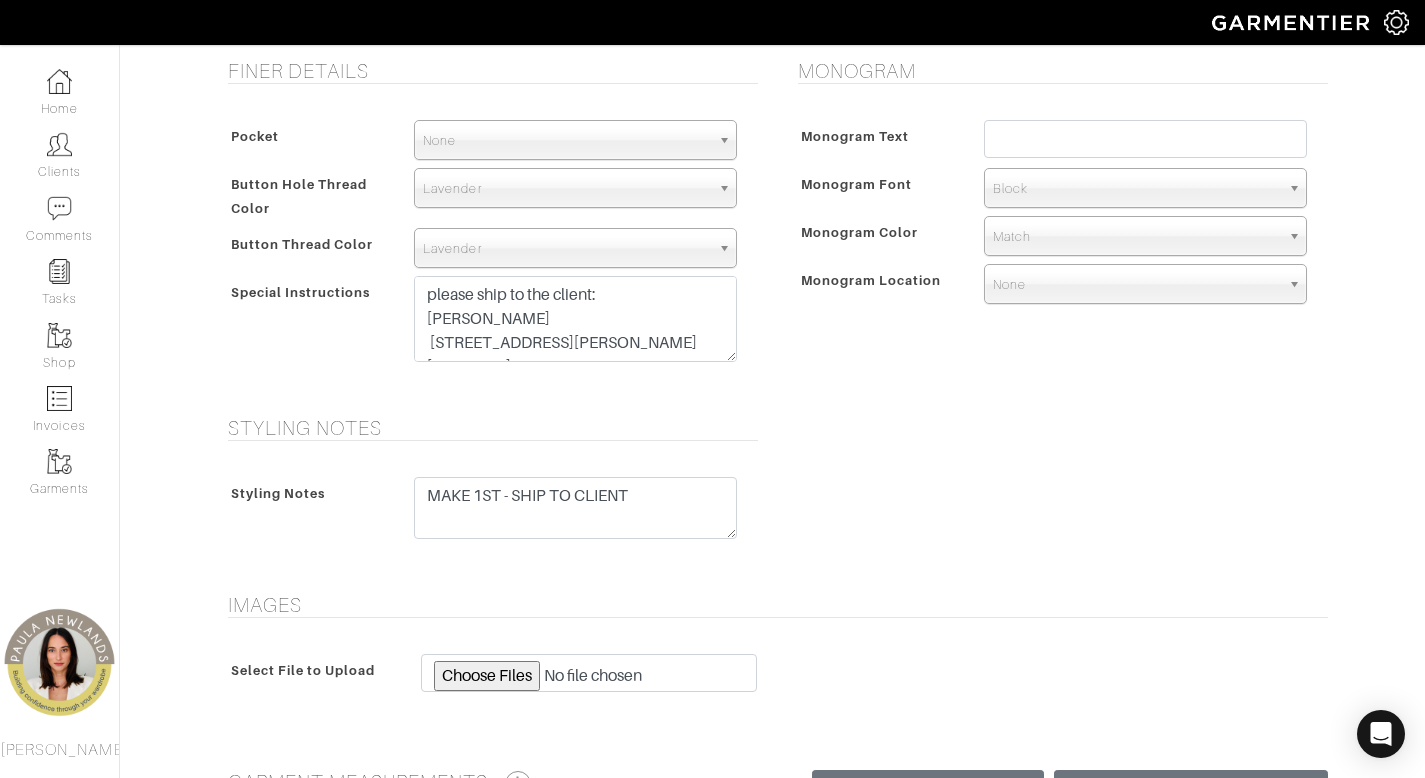 click on "Styling Notes
Styling Notes
MAKE 1ST - SHIP TO CLIENT" at bounding box center [773, 492] 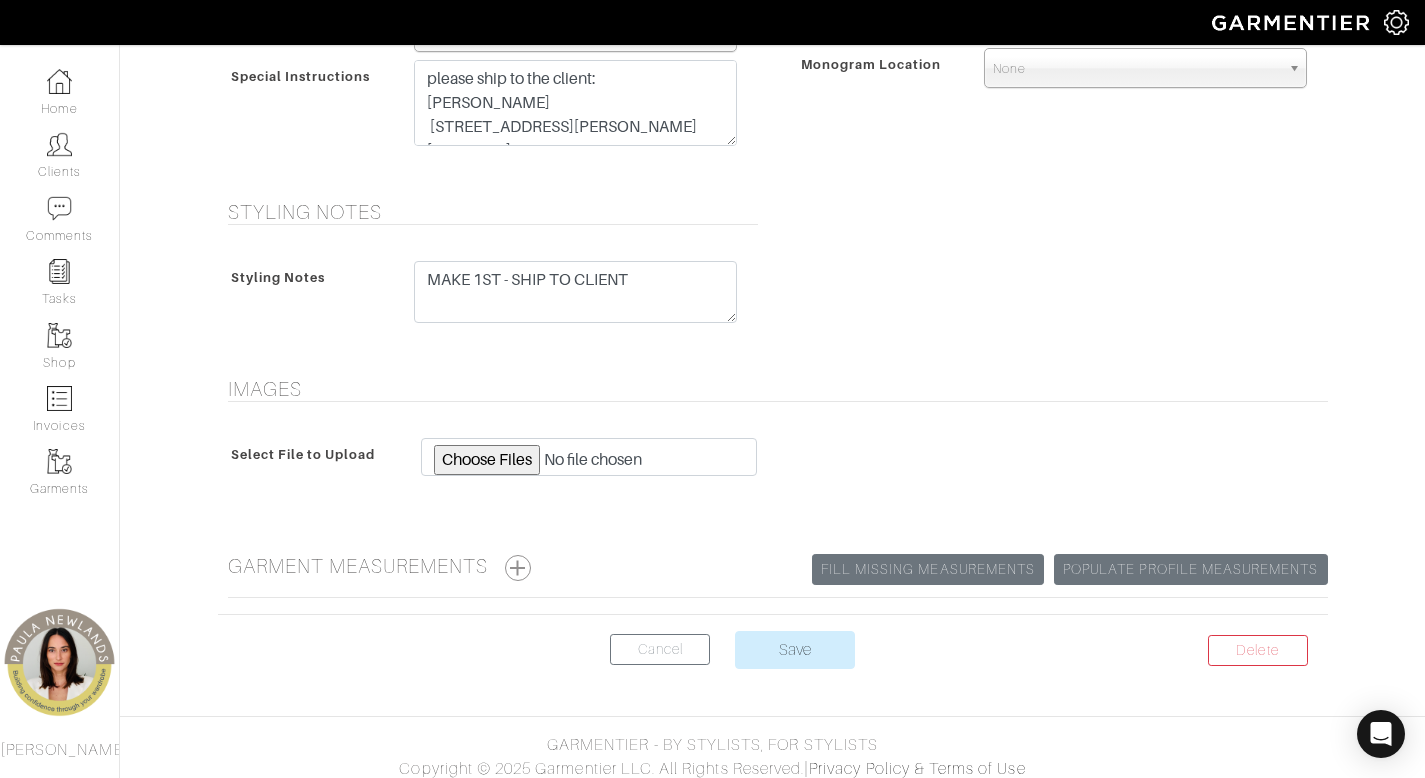 scroll, scrollTop: 980, scrollLeft: 0, axis: vertical 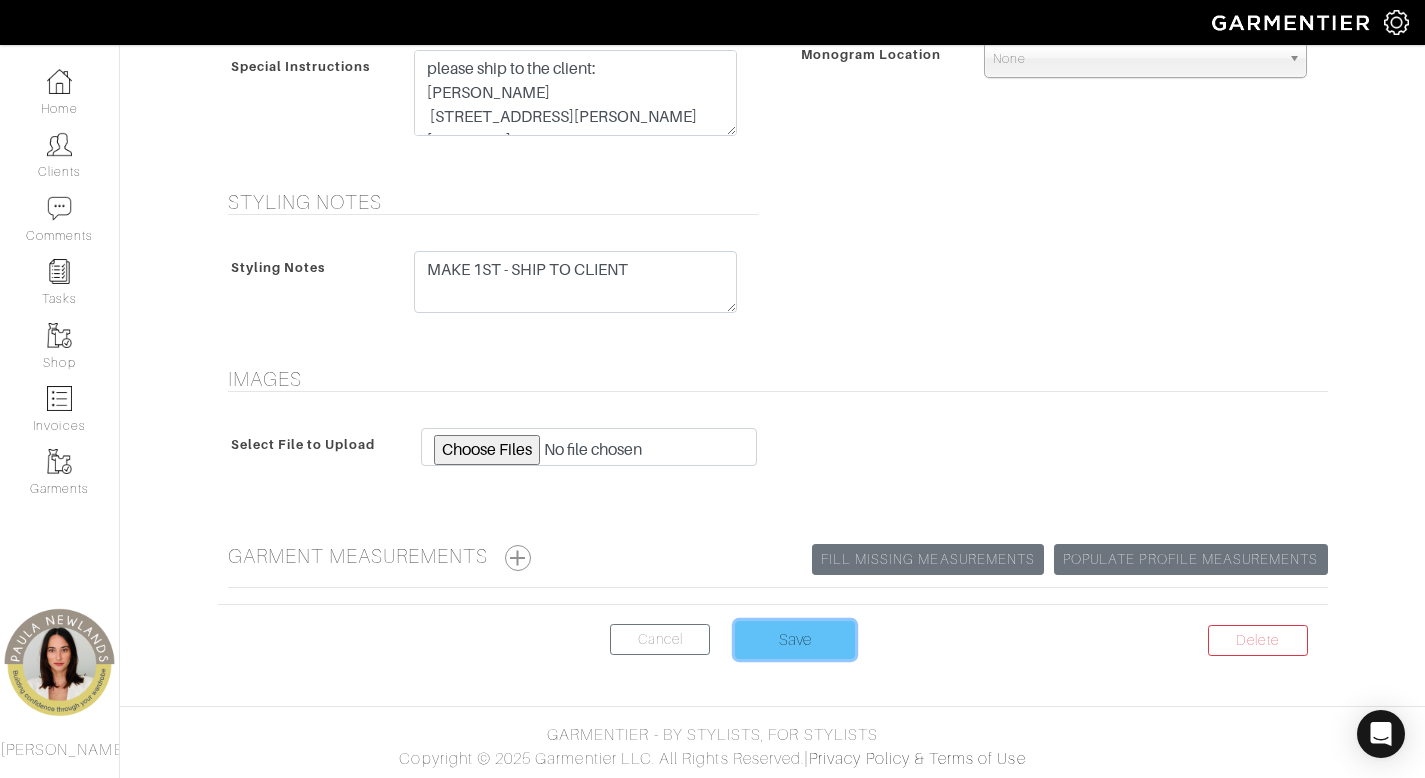 click on "Save" at bounding box center [795, 640] 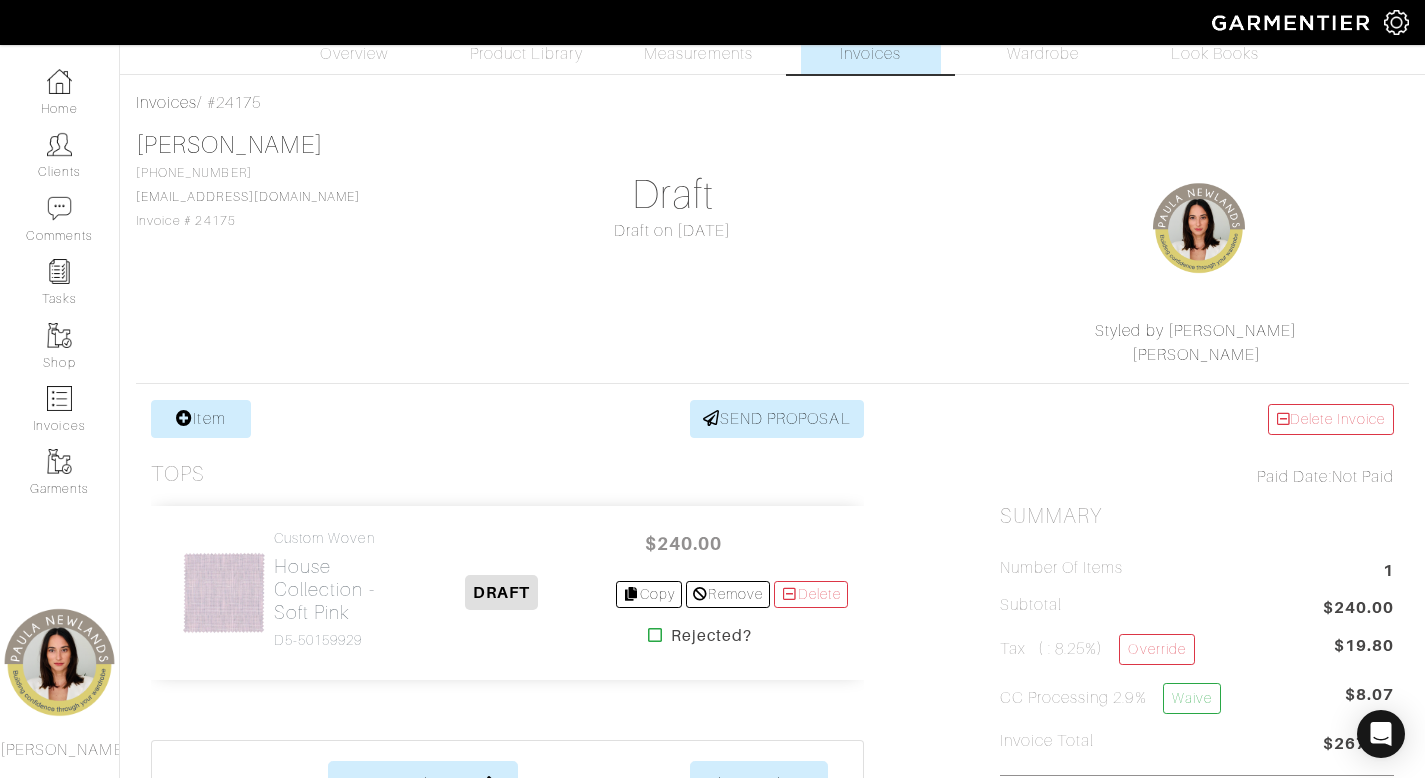 scroll, scrollTop: 0, scrollLeft: 0, axis: both 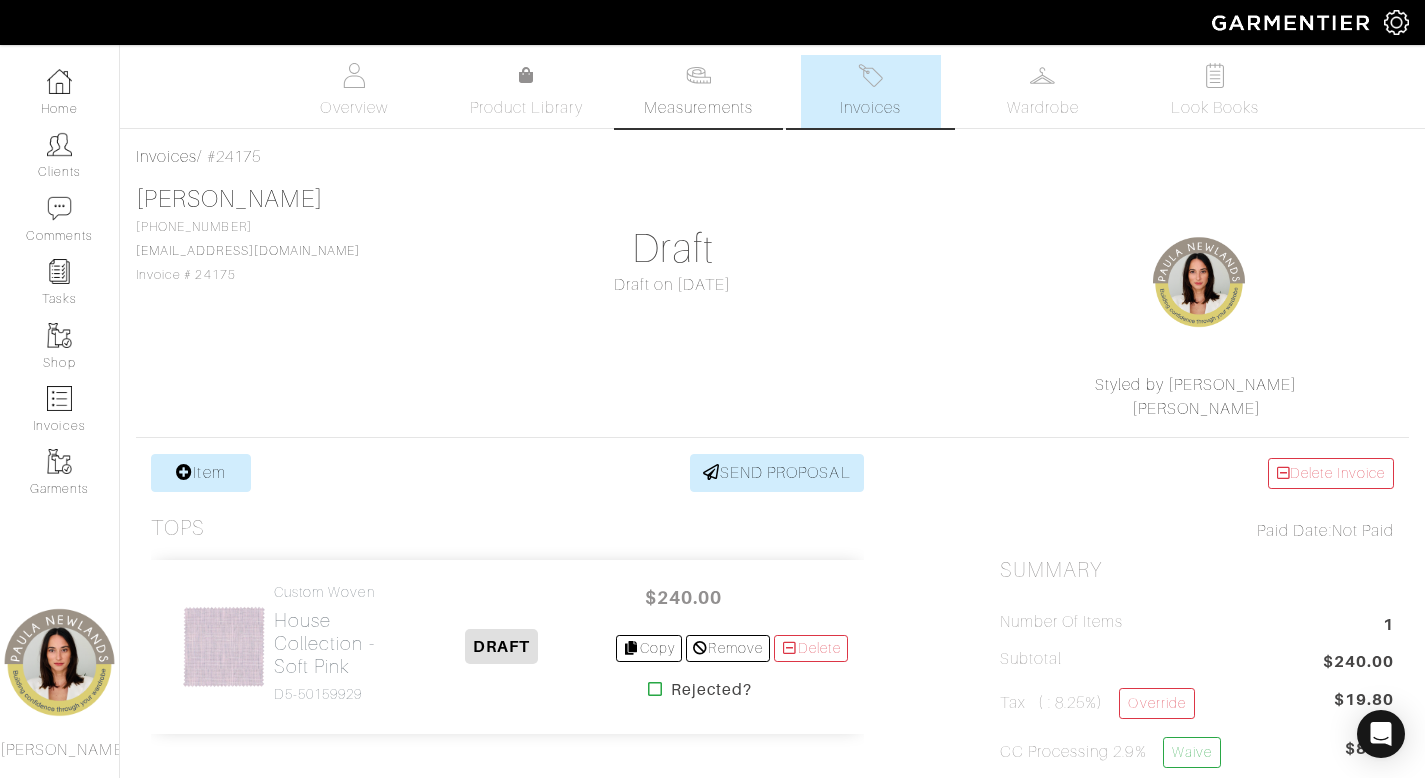 click on "Measurements" at bounding box center (698, 108) 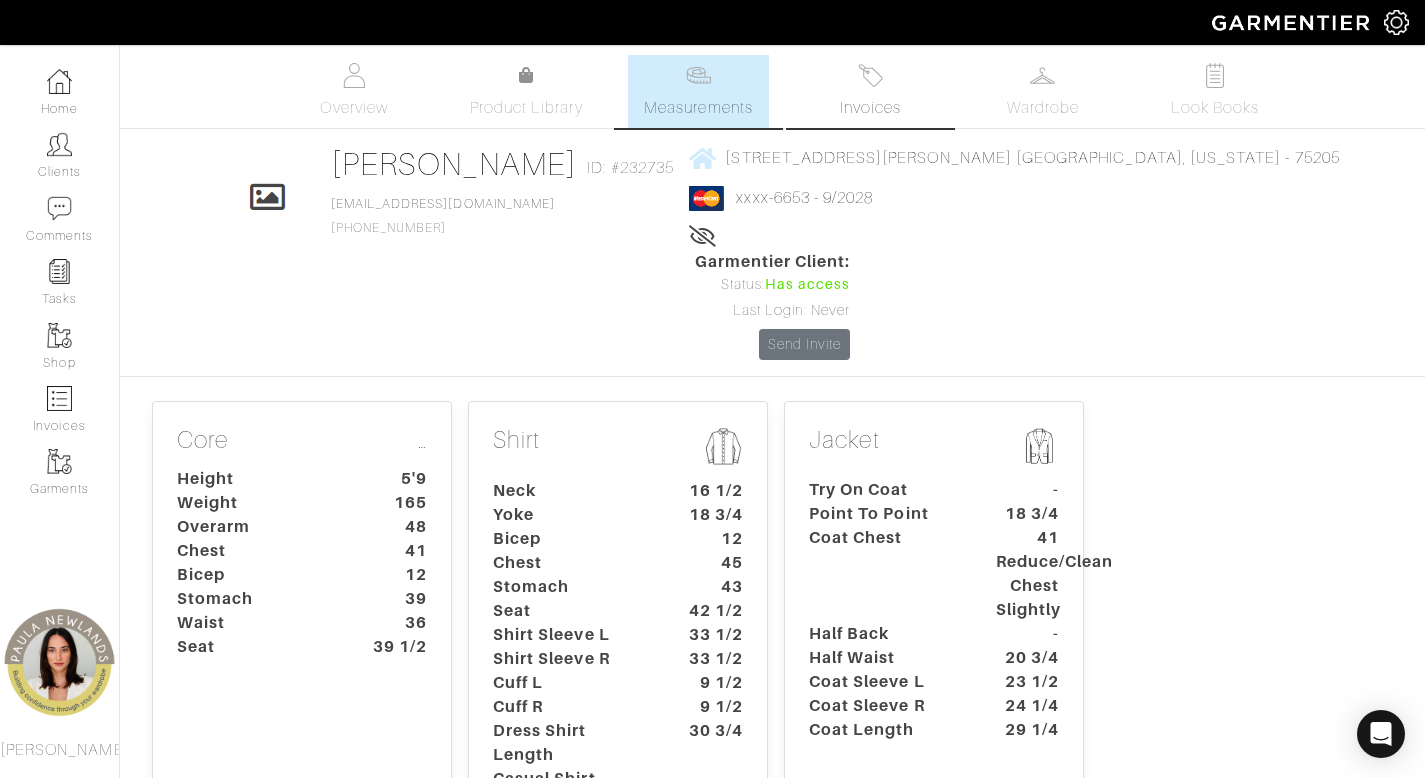 click on "Invoices" at bounding box center (871, 91) 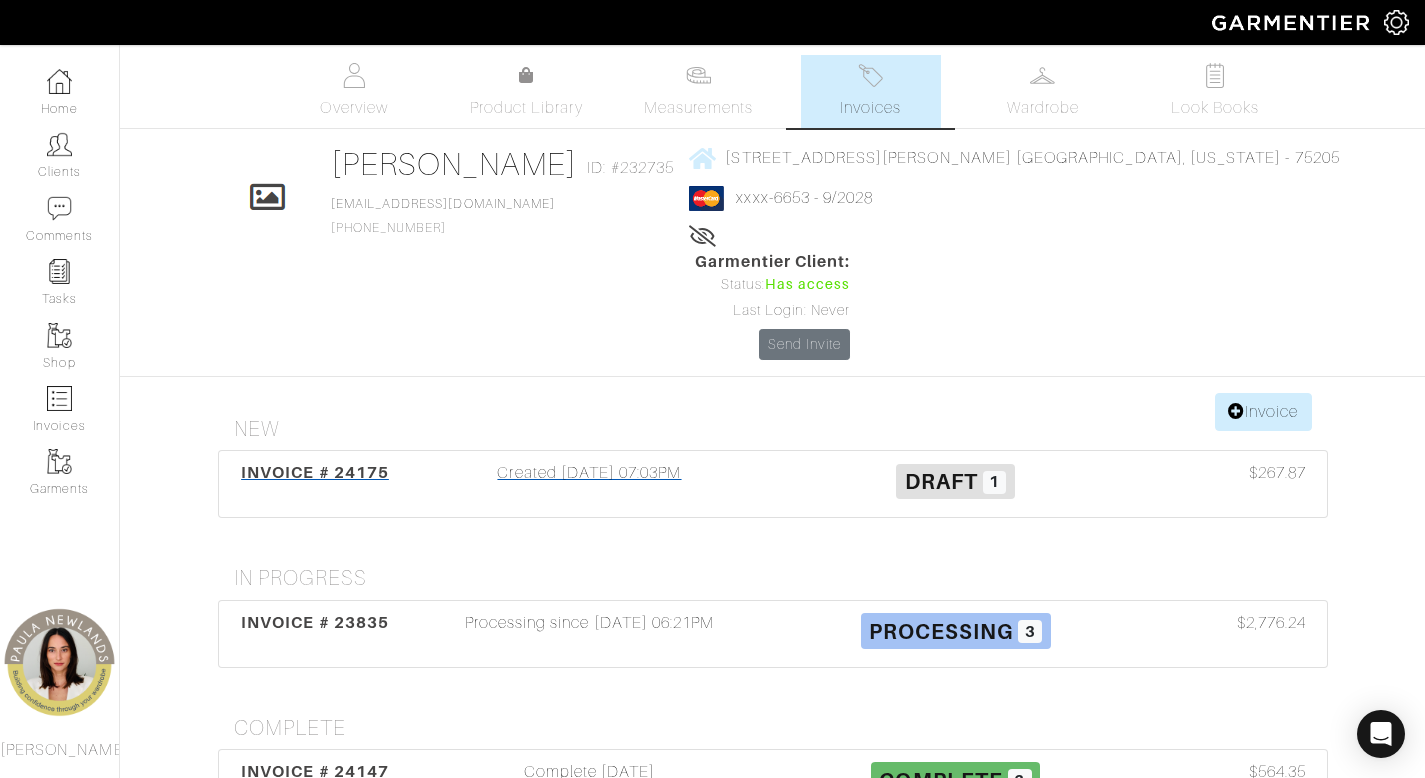click on "Created [DATE] 07:03PM" at bounding box center [590, 484] 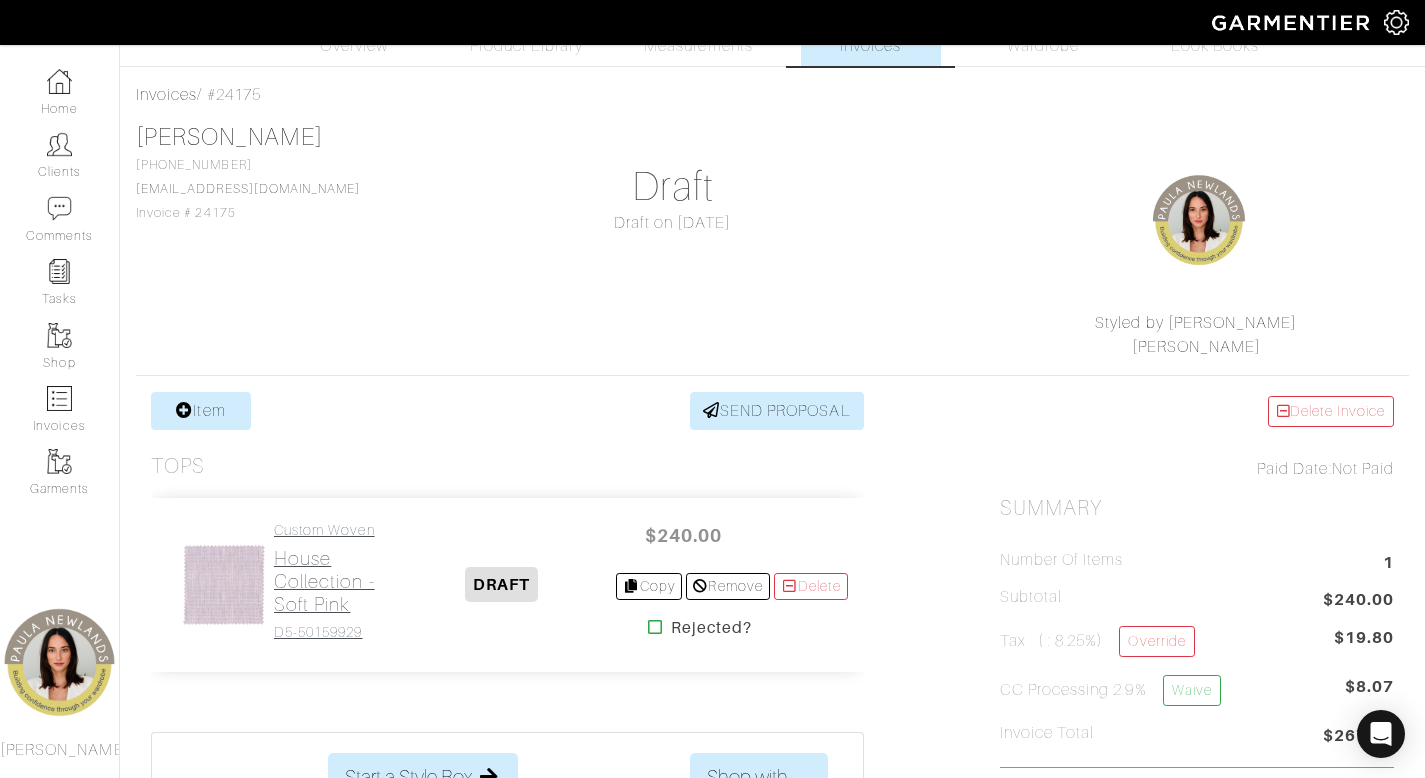 scroll, scrollTop: 162, scrollLeft: 0, axis: vertical 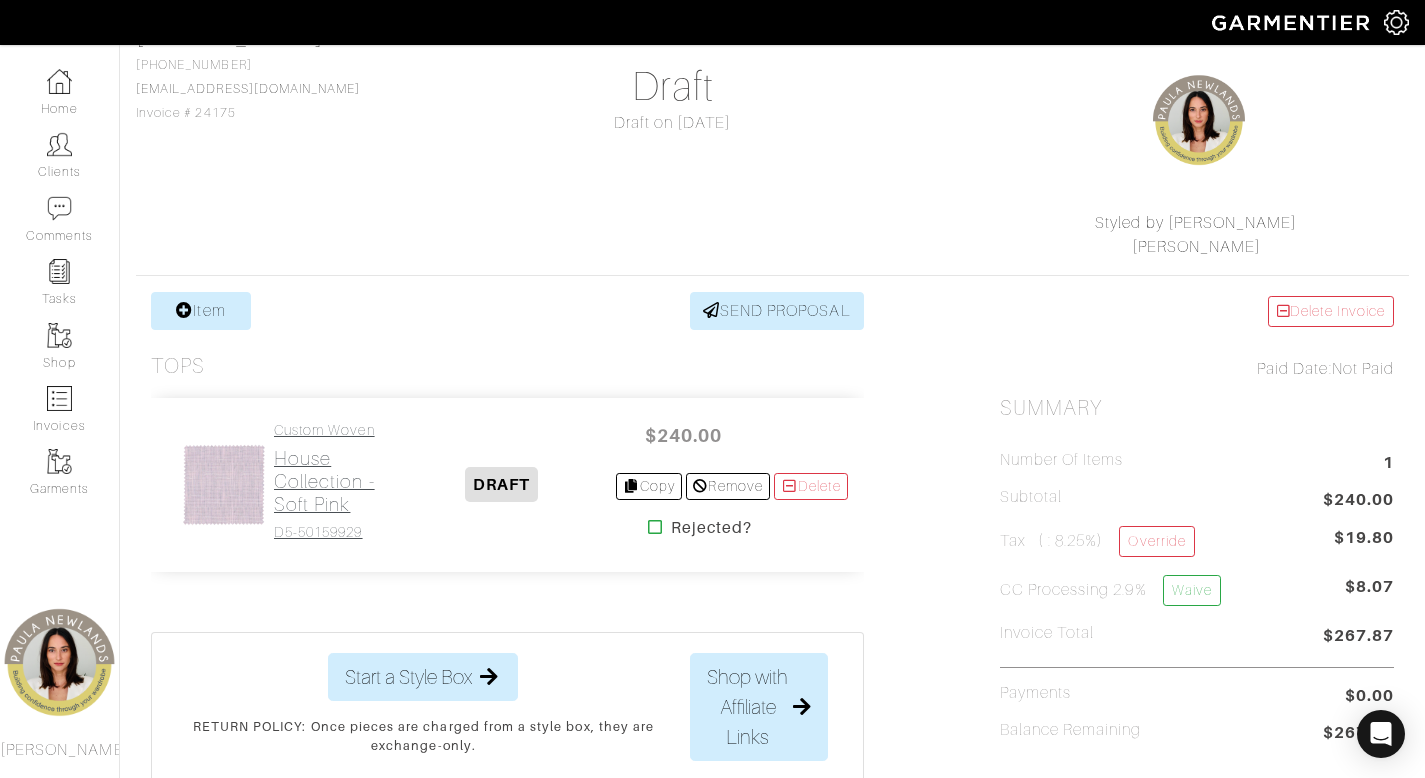 click on "House Collection -
Soft Pink" at bounding box center [331, 481] 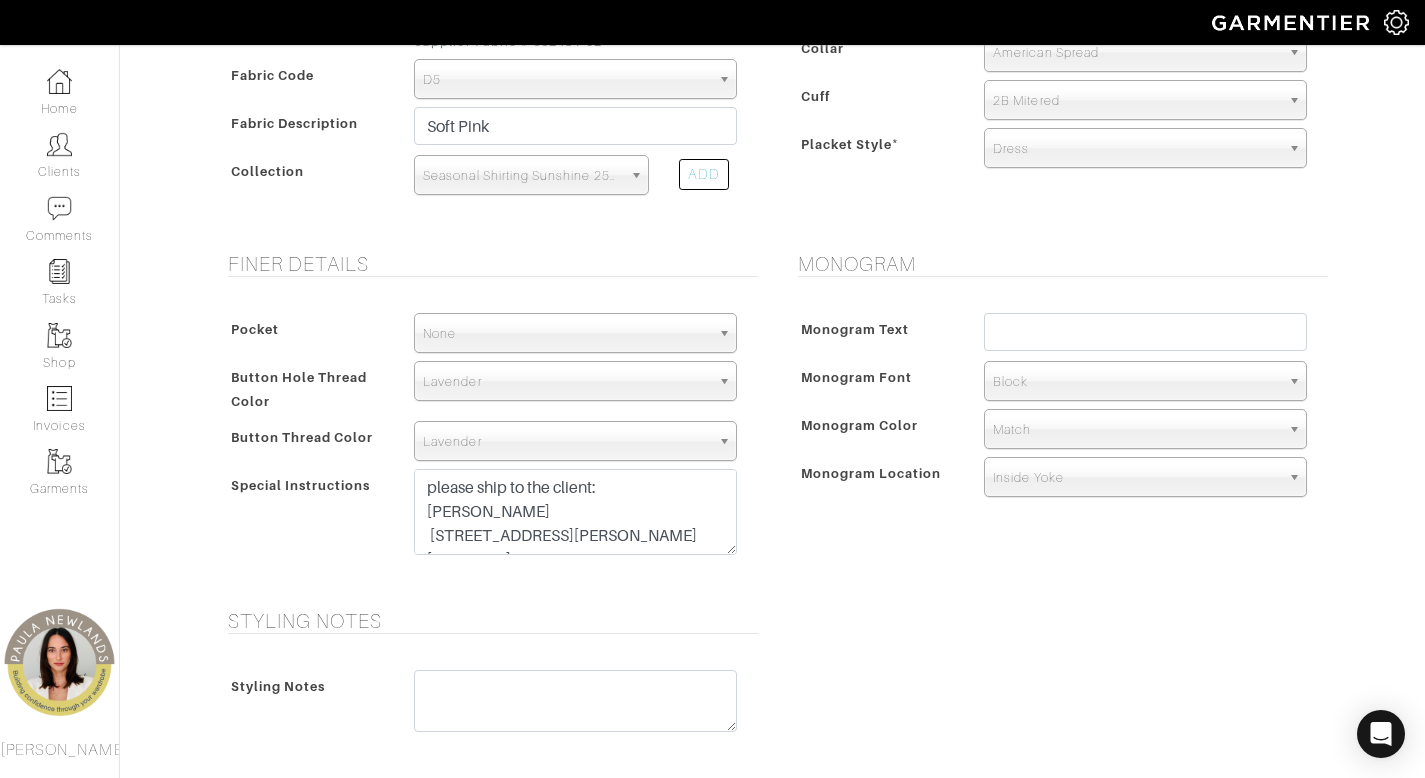scroll, scrollTop: 620, scrollLeft: 0, axis: vertical 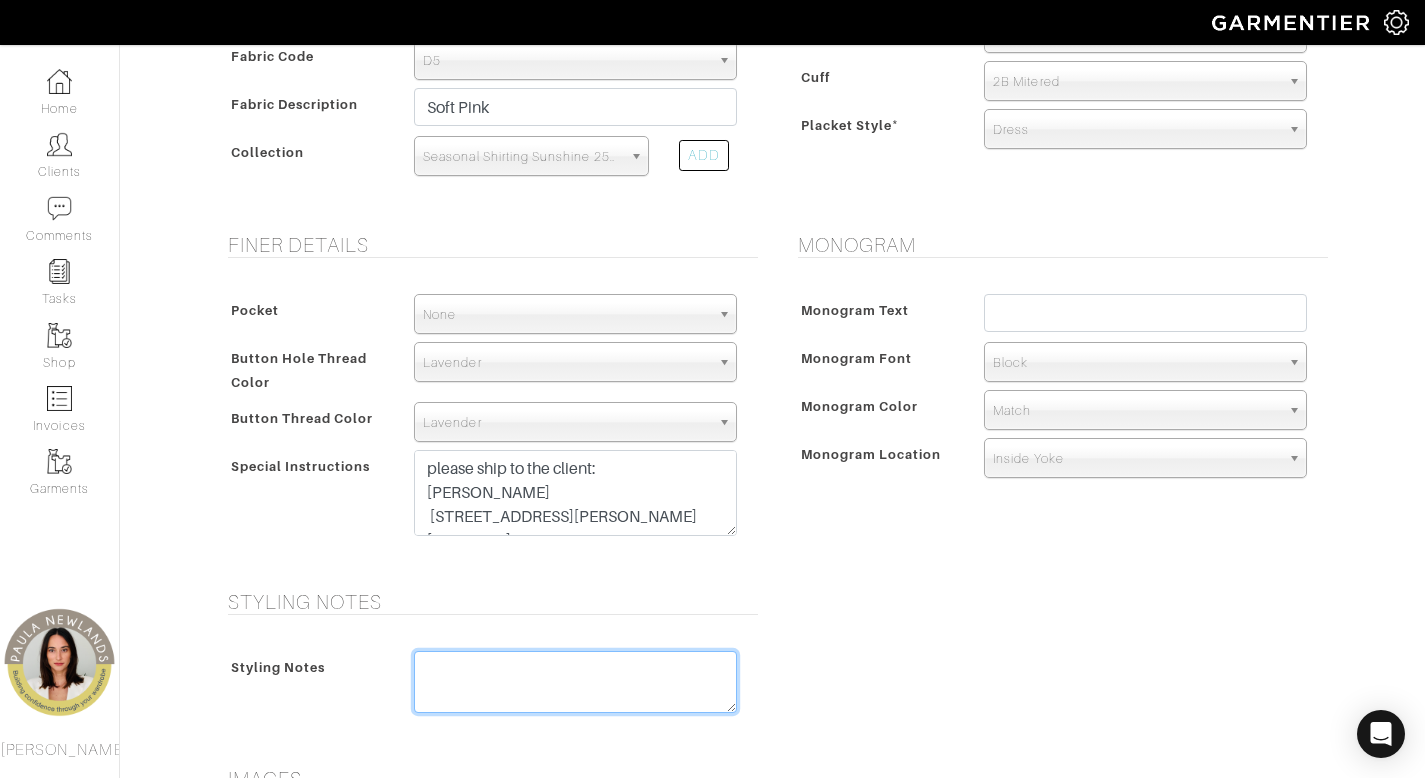 click at bounding box center (575, 682) 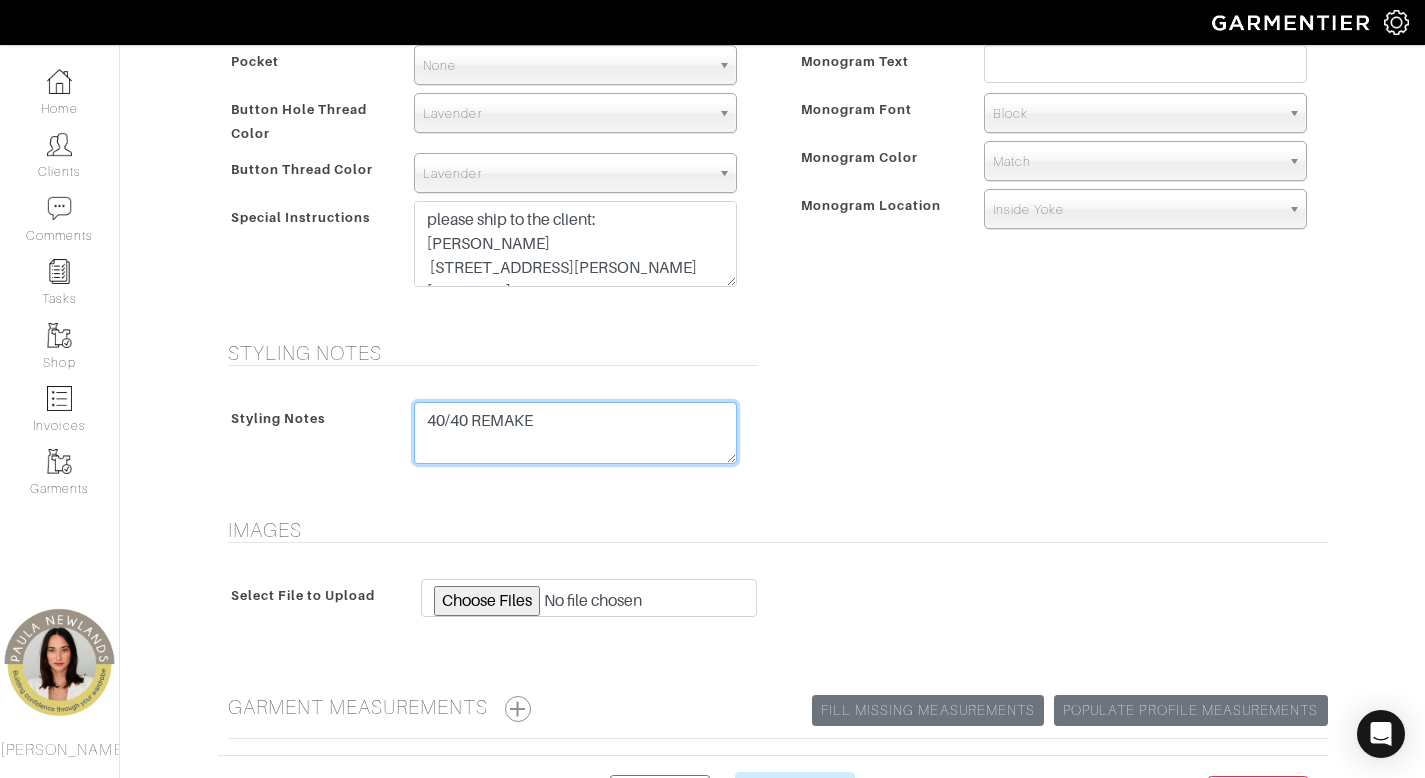 scroll, scrollTop: 1011, scrollLeft: 0, axis: vertical 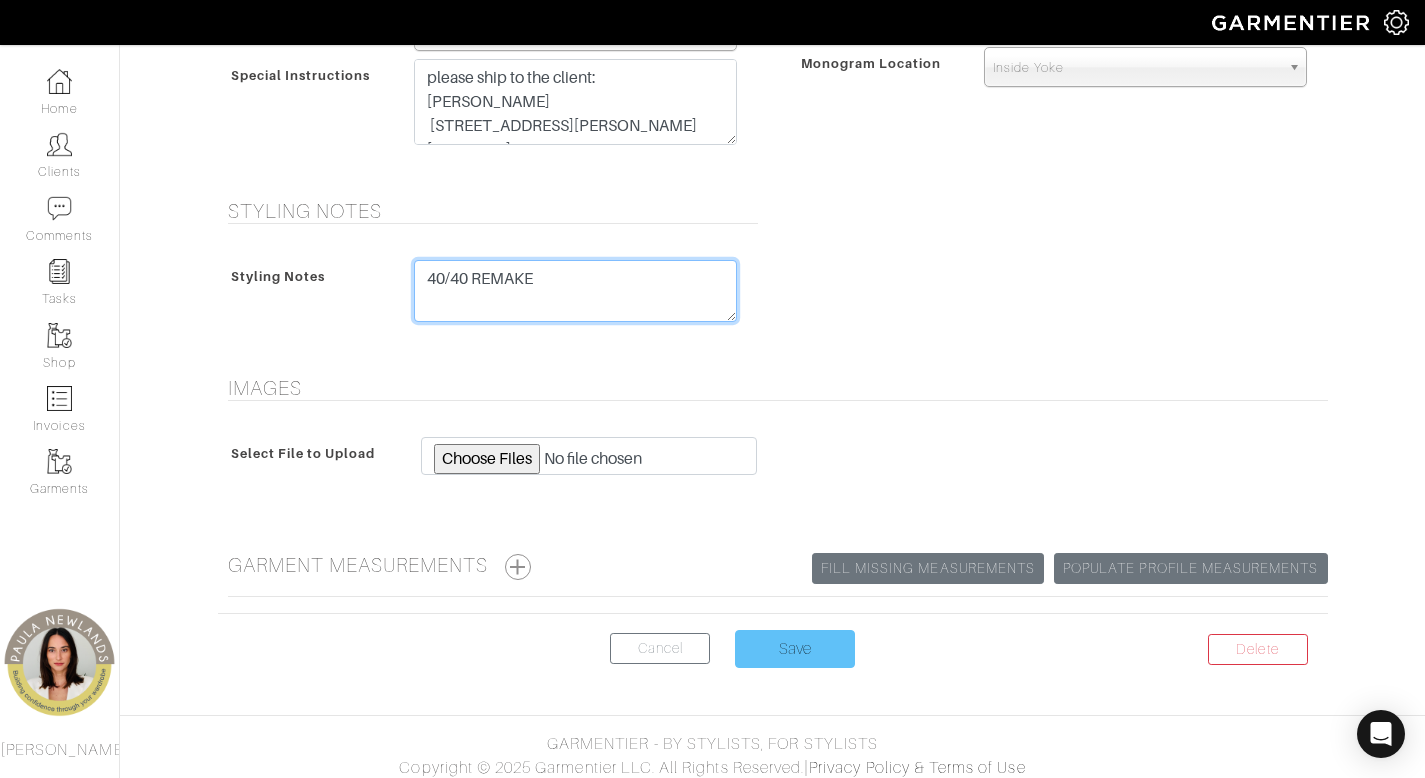 type on "40/40 REMAKE" 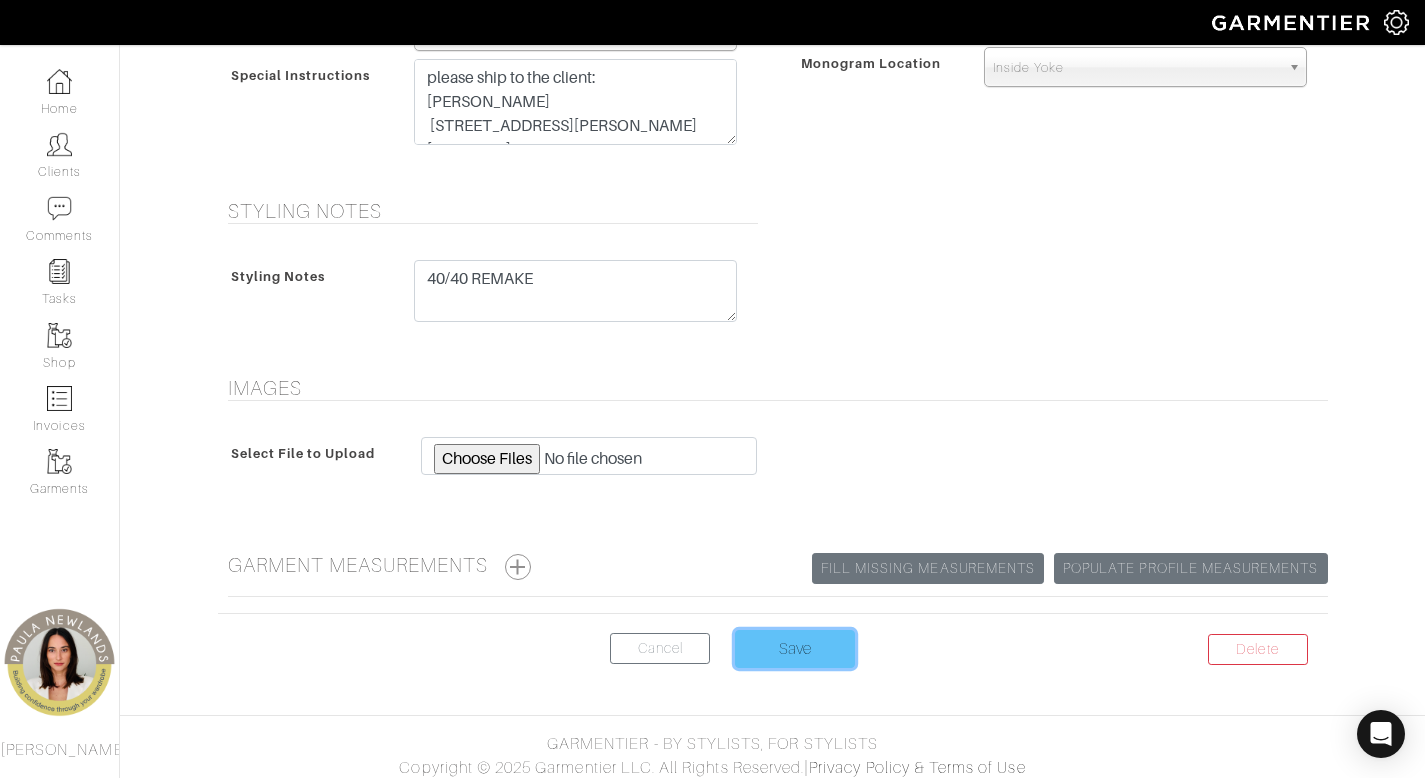 click on "Save" at bounding box center (795, 649) 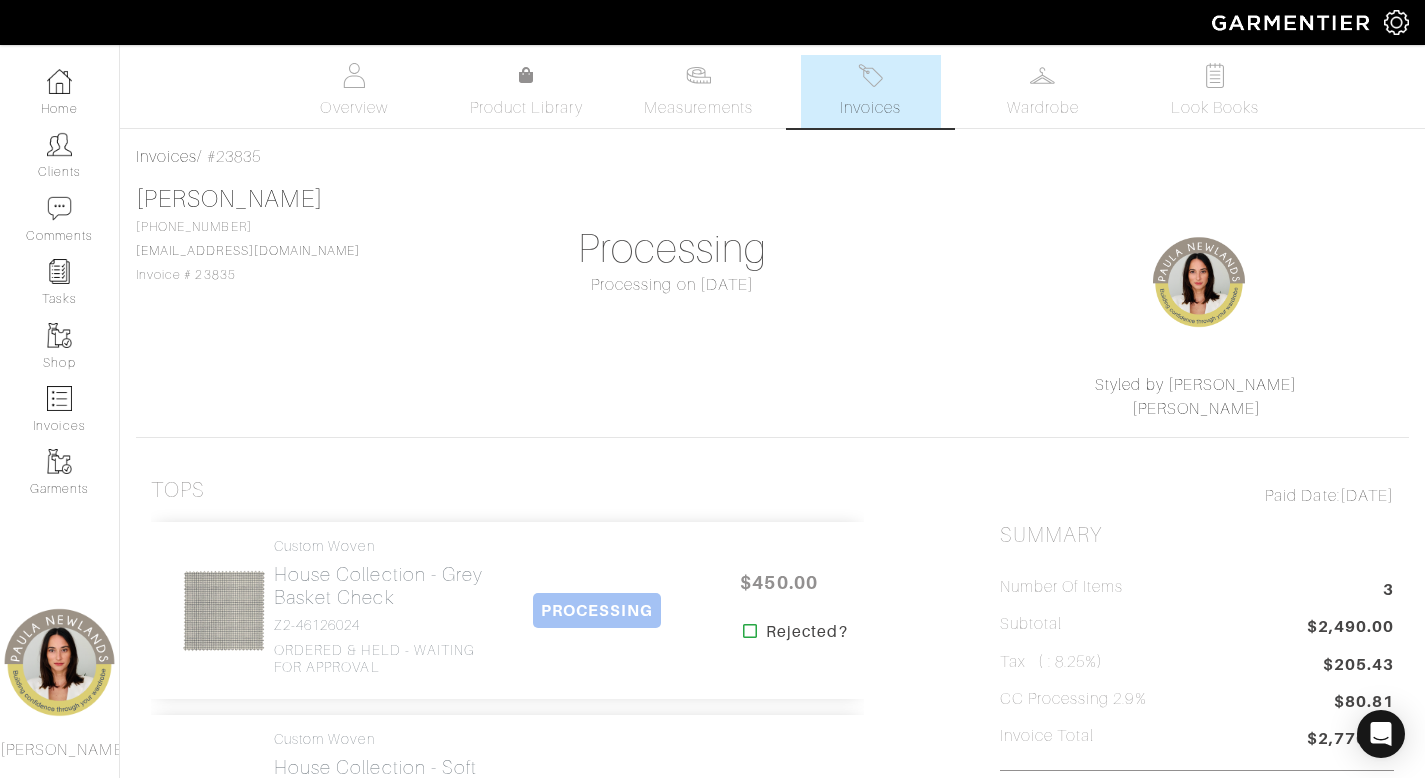 scroll, scrollTop: 0, scrollLeft: 0, axis: both 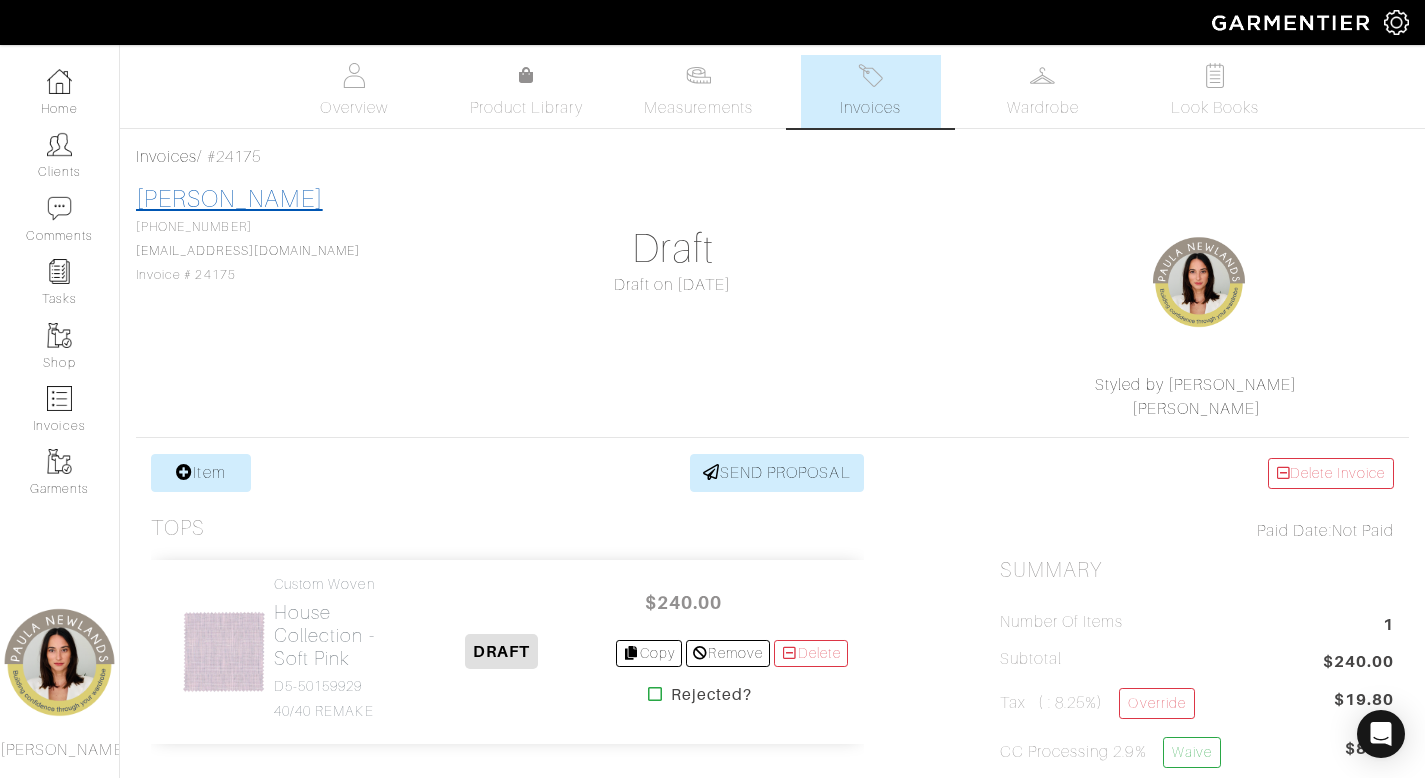 click on "[PERSON_NAME]" at bounding box center [229, 199] 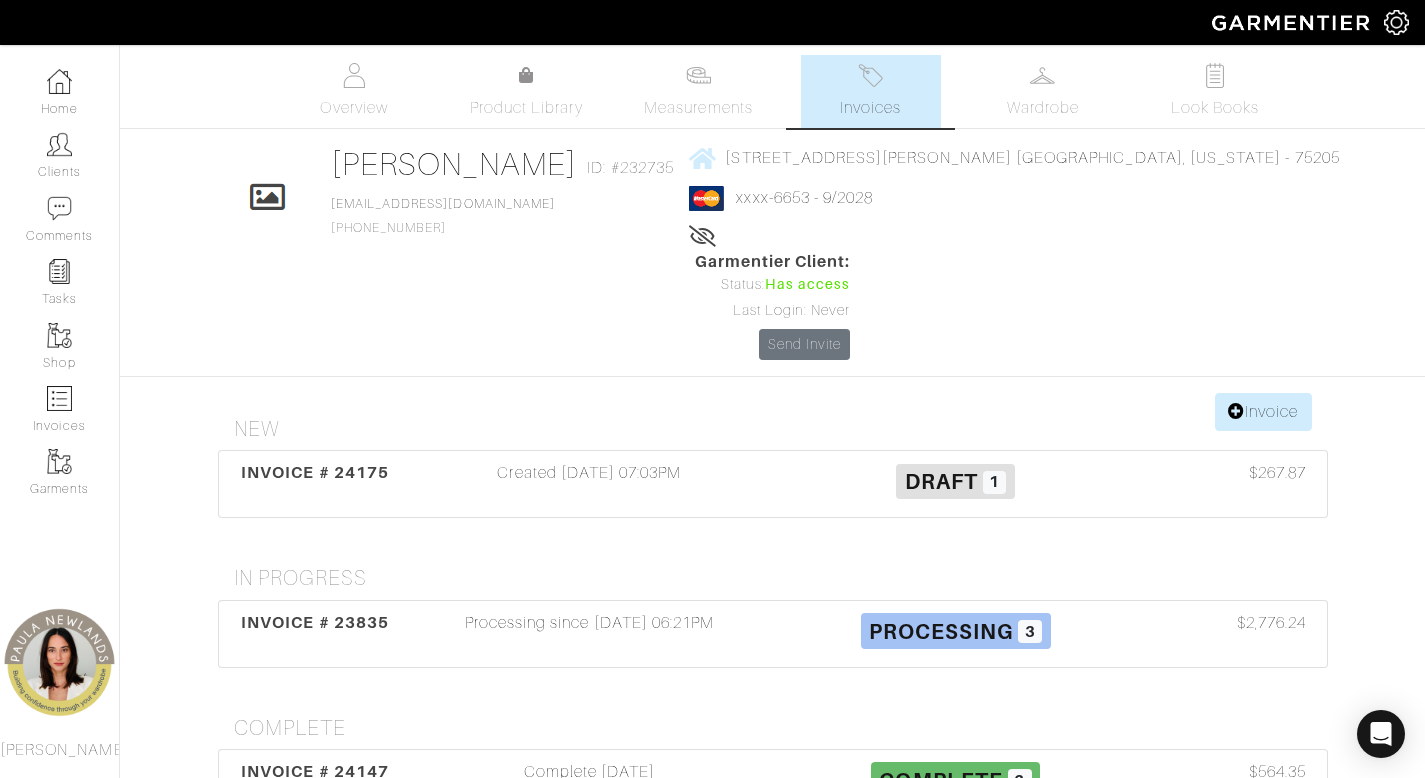 click on "Reggie Sullivan
Invoices
Overview
Measurements
Product Library
Invoices
Wardrobe
Look Books
Overview
Product Library
Measurements
Invoices" at bounding box center (712, 595) 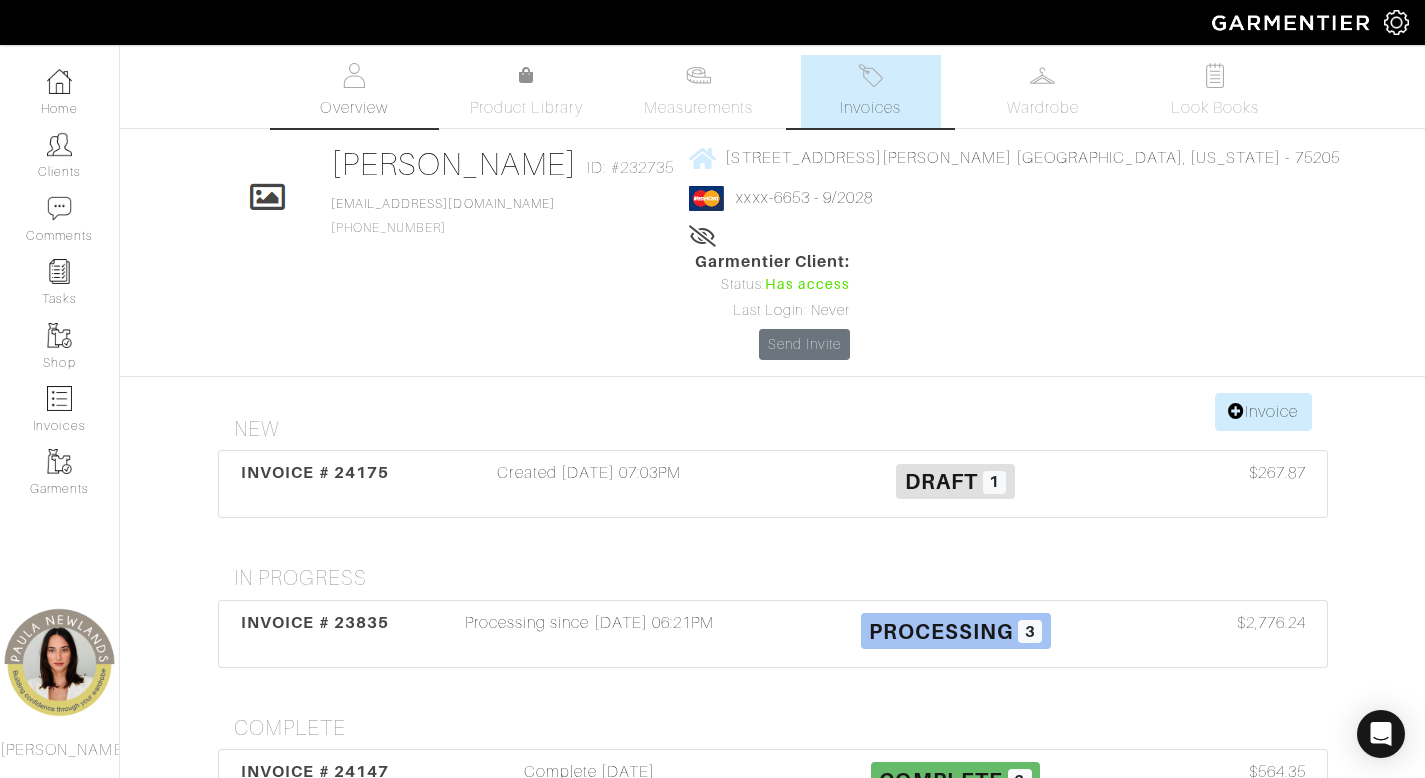 click at bounding box center (354, 75) 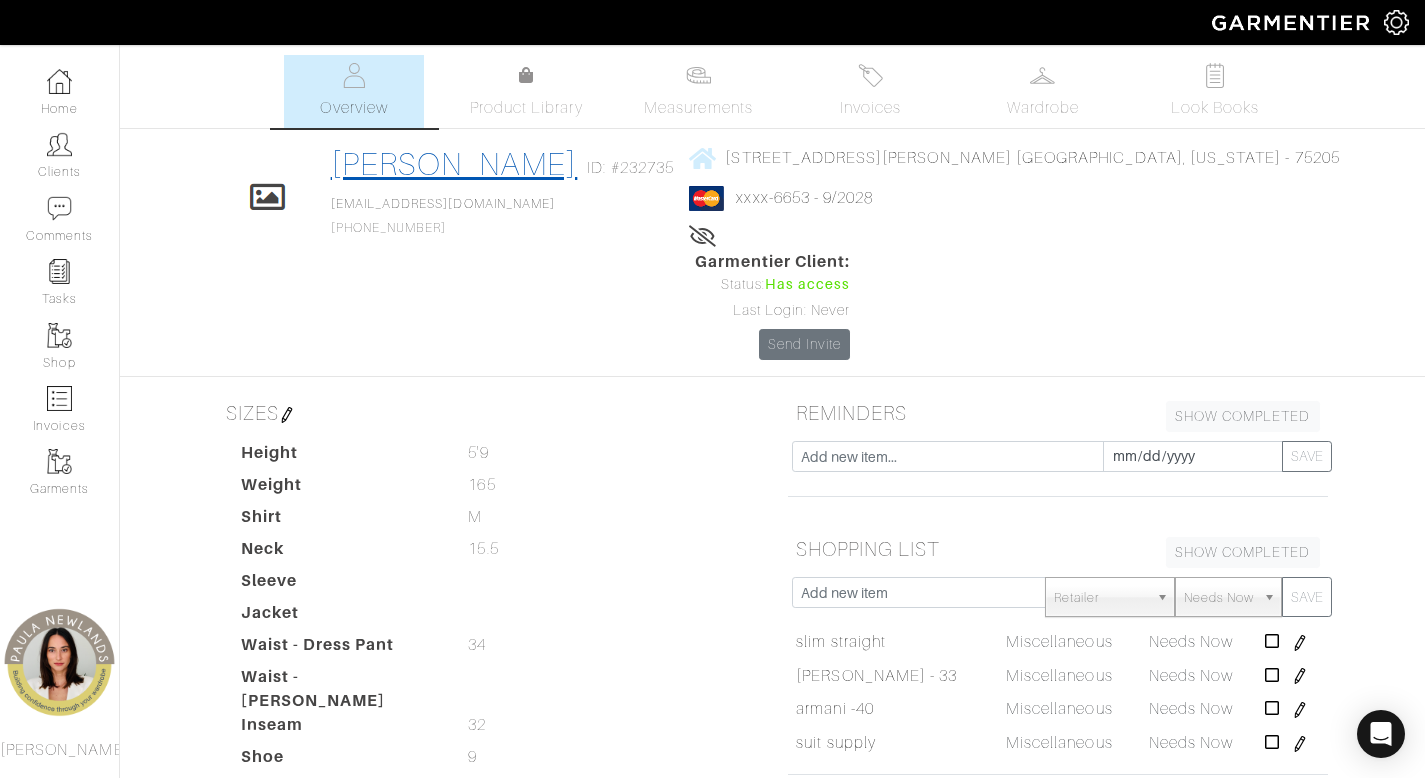 click on "[PERSON_NAME]" at bounding box center (454, 164) 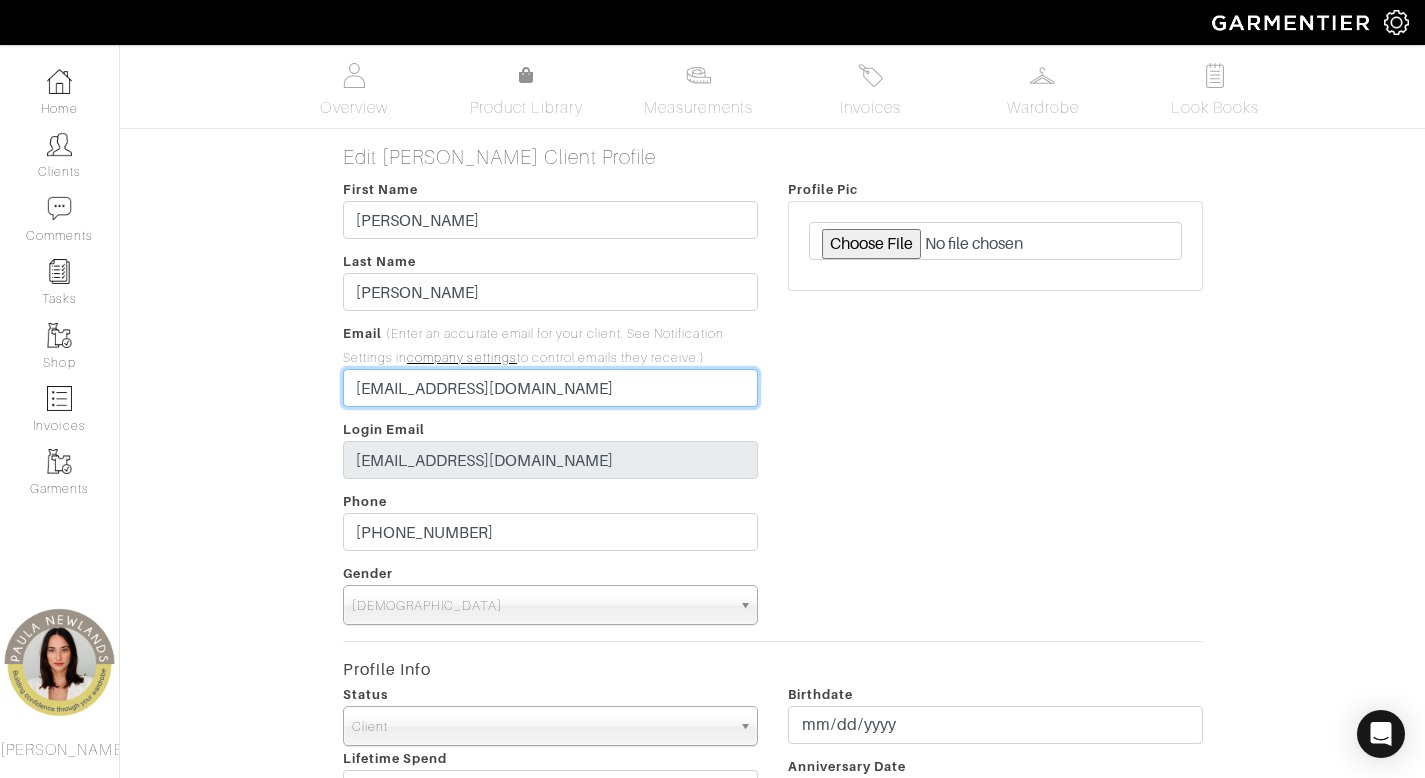 click on "[EMAIL_ADDRESS][DOMAIN_NAME]" at bounding box center [550, 388] 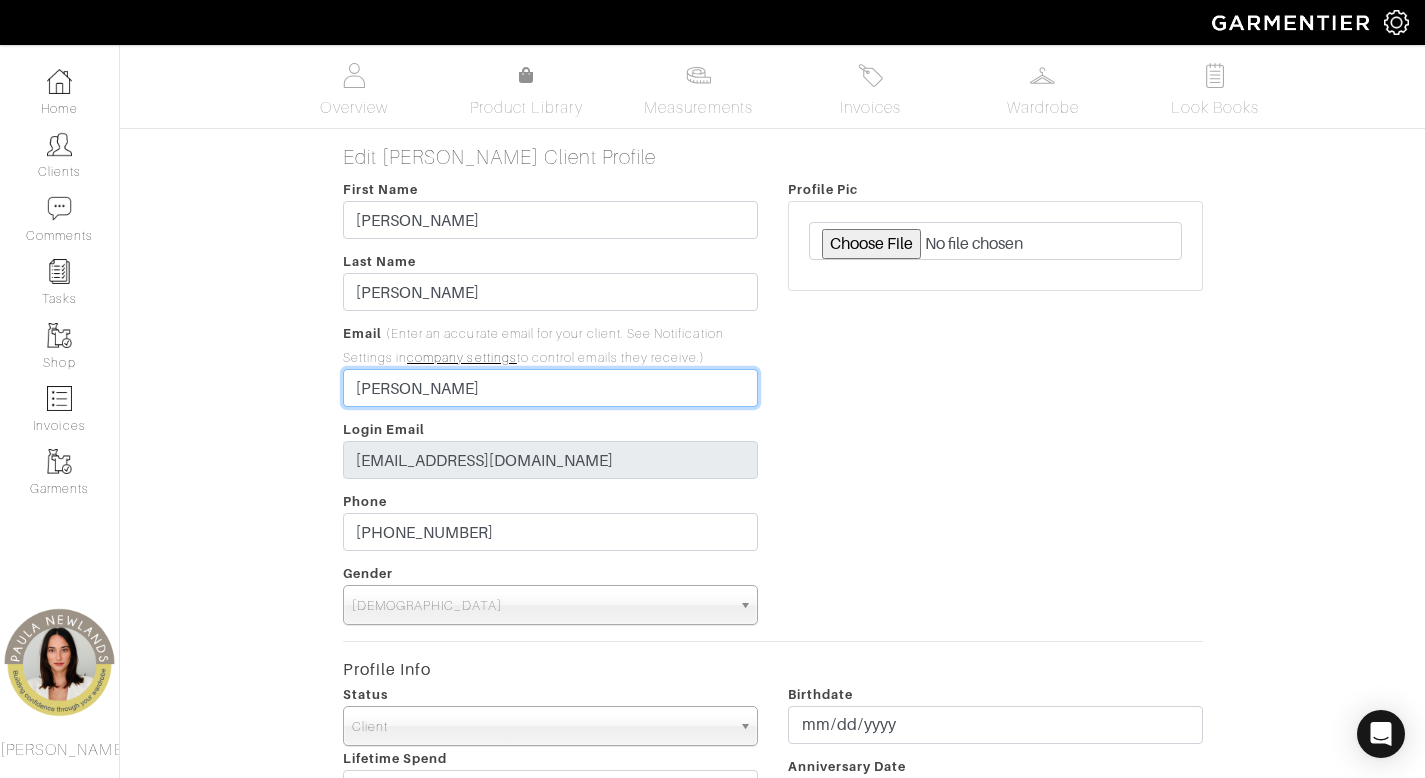type on "[PERSON_NAME][EMAIL_ADDRESS][DOMAIN_NAME]" 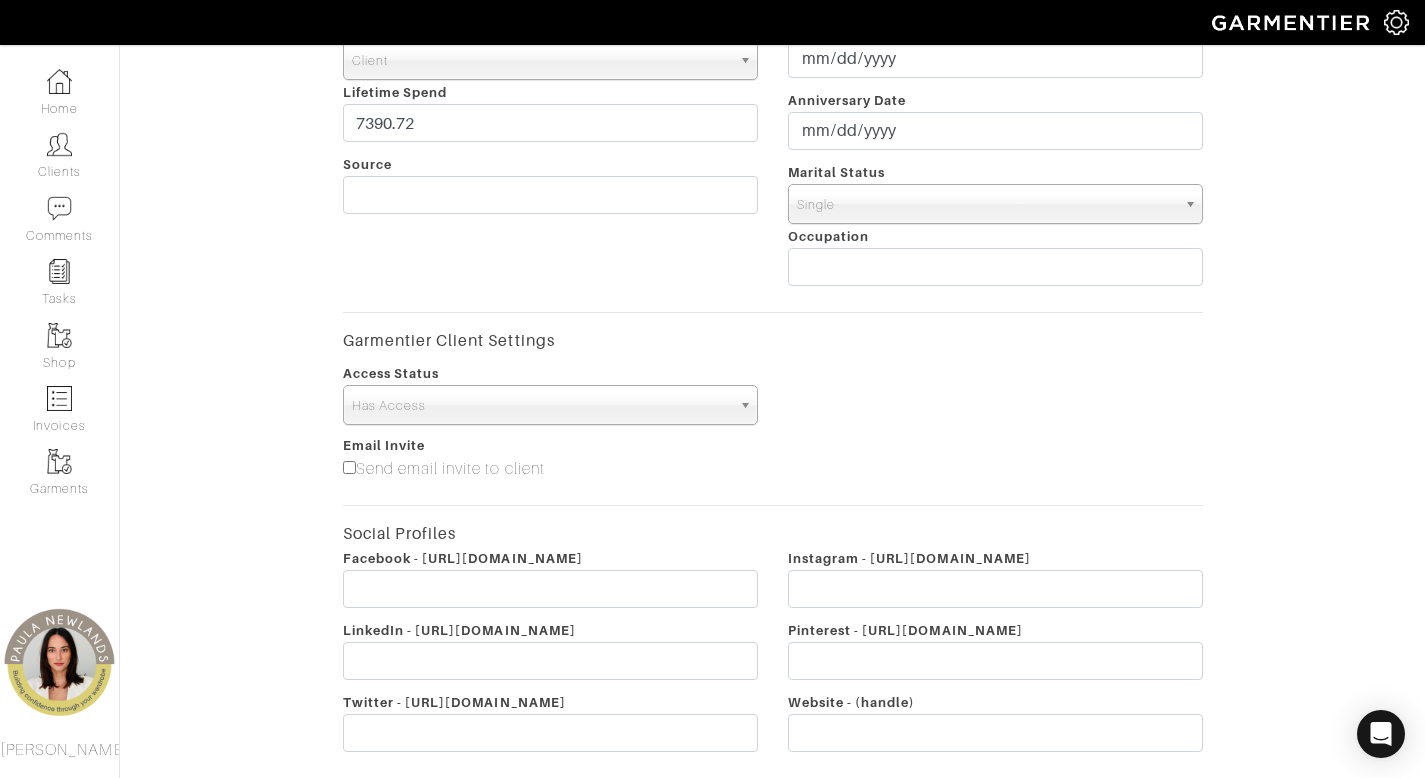 scroll, scrollTop: 841, scrollLeft: 0, axis: vertical 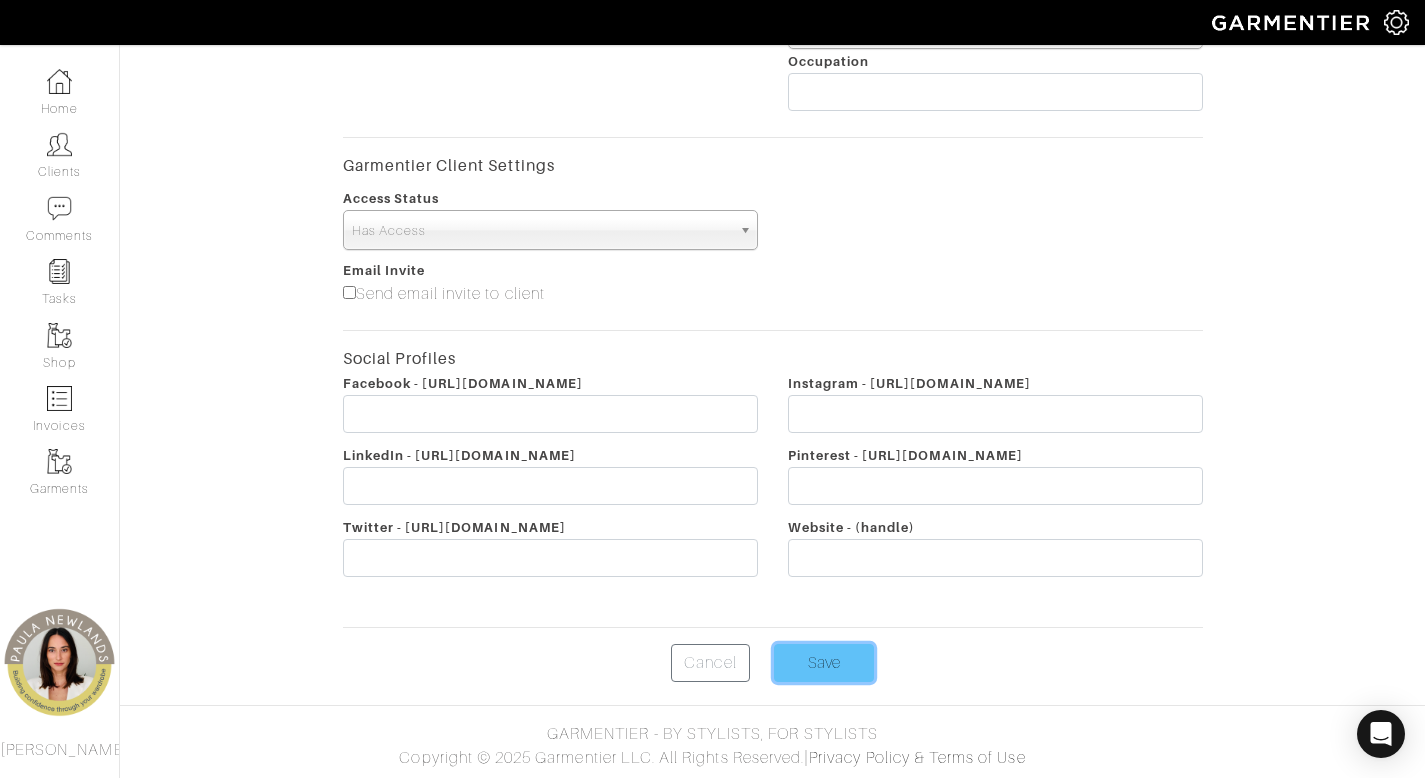 click on "Save" at bounding box center (824, 663) 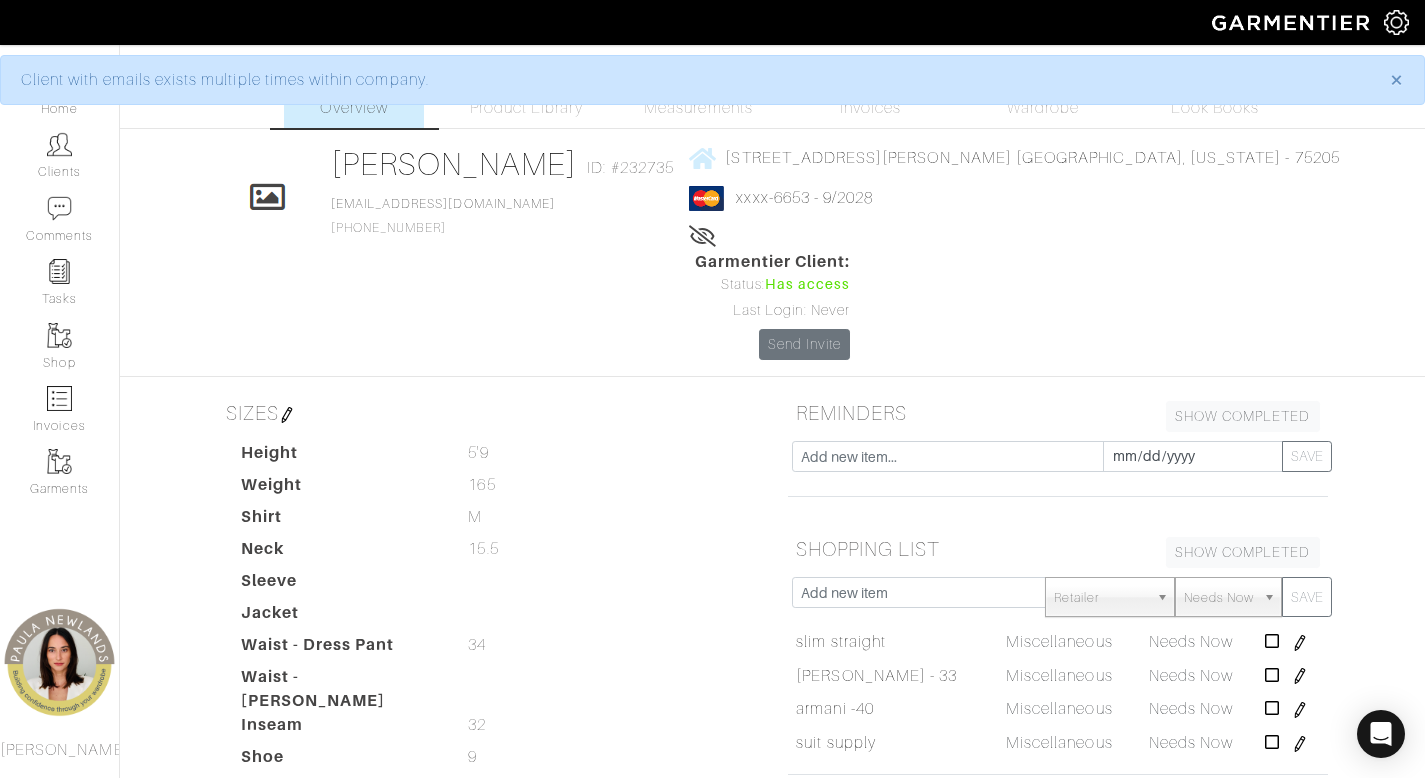 scroll, scrollTop: 0, scrollLeft: 0, axis: both 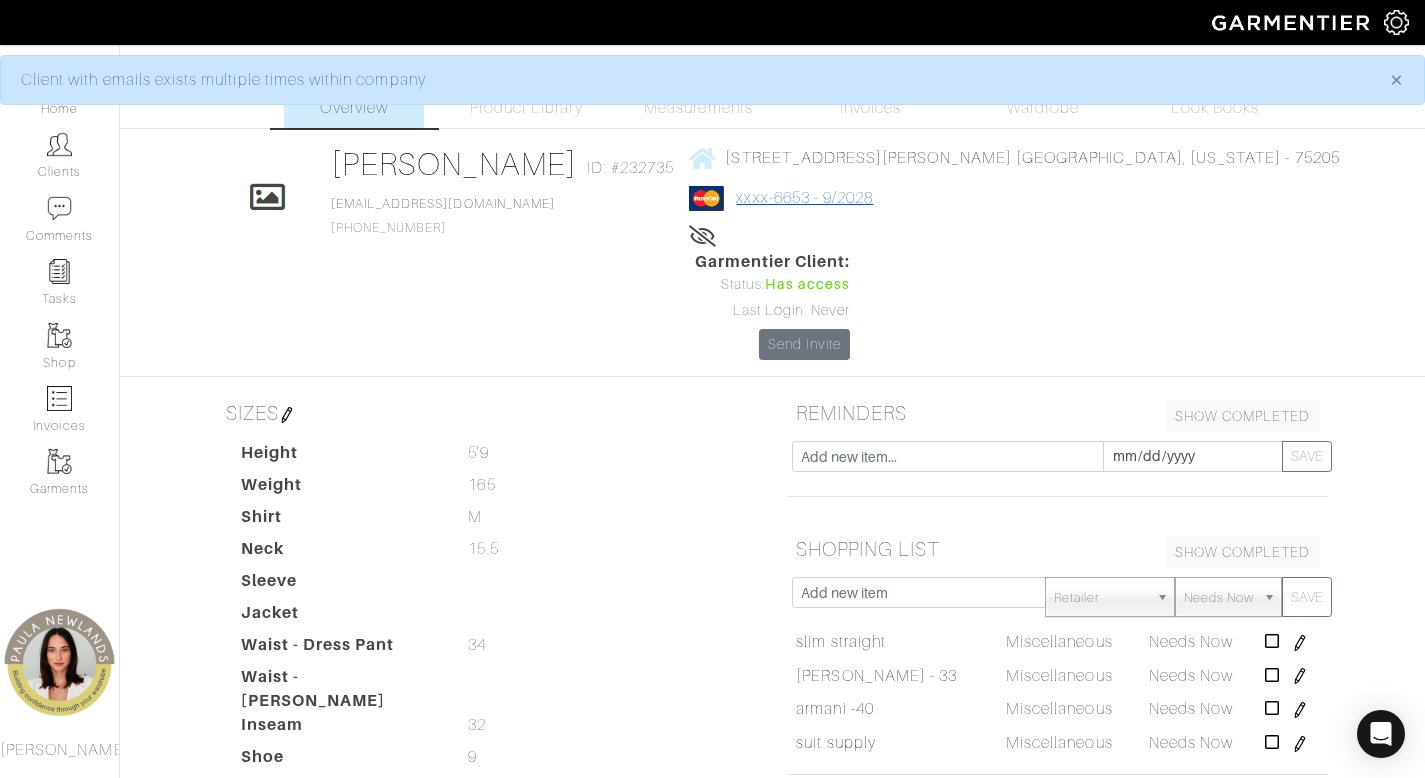 click on "xxxx-6653 -
9/2028" at bounding box center (804, 198) 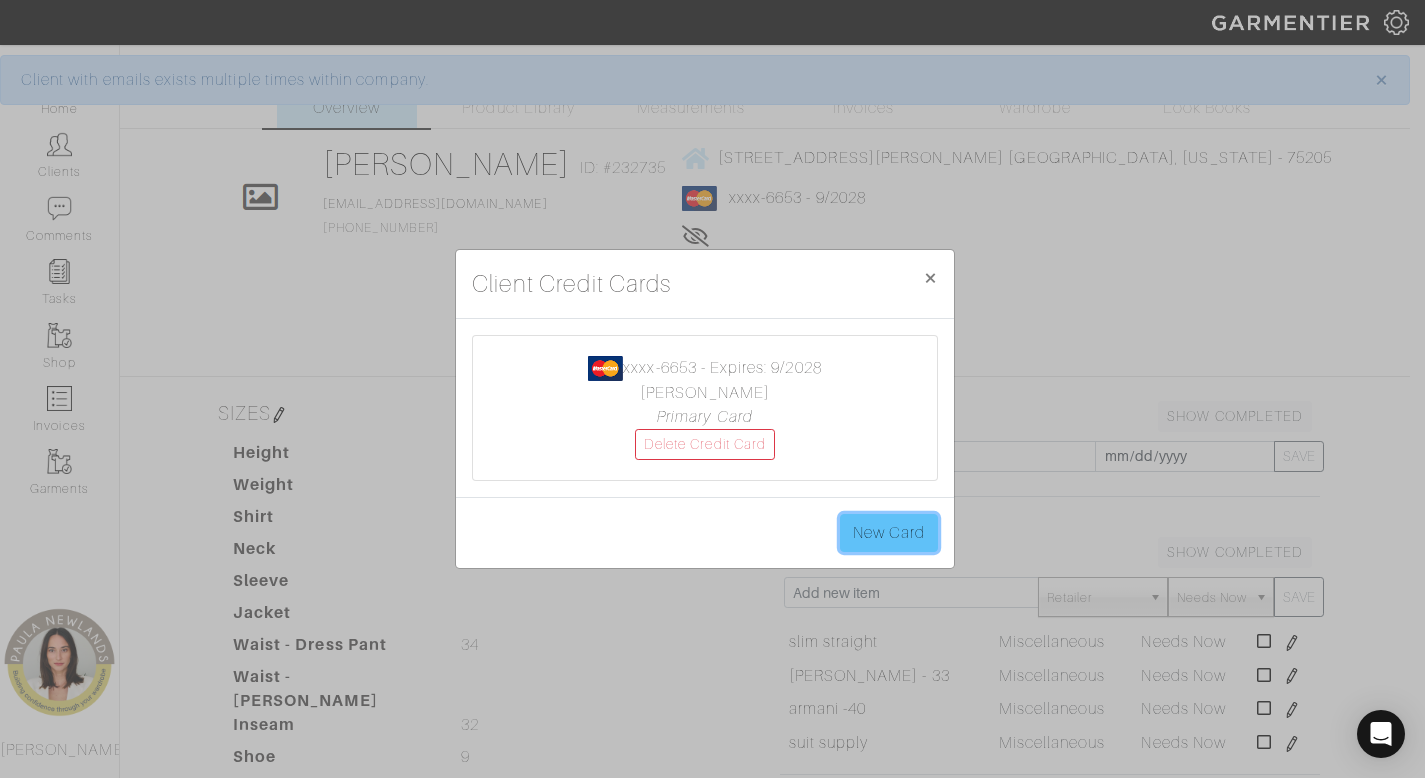 click on "New Card" at bounding box center [889, 533] 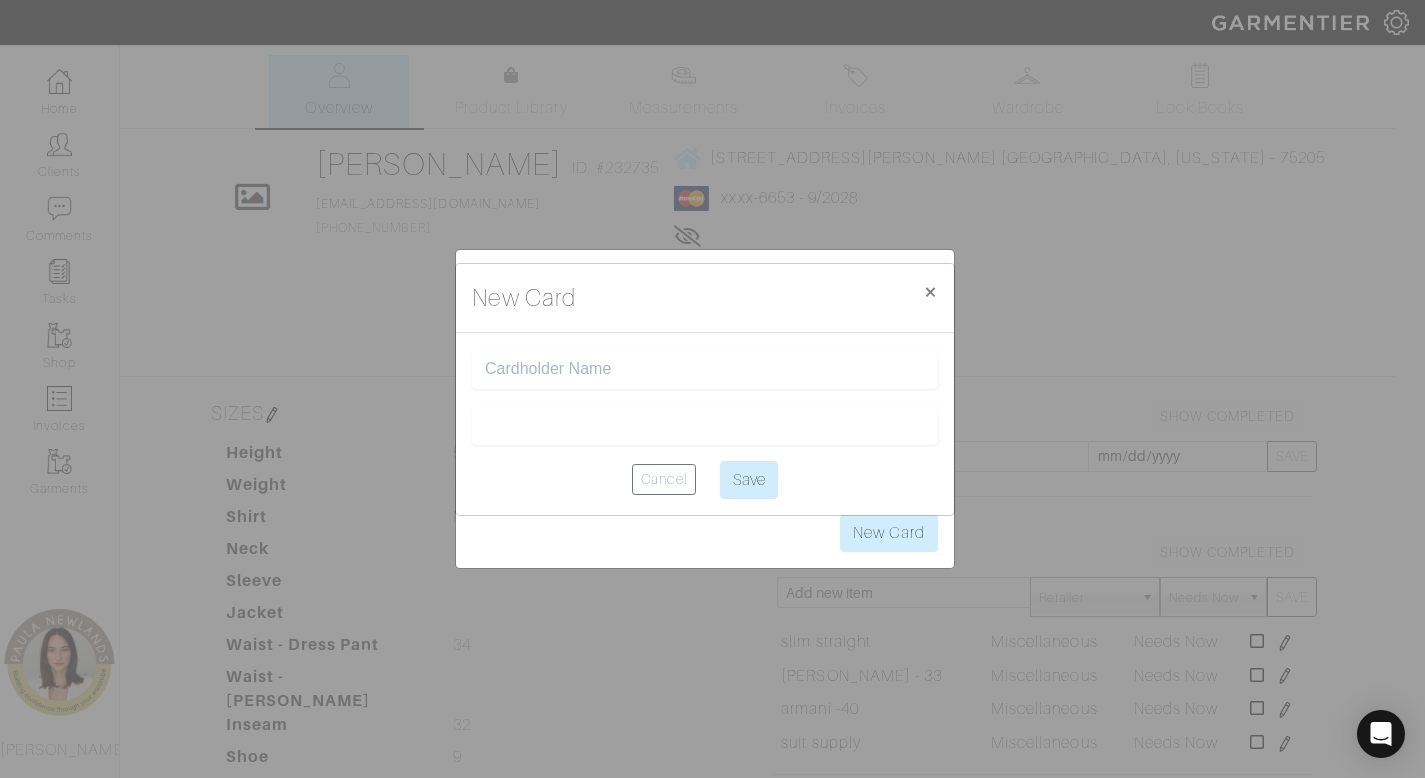 click at bounding box center [705, 369] 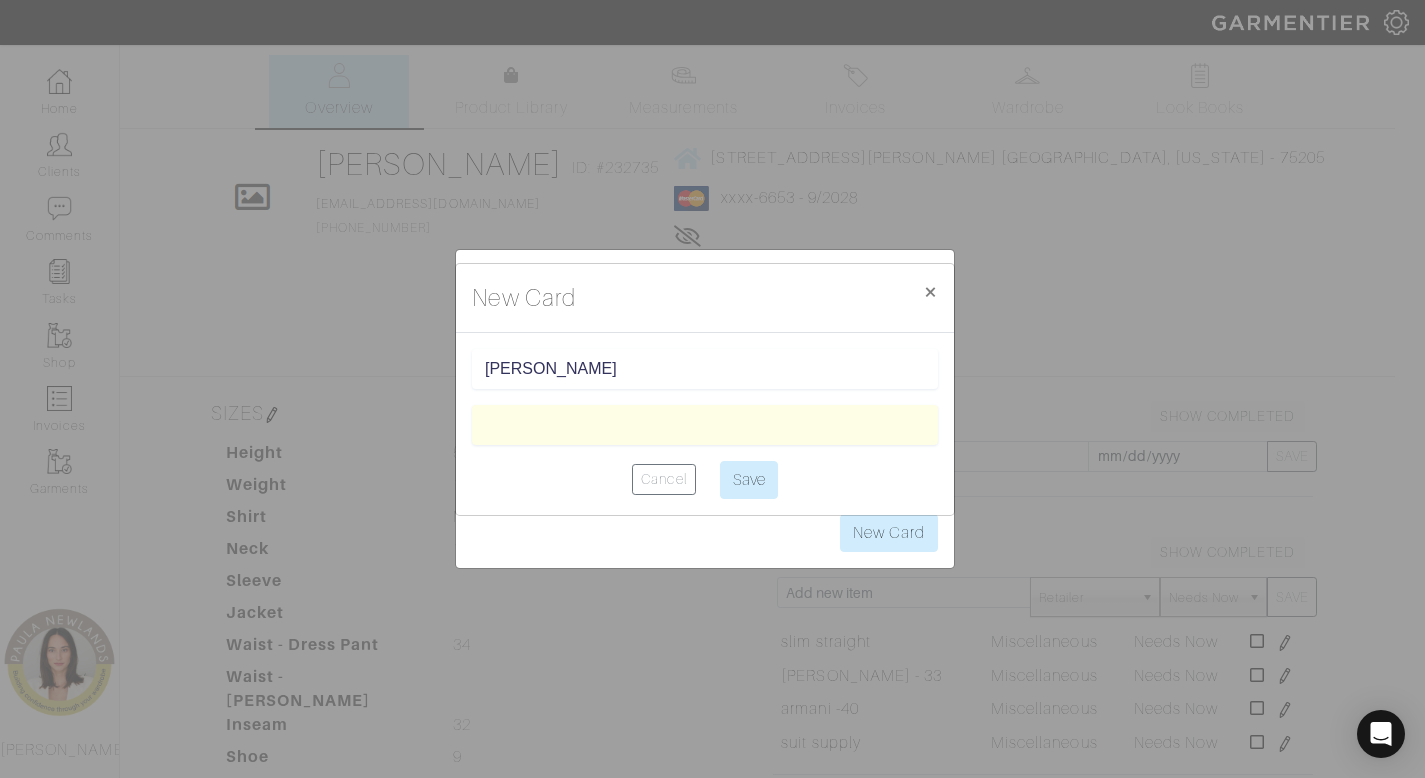 click on "Kelby Hagar" at bounding box center [705, 369] 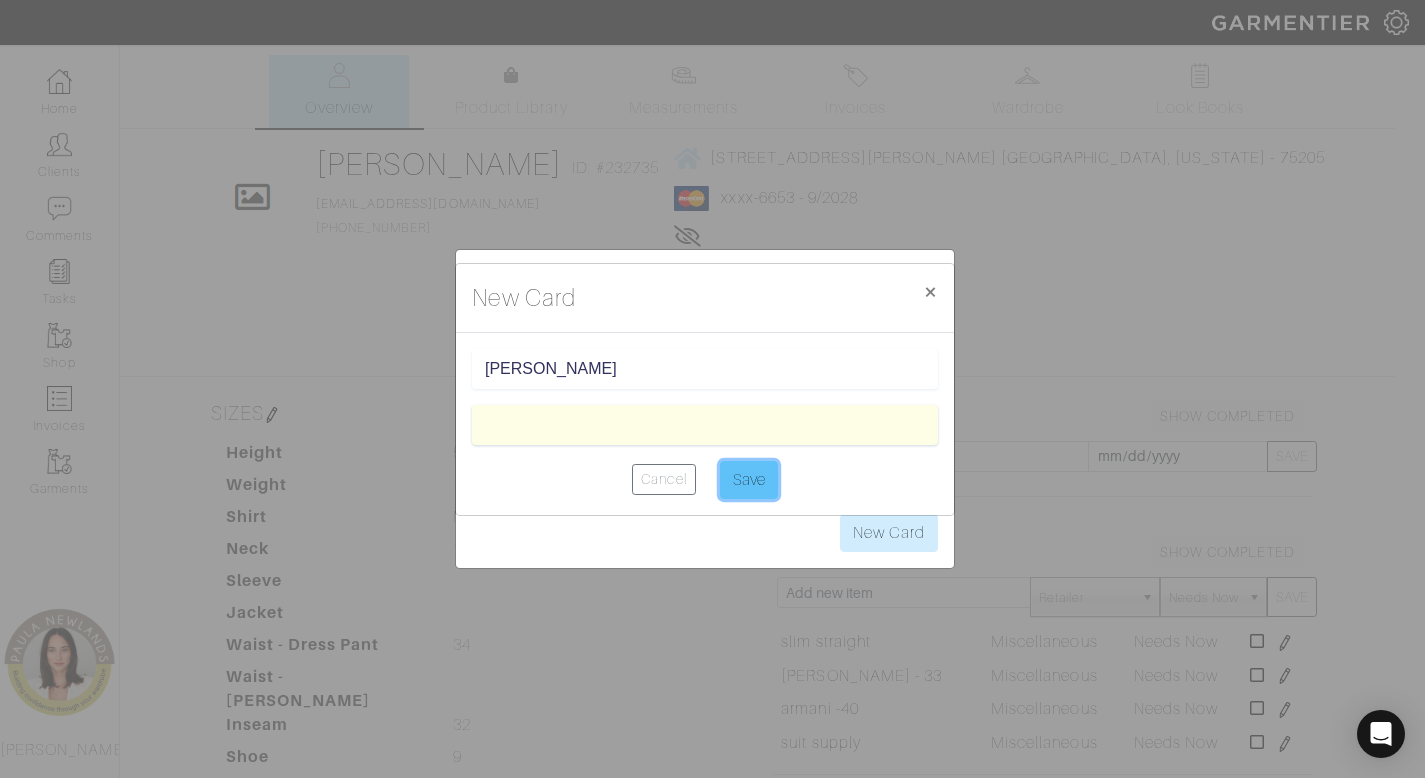 click on "Save" at bounding box center (749, 480) 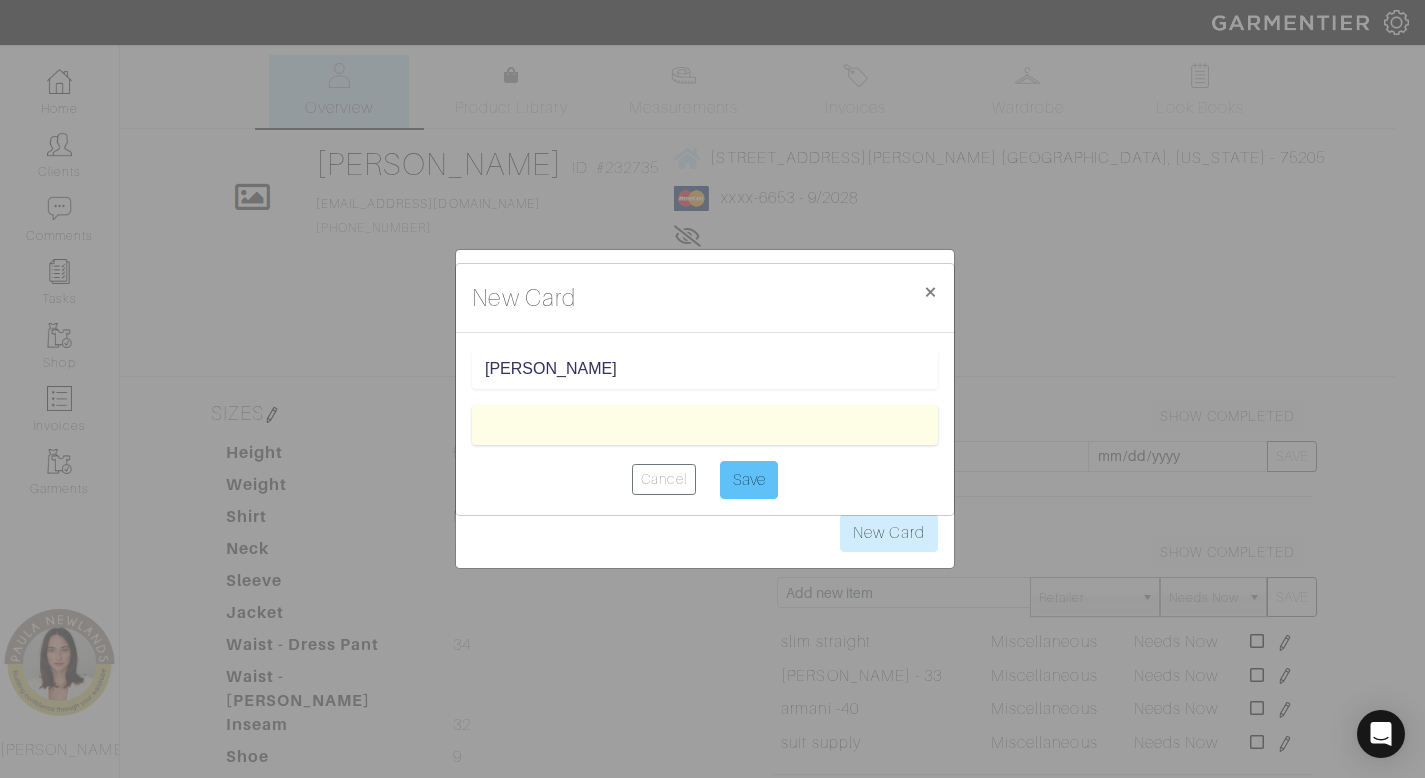 type on "Saving..." 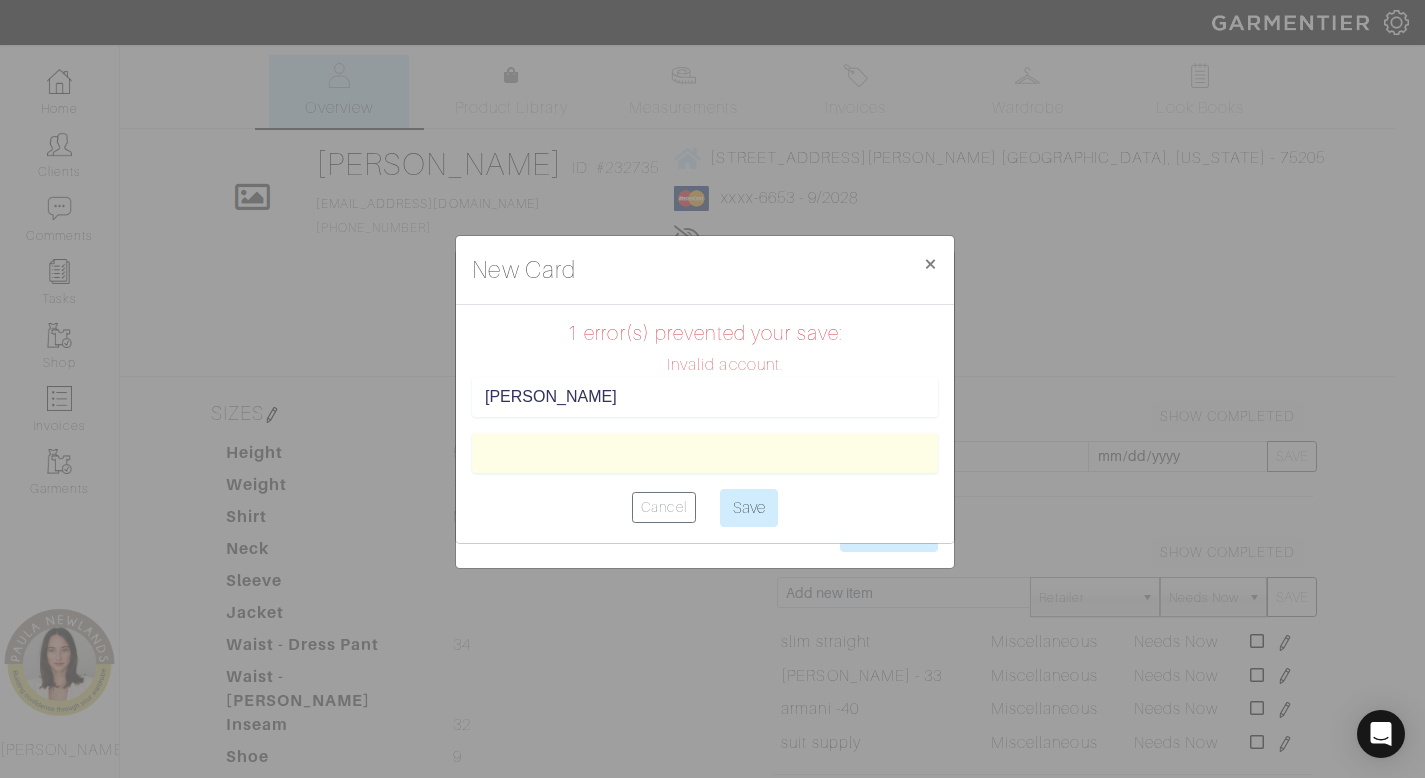 click at bounding box center (705, 453) 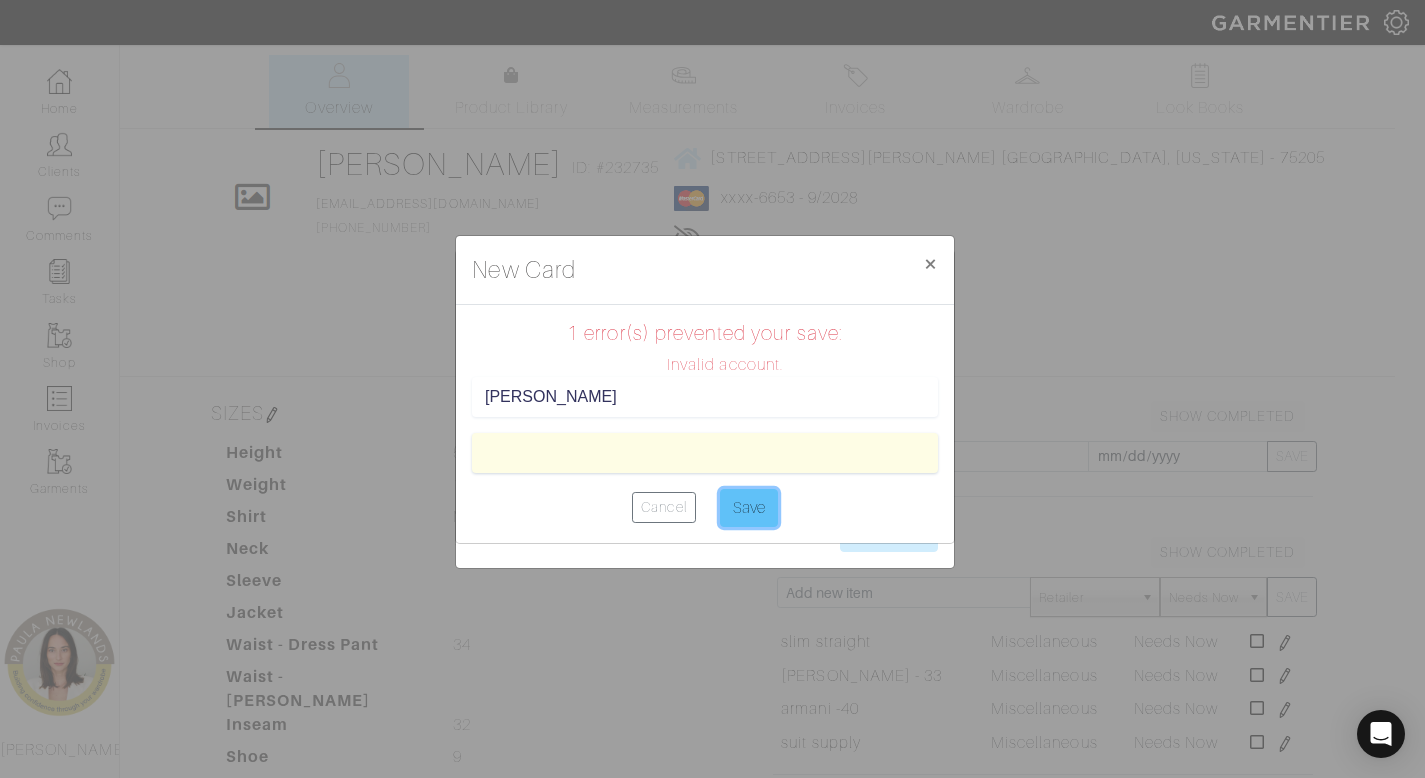 click on "Save" at bounding box center [749, 508] 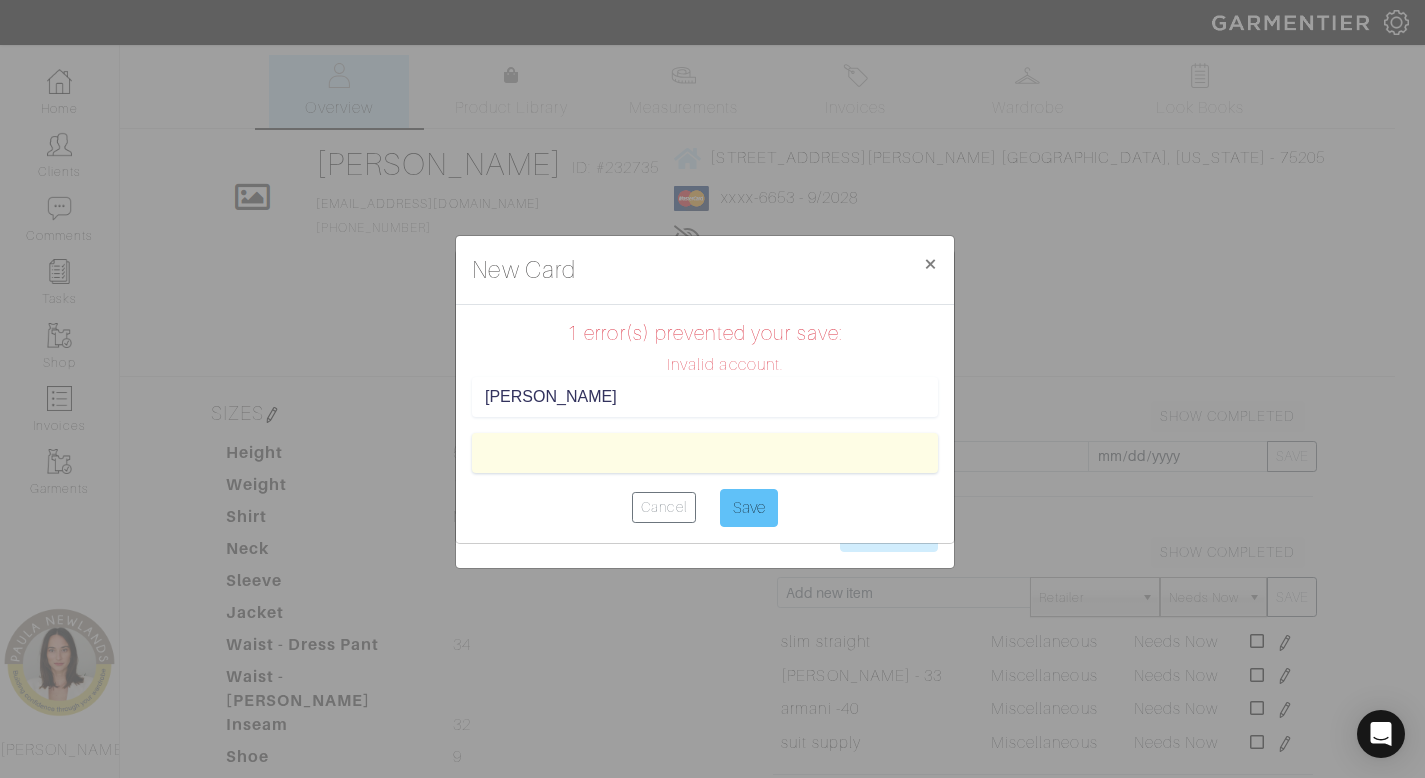 type on "Saving..." 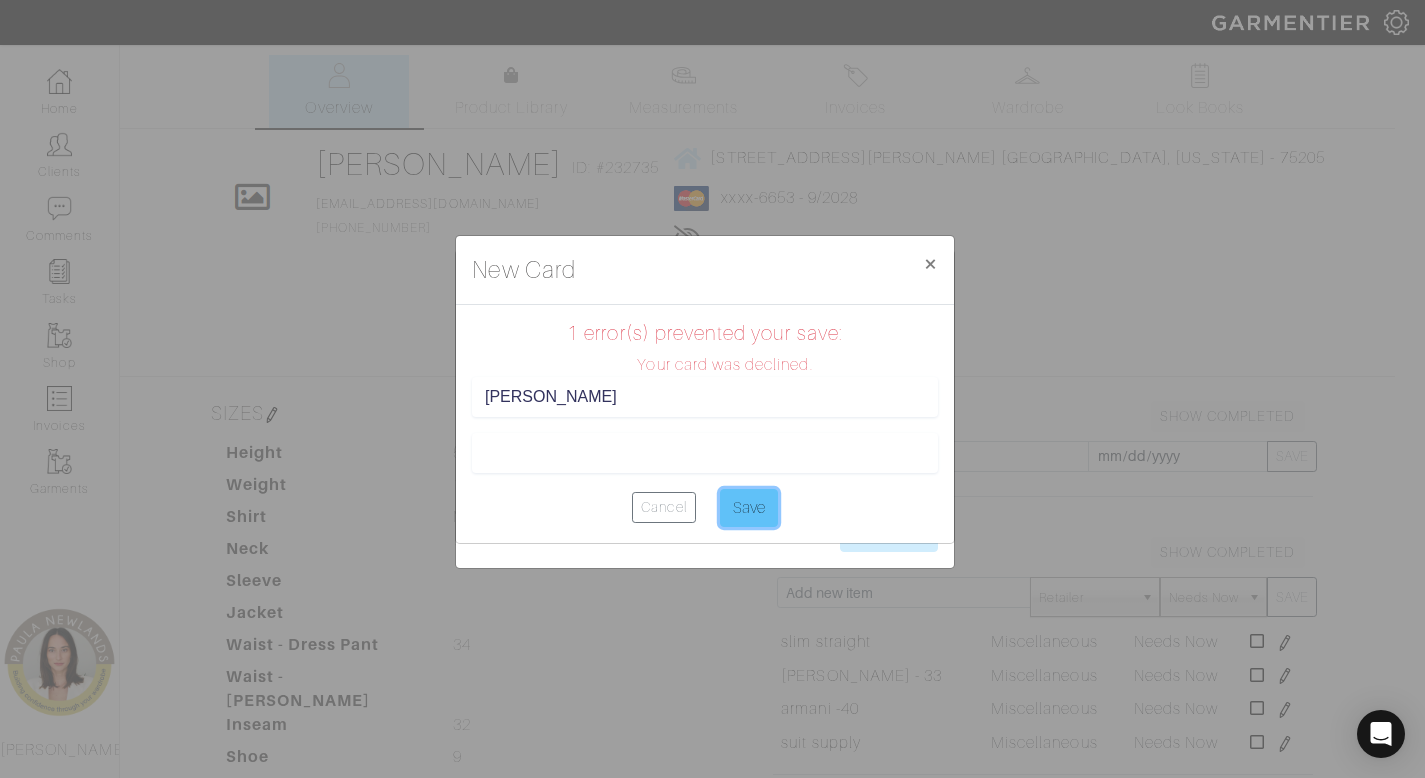 click on "Save" at bounding box center [749, 508] 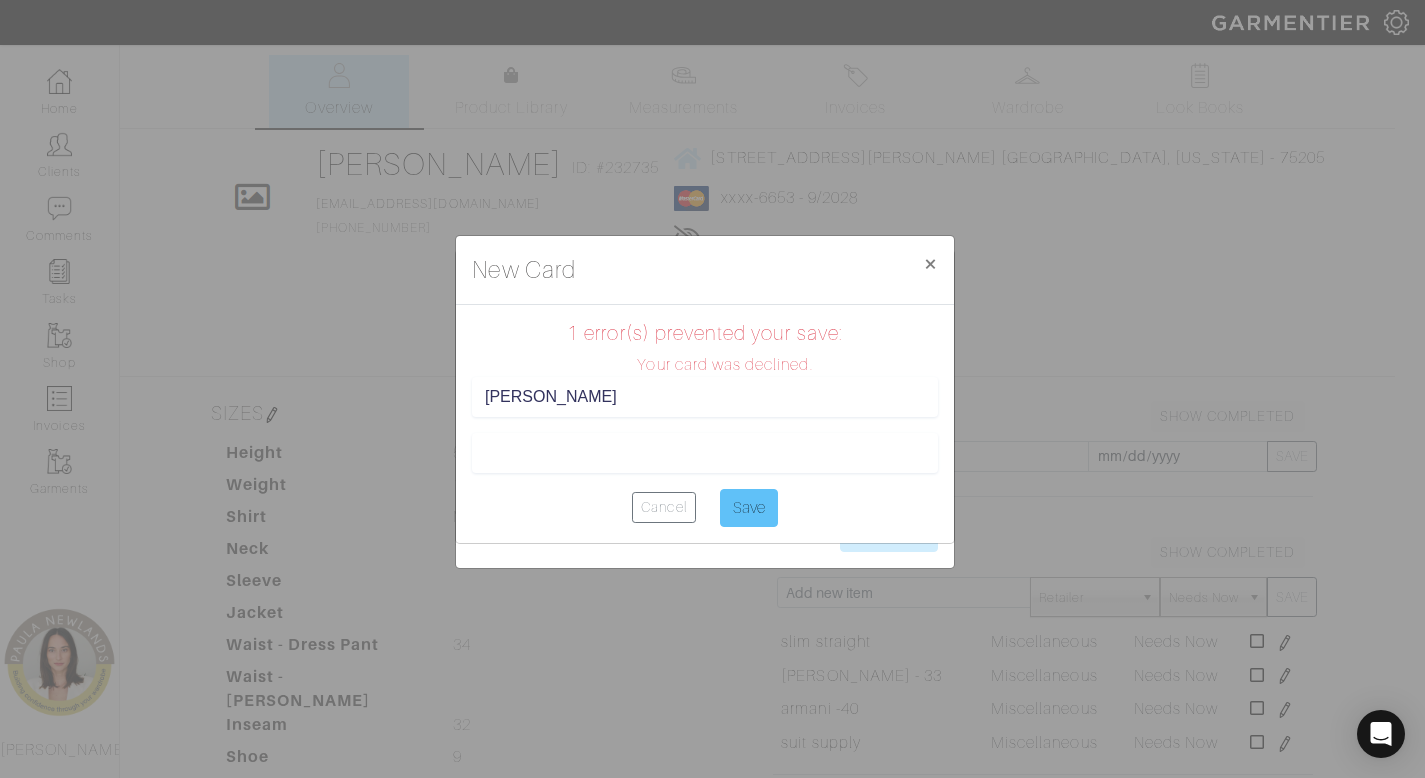 type on "Saving..." 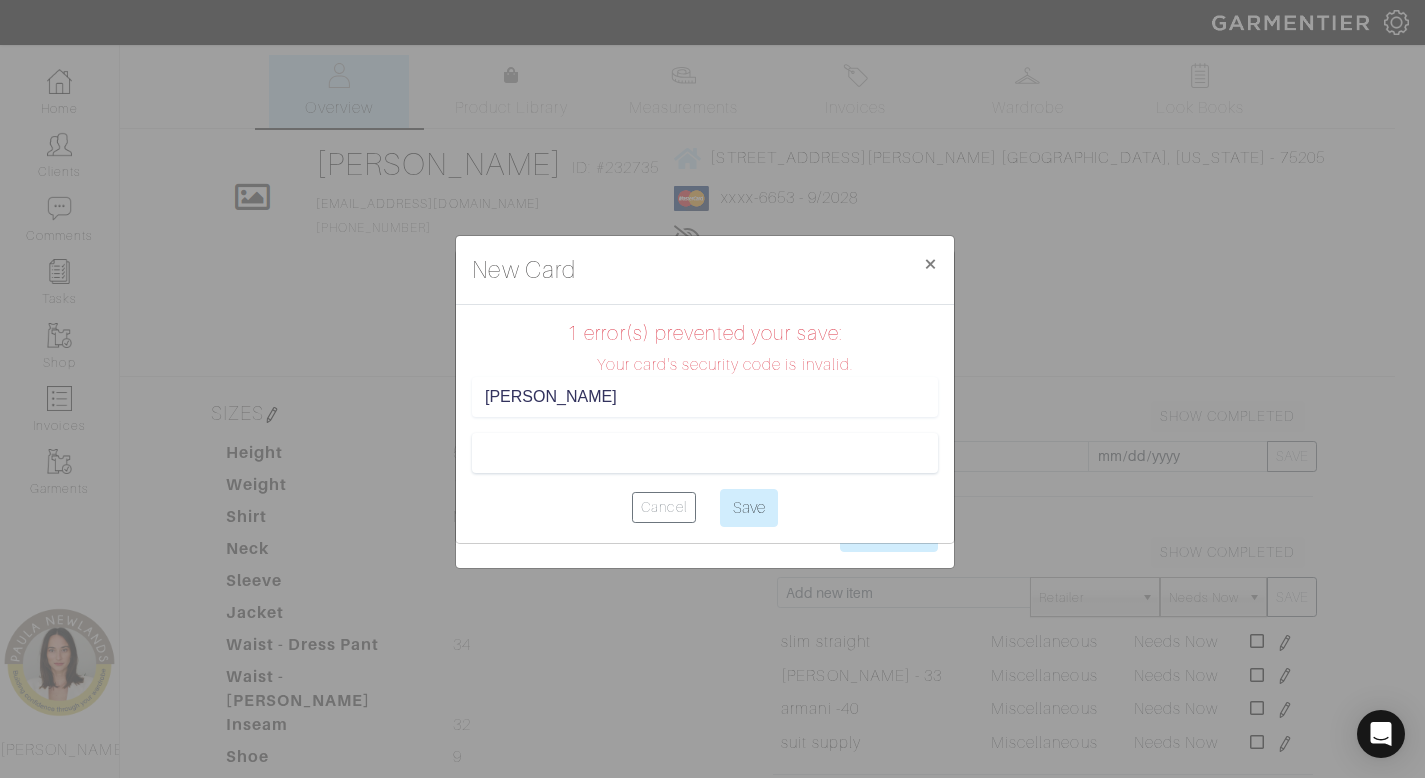 click on "New Card
× Close
1 error(s) prevented your save:
Your card's security code is invalid.
Paula Newlands
Cancel
Save" at bounding box center [712, 389] 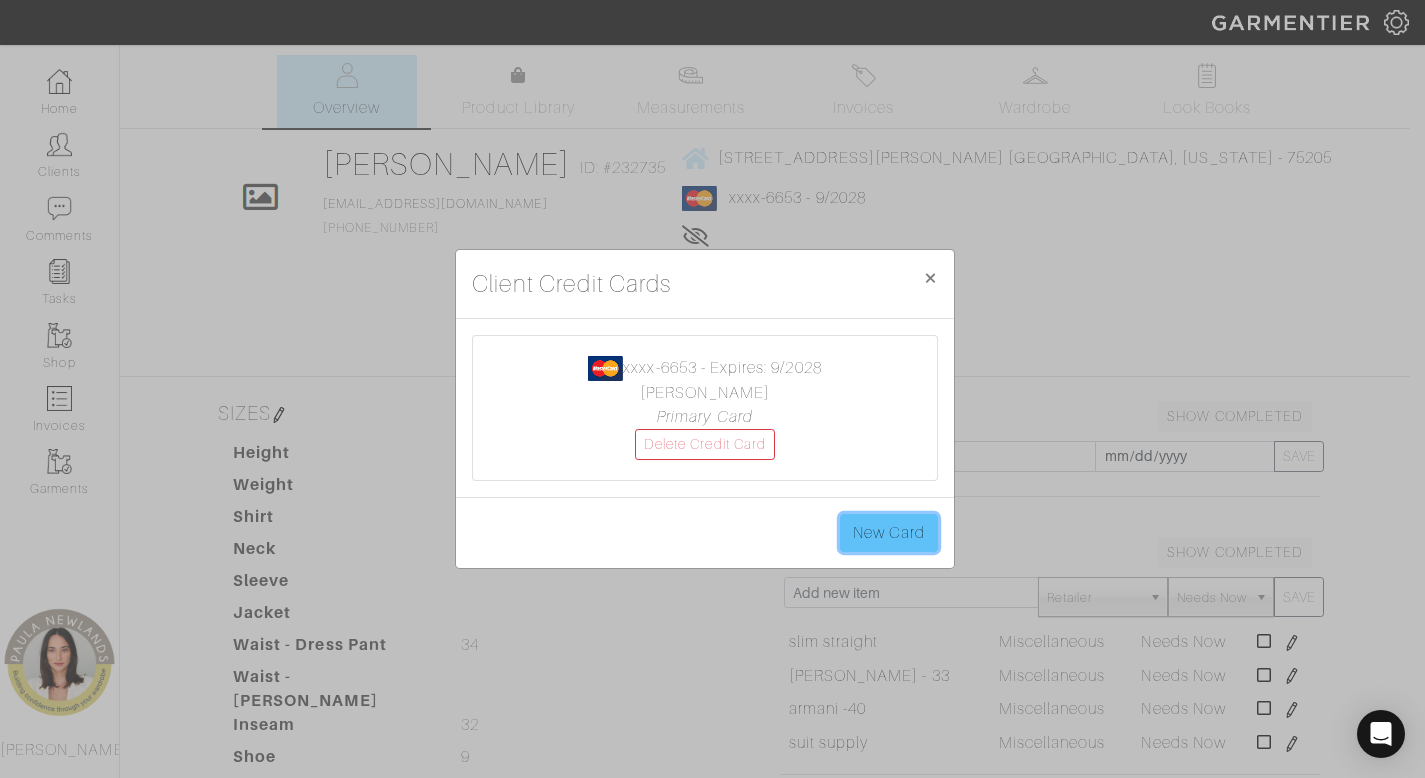 click on "New Card" at bounding box center [889, 533] 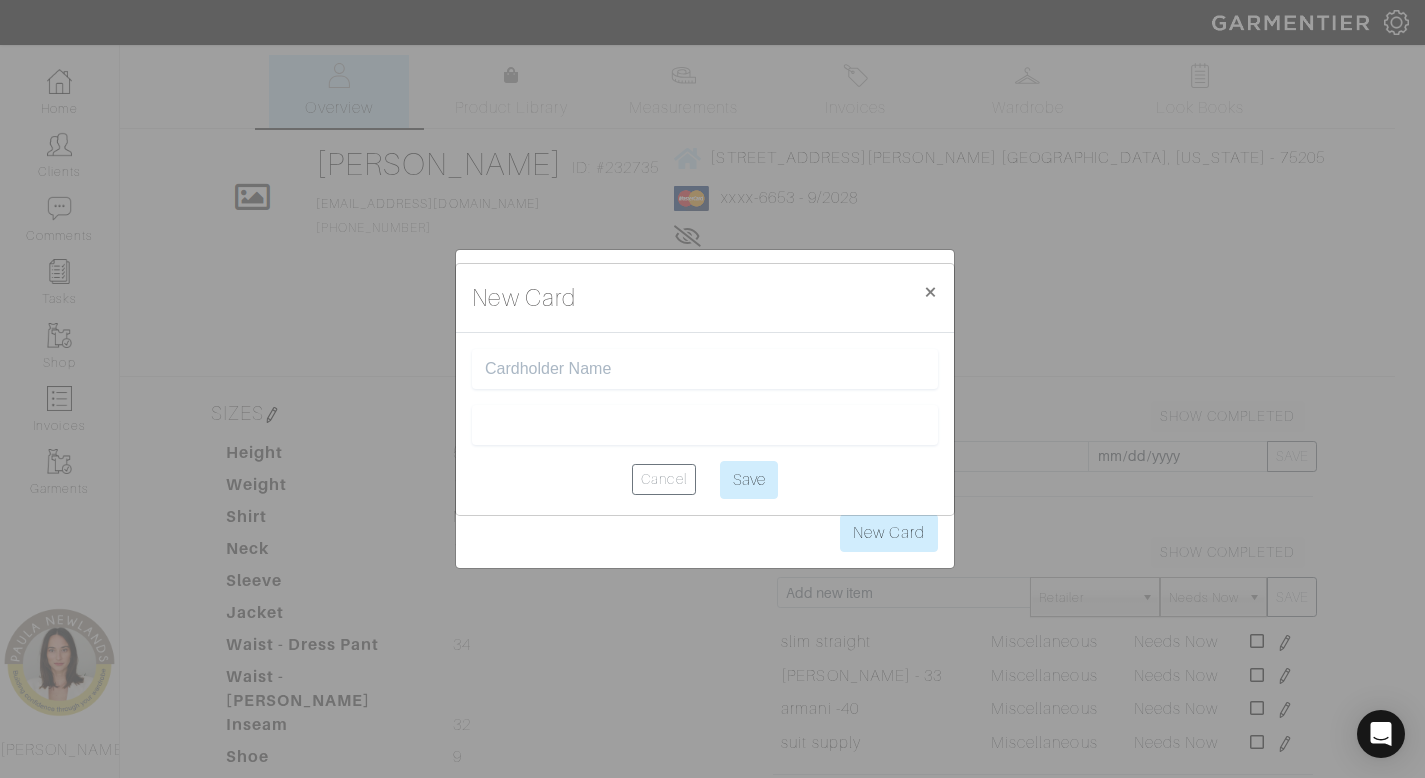click at bounding box center (705, 369) 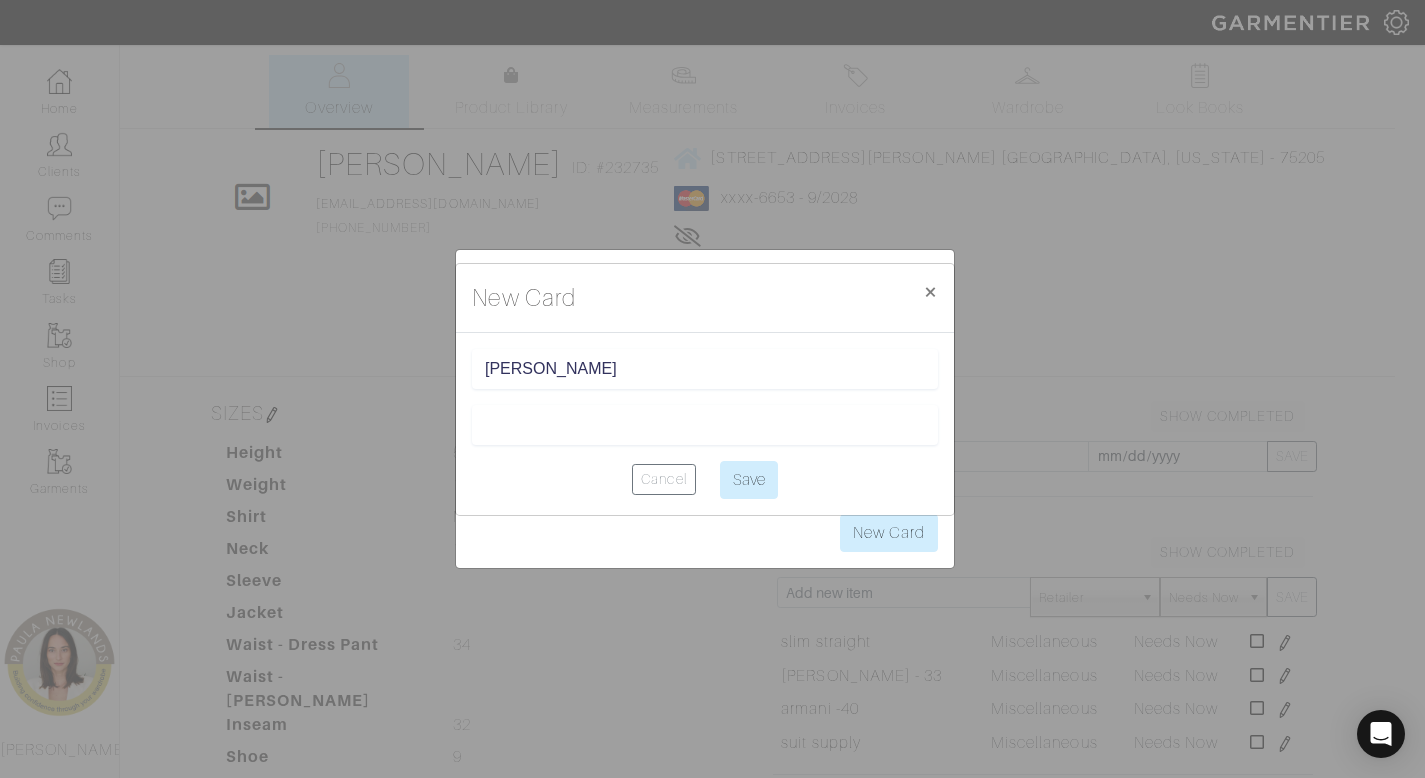 type on "[PERSON_NAME]" 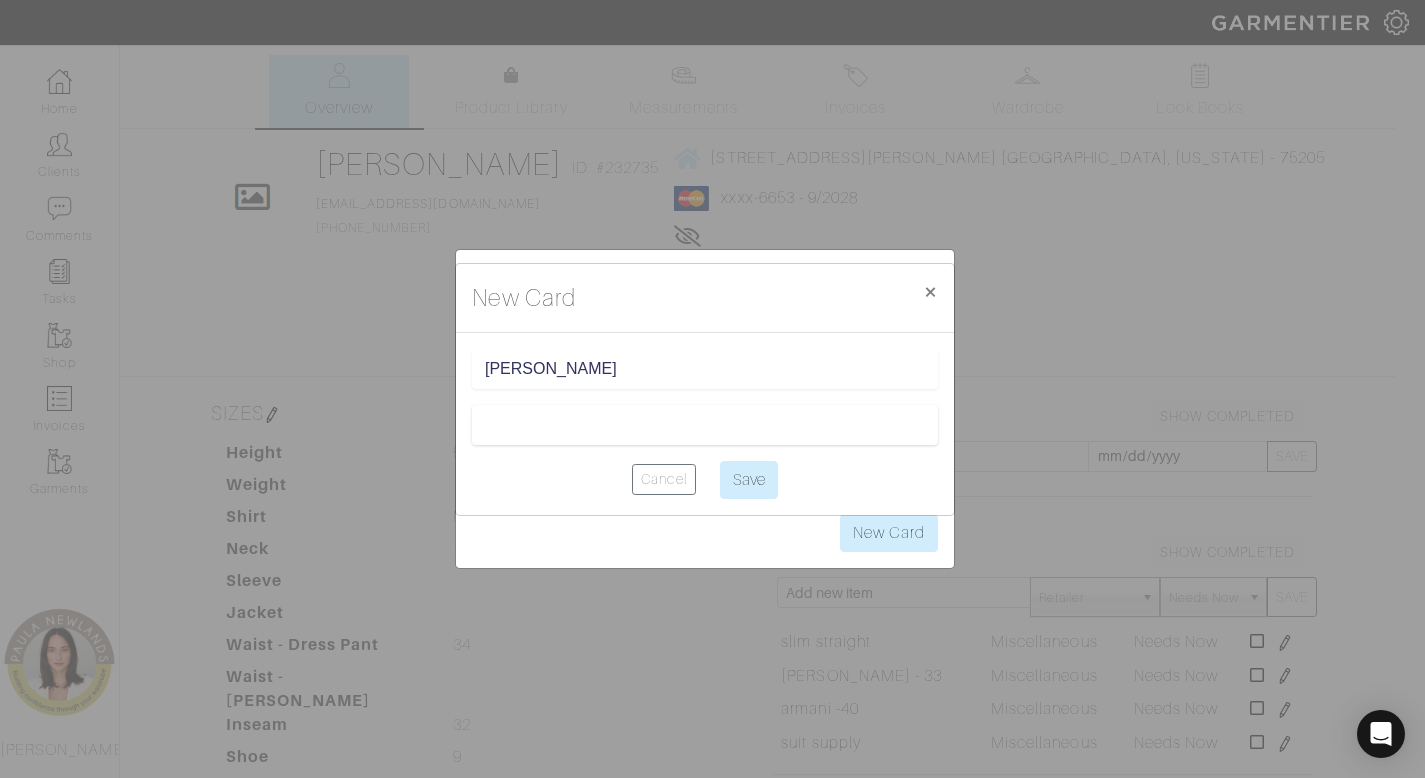 click on "Paula Newlands
Cancel
Save" at bounding box center [705, 424] 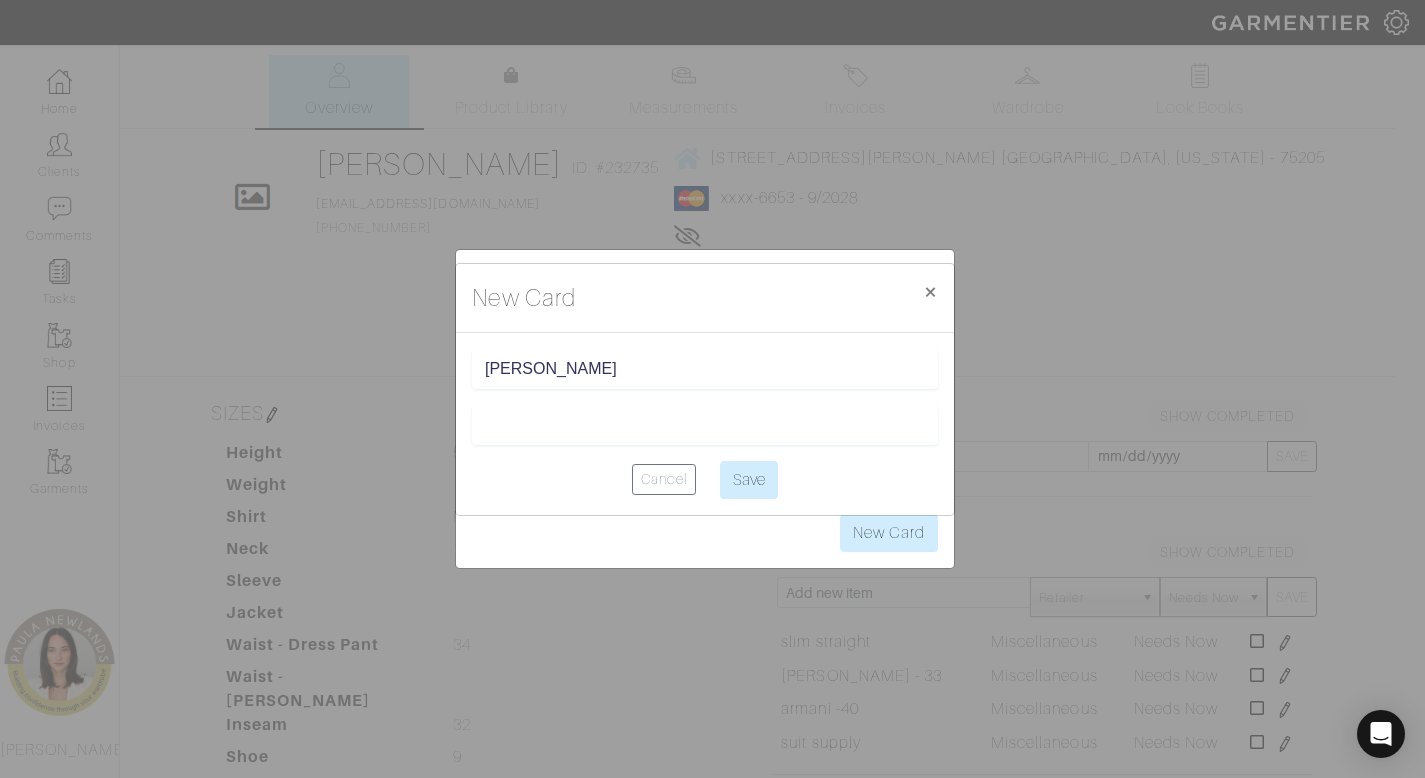 click at bounding box center (705, 425) 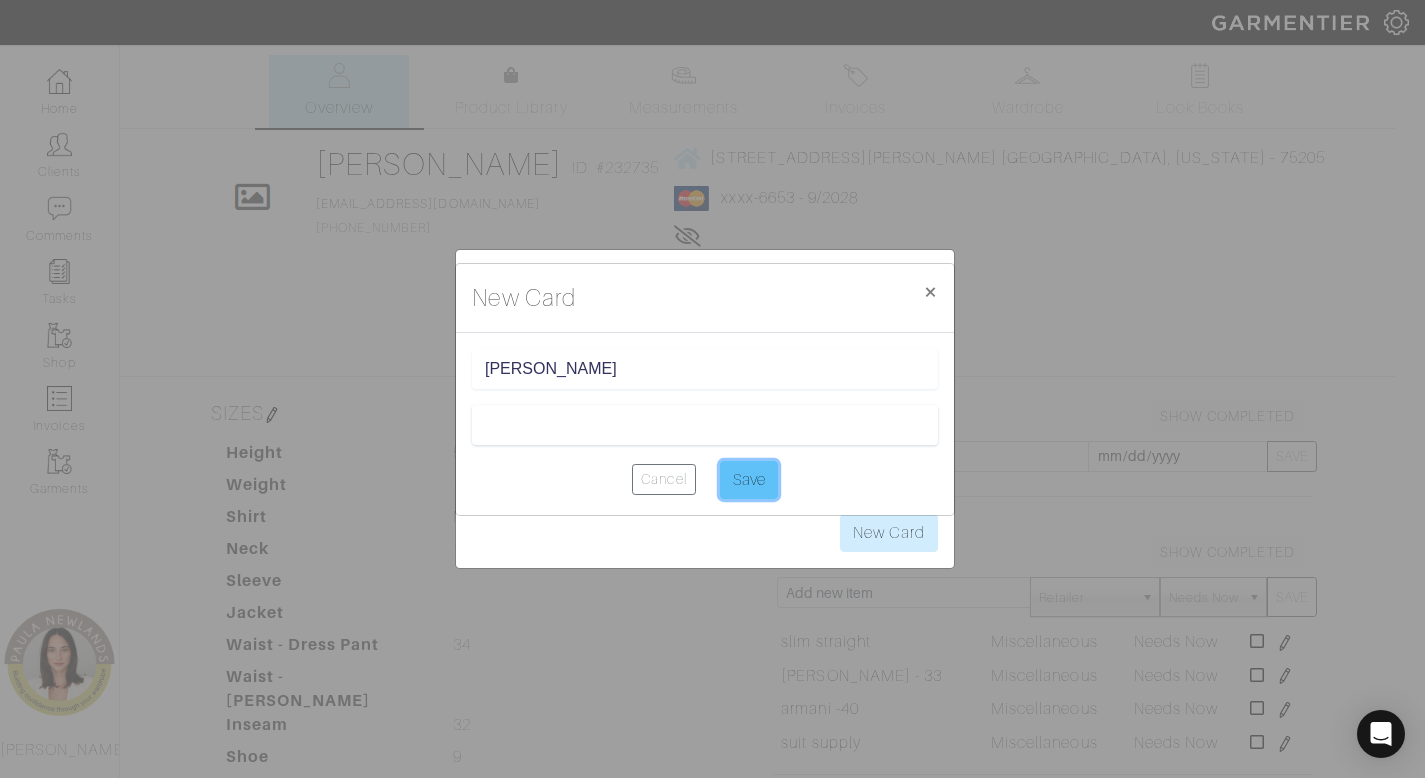 click on "Save" at bounding box center (749, 480) 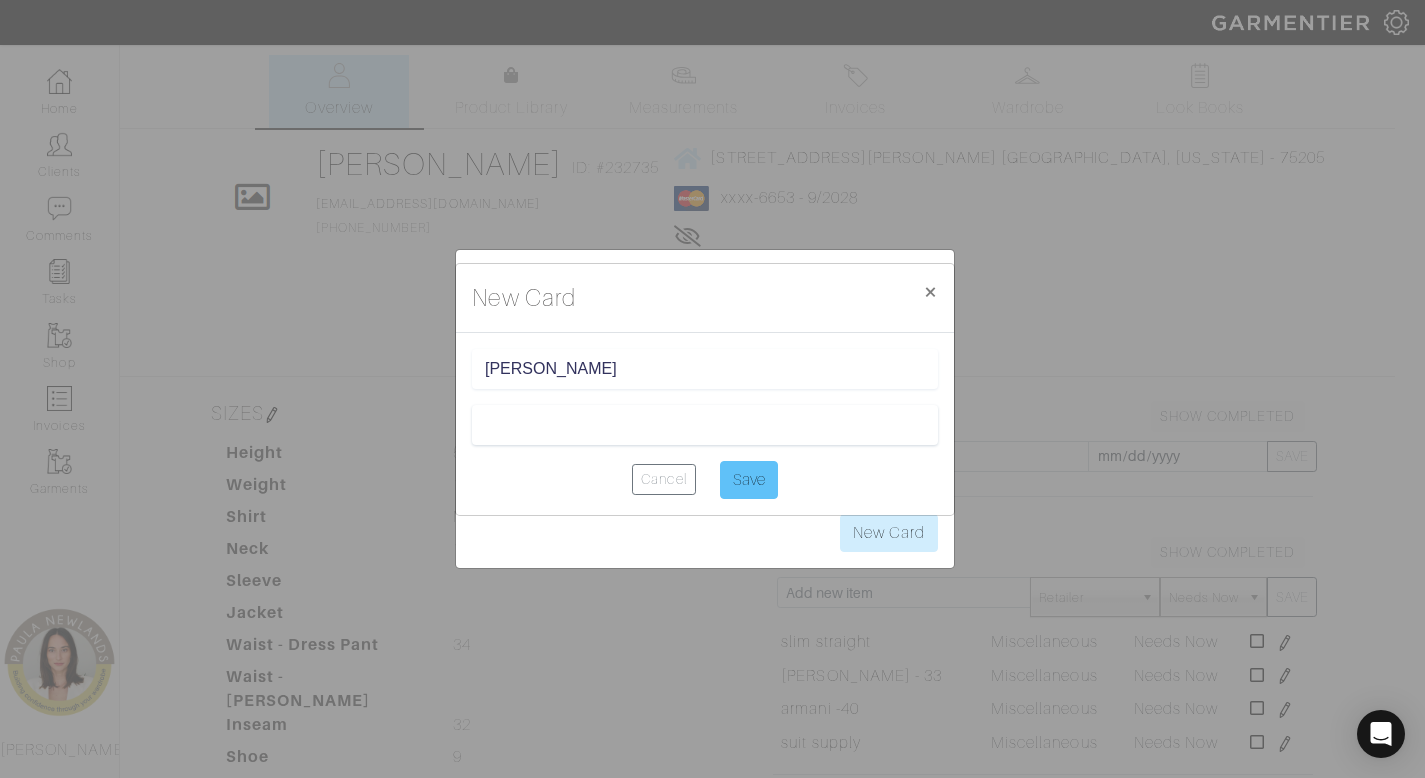 type on "Saving..." 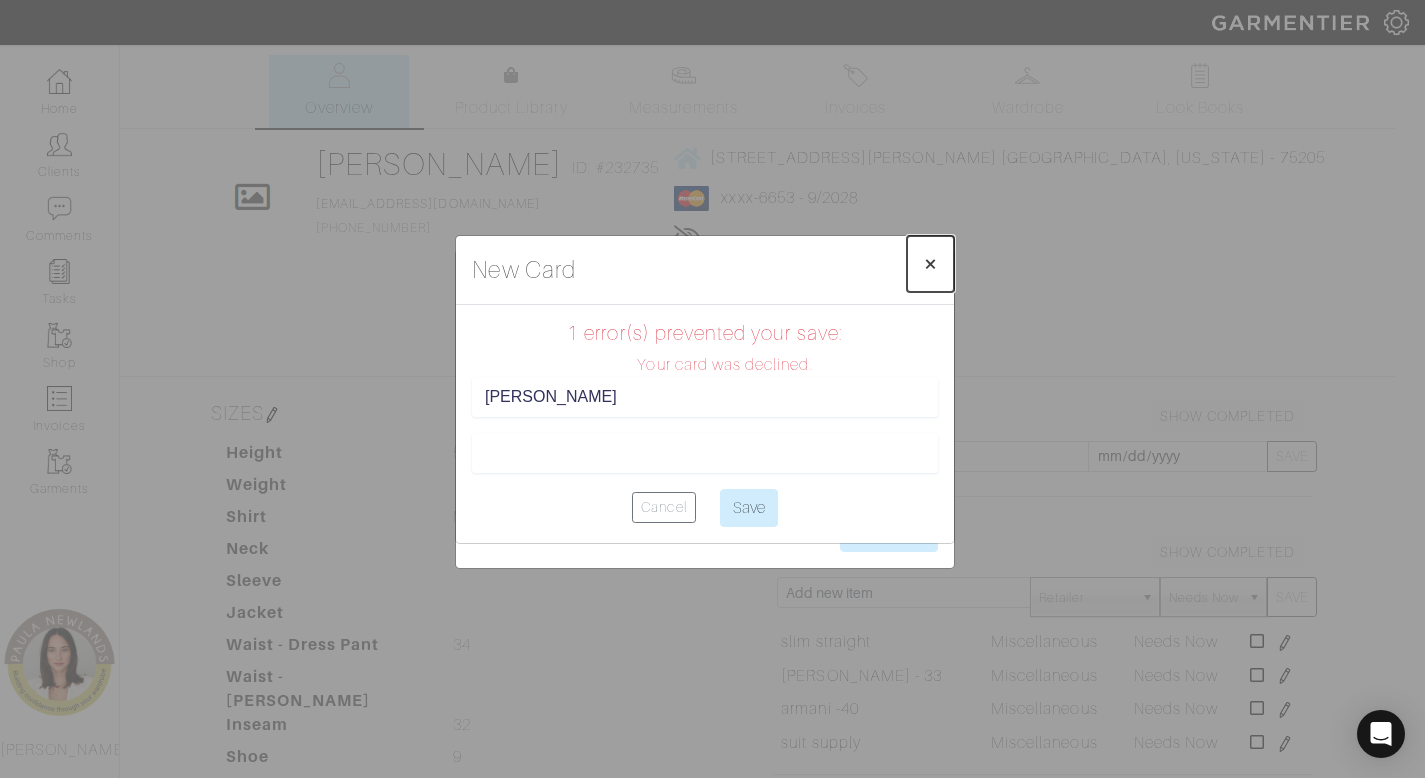 click on "×" at bounding box center (930, 263) 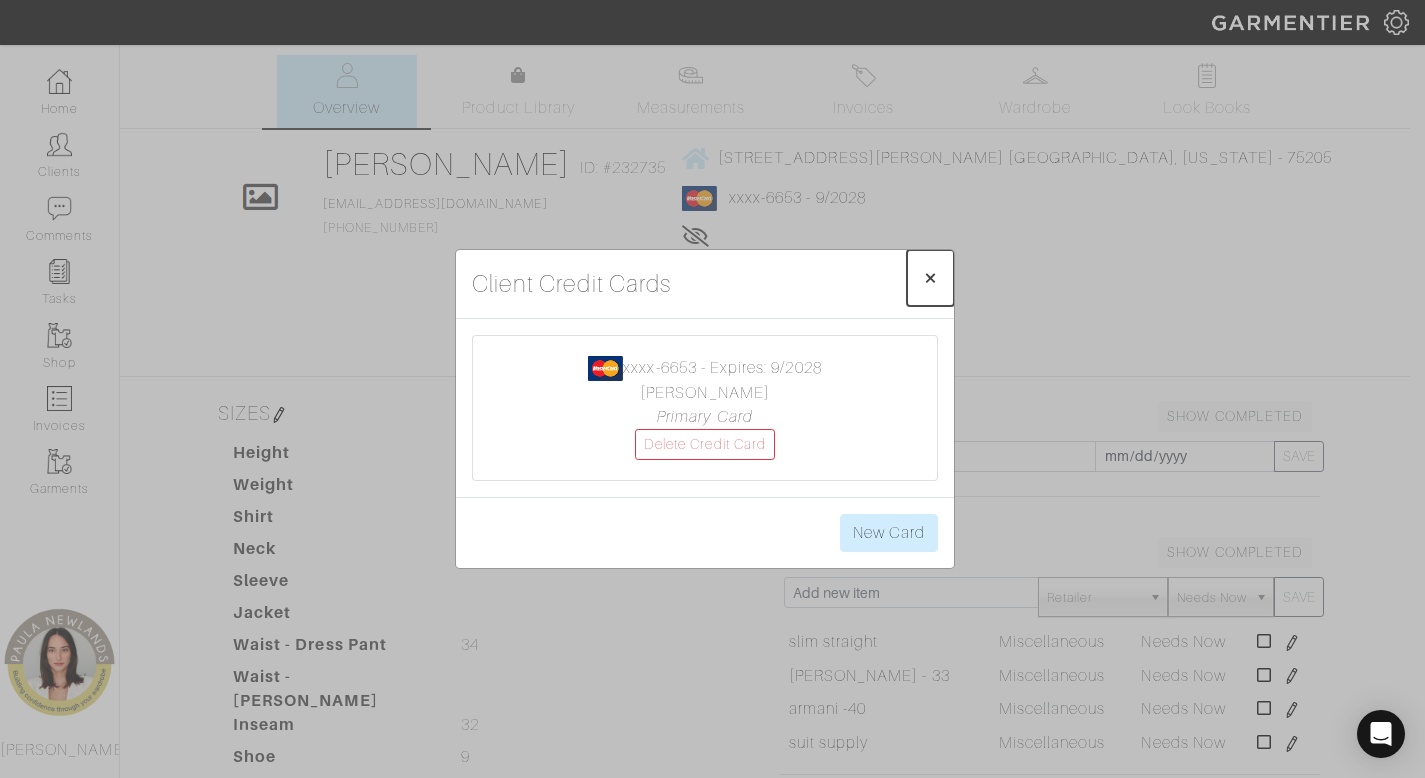 click on "×" at bounding box center (930, 277) 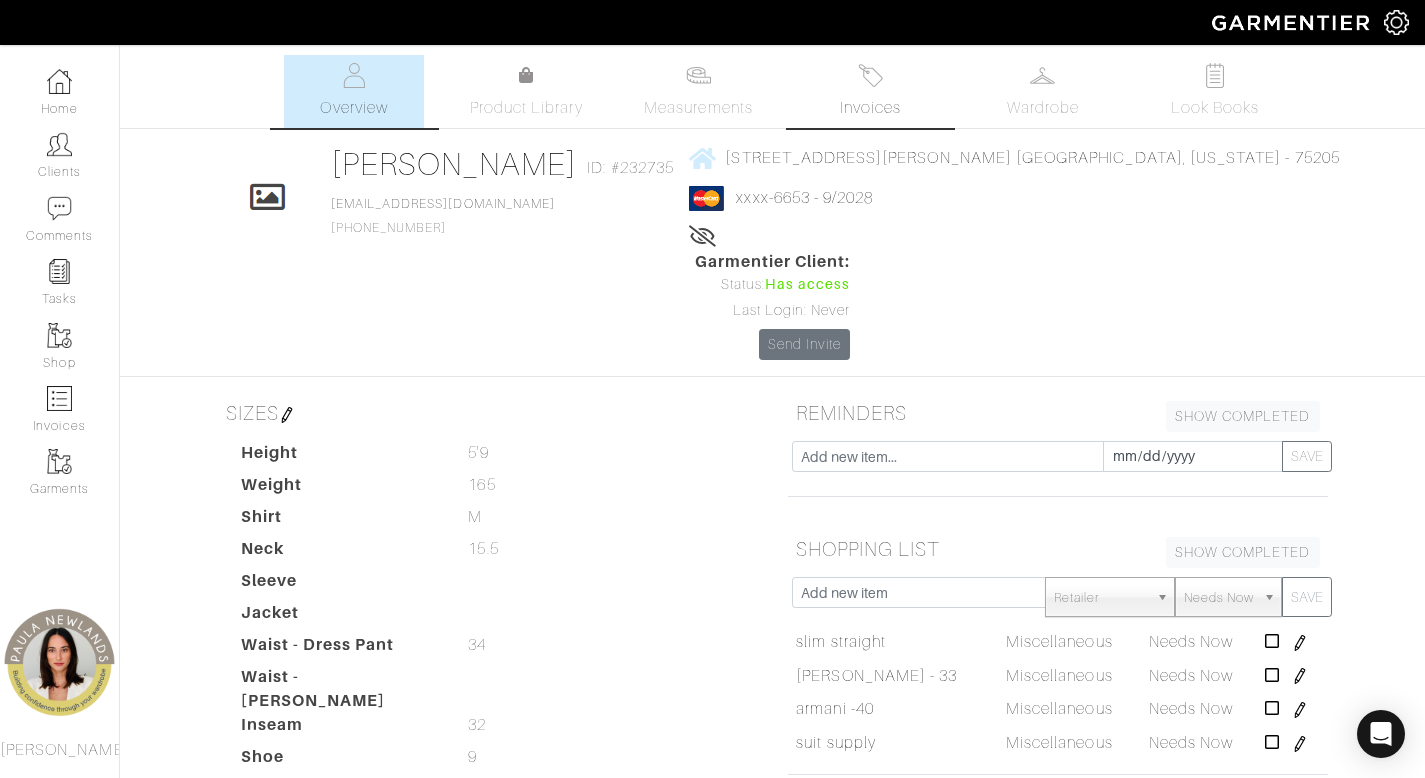 click on "Invoices" at bounding box center [870, 108] 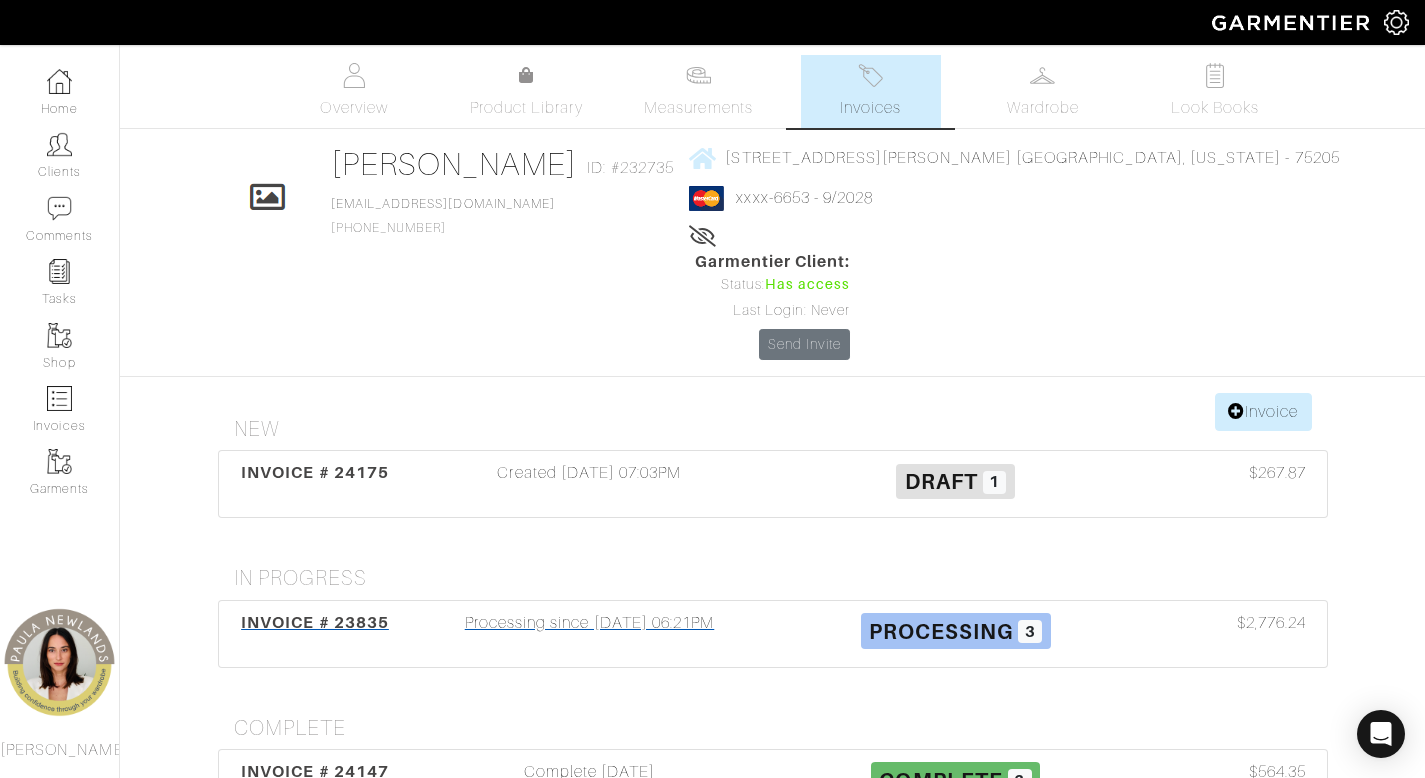 click on "INVOICE # 23835" at bounding box center (315, 622) 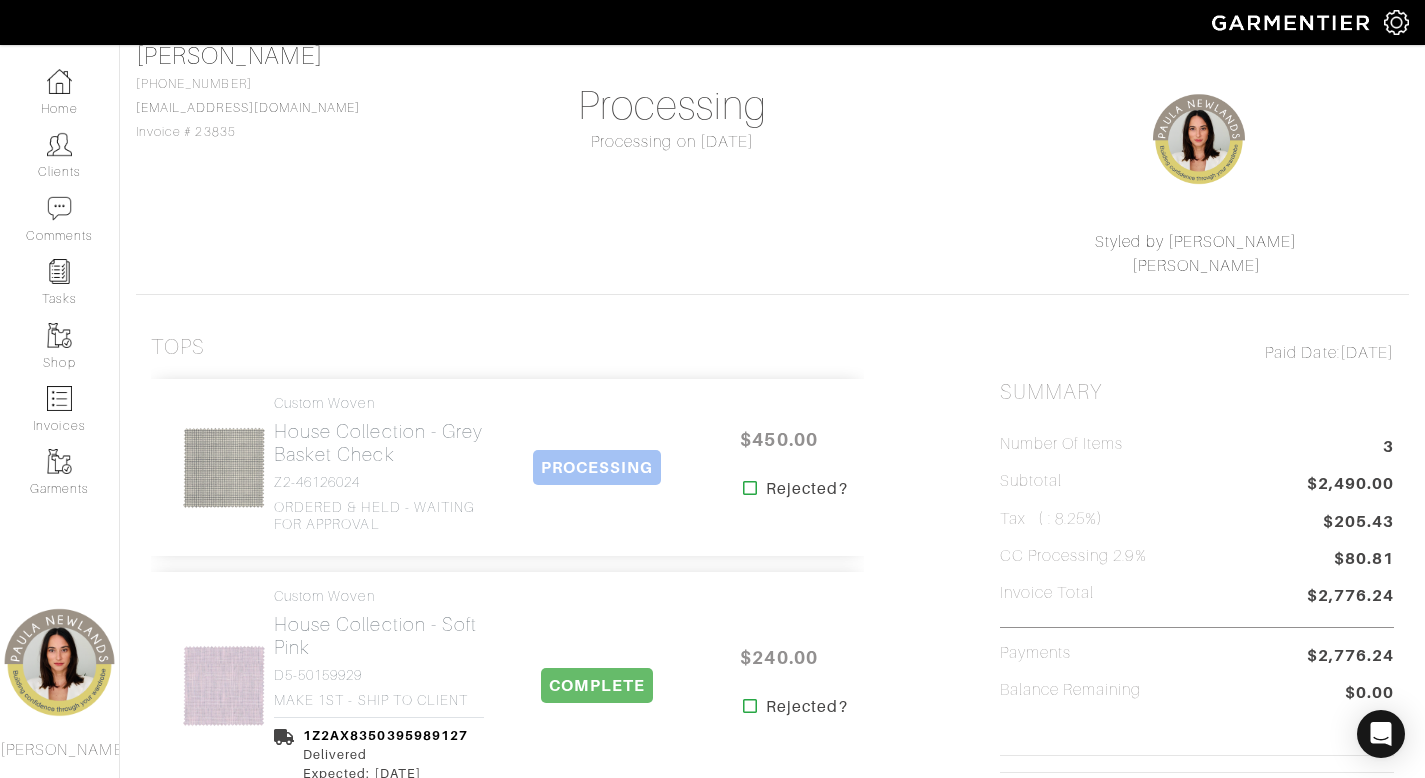scroll, scrollTop: 352, scrollLeft: 0, axis: vertical 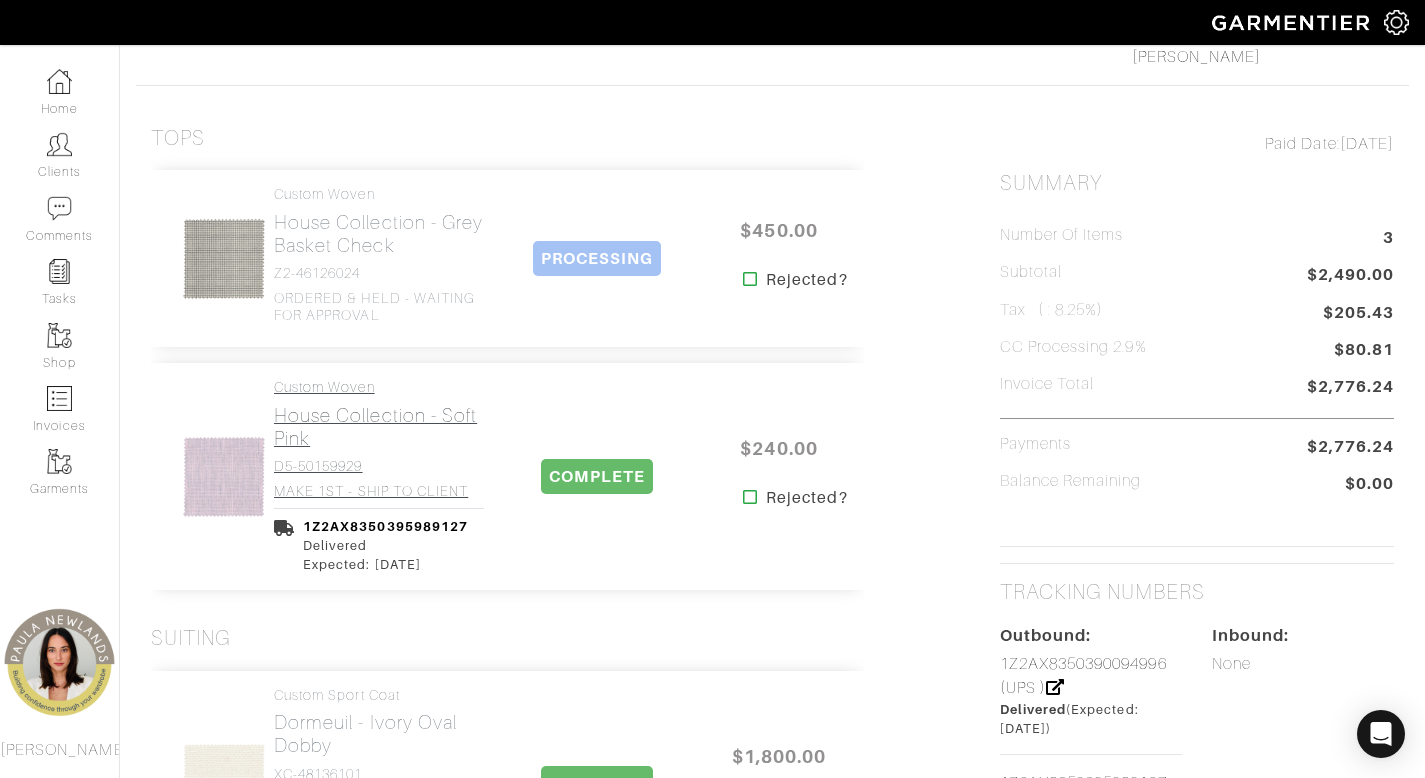 click on "House Collection -
Soft Pink" at bounding box center (379, 427) 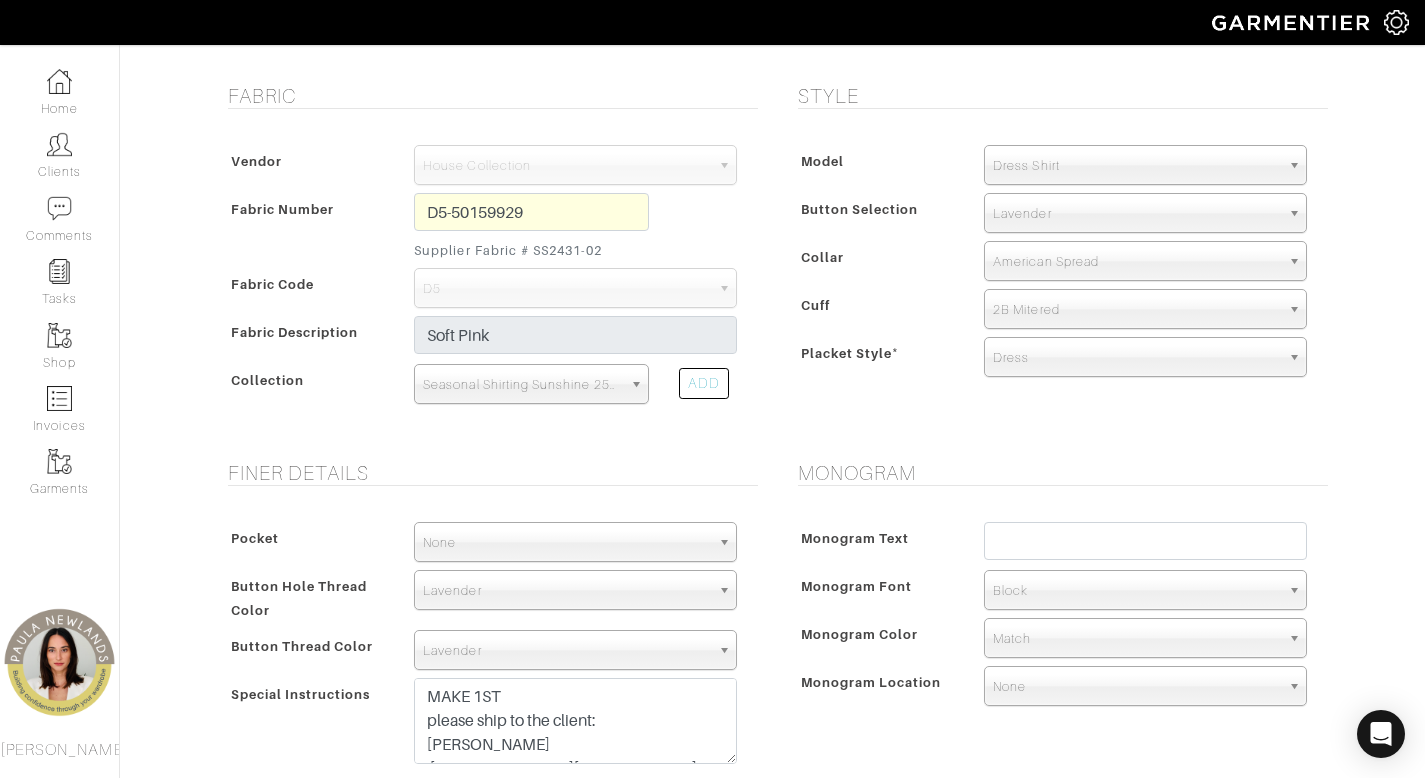 scroll, scrollTop: 0, scrollLeft: 0, axis: both 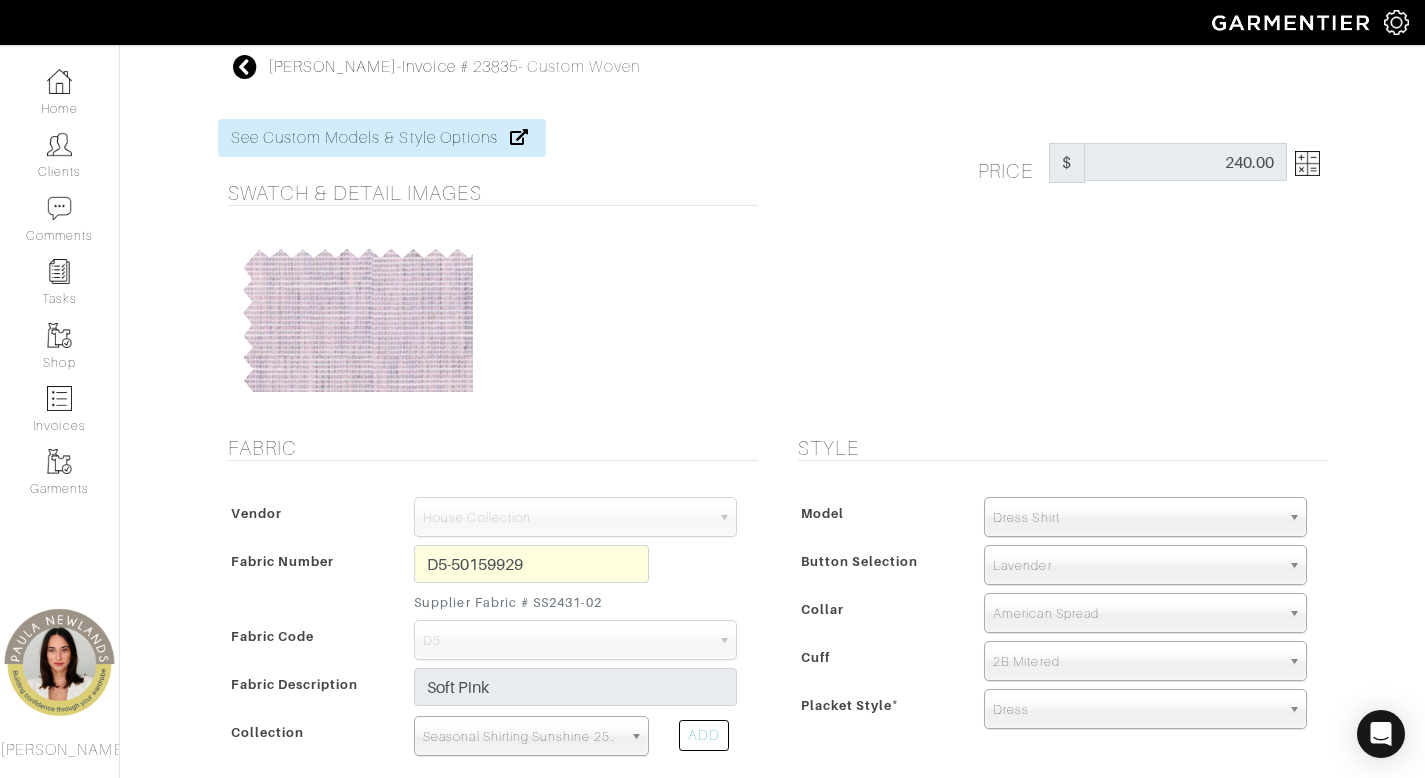 click on "Fabric Number
D5-50159929
Supplier Fabric # SS2431-02" at bounding box center (488, 582) 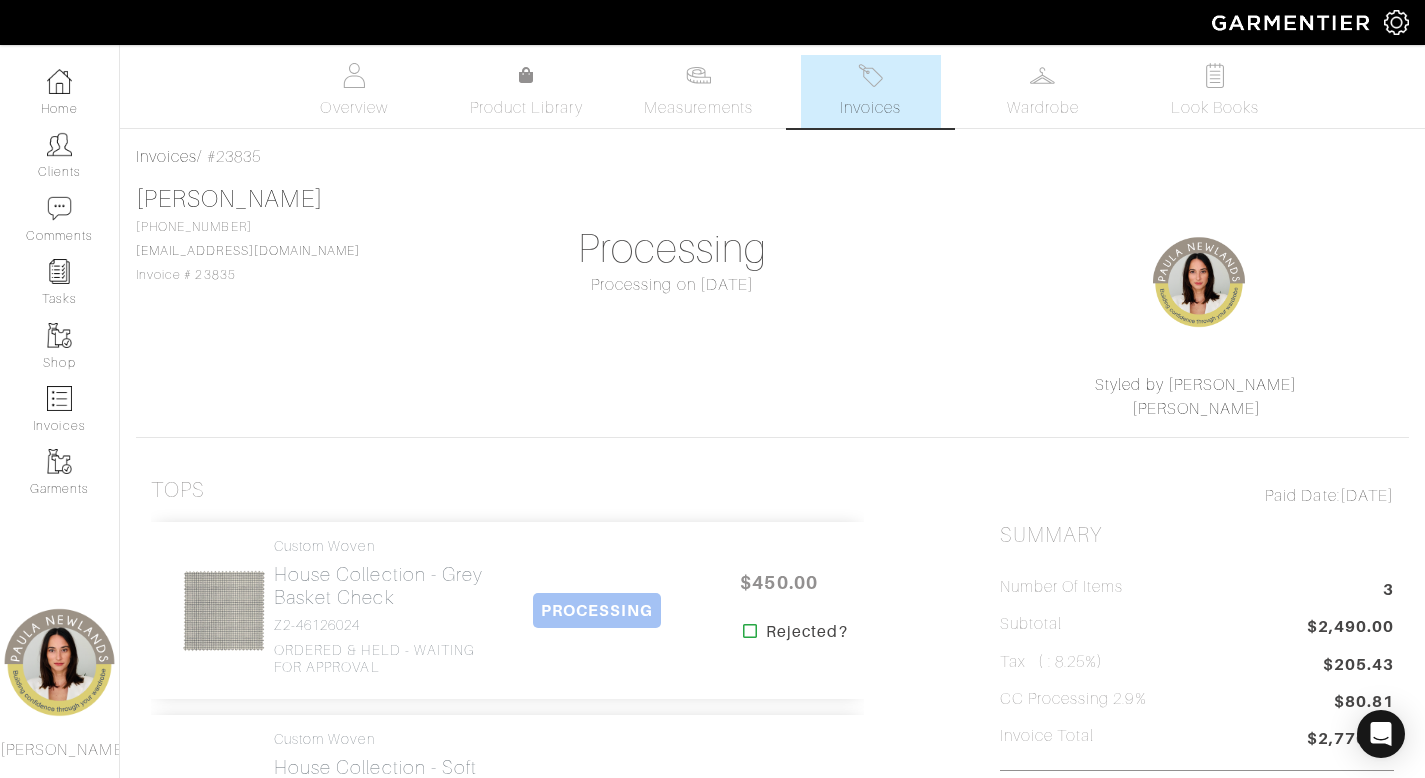 click at bounding box center (870, 75) 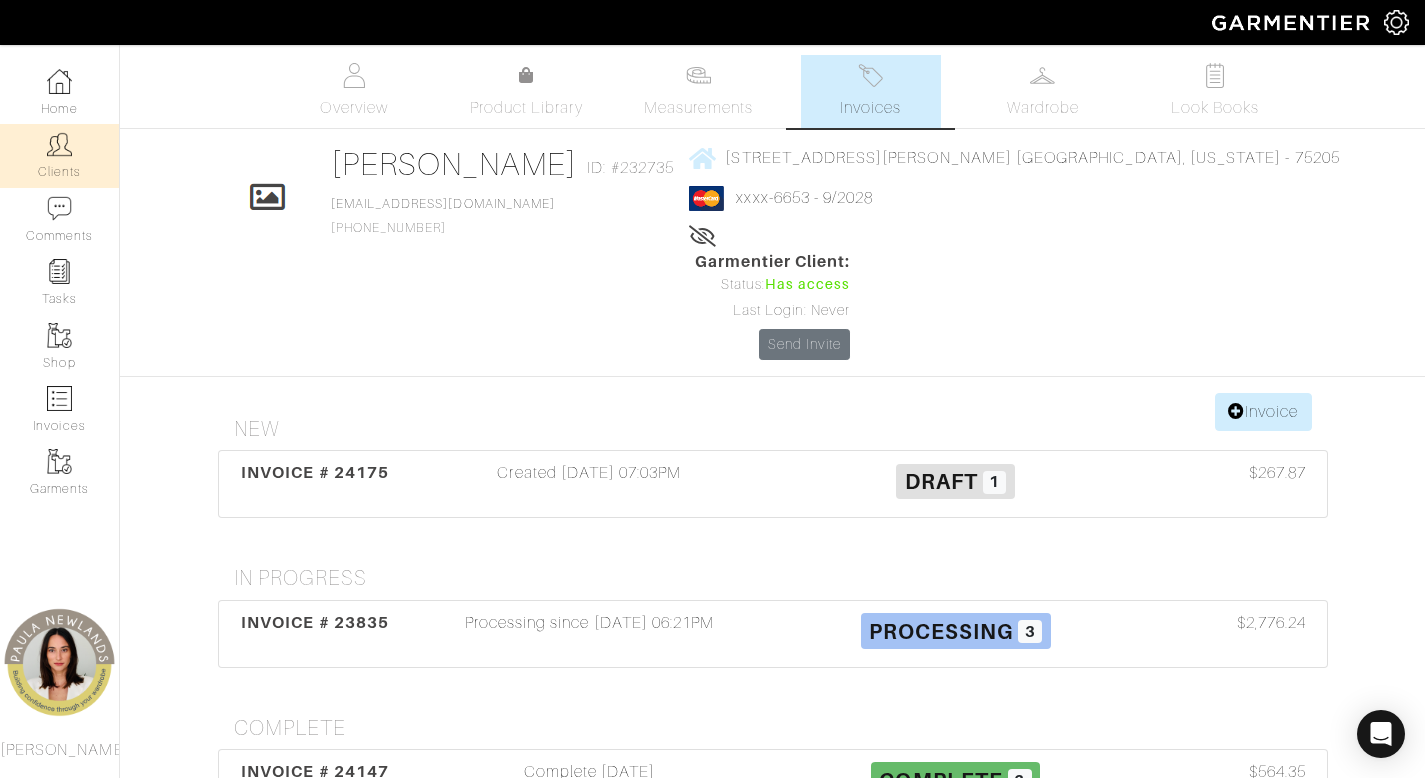 click on "Clients" at bounding box center [59, 155] 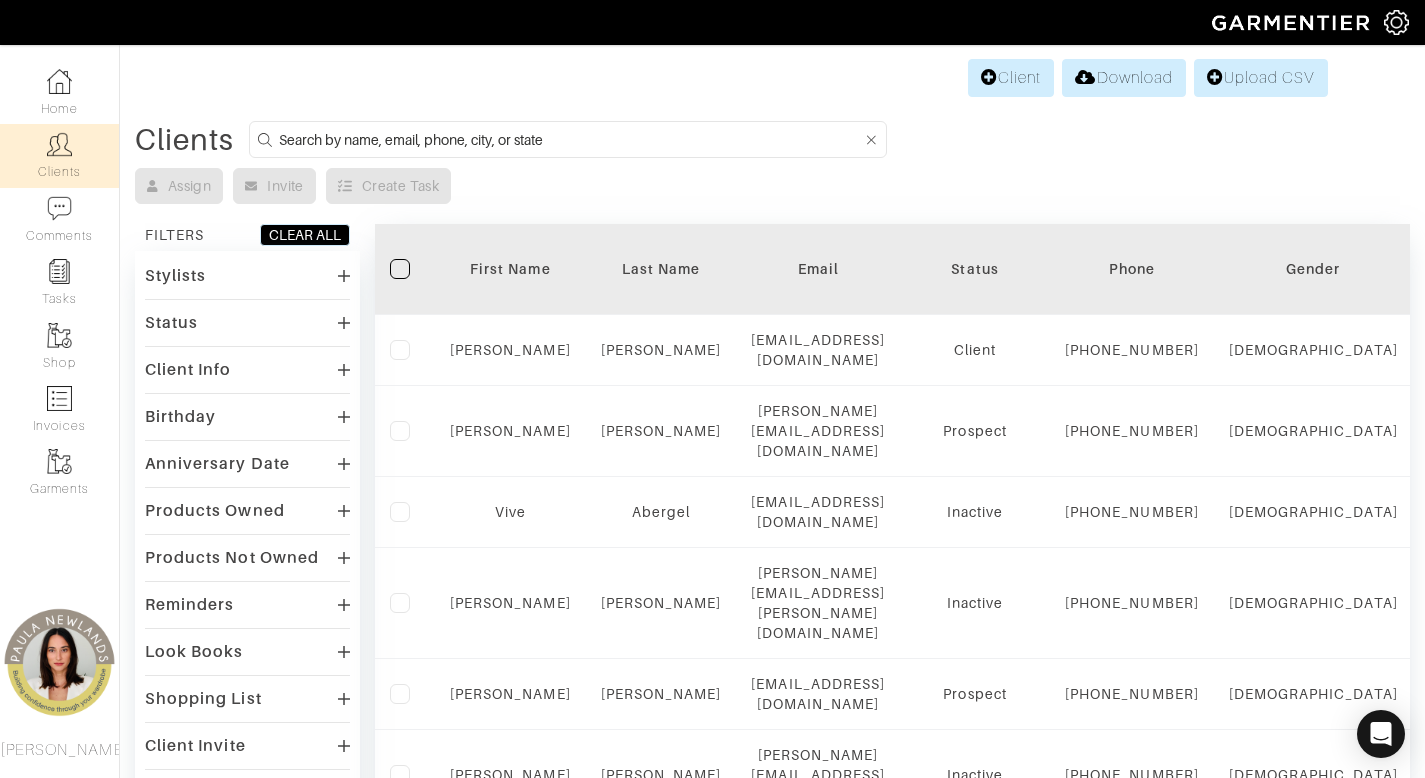 click at bounding box center [570, 139] 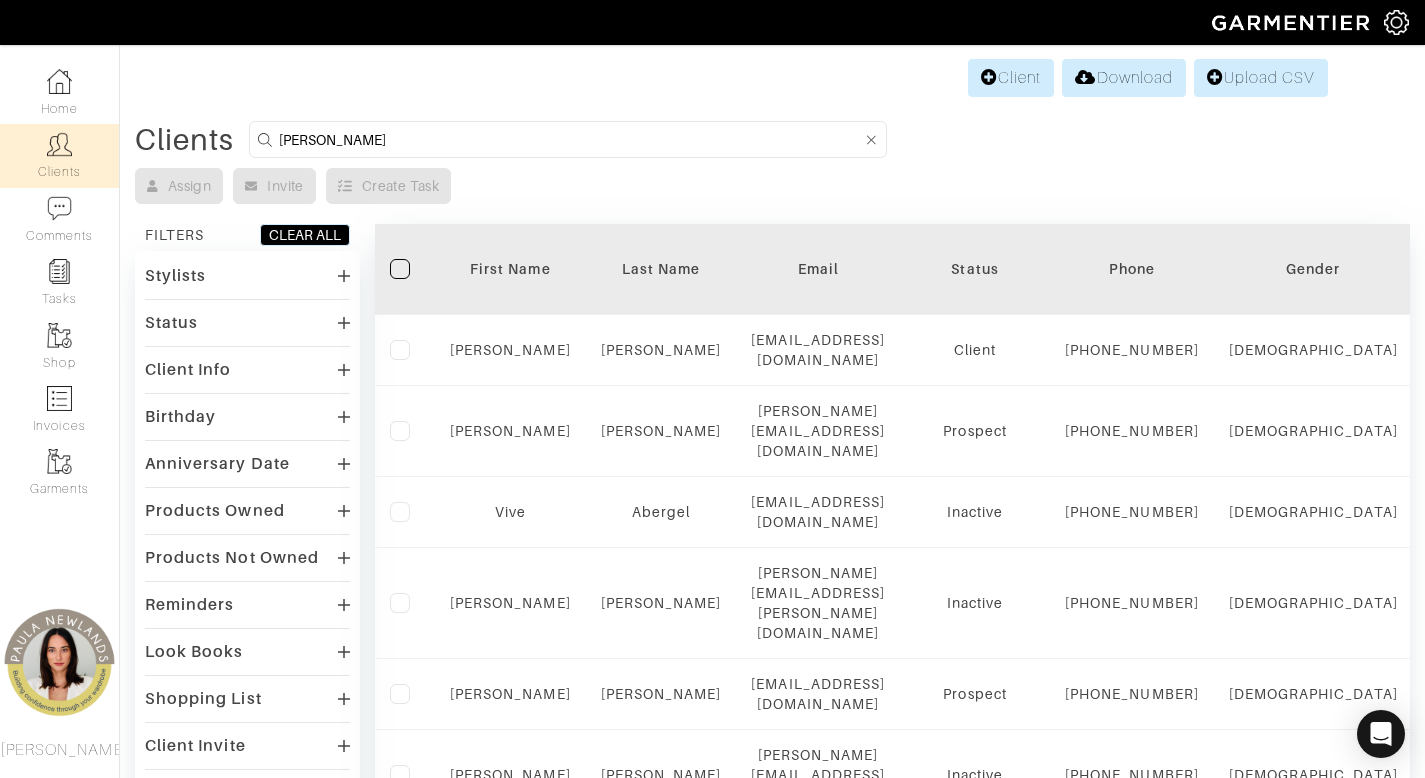 type on "patrick" 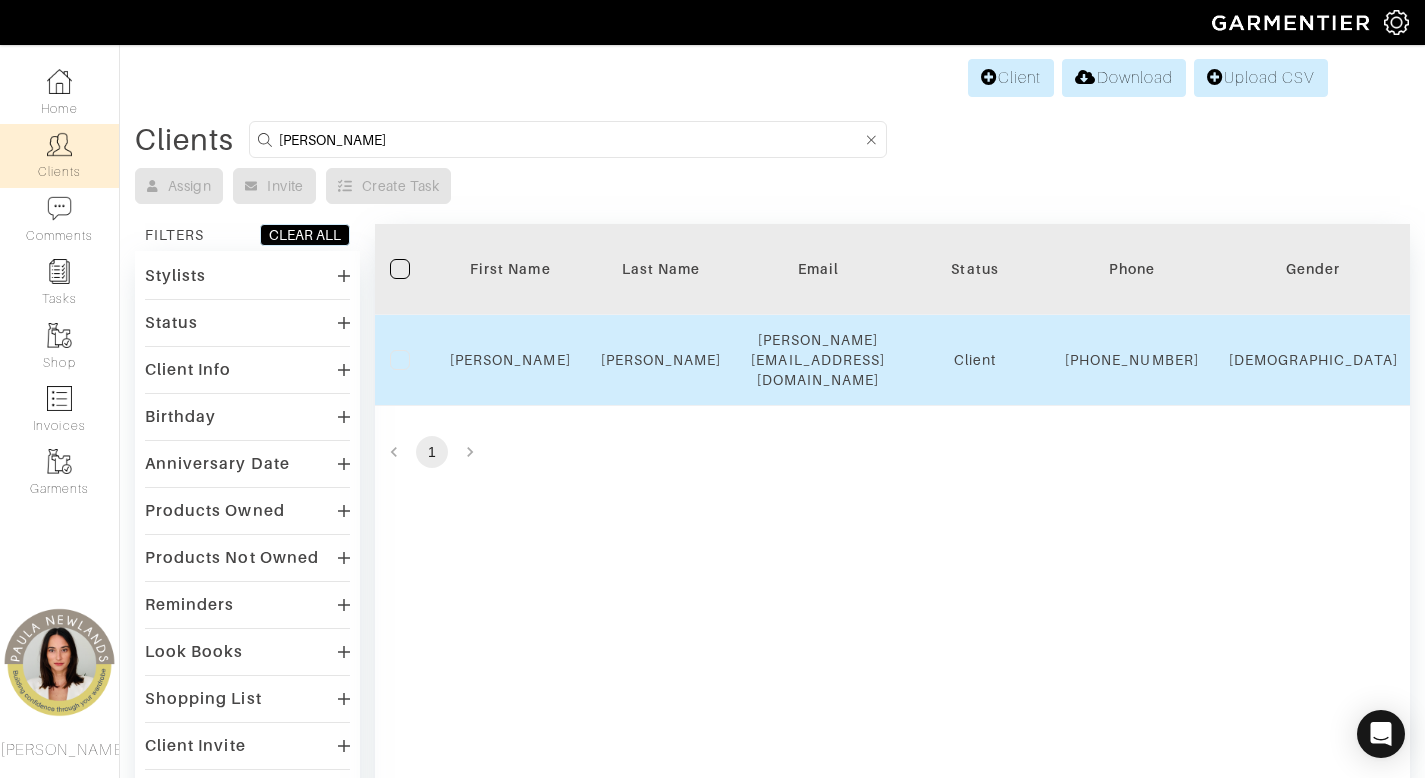 click on "Patrick" at bounding box center (510, 360) 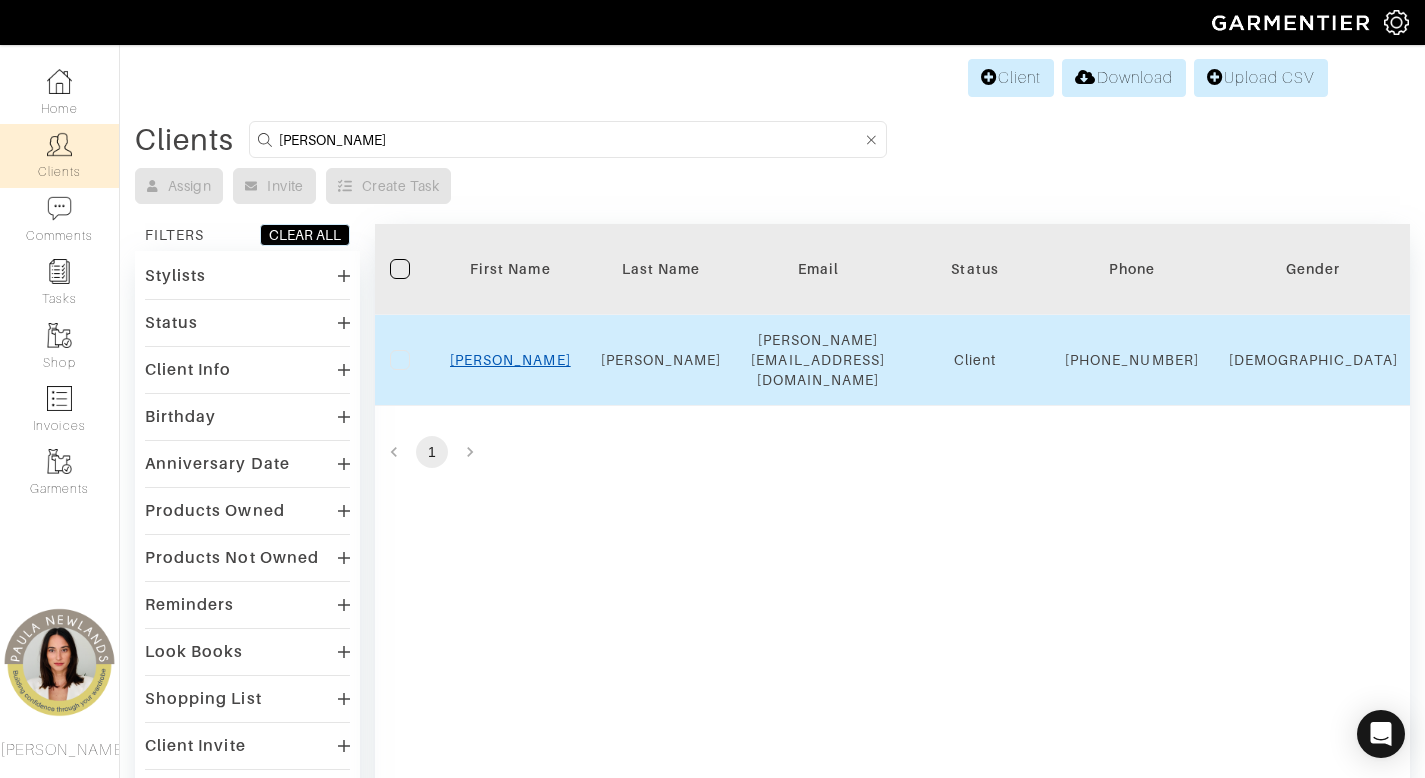 click on "Patrick" at bounding box center (510, 360) 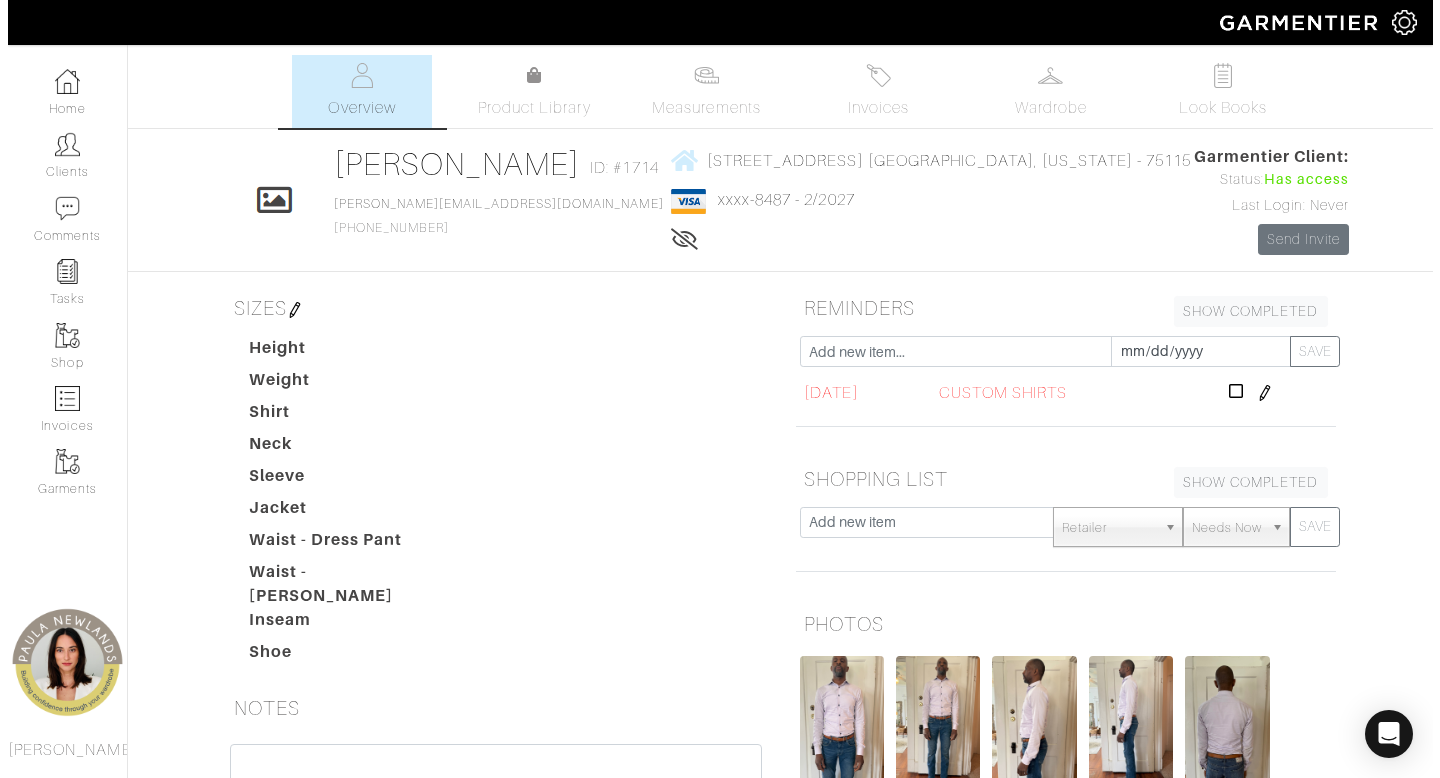 scroll, scrollTop: 0, scrollLeft: 0, axis: both 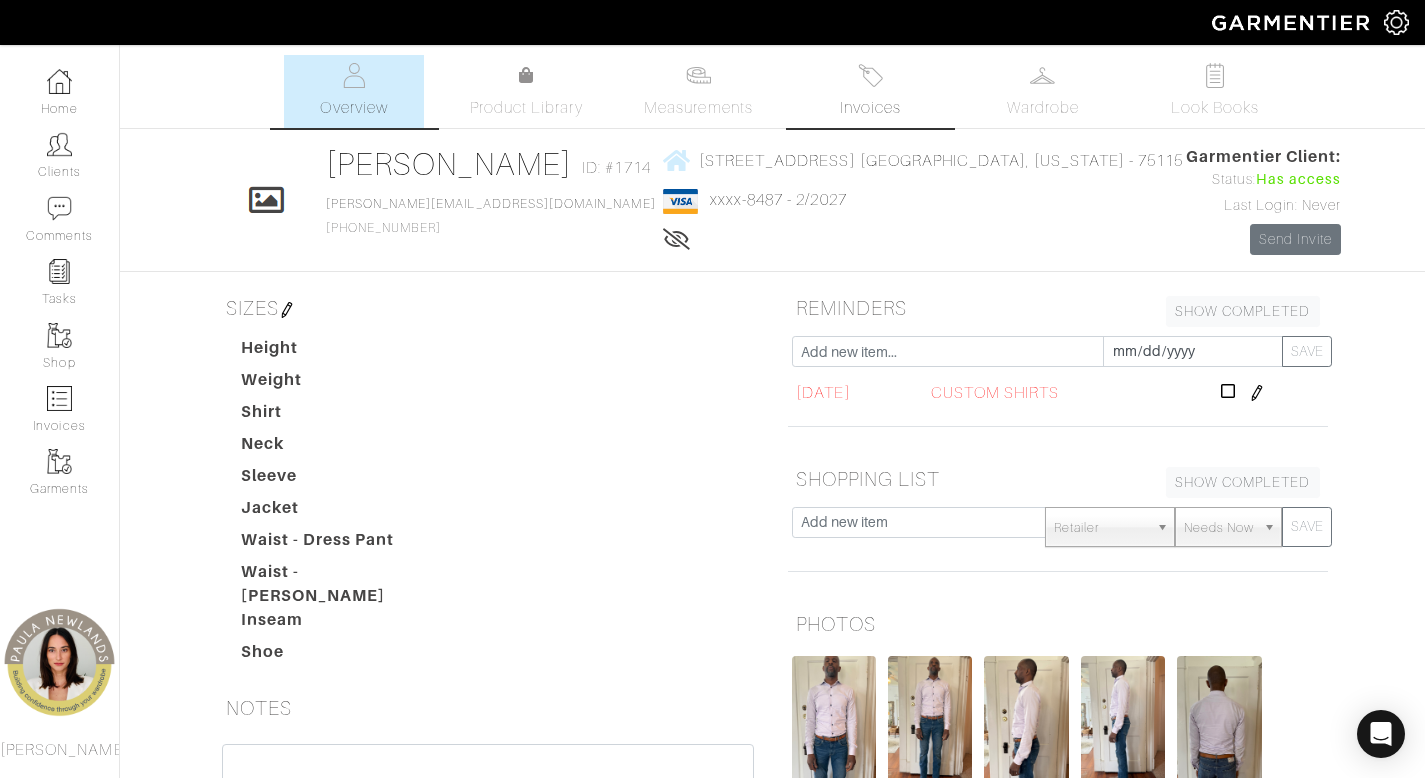 click on "Invoices" at bounding box center [870, 108] 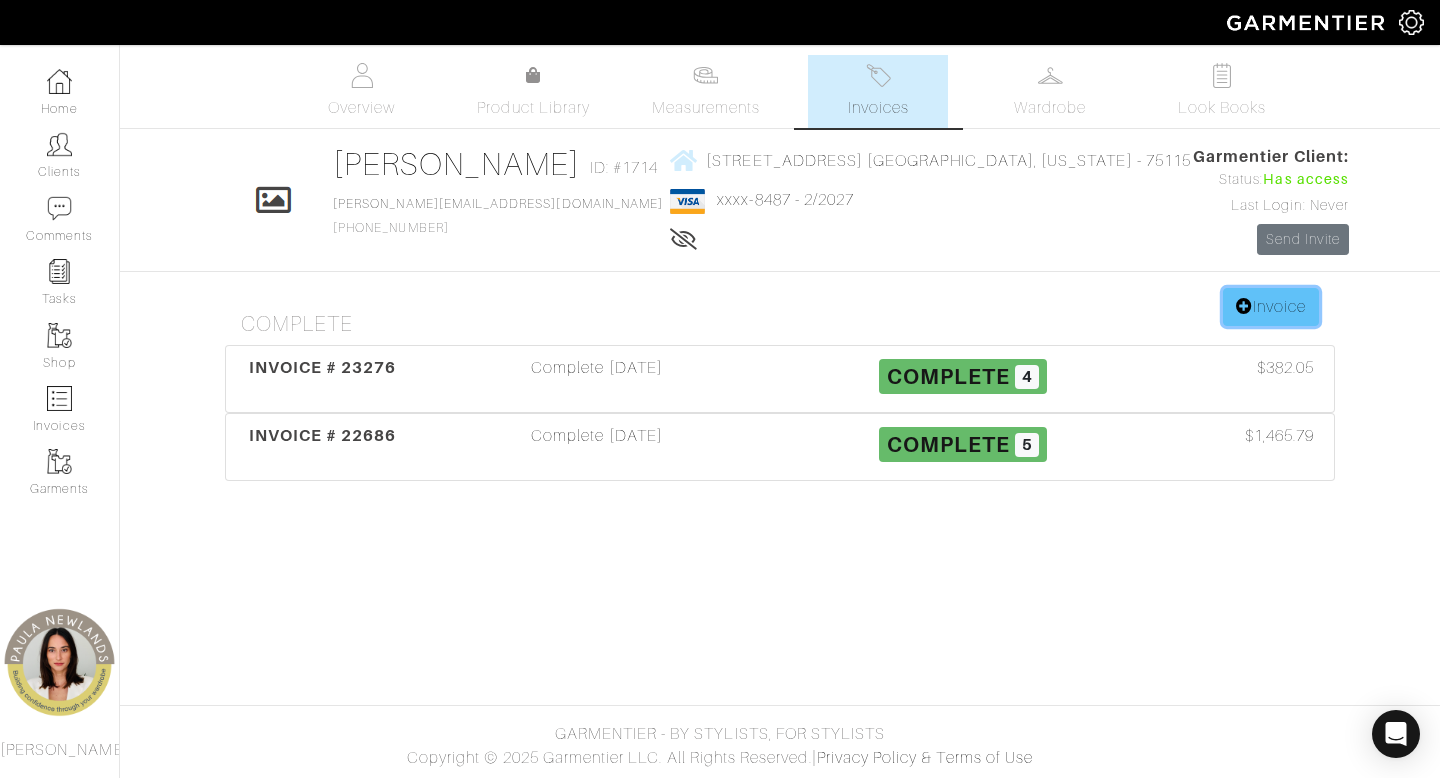 click on "Invoice" at bounding box center [1271, 307] 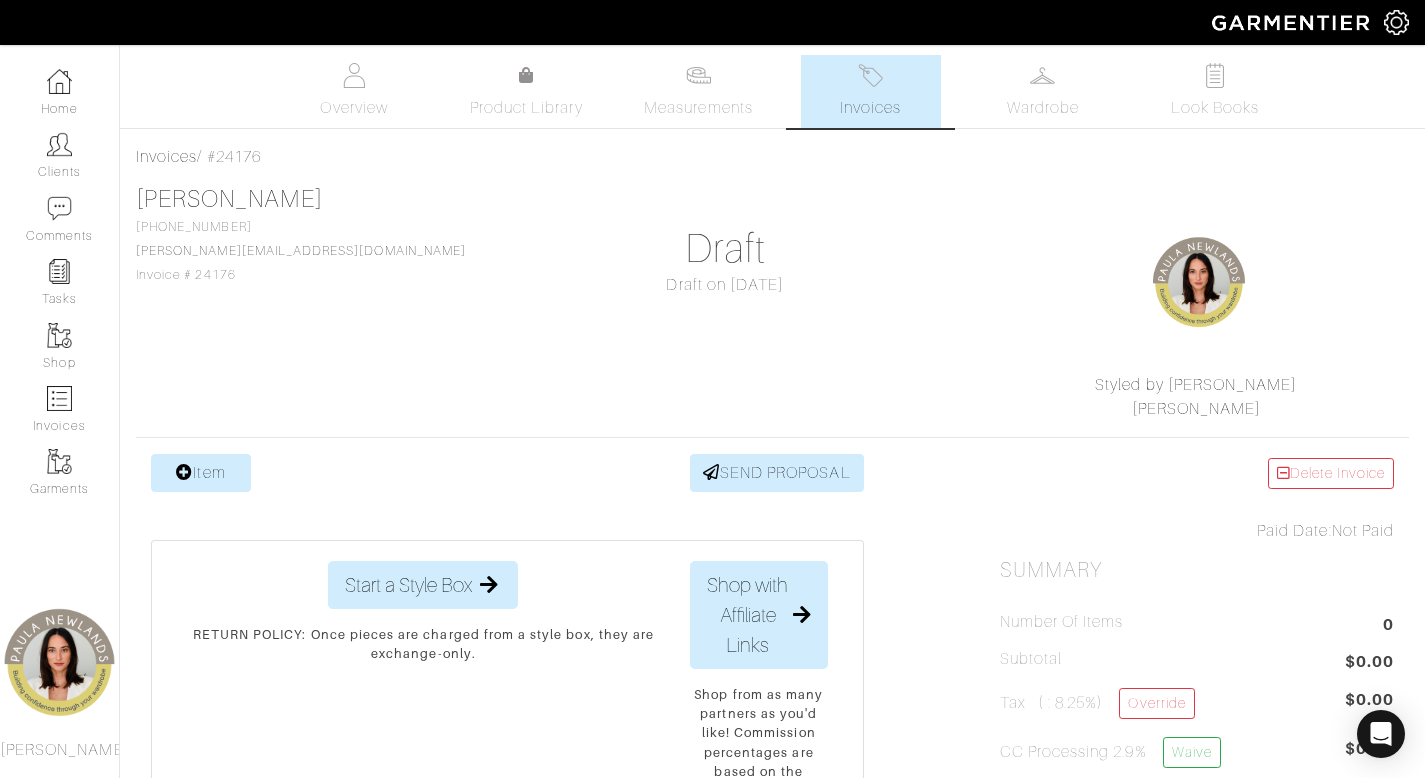 scroll, scrollTop: 0, scrollLeft: 0, axis: both 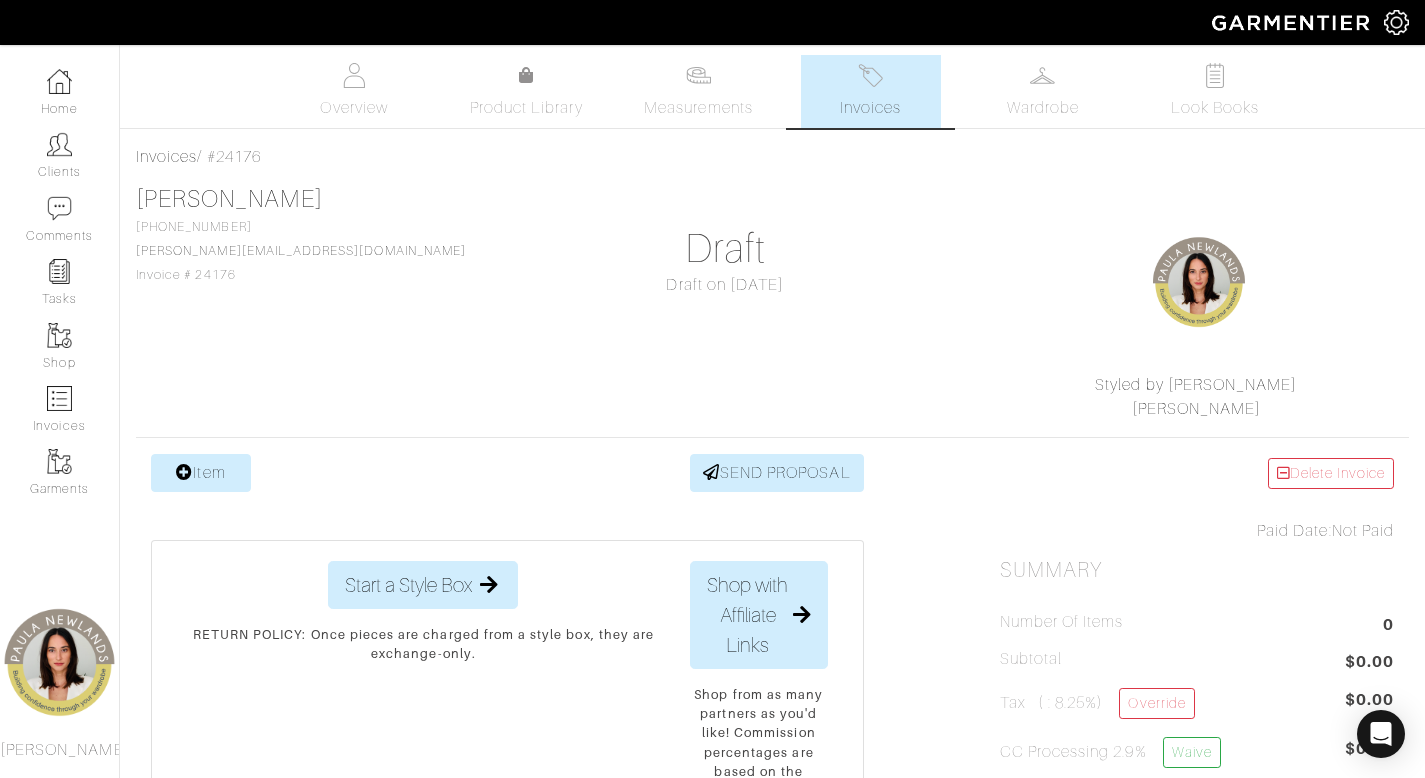 click on "Invoices" at bounding box center (870, 108) 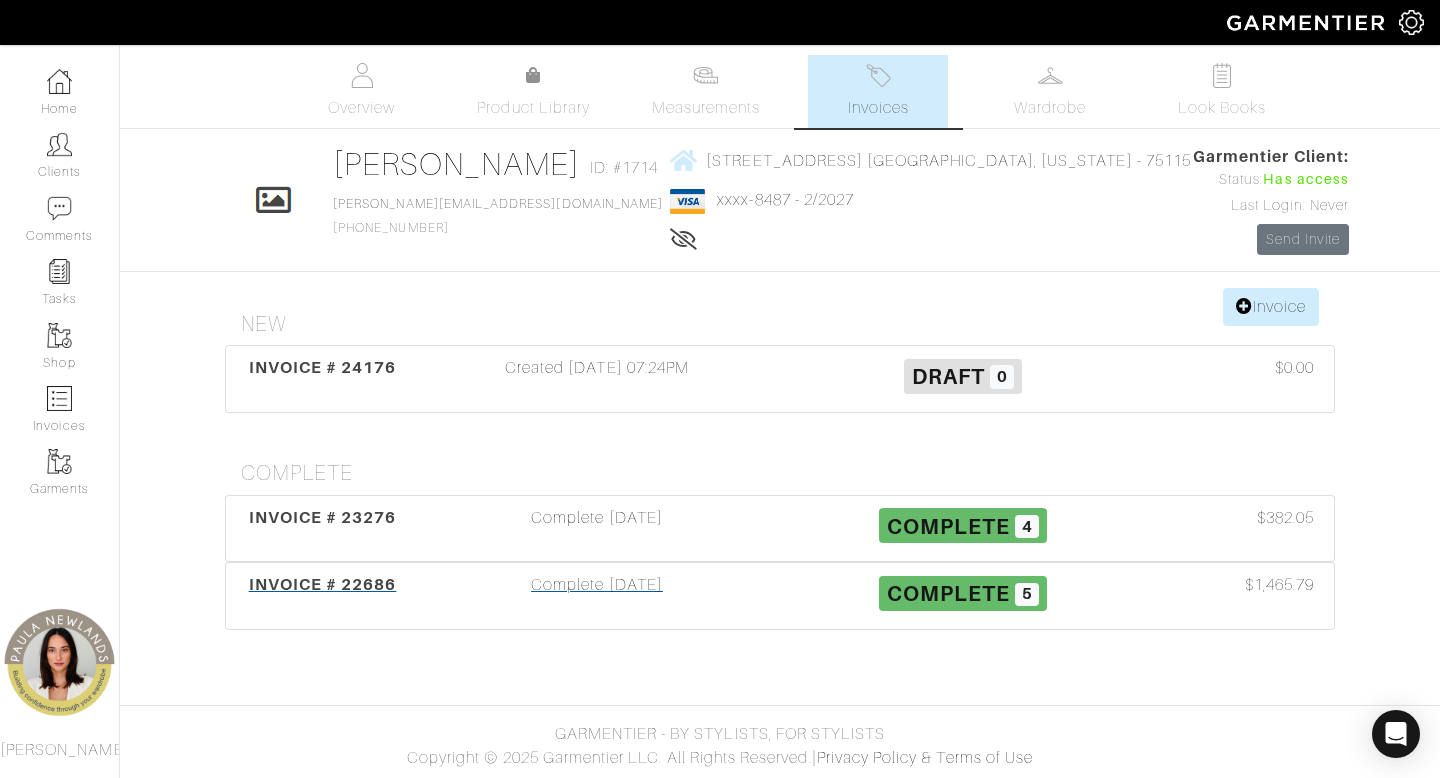 click on "Complete 04/15/25" at bounding box center (597, 596) 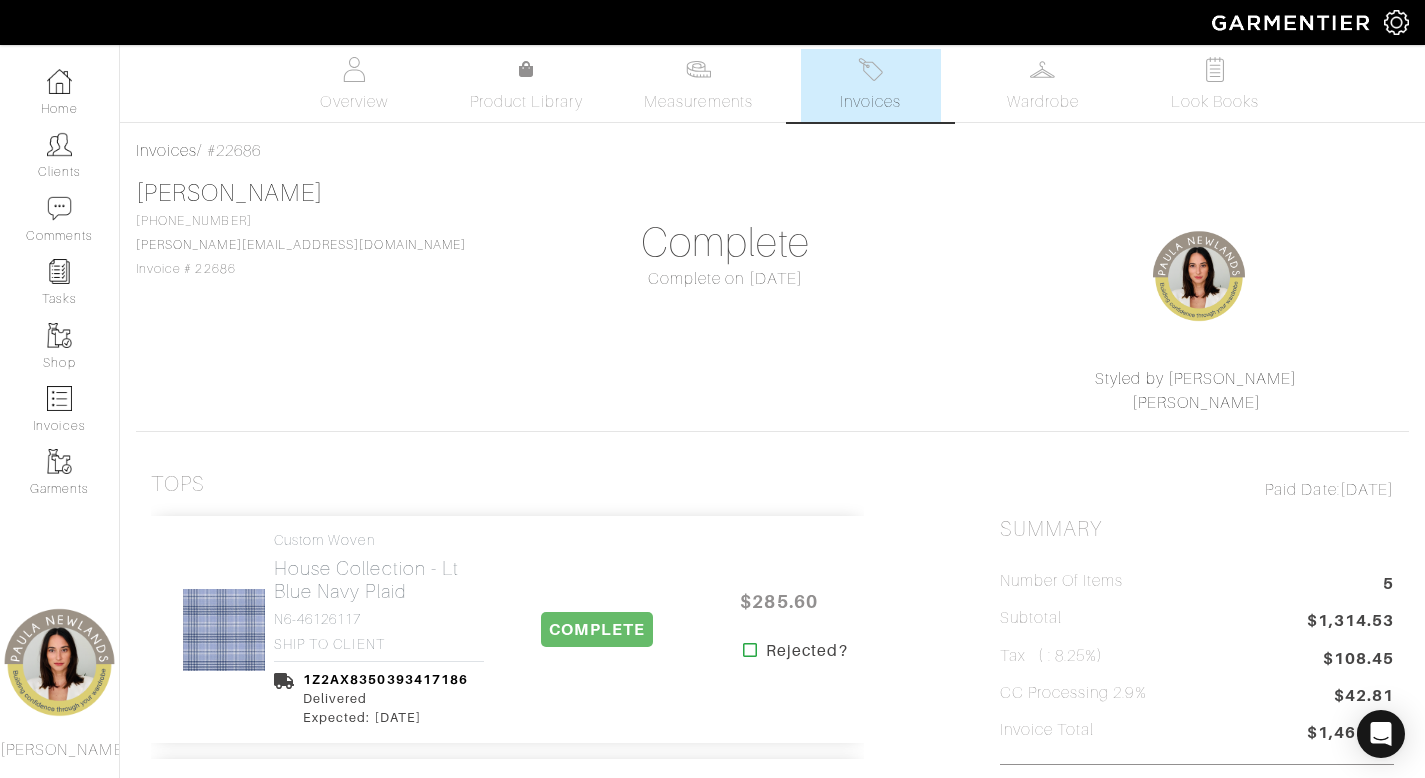 scroll, scrollTop: 0, scrollLeft: 0, axis: both 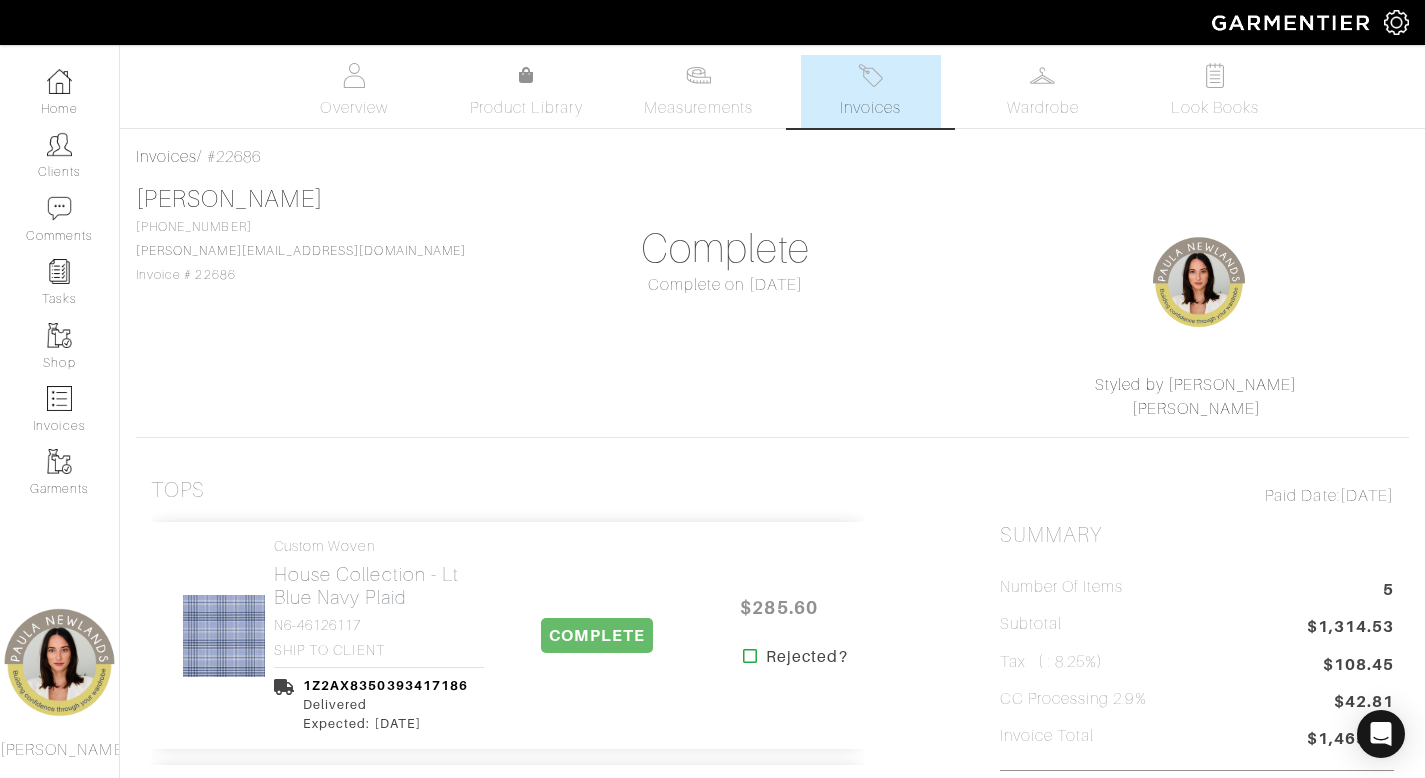 click on "Invoices" at bounding box center (870, 108) 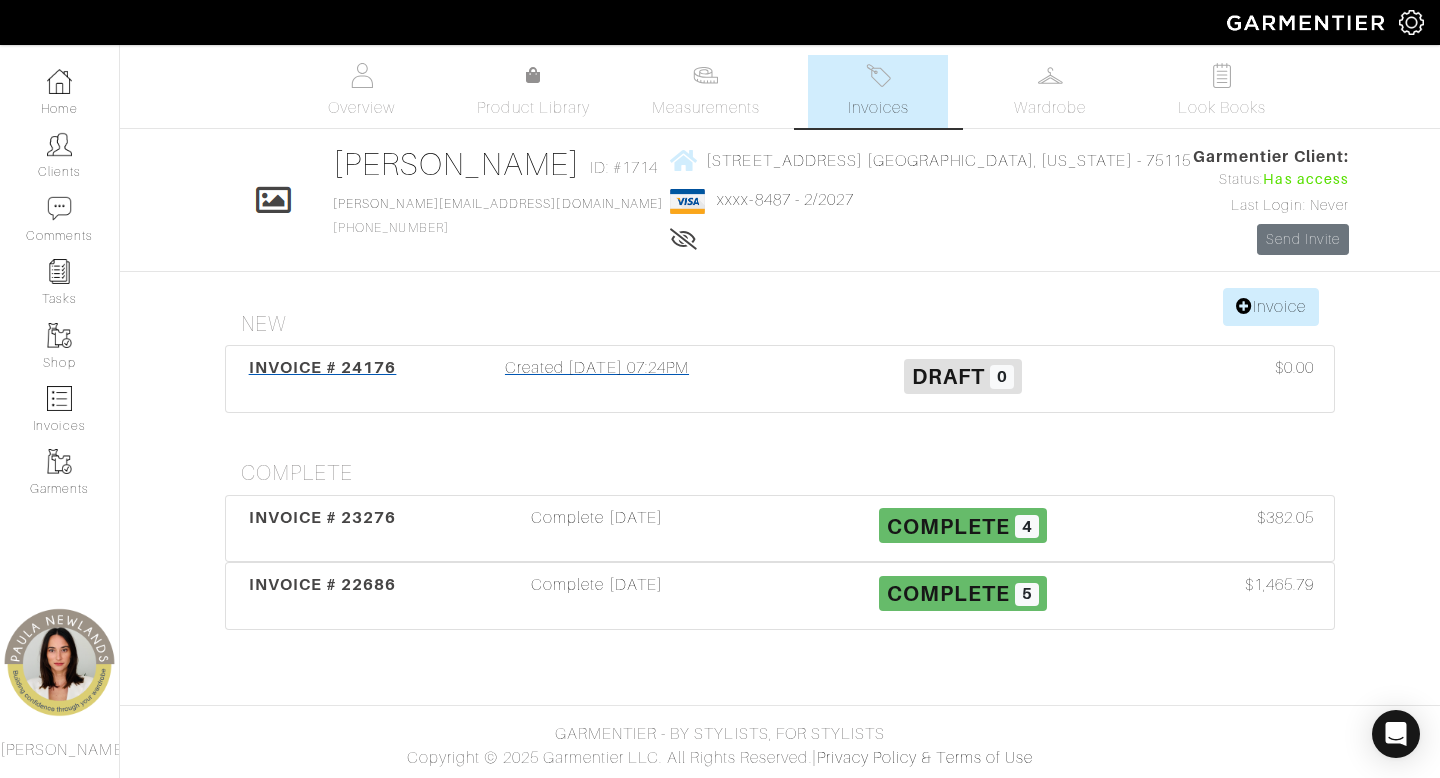 click on "Created 07/22/25 07:24PM" at bounding box center [597, 379] 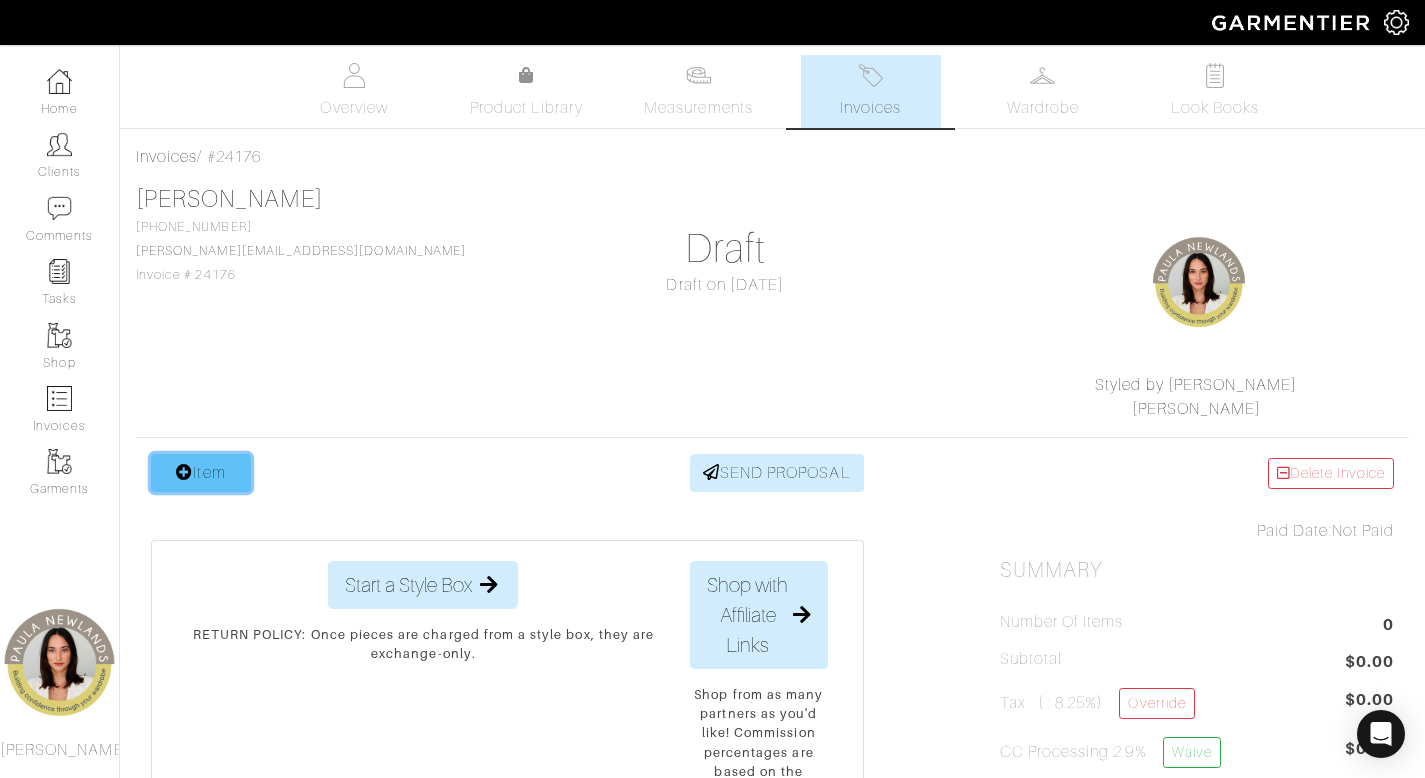 click on "Item" at bounding box center [201, 473] 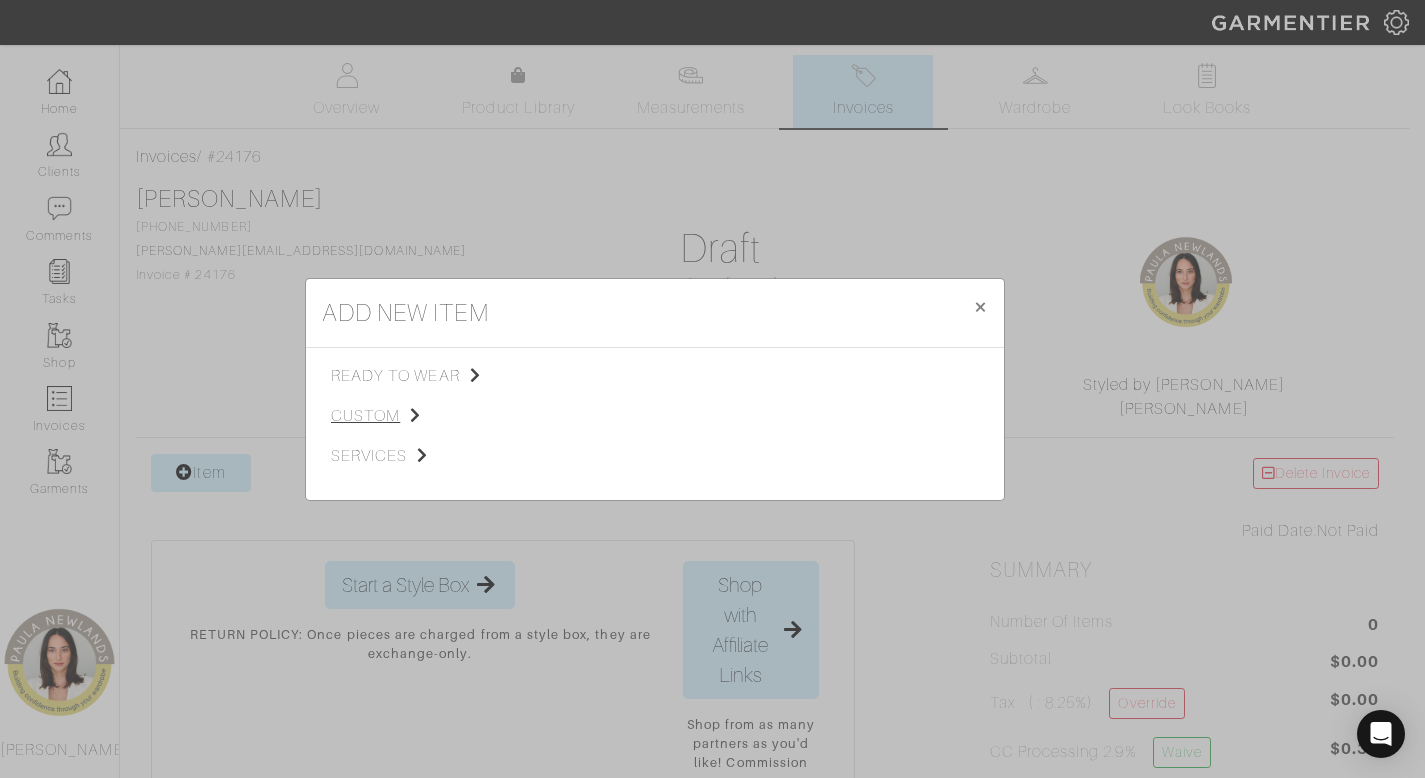 click on "custom" at bounding box center [431, 416] 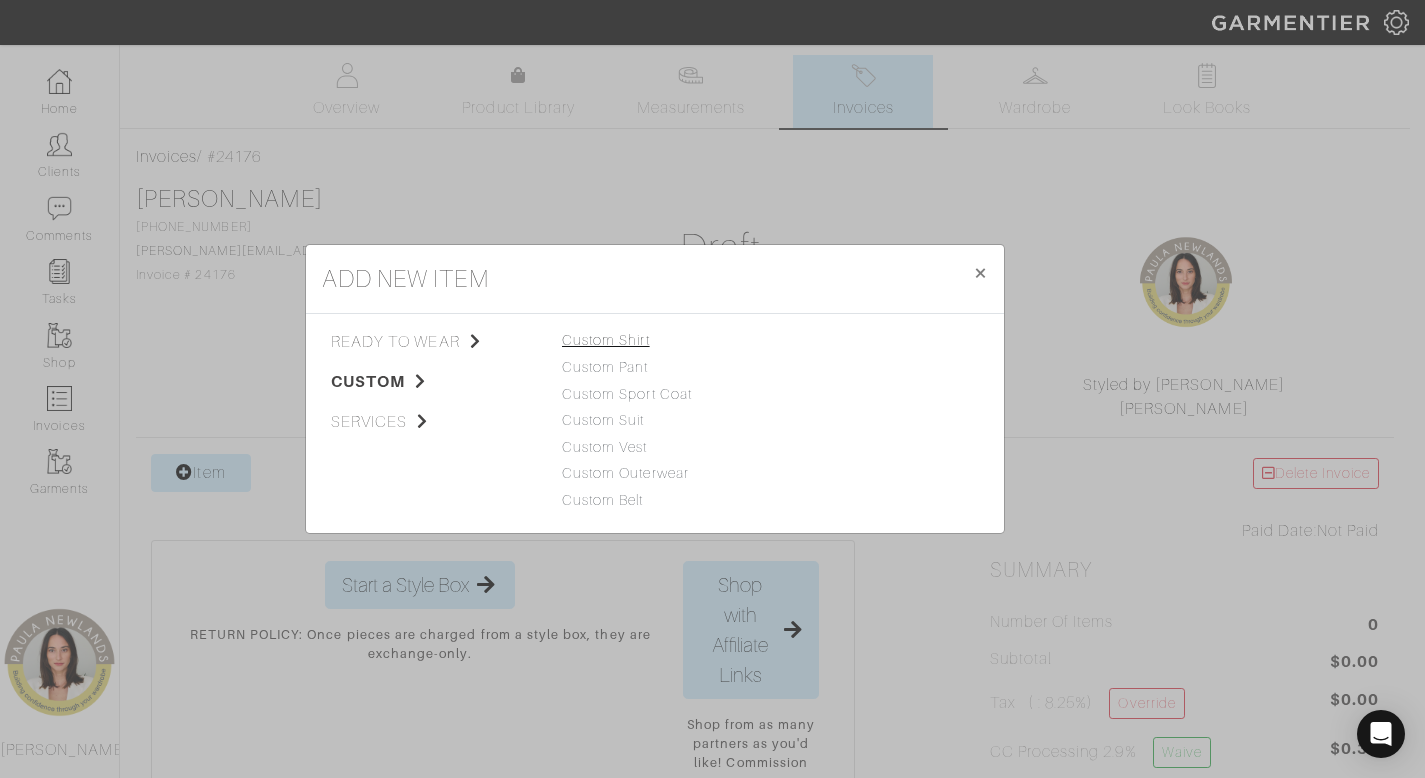 click on "Custom Shirt" at bounding box center (606, 340) 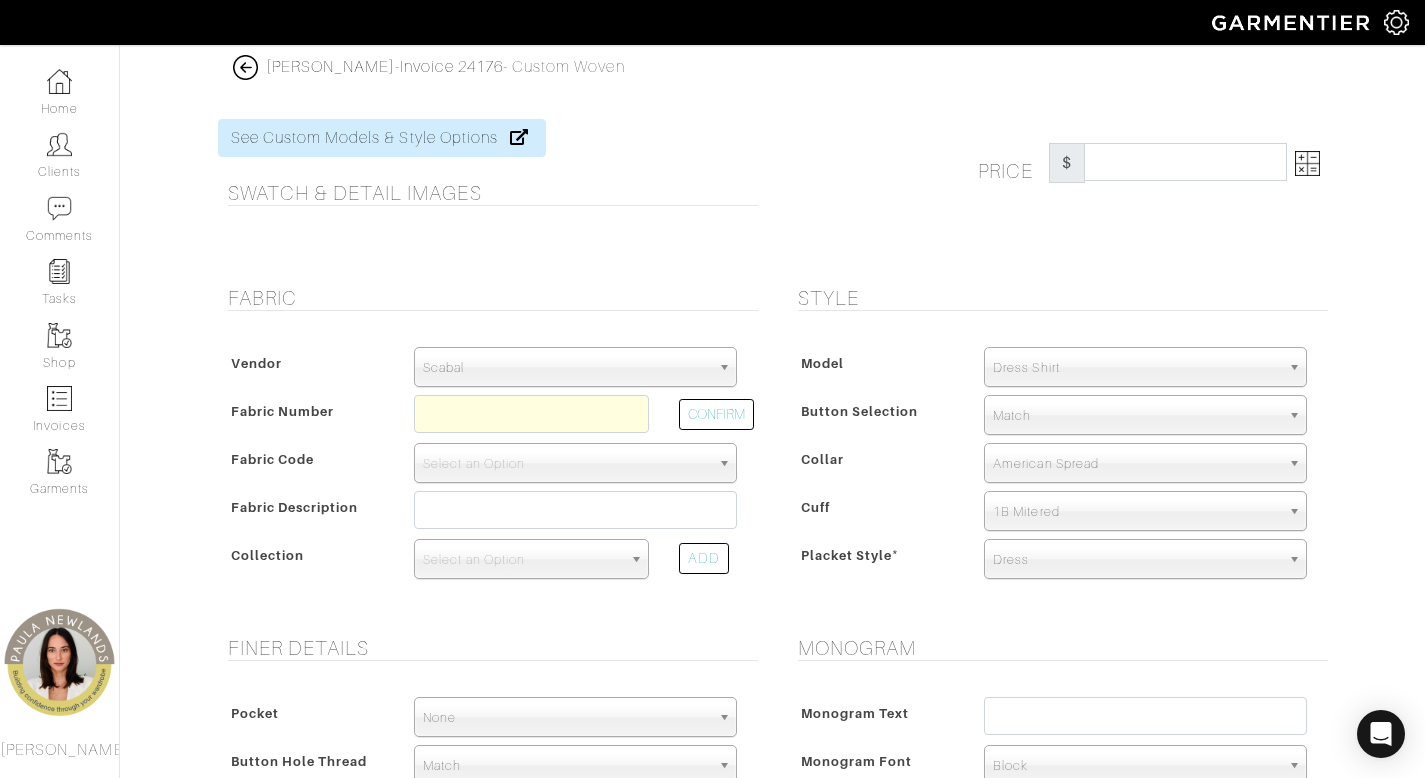 click on "Scabal" at bounding box center [566, 368] 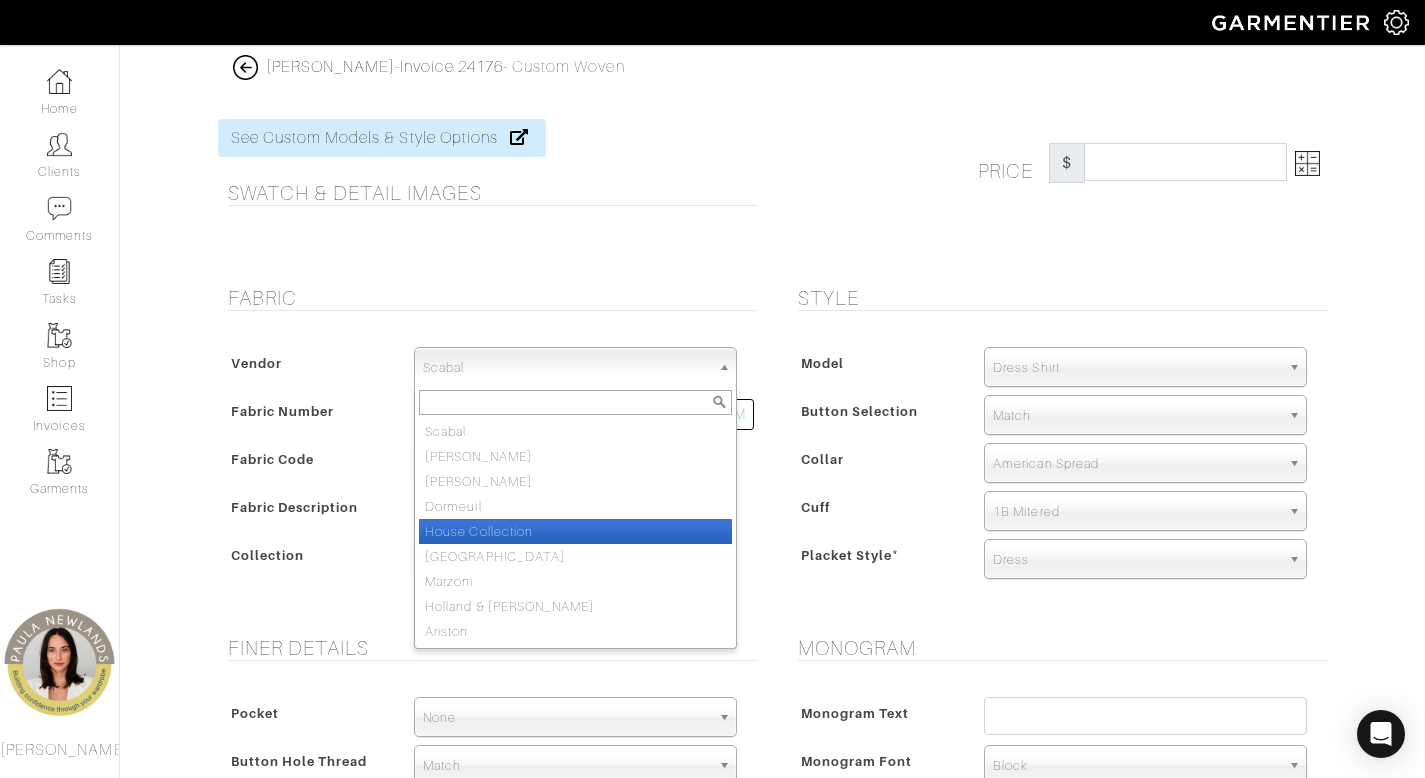 click on "House Collection" at bounding box center [575, 531] 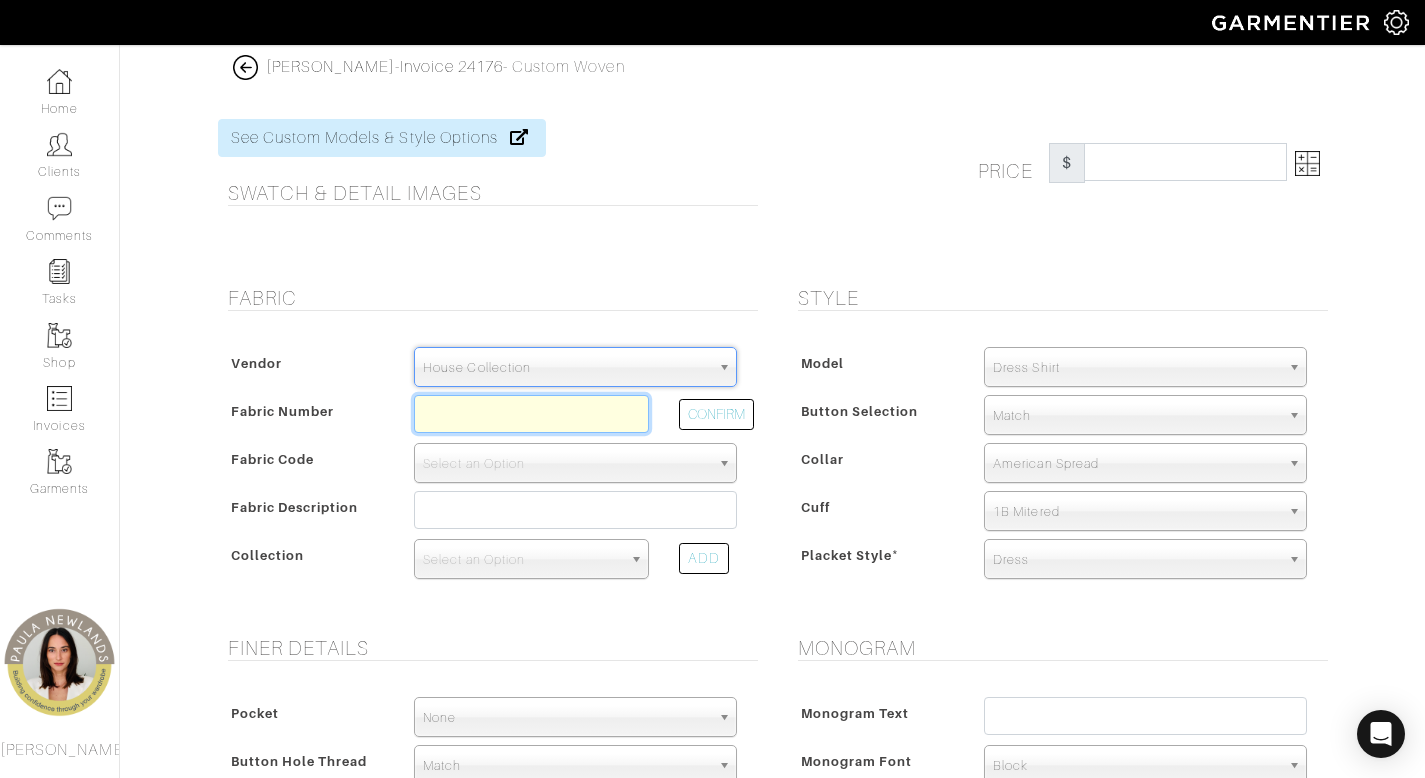 click at bounding box center [531, 414] 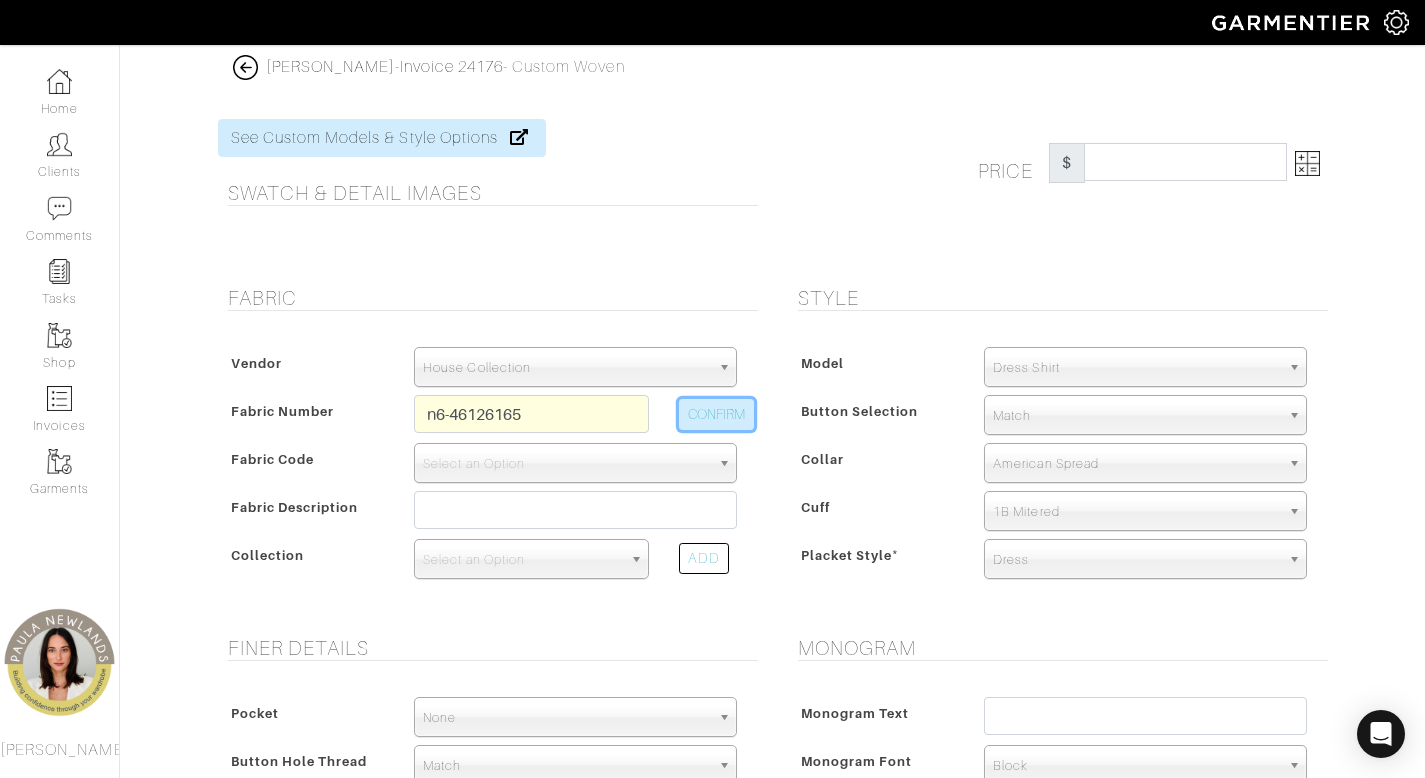 click on "CONFIRM" at bounding box center (716, 414) 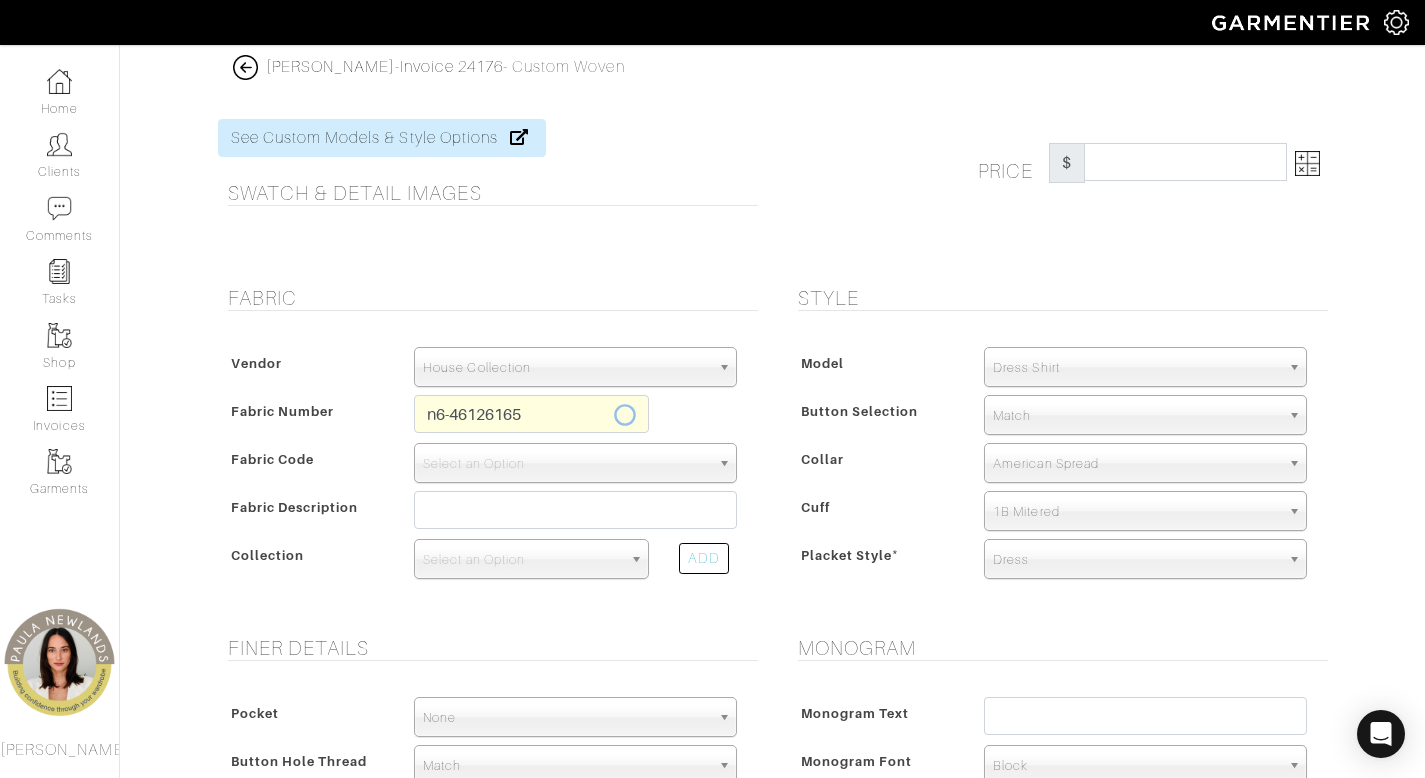 type on "N6-46126165" 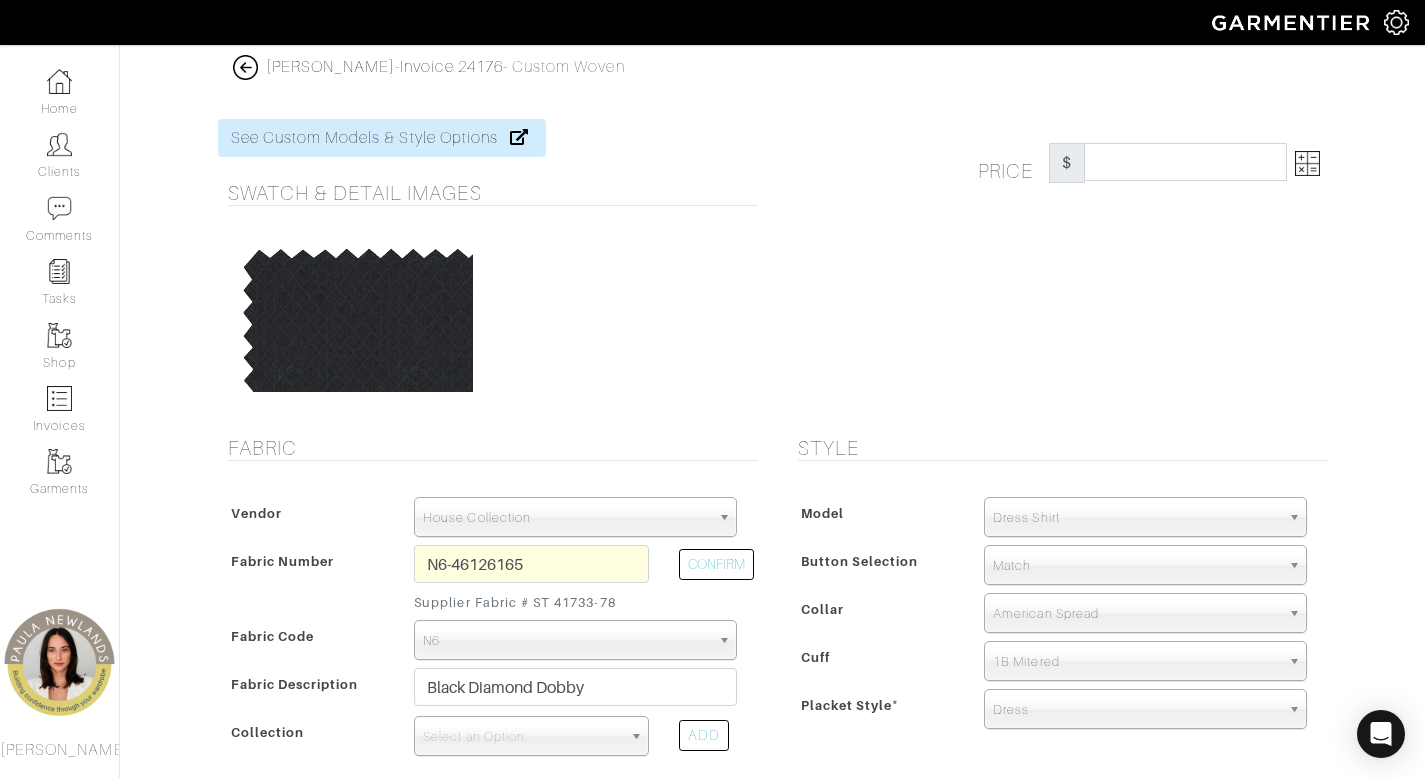 type on "285.60" 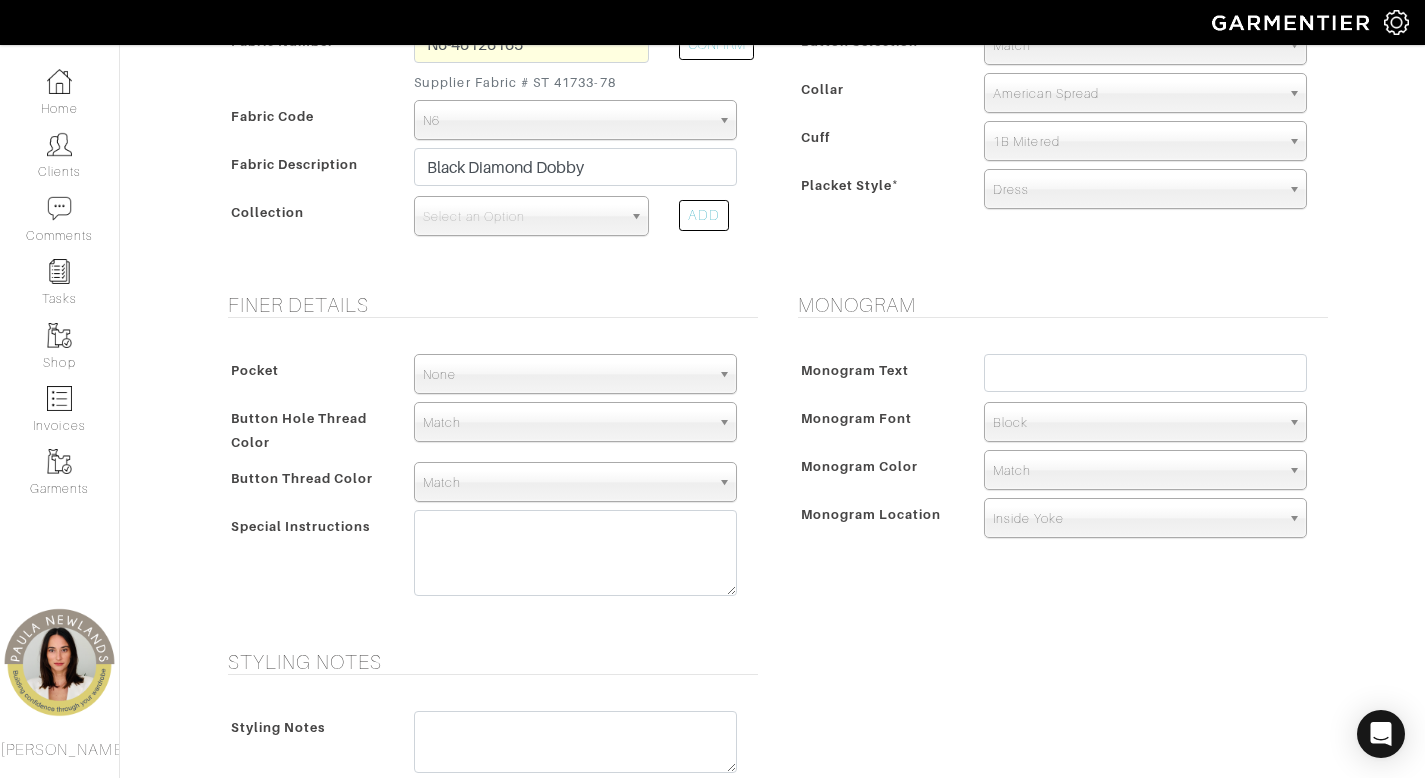 scroll, scrollTop: 121, scrollLeft: 0, axis: vertical 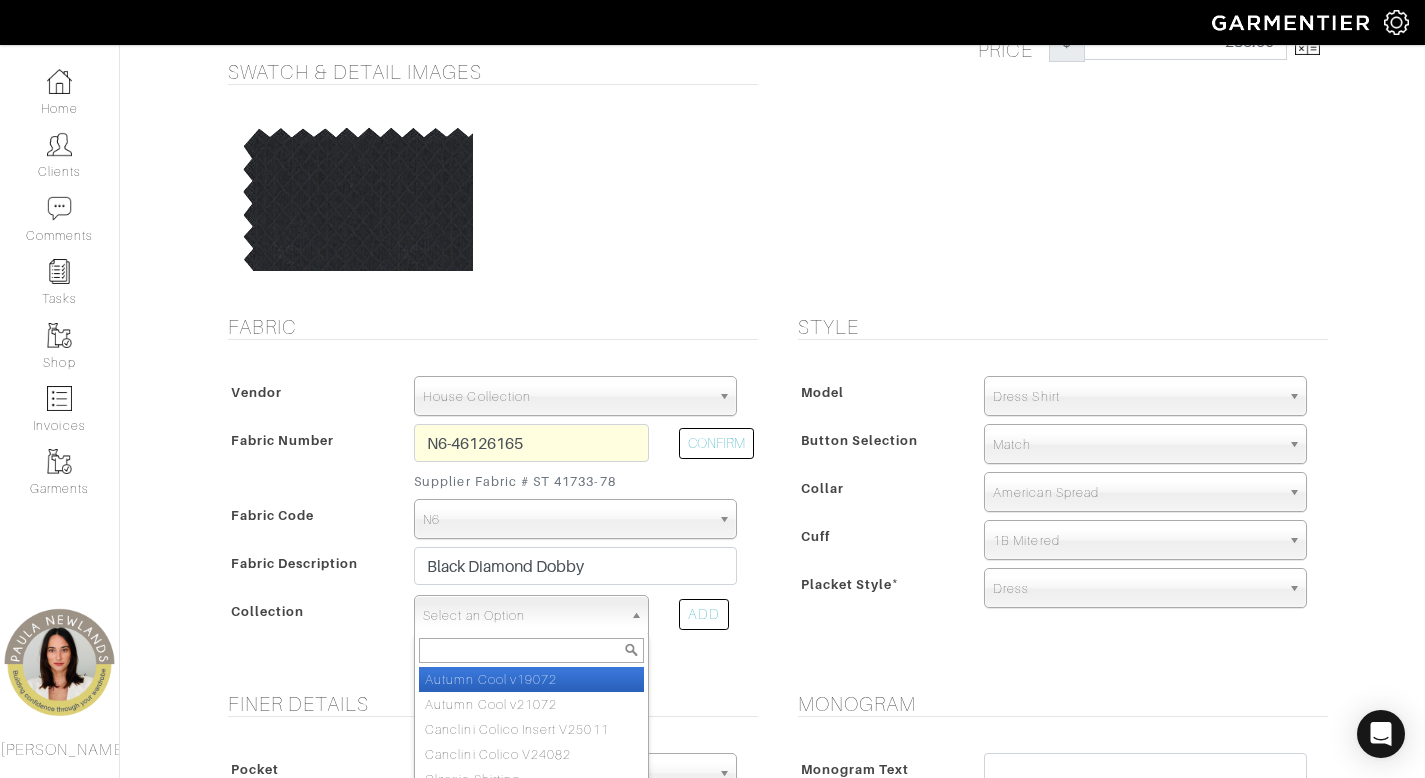 click on "Select an Option" at bounding box center [522, 616] 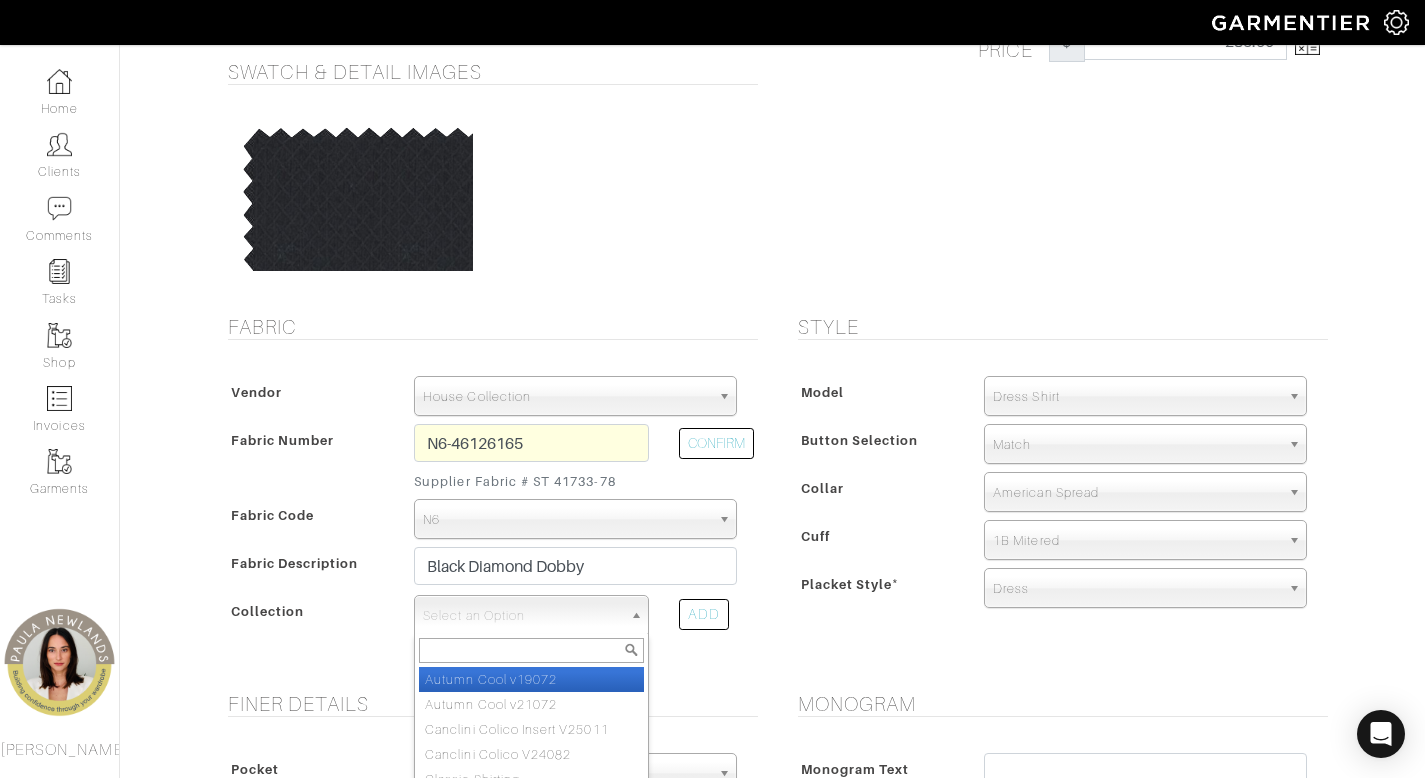 click on "Autumn Cool v19072" at bounding box center [531, 679] 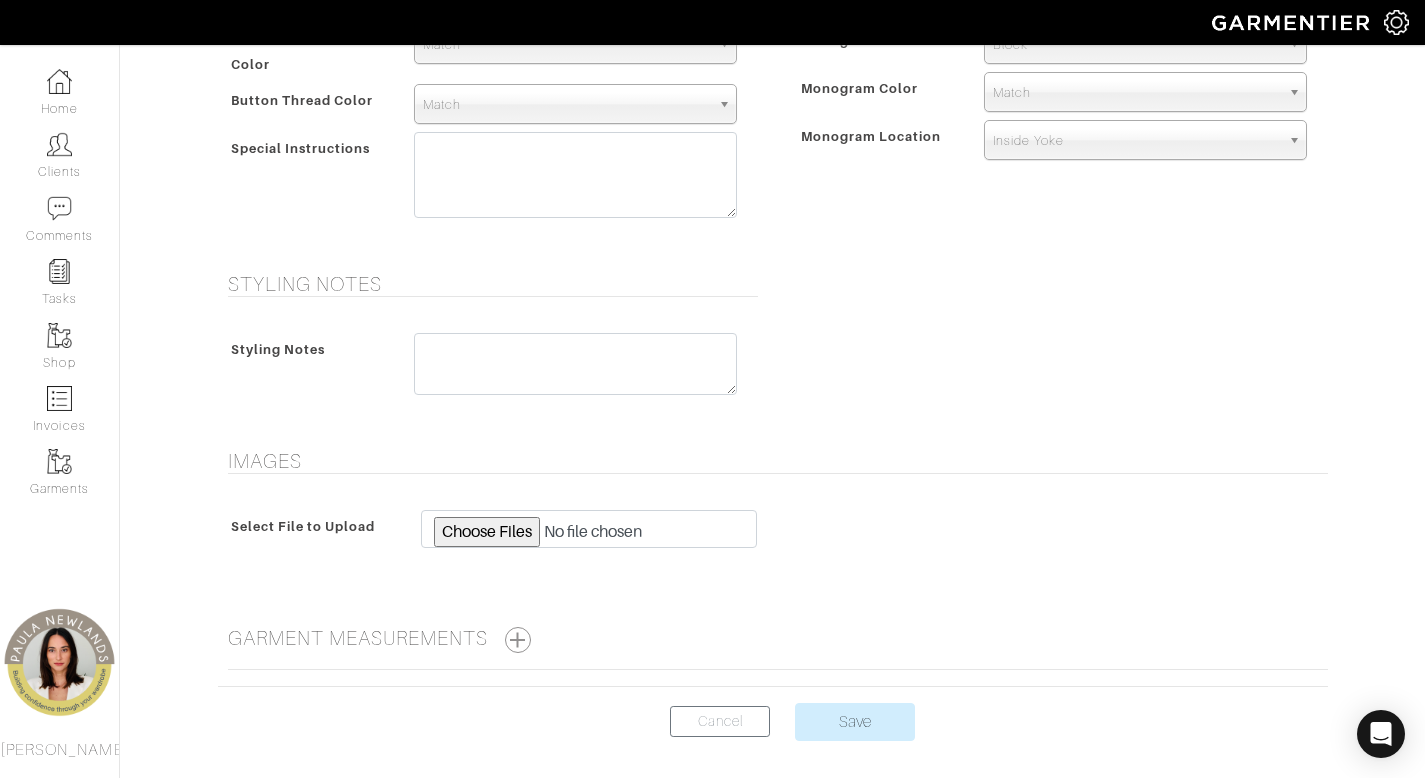 scroll, scrollTop: 980, scrollLeft: 0, axis: vertical 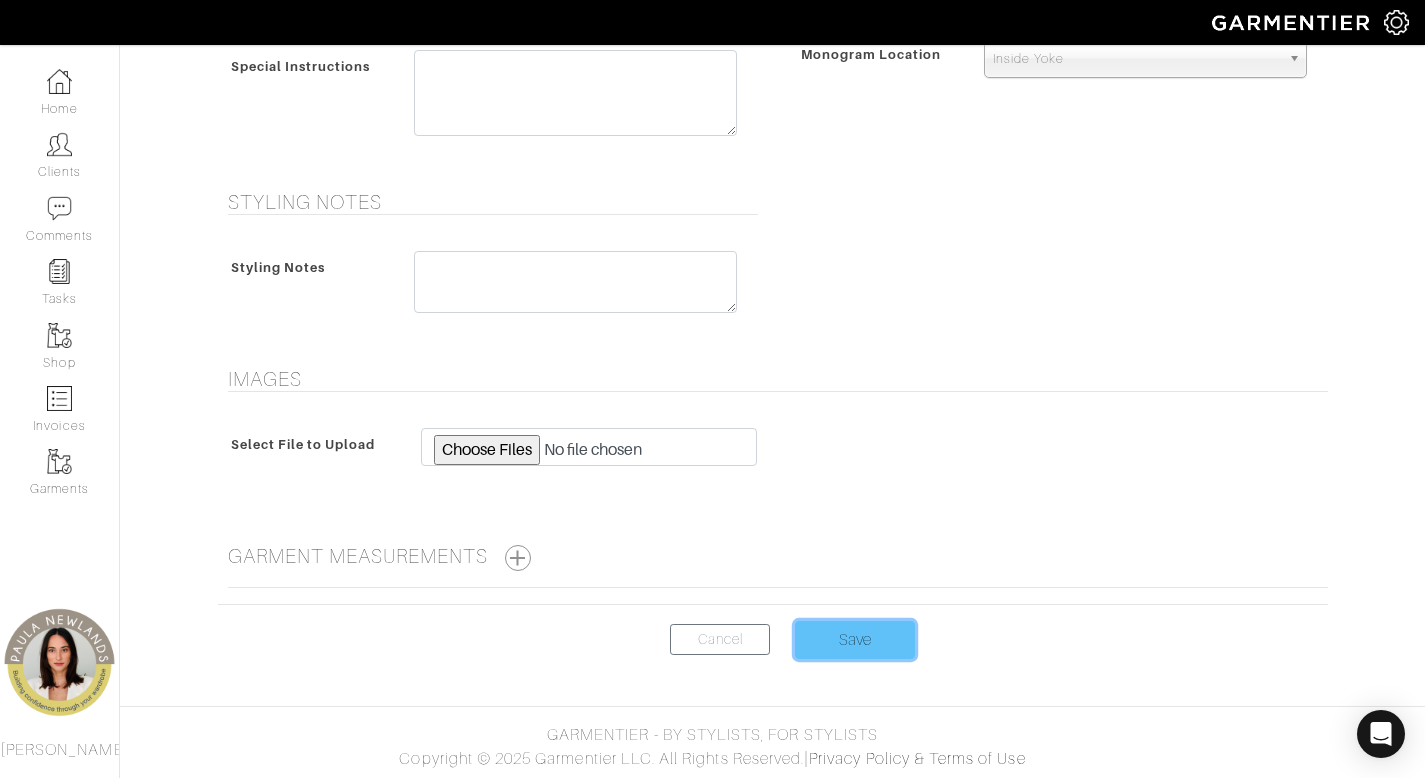 click on "Save" at bounding box center (855, 640) 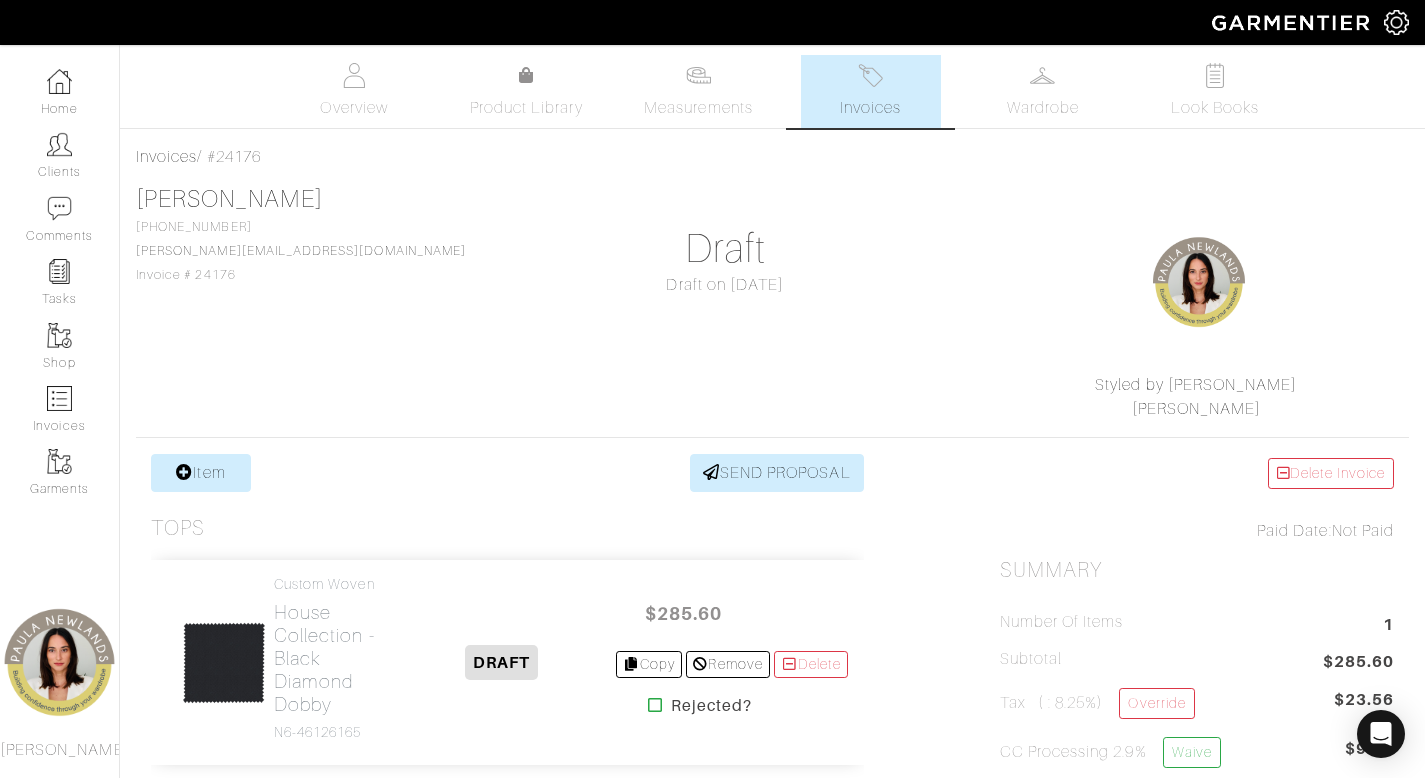 scroll, scrollTop: 0, scrollLeft: 0, axis: both 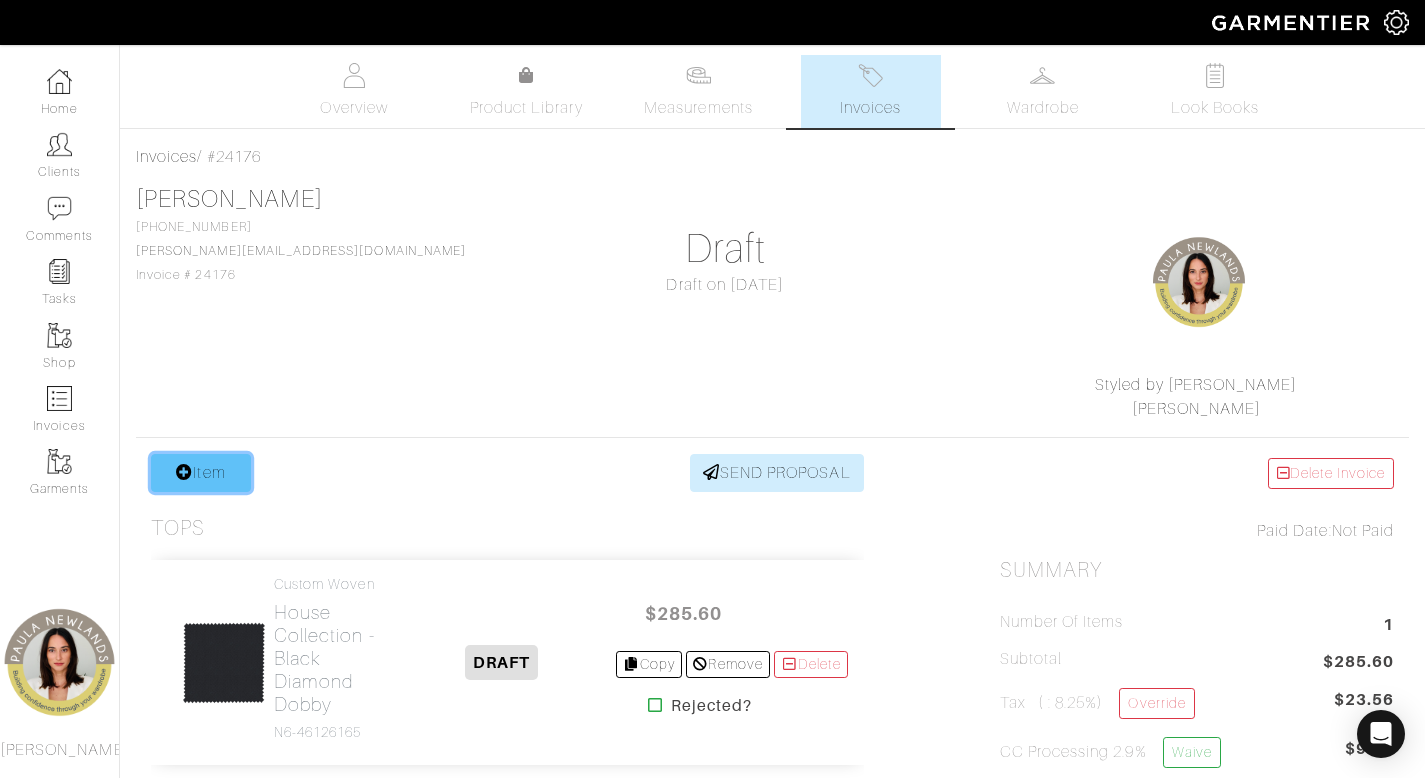 click at bounding box center (184, 472) 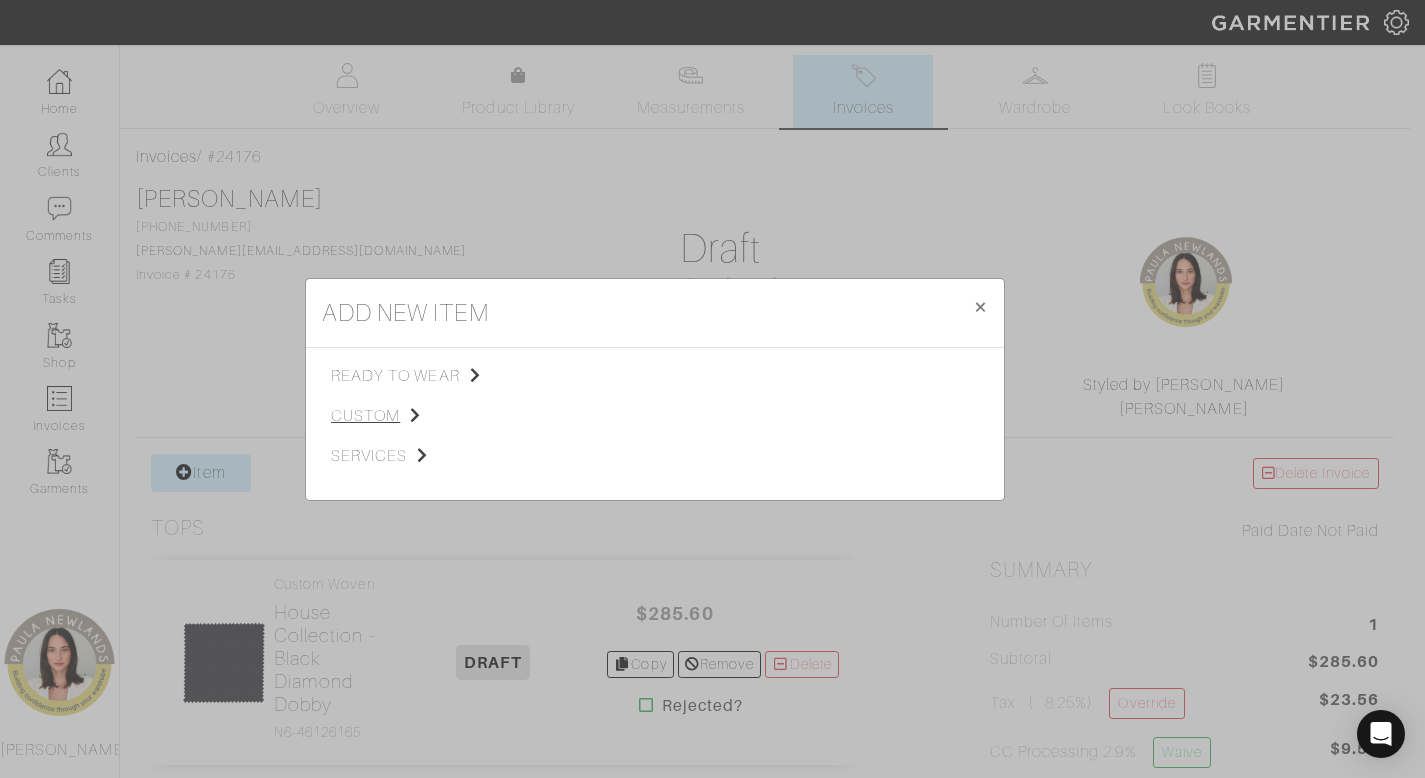 click on "custom" at bounding box center (431, 416) 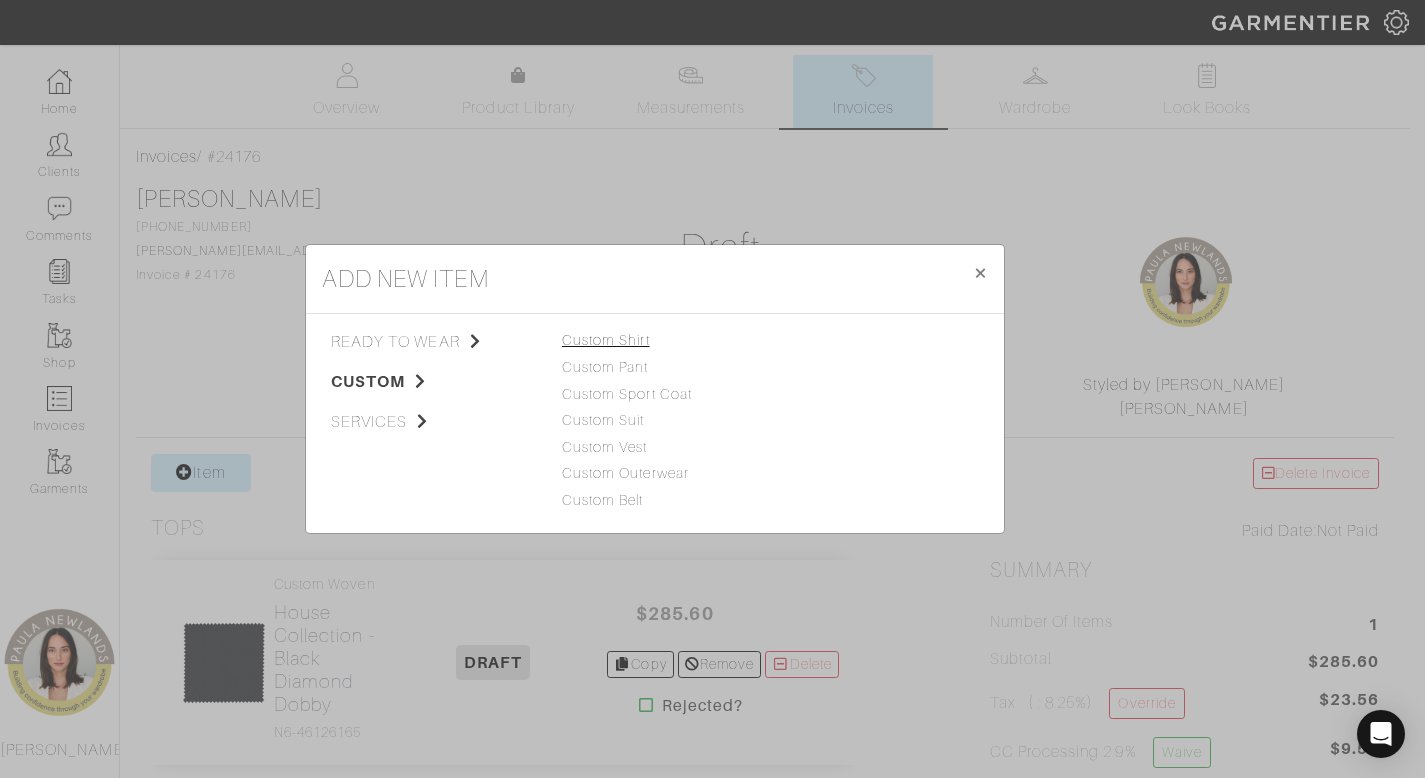 click on "Custom Shirt" at bounding box center (606, 340) 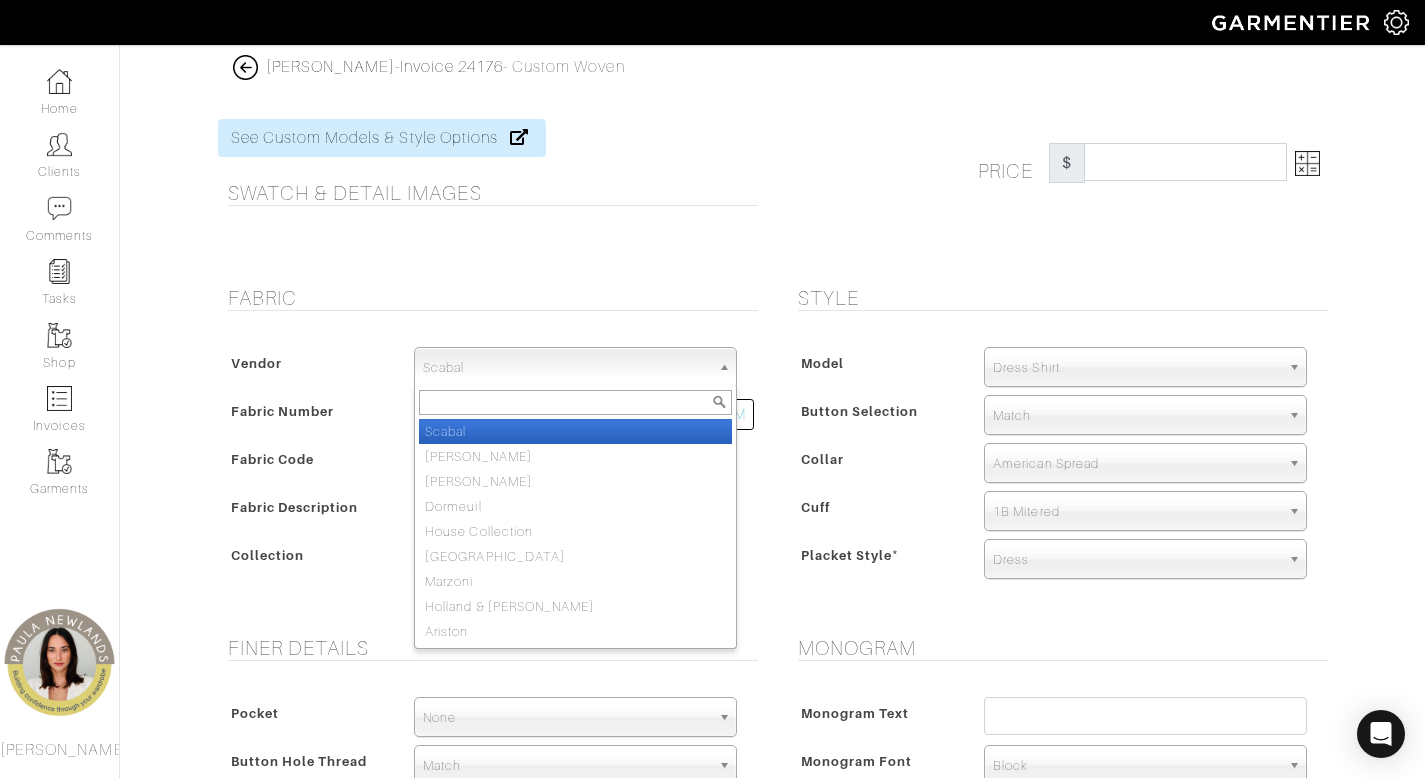 click on "Scabal" at bounding box center (566, 368) 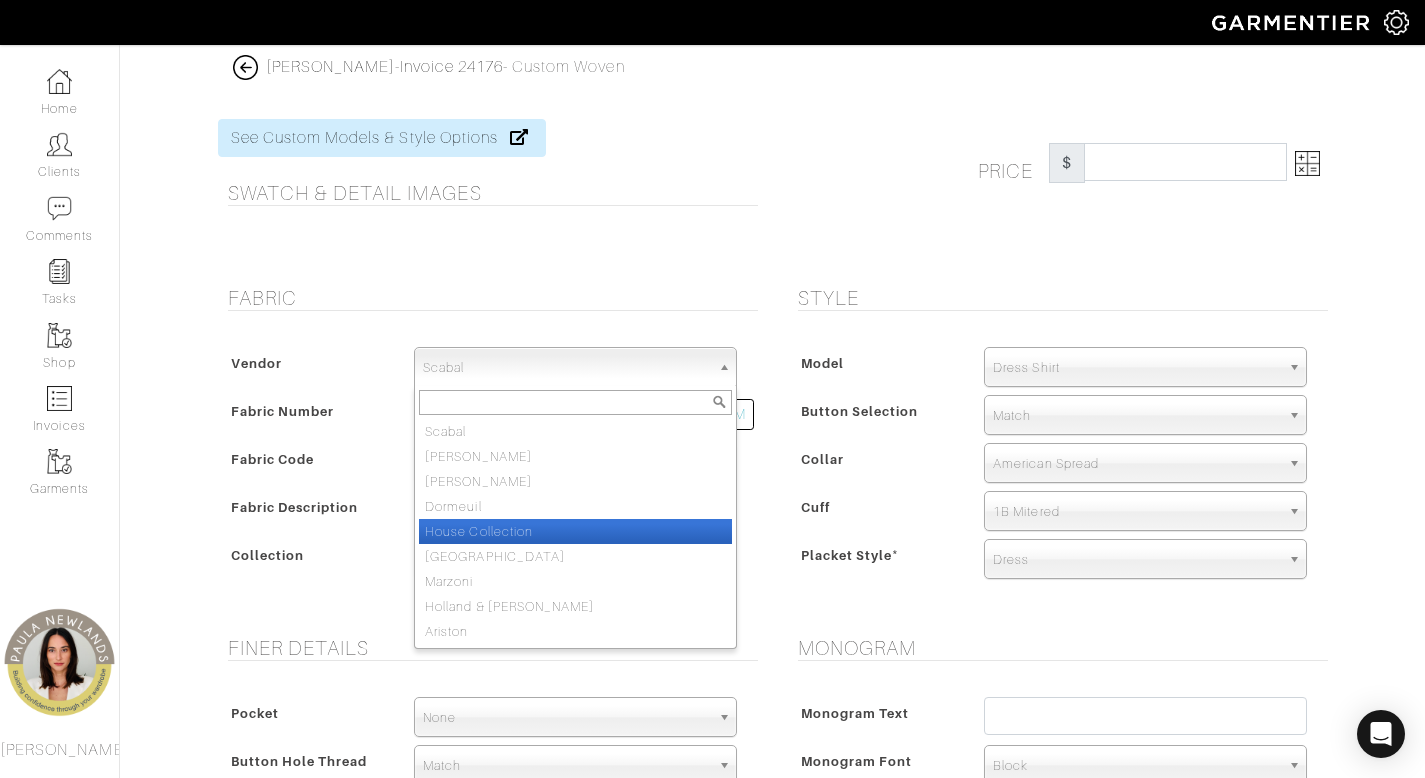 click on "House Collection" at bounding box center [575, 531] 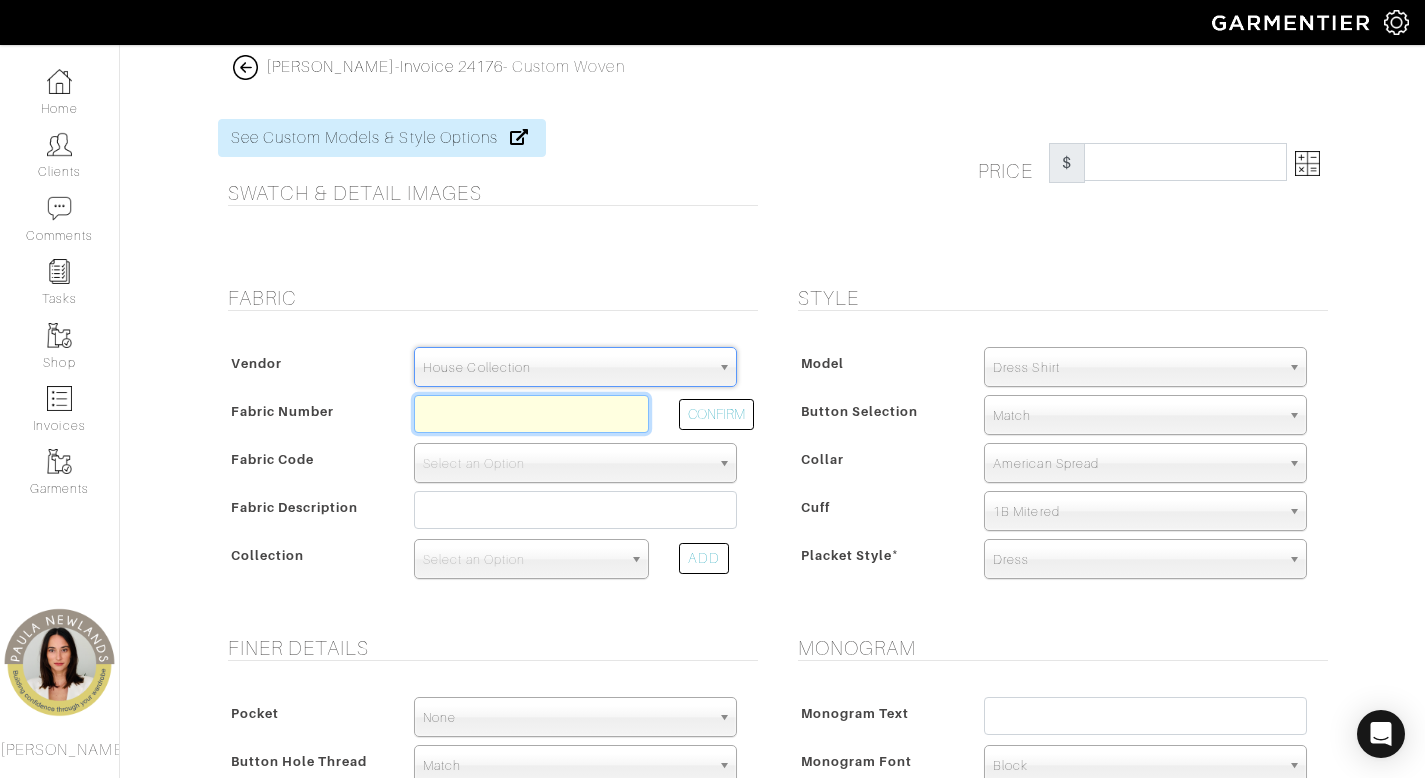 click at bounding box center (531, 414) 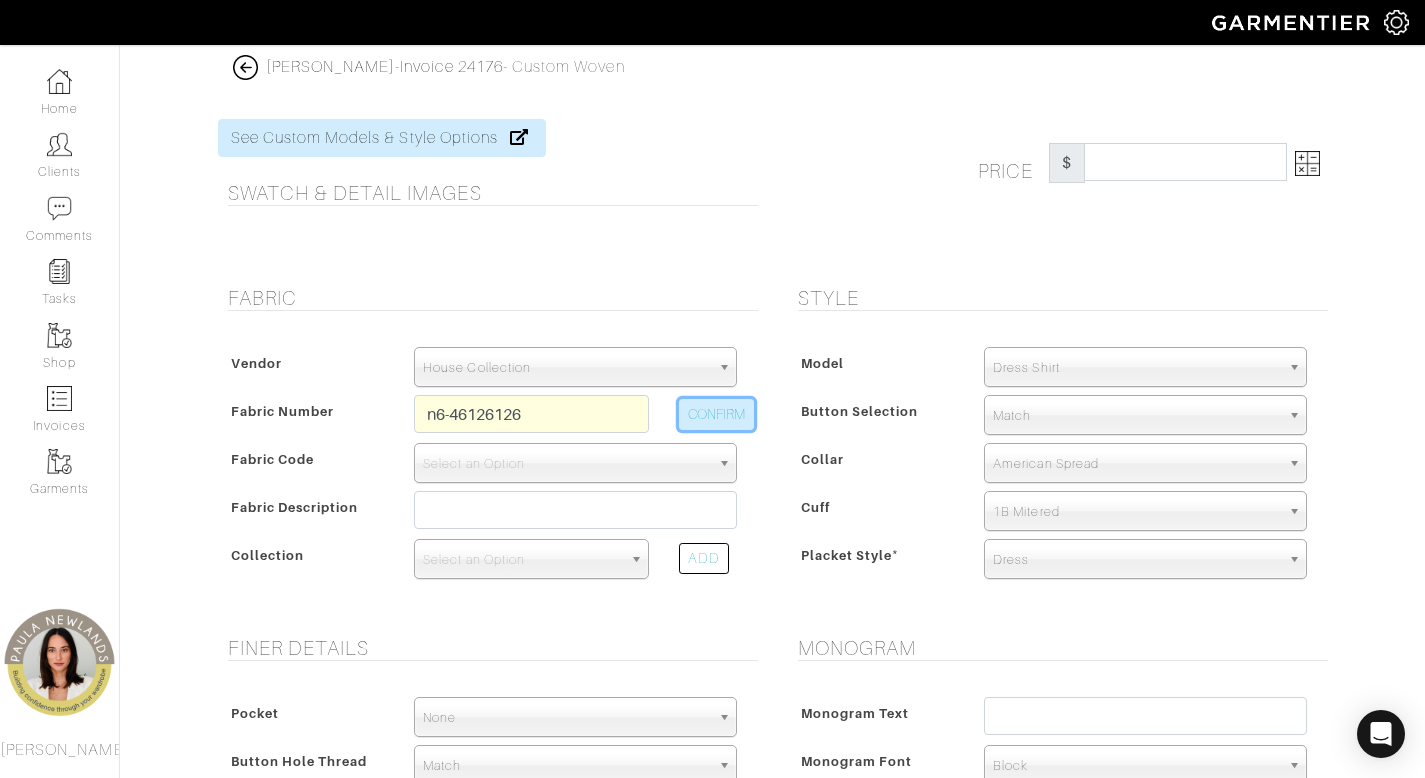 click on "CONFIRM" at bounding box center [716, 414] 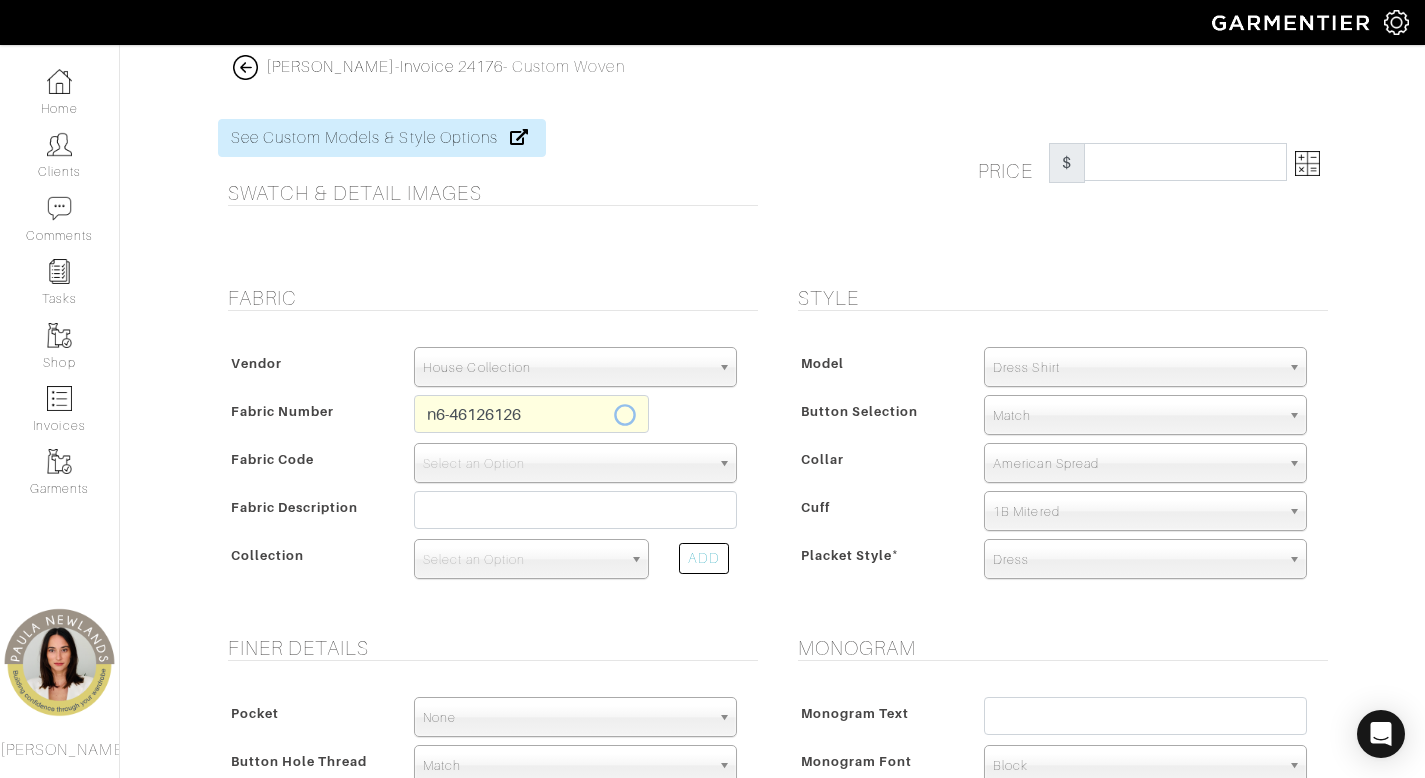 type on "N6-46126126" 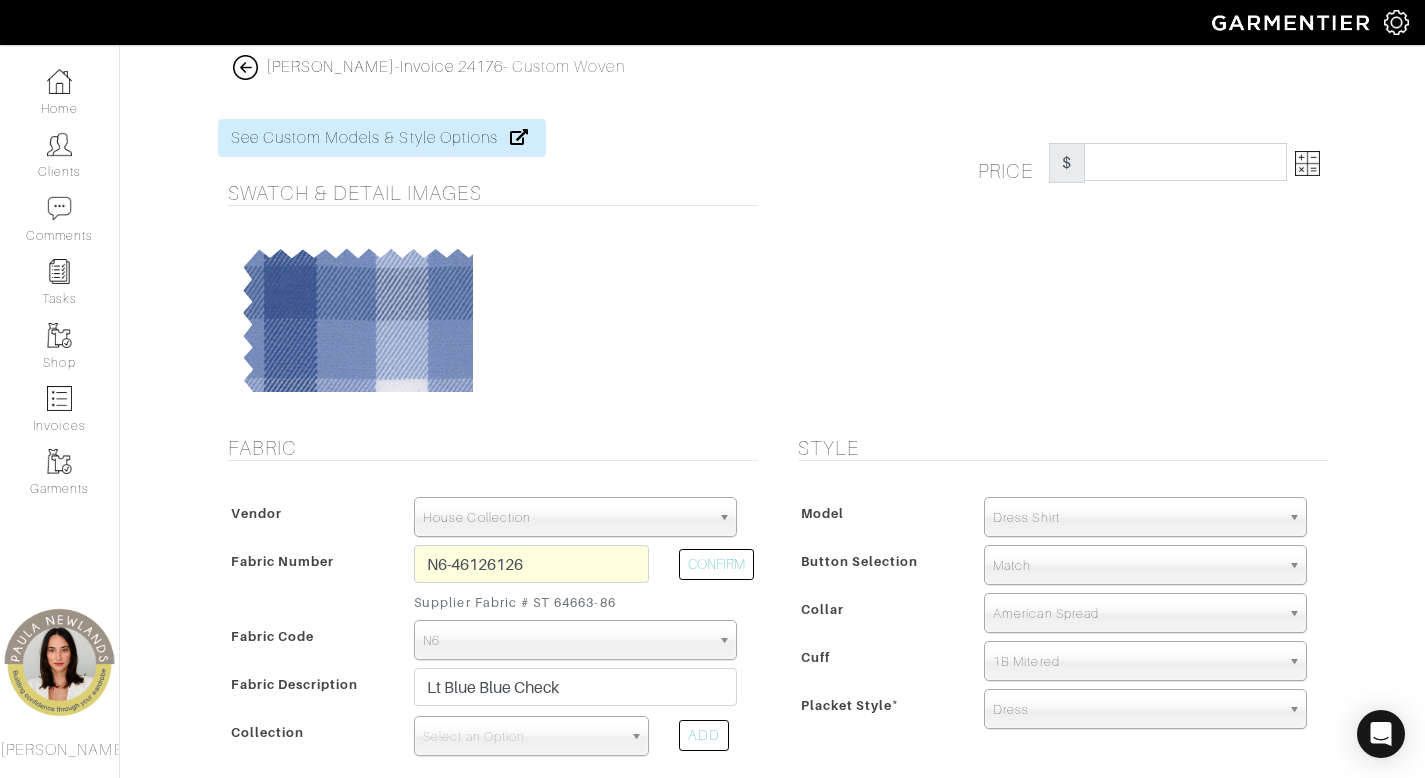 type on "285.60" 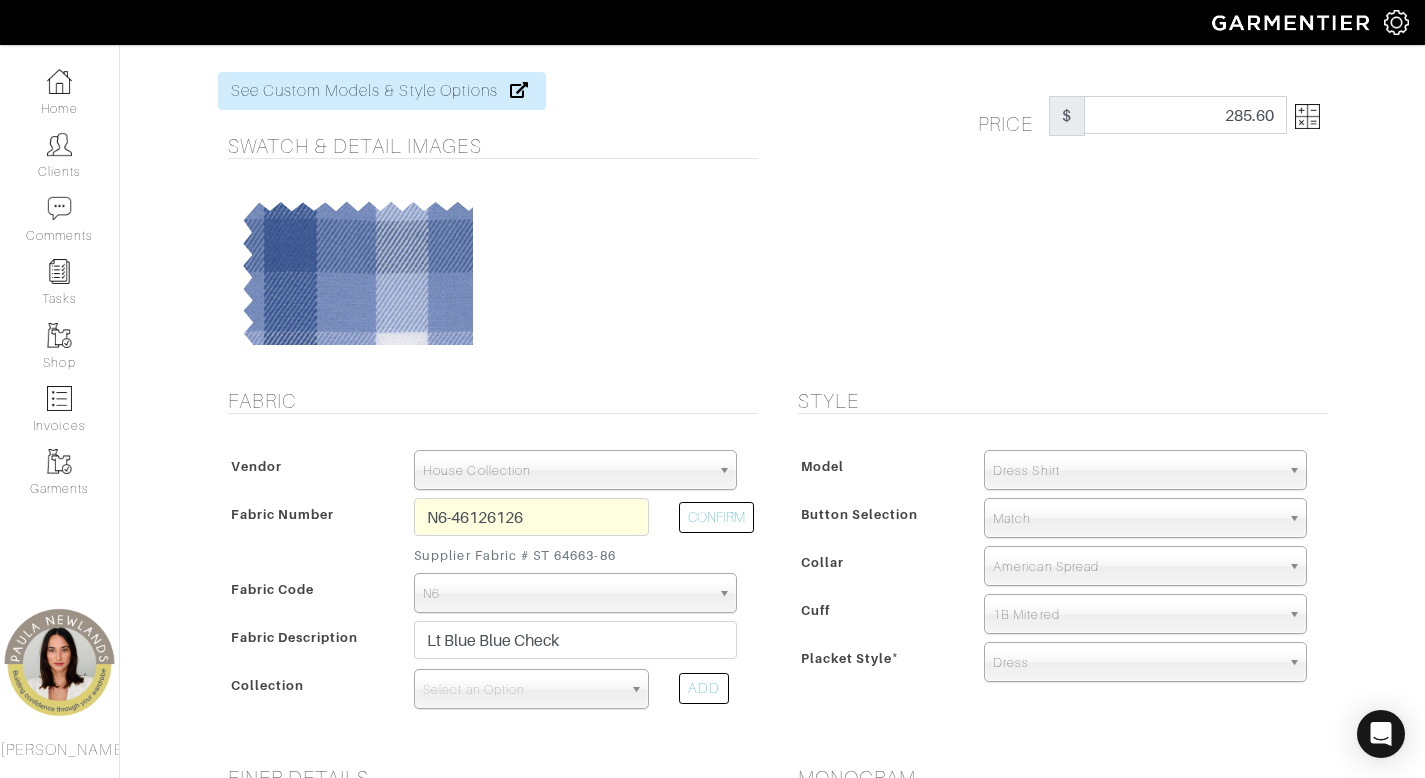 scroll, scrollTop: 140, scrollLeft: 0, axis: vertical 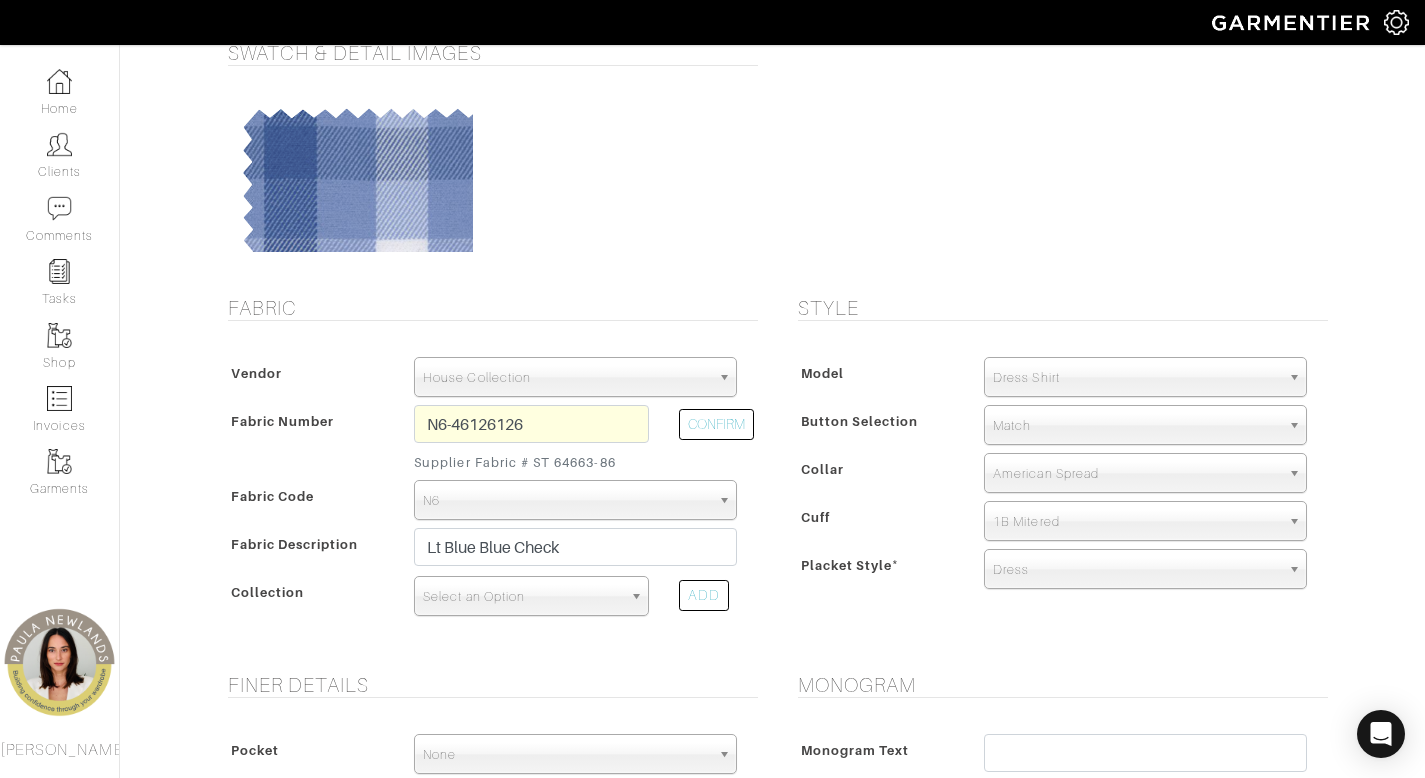click on "Select an Option" at bounding box center (522, 597) 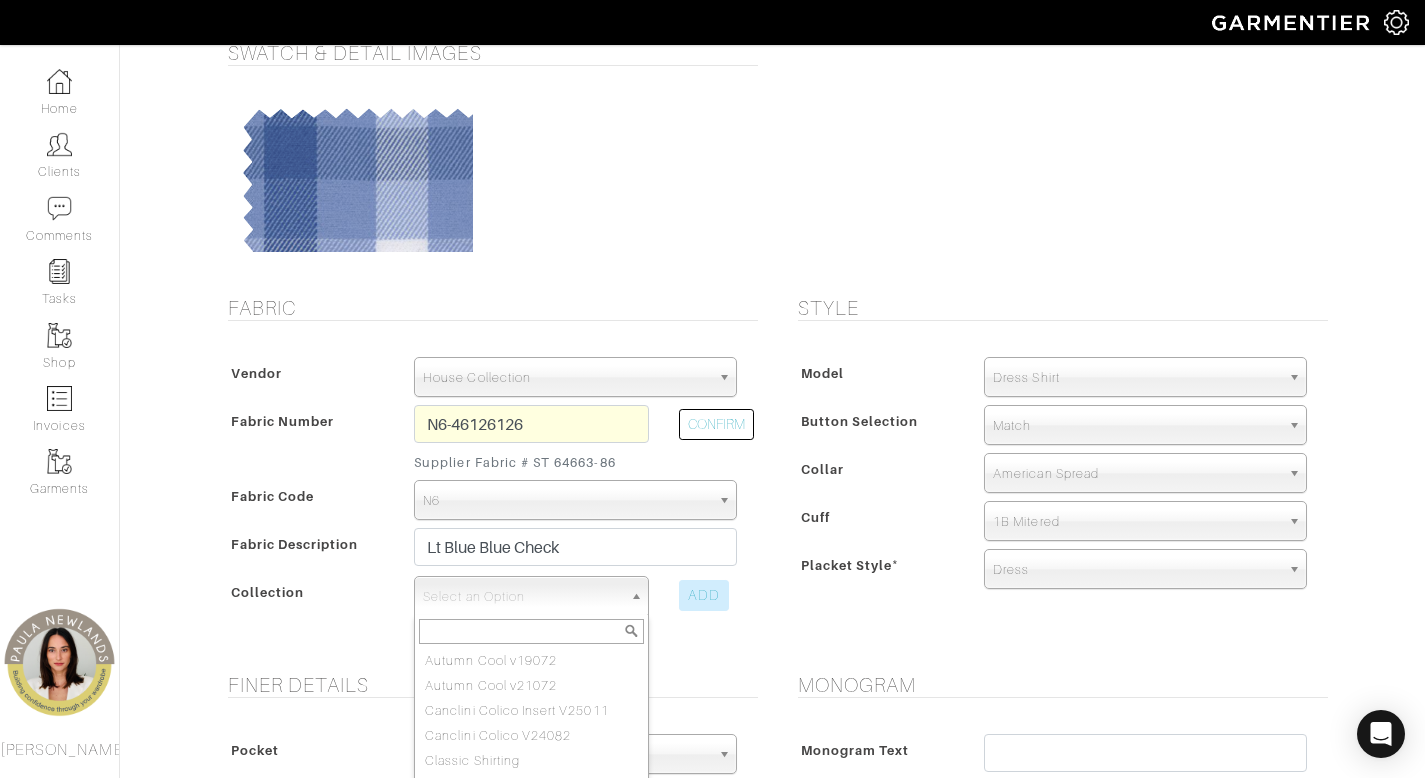 click on "ADD" at bounding box center [704, 595] 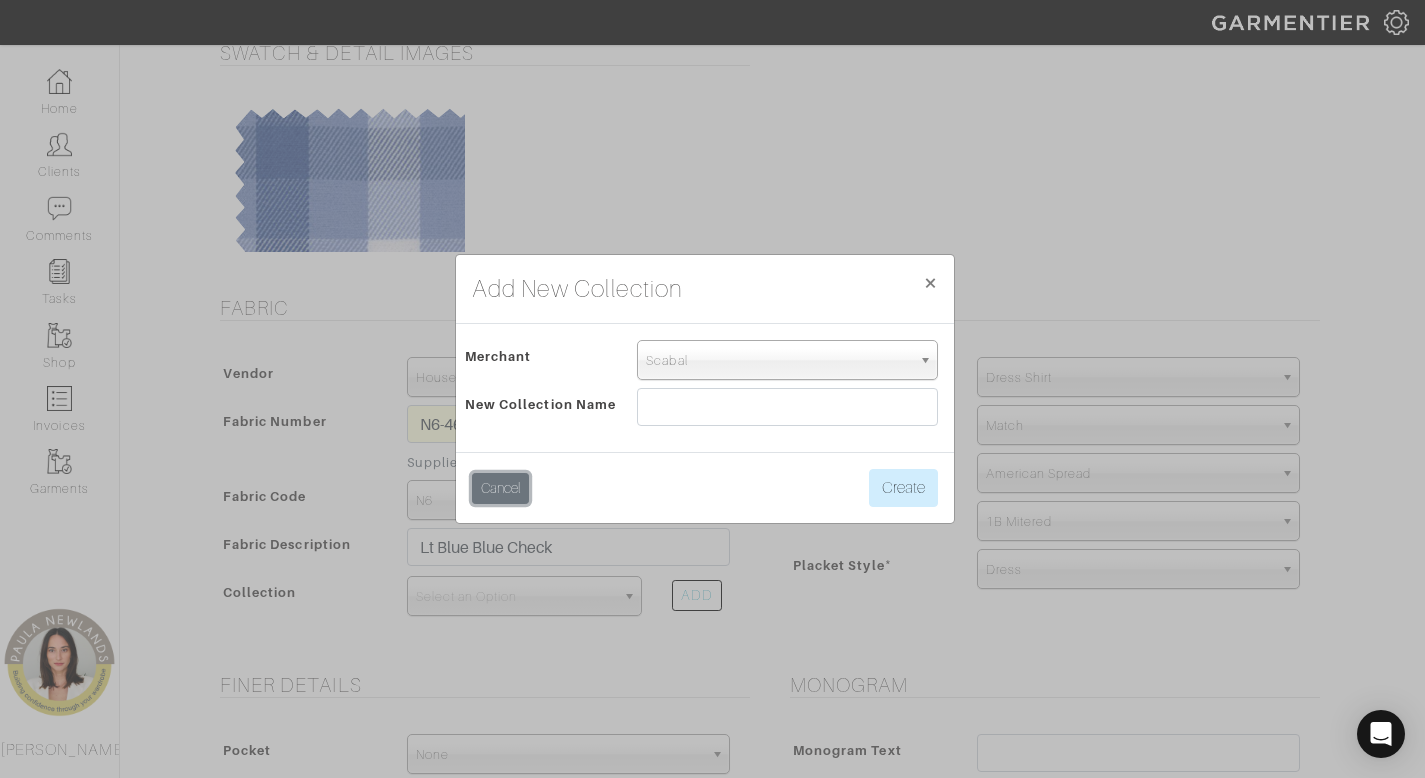click on "Cancel" at bounding box center [500, 488] 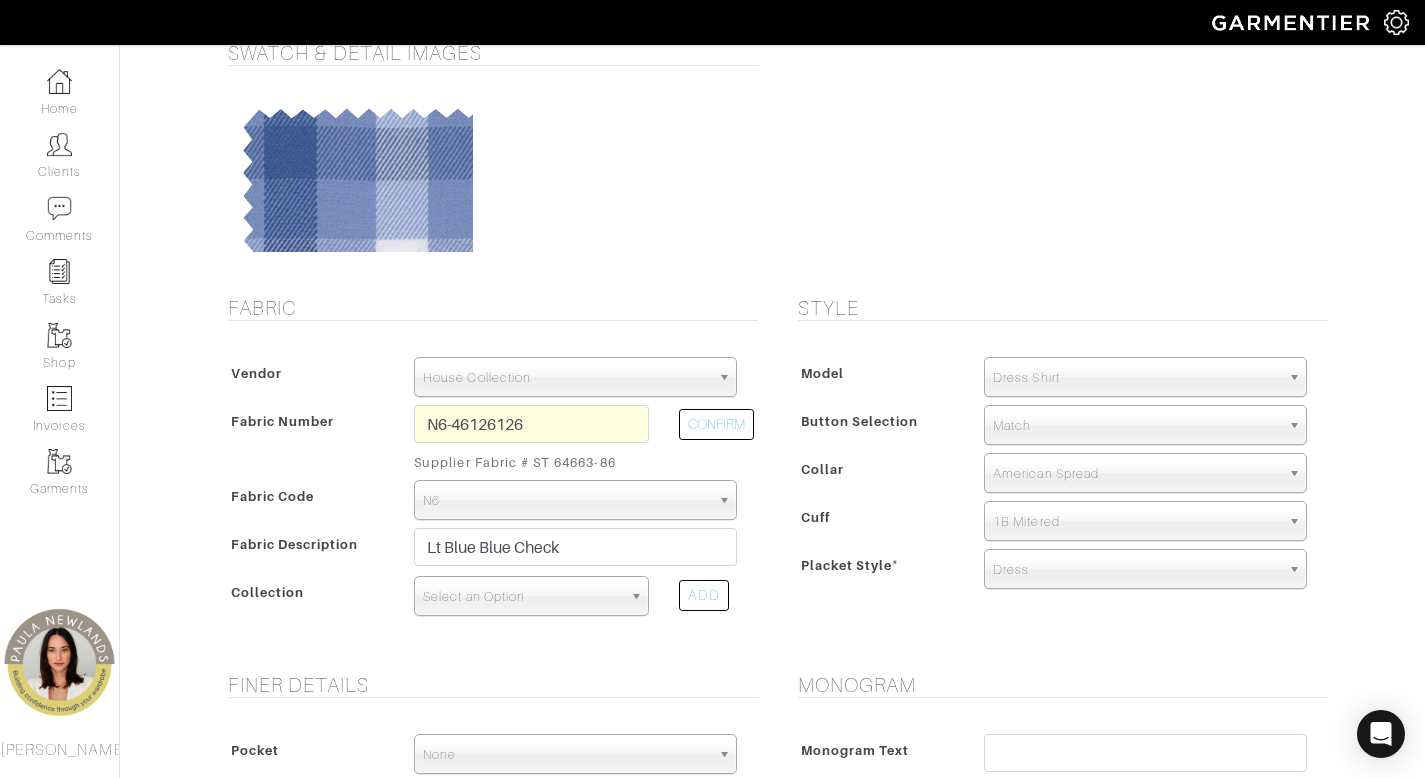 click on "Select an Option" at bounding box center [522, 597] 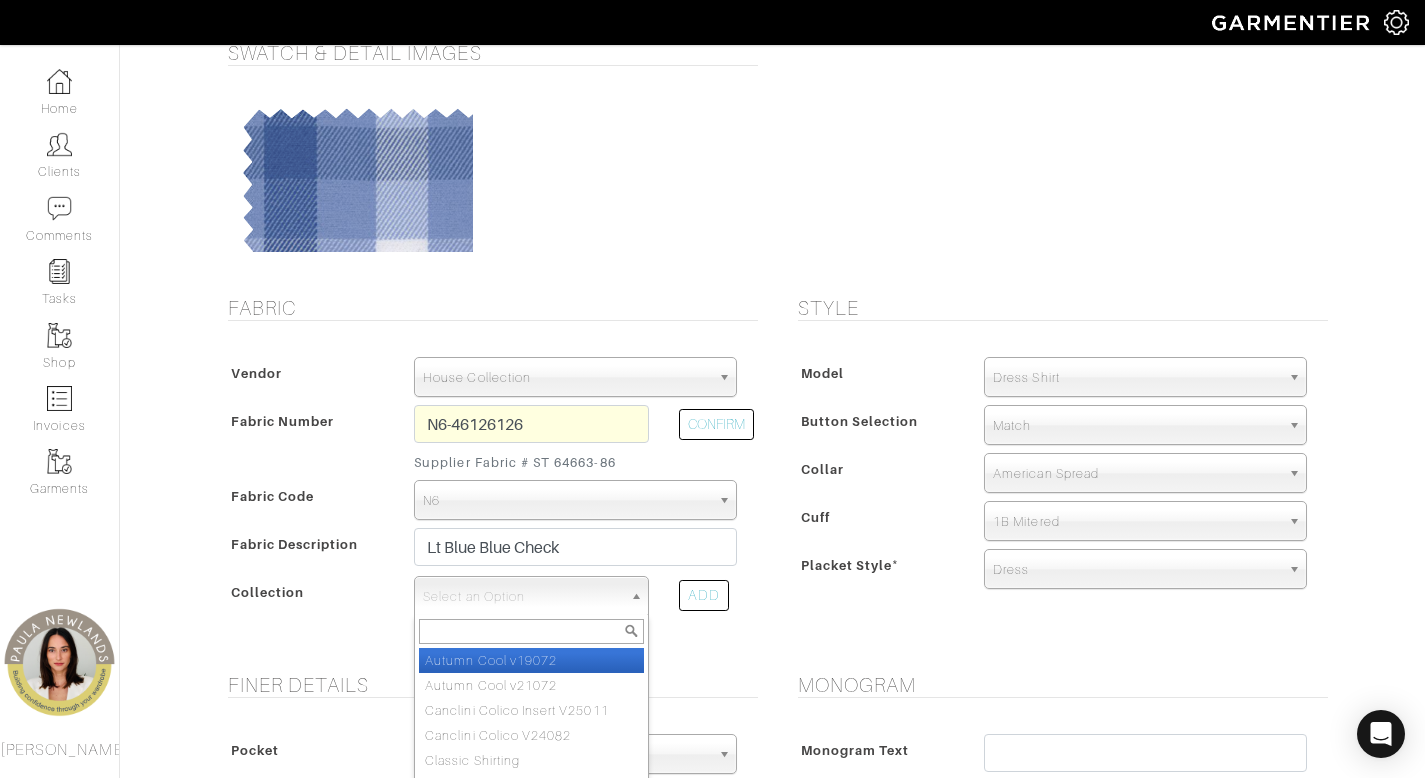 click on "Autumn Cool v19072" at bounding box center (531, 660) 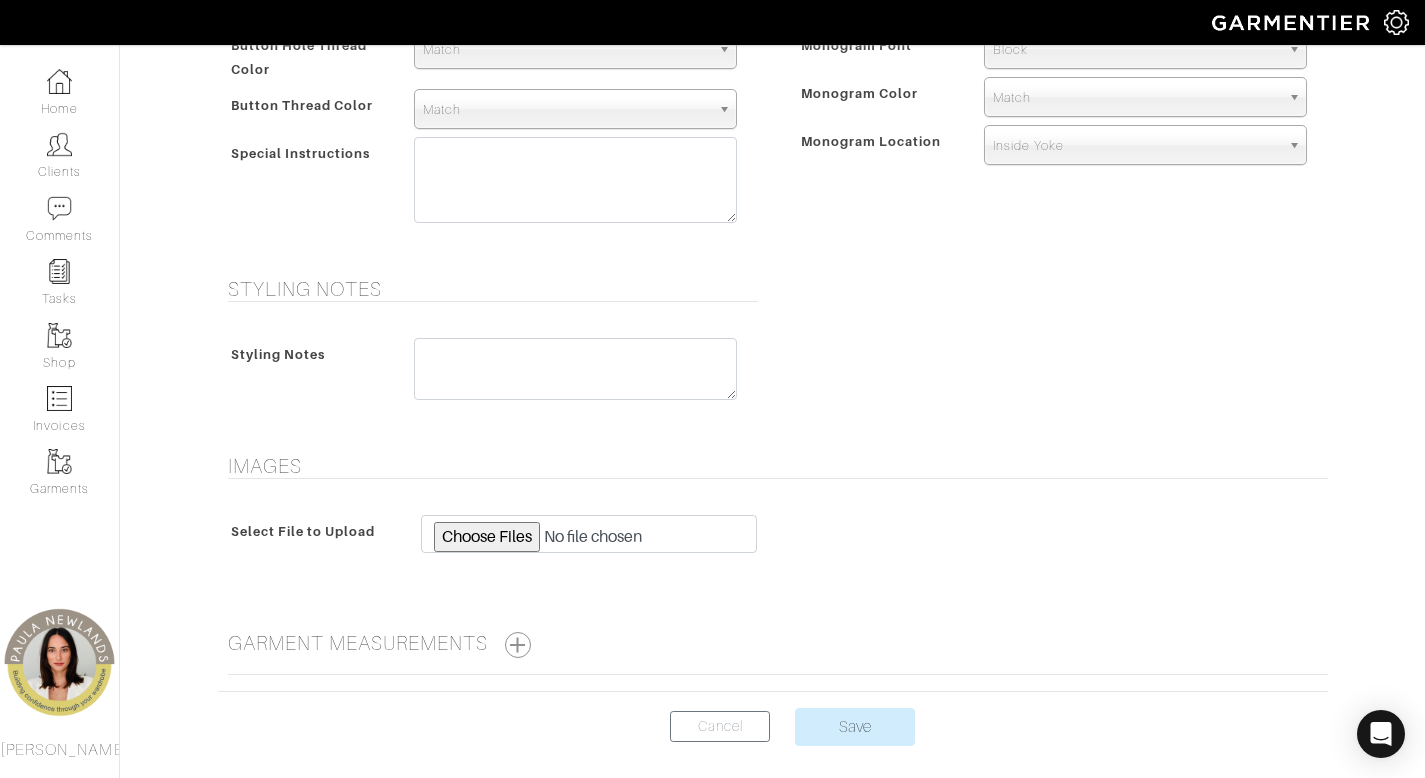 scroll, scrollTop: 980, scrollLeft: 0, axis: vertical 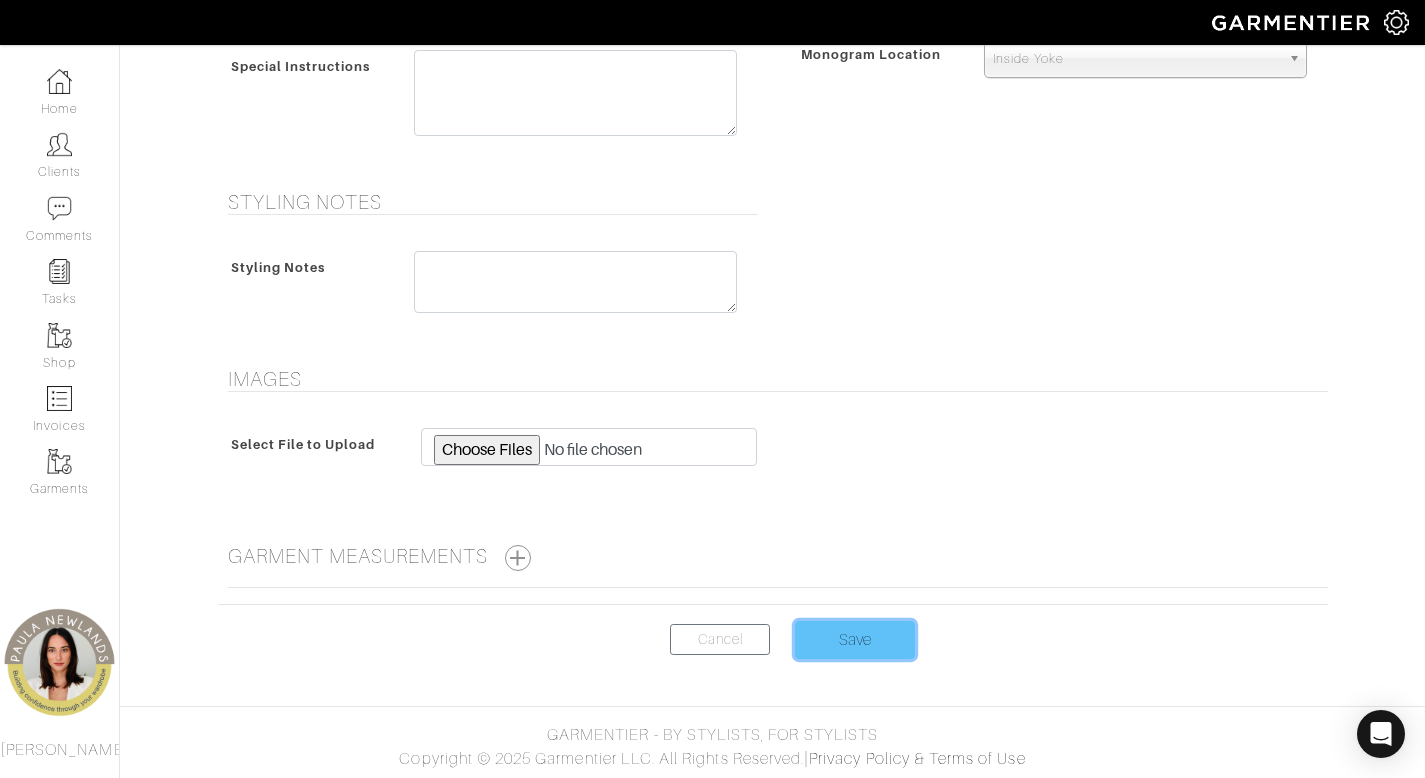 click on "Save" at bounding box center [855, 640] 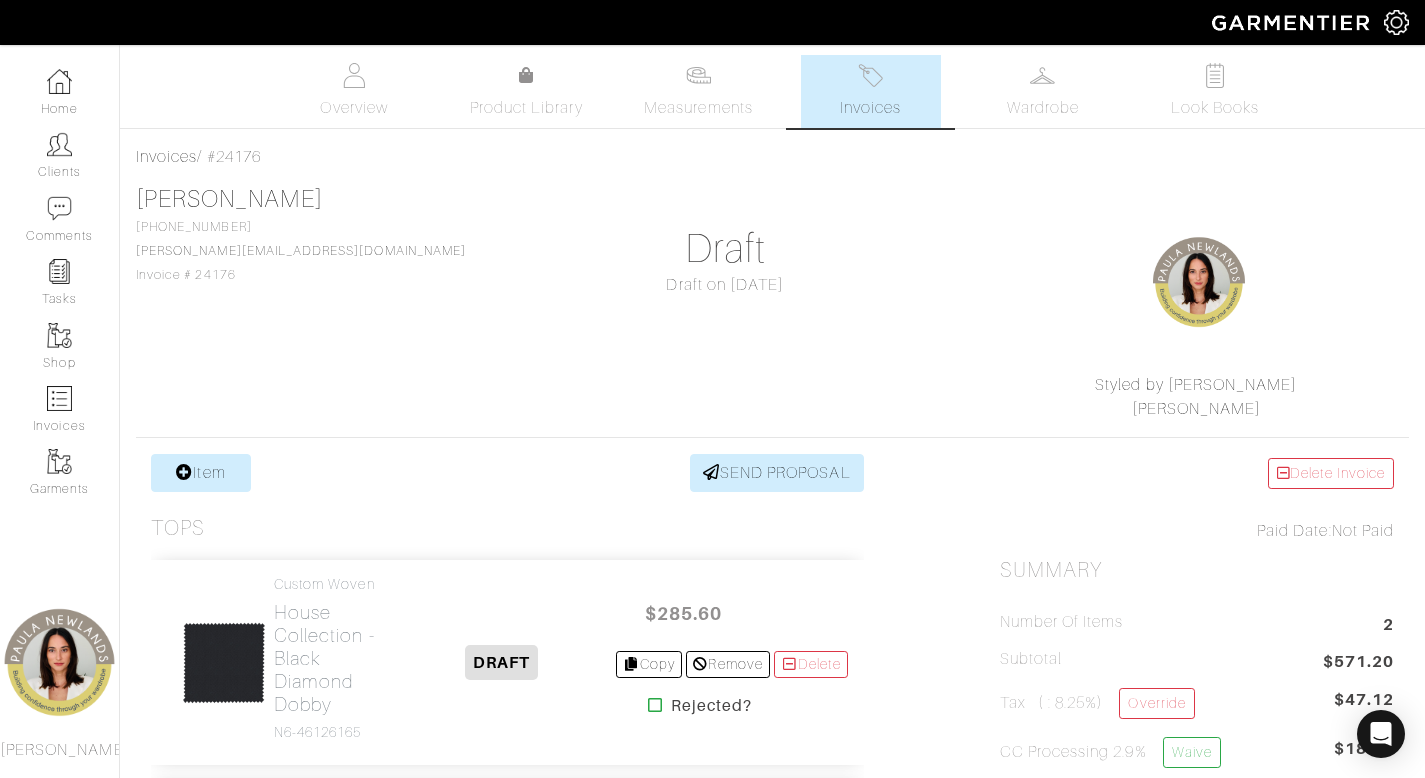 scroll, scrollTop: 0, scrollLeft: 0, axis: both 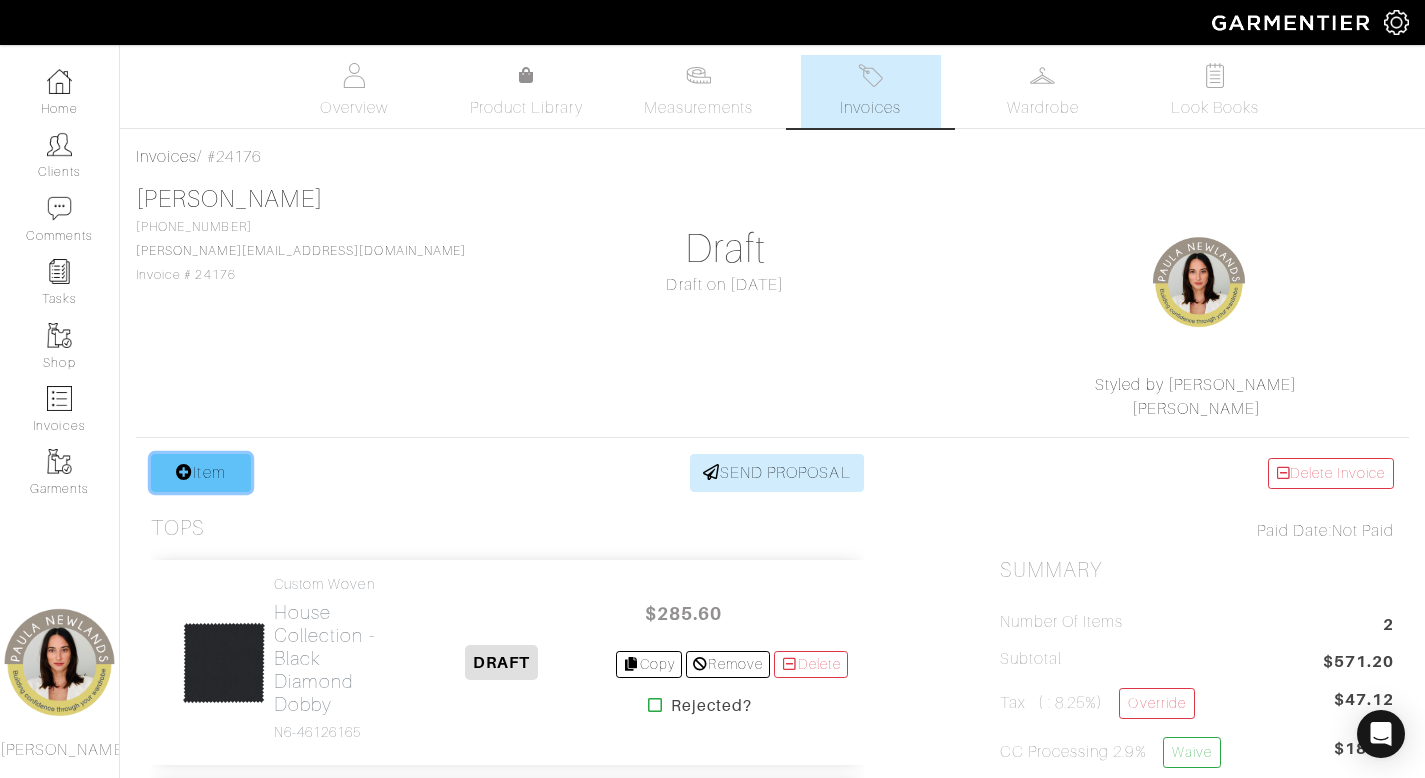 click on "Item" at bounding box center (201, 473) 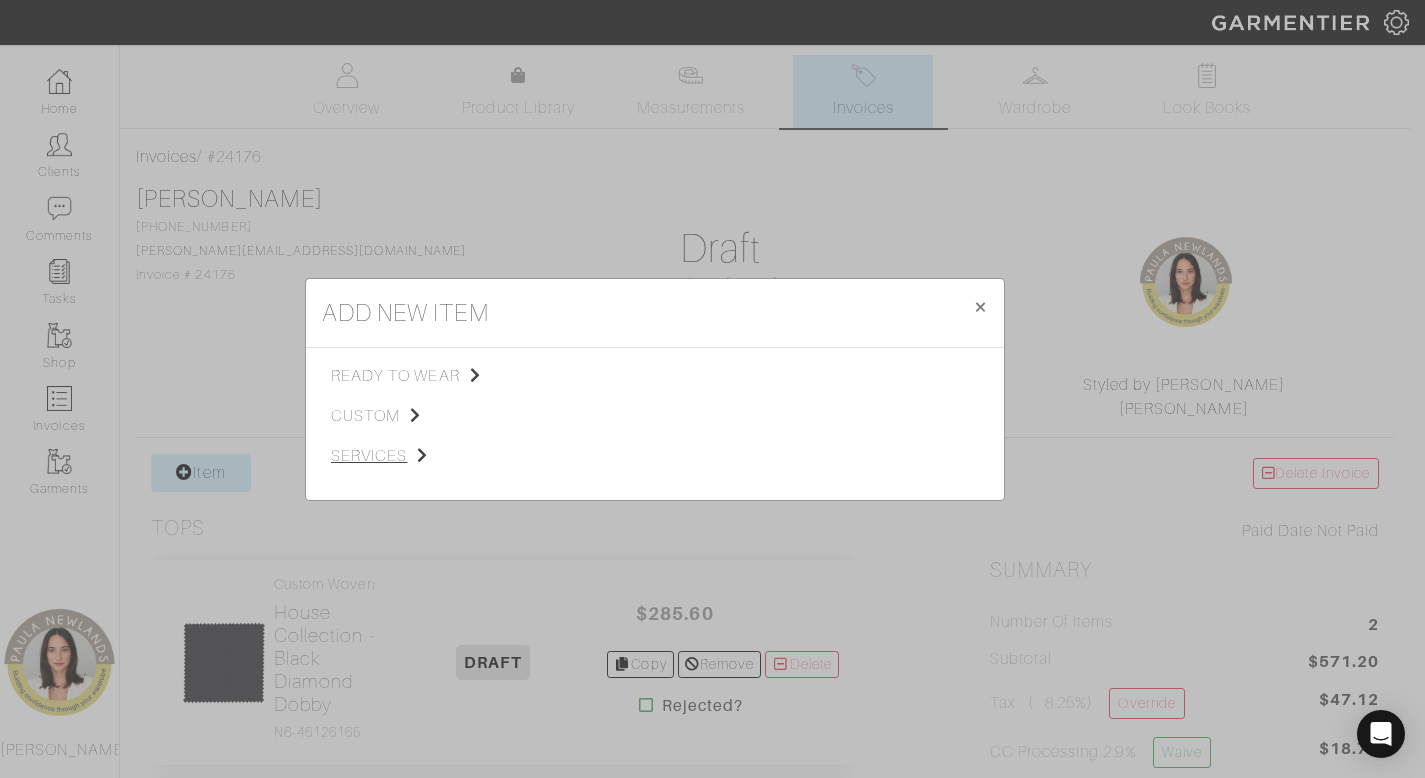 click on "custom" at bounding box center [431, 416] 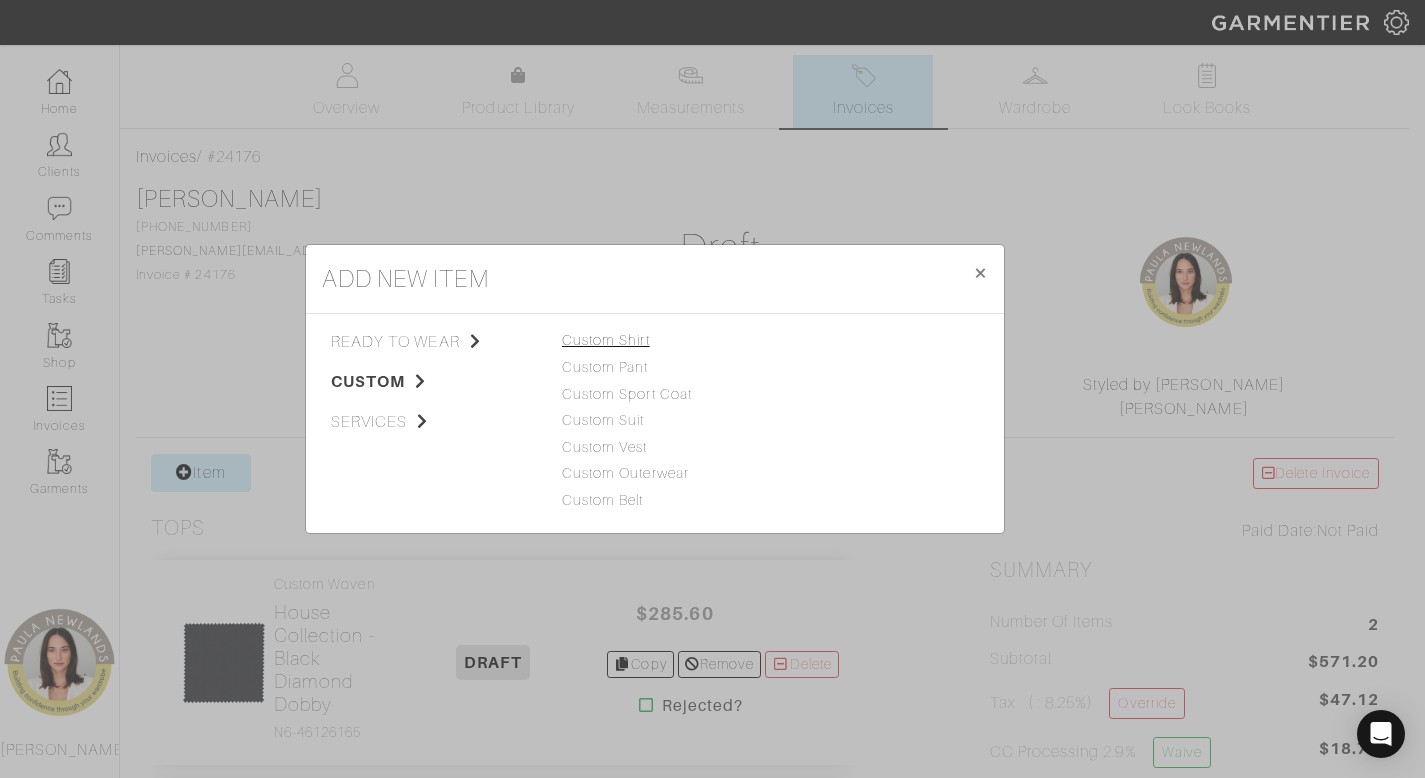 click on "Custom Shirt" at bounding box center [606, 340] 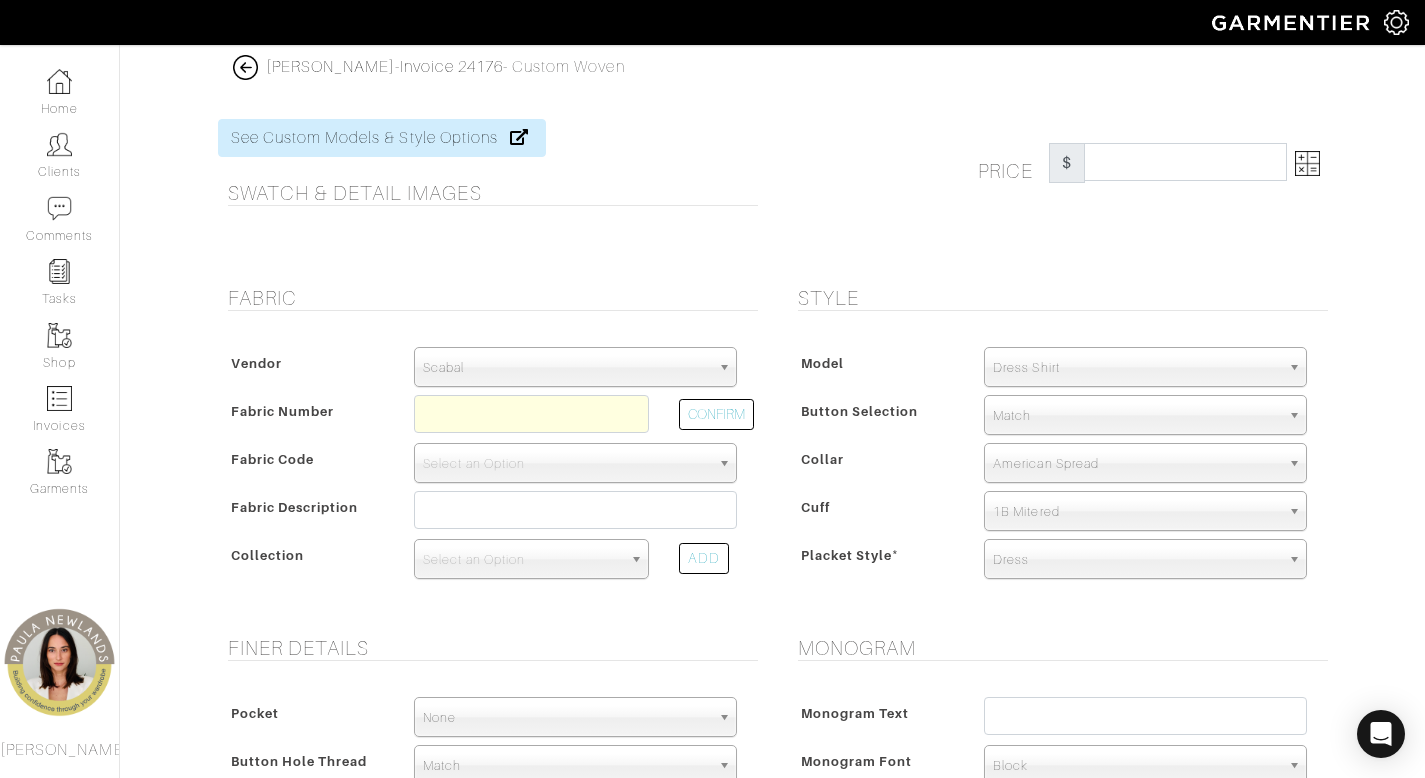 click on "Scabal" at bounding box center [566, 368] 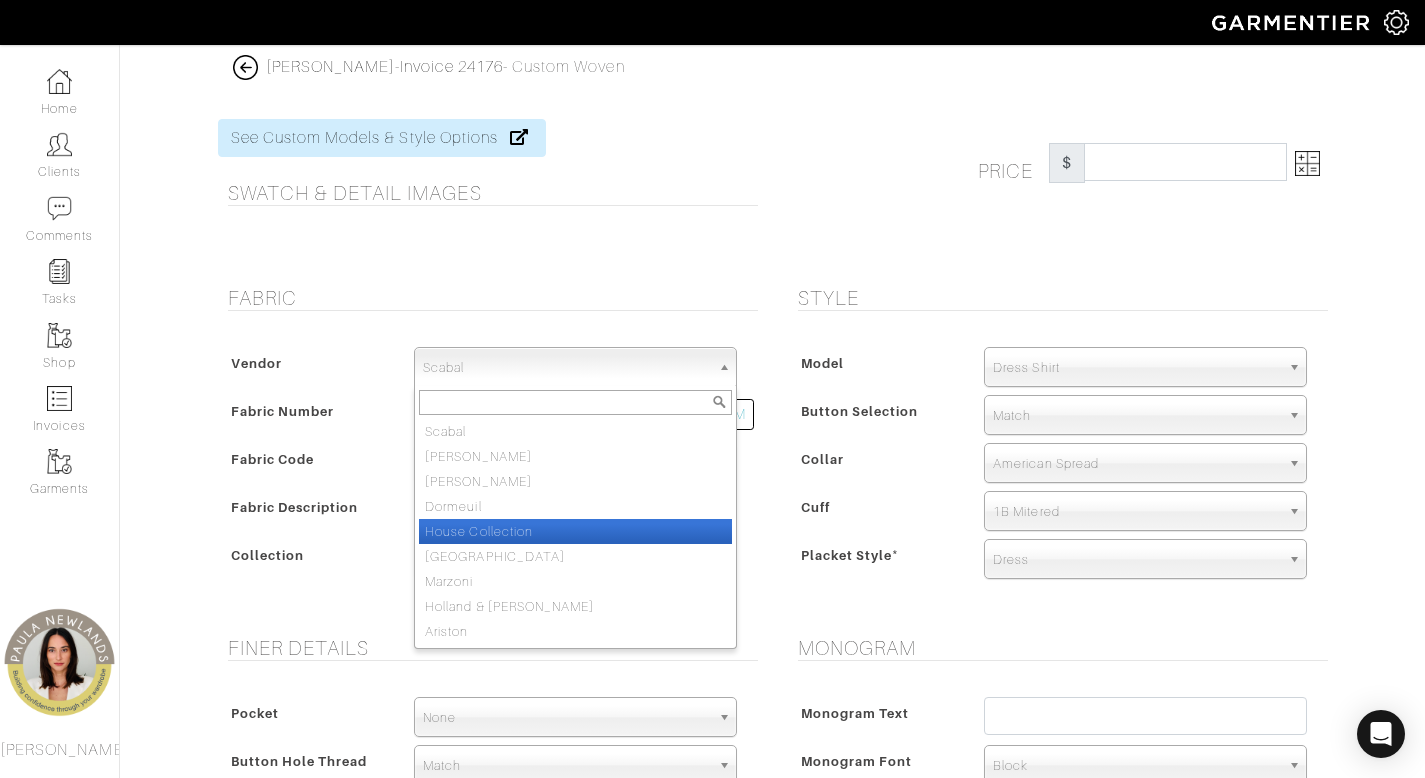 click on "House Collection" at bounding box center [575, 531] 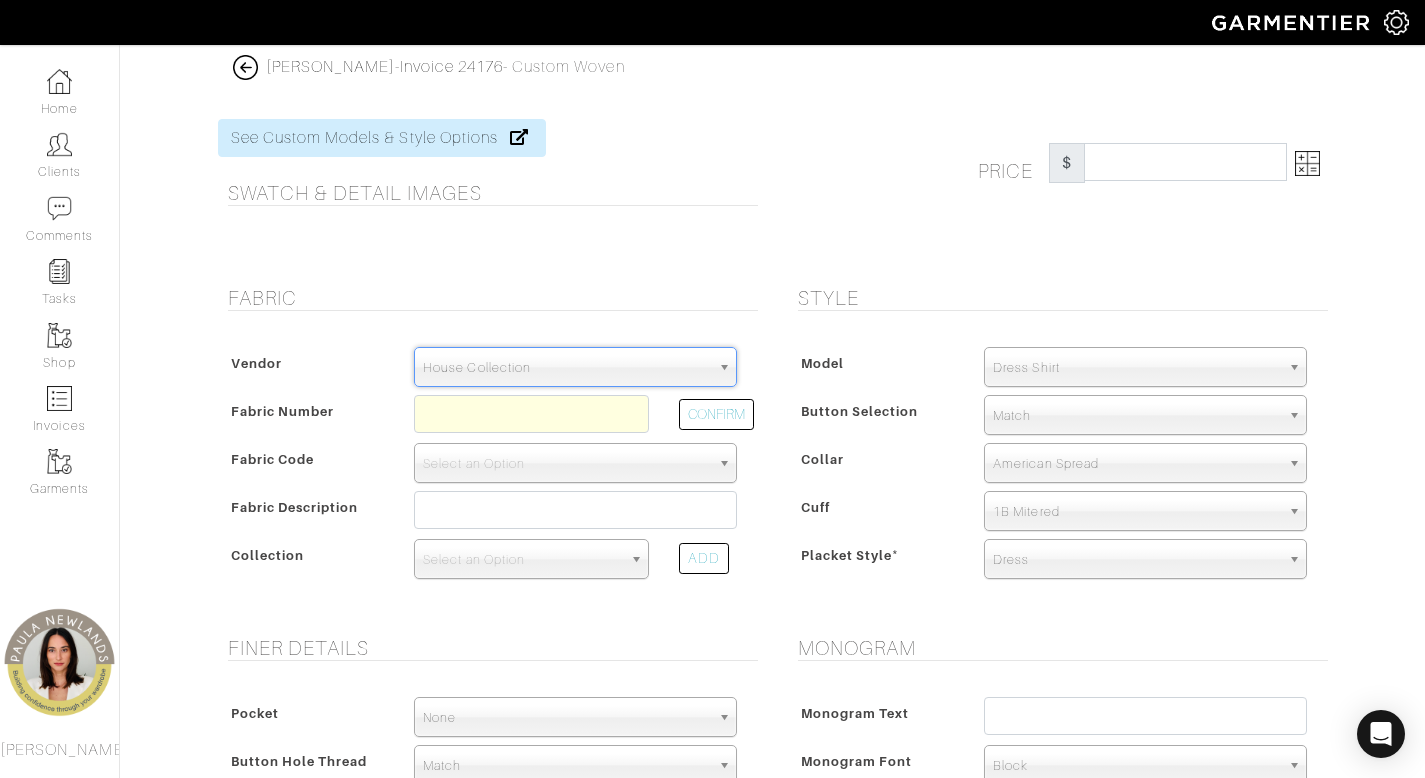 click on "Vendor
Scabal
[PERSON_NAME]
[PERSON_NAME]
Dormeuil
House Collection
[GEOGRAPHIC_DATA]
Marzoni
Holland & [PERSON_NAME]
House Collection
Scabal [PERSON_NAME] [PERSON_NAME] Dormeuil House Collection [GEOGRAPHIC_DATA] Marzoni Holland & [PERSON_NAME]
Fabric Number
CONFIRM
Fabric Code" at bounding box center (488, 469) 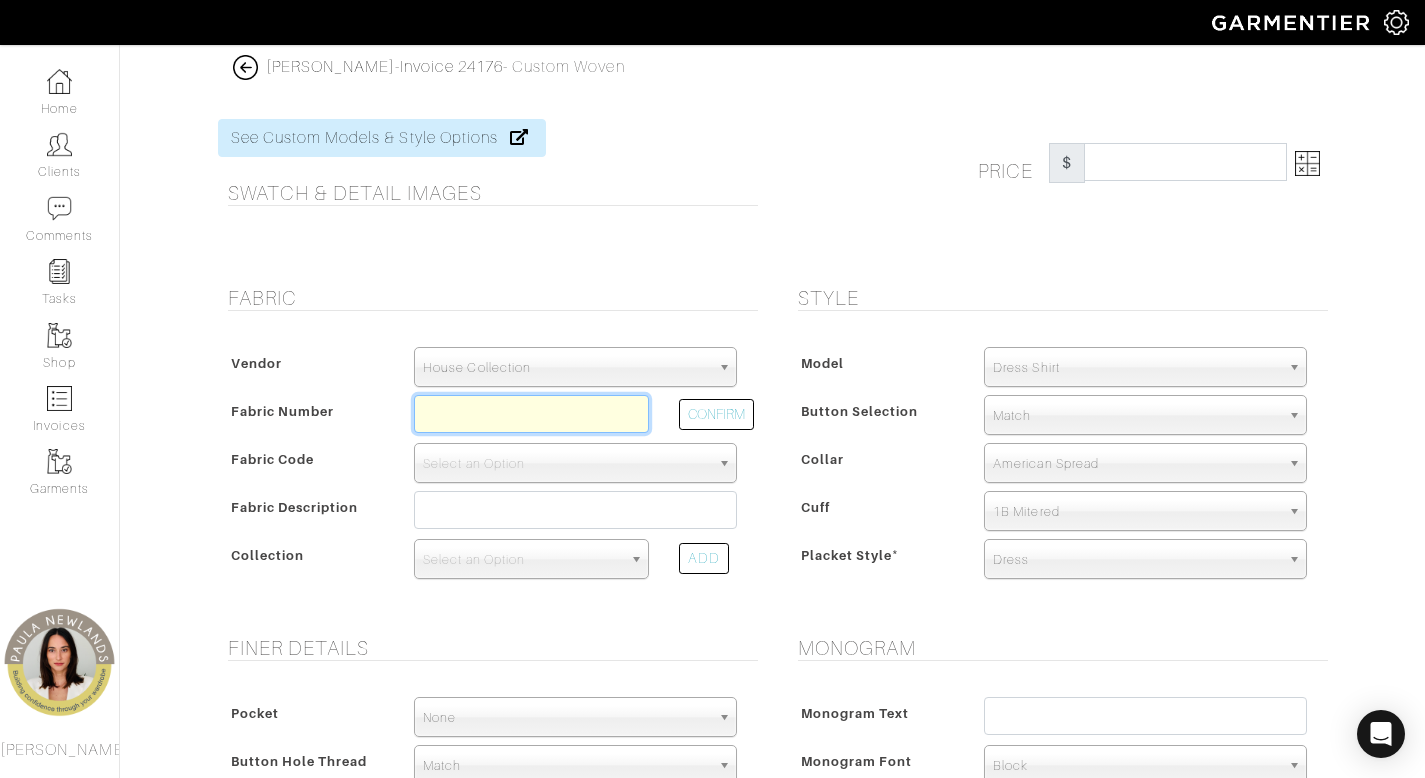 click at bounding box center (531, 414) 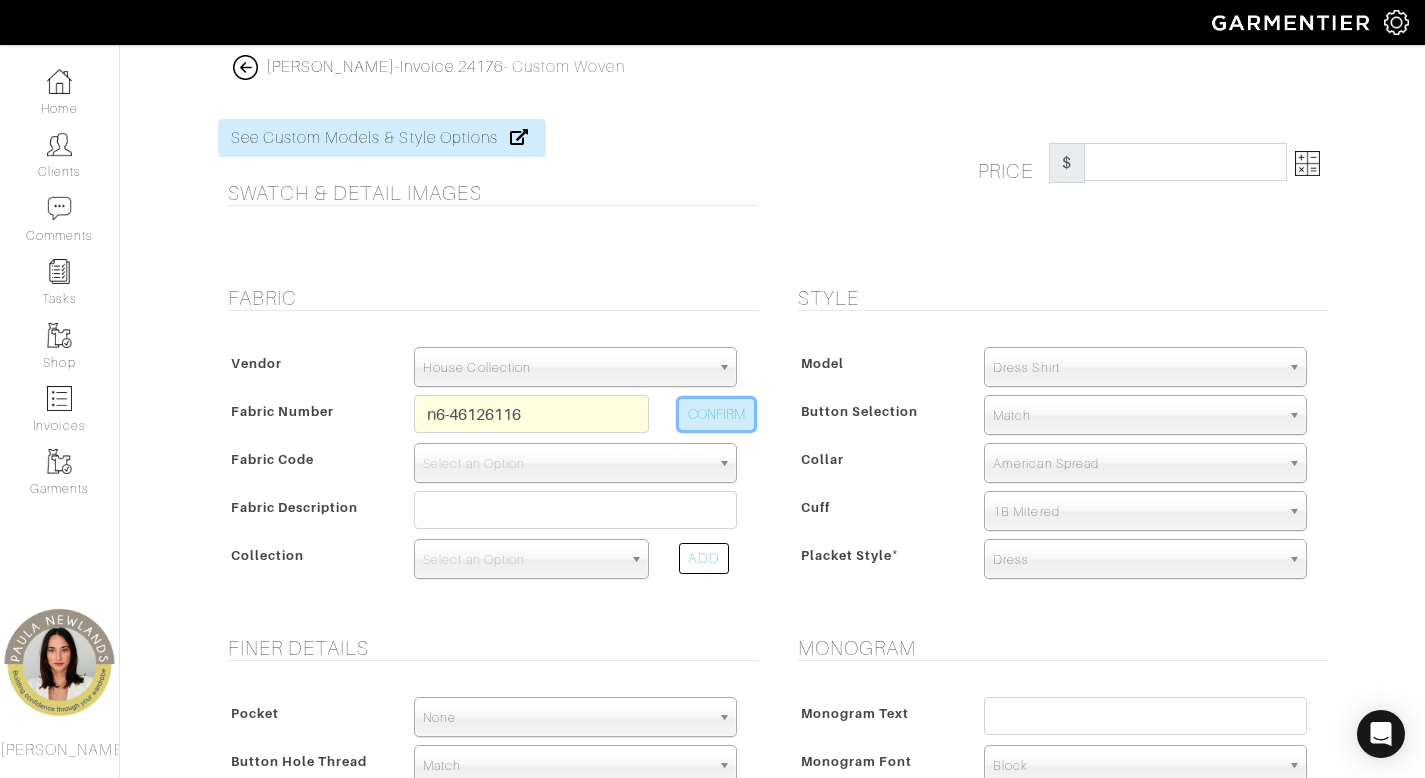 click on "CONFIRM" at bounding box center (716, 414) 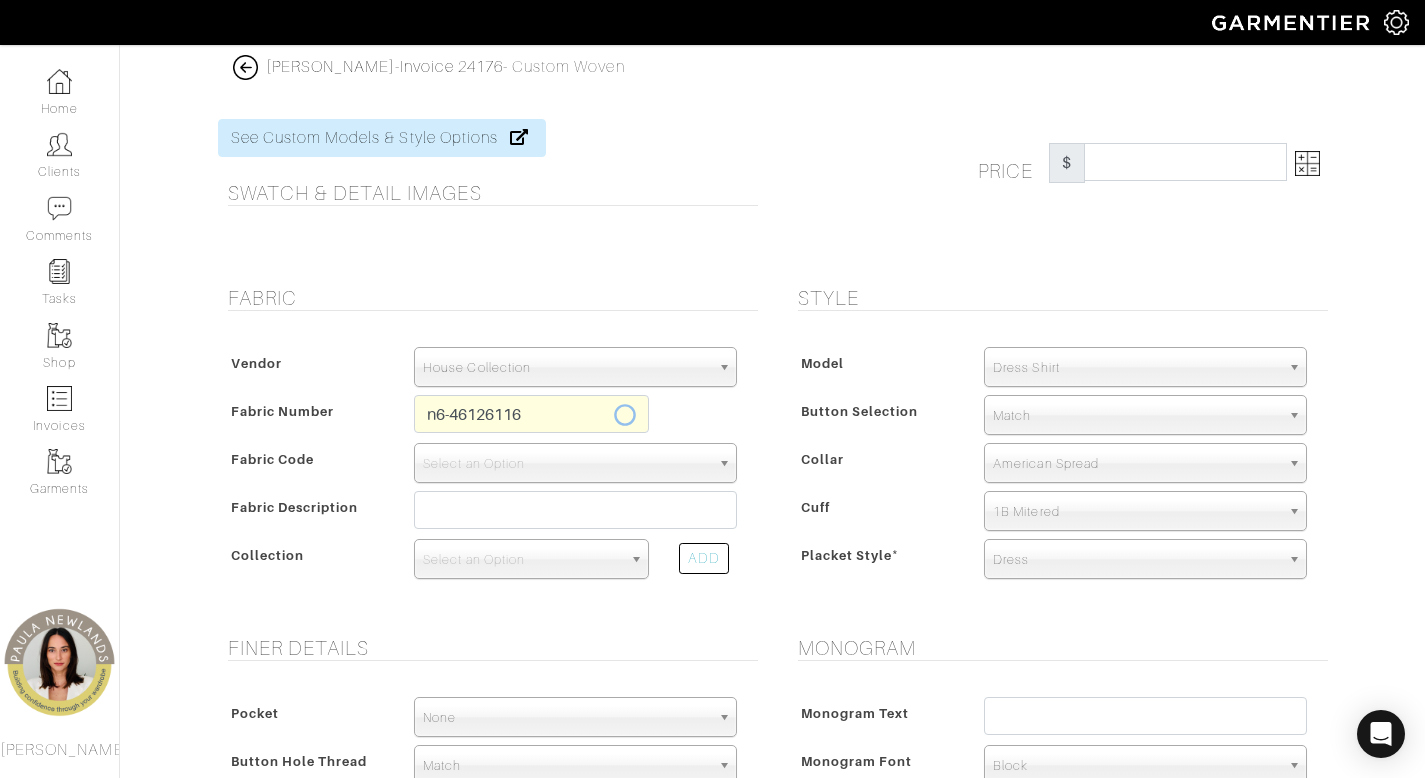 type on "N6-46126116" 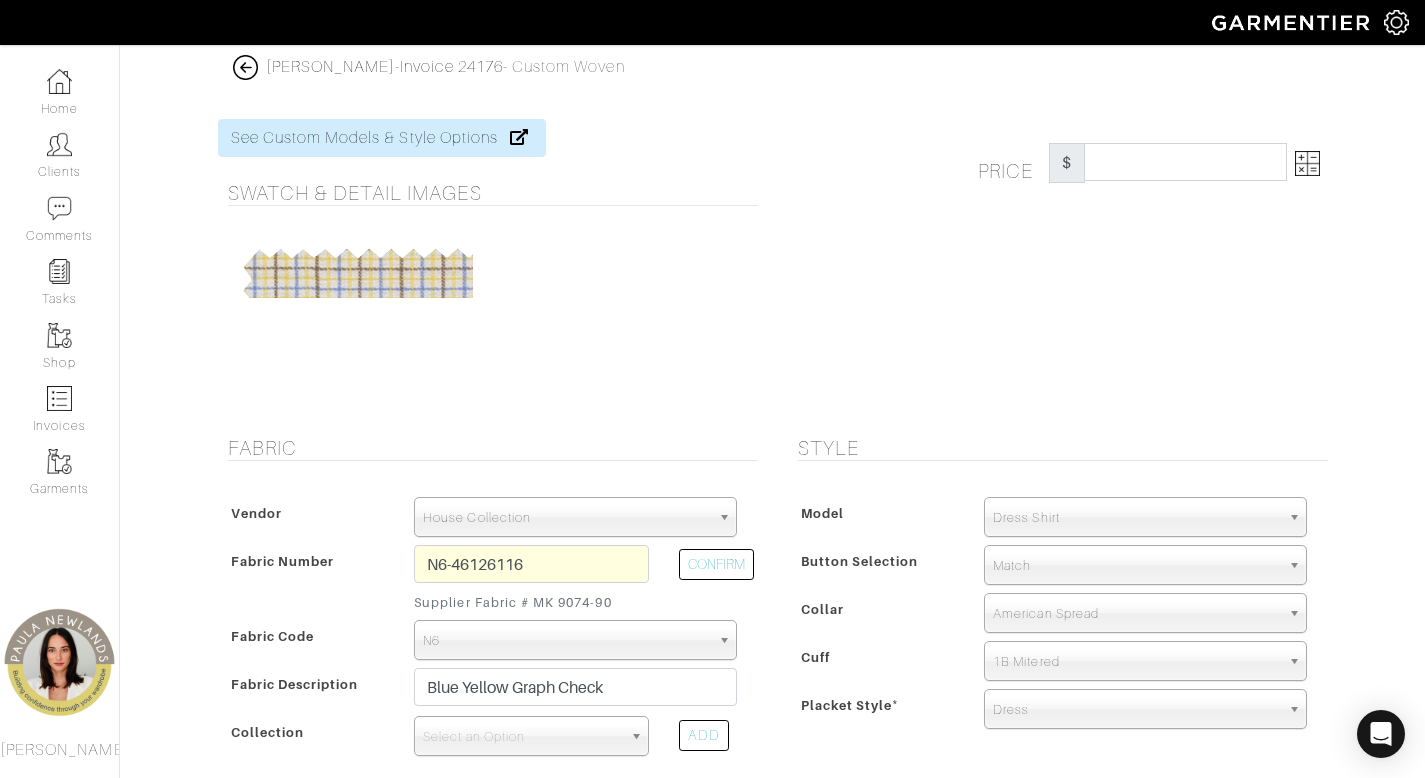 type on "285.60" 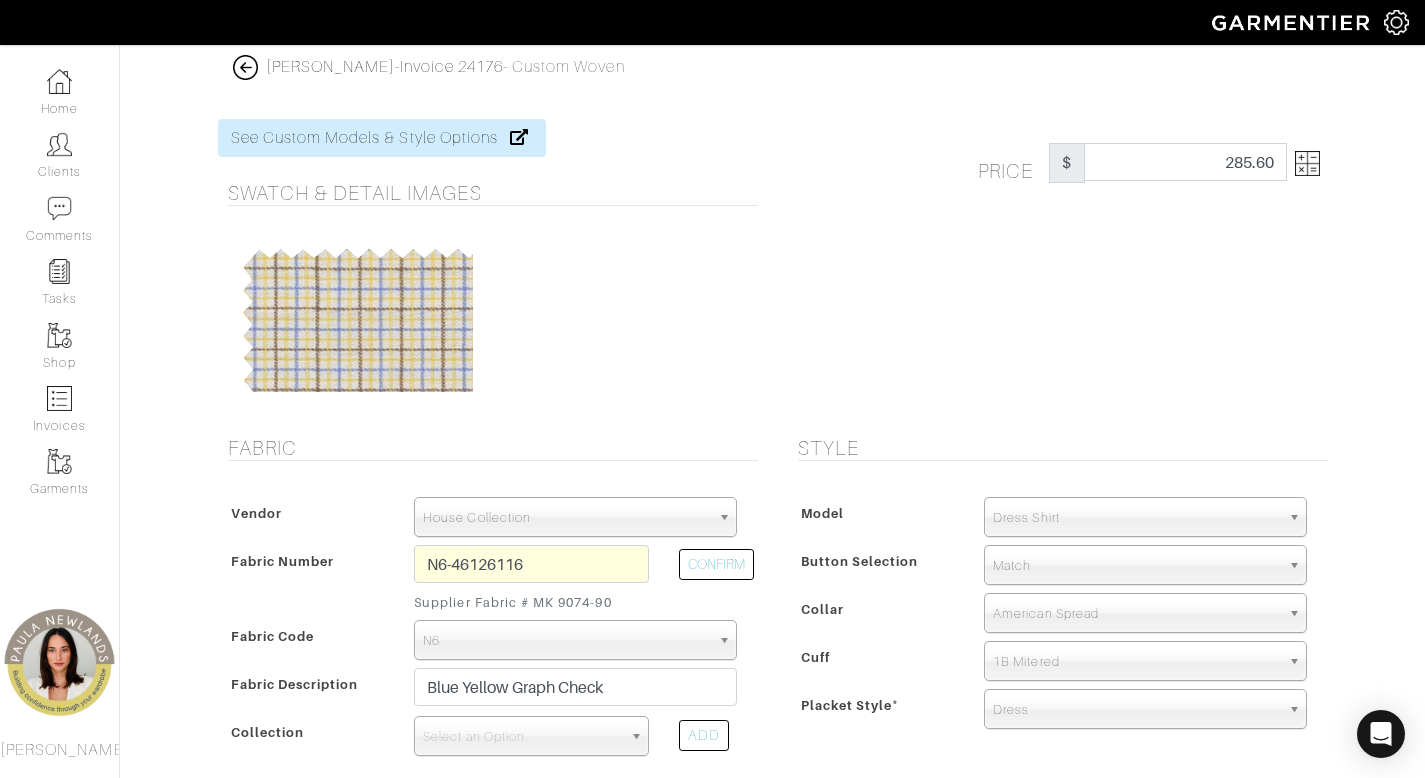 scroll, scrollTop: 343, scrollLeft: 0, axis: vertical 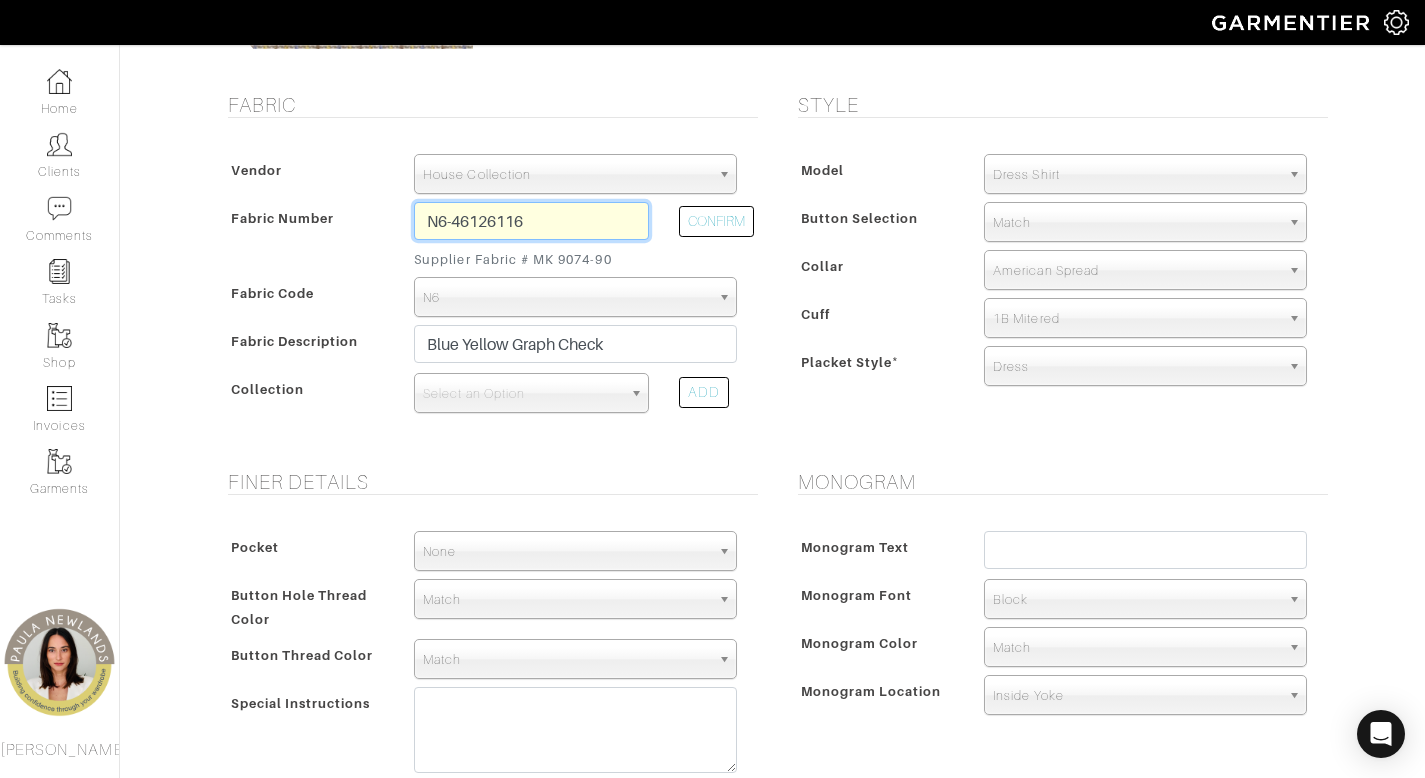 click on "N6-46126116" at bounding box center [531, 221] 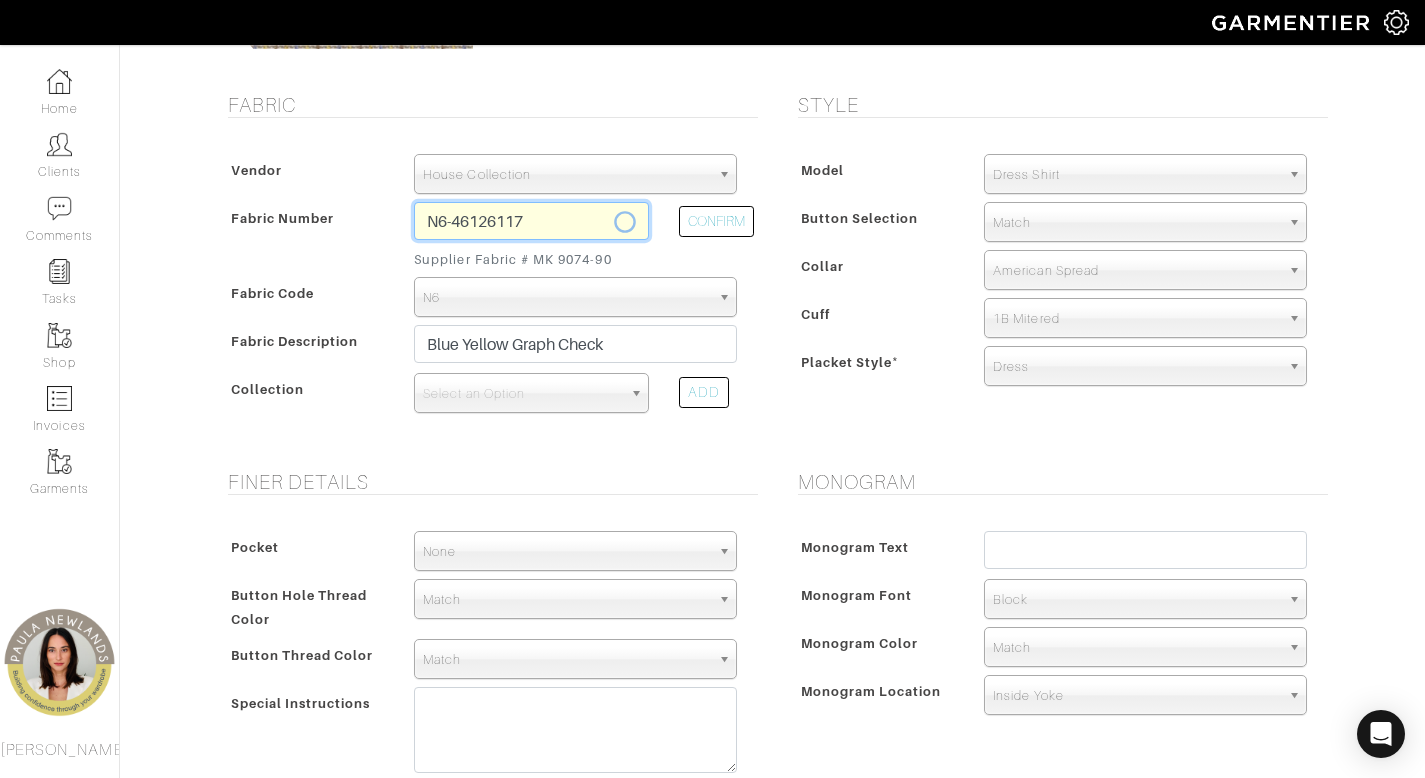 type on "N6-46126117" 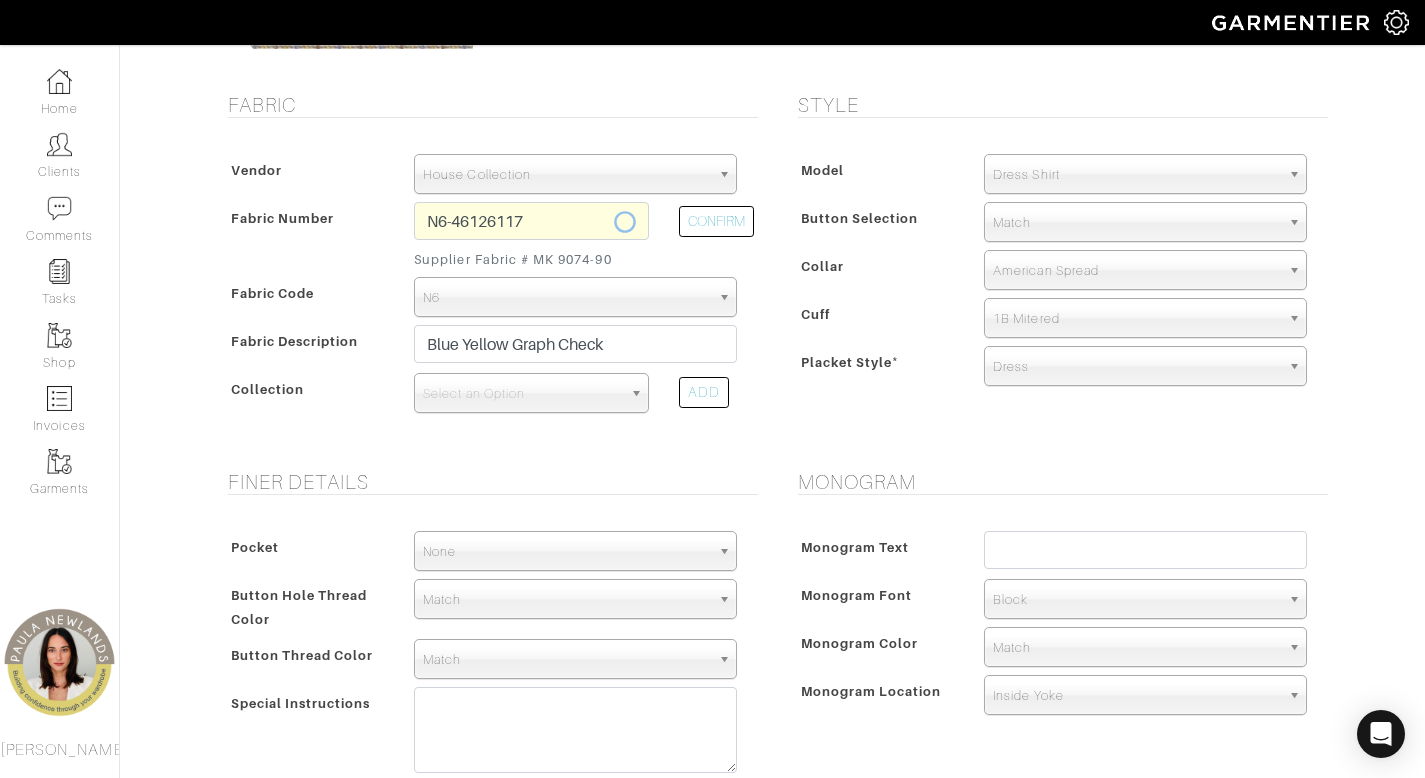 type 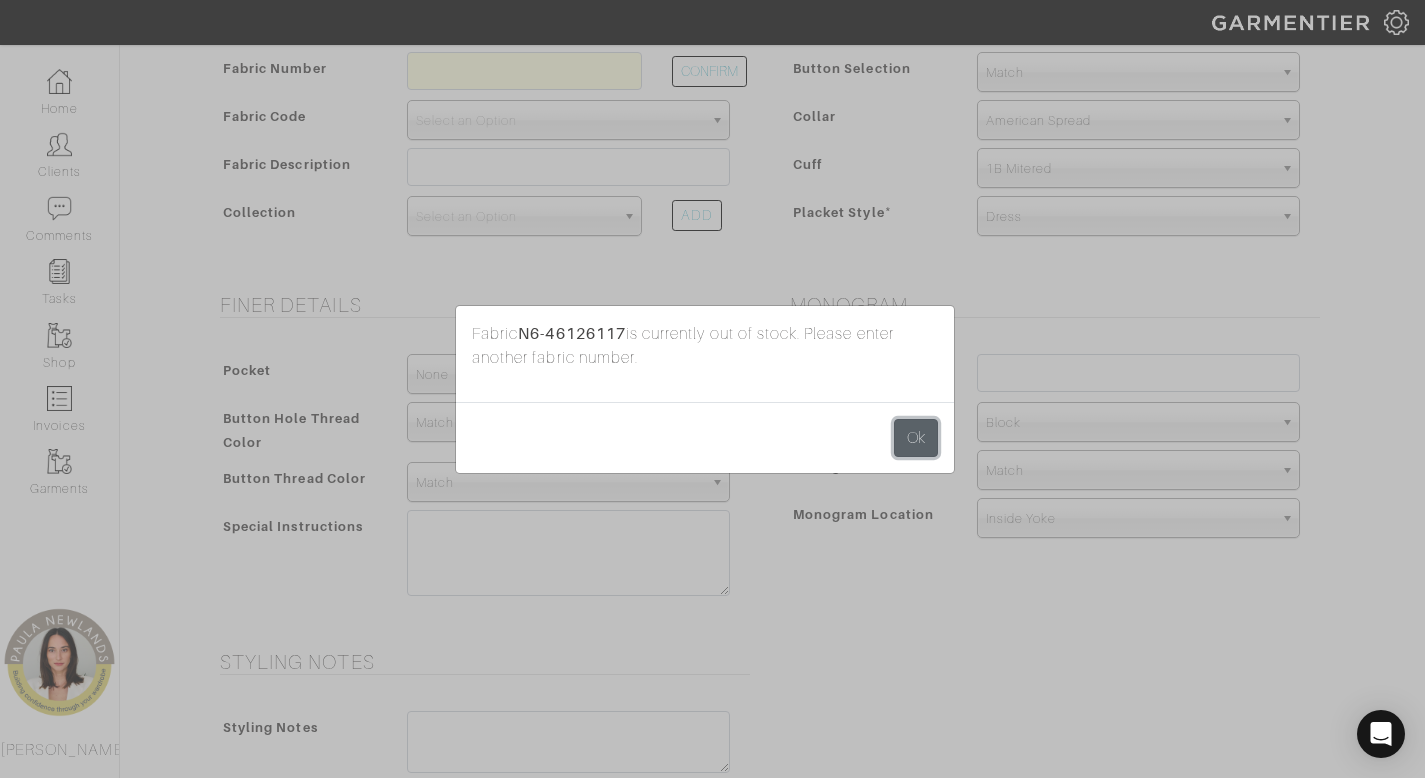 click on "Ok" at bounding box center (916, 438) 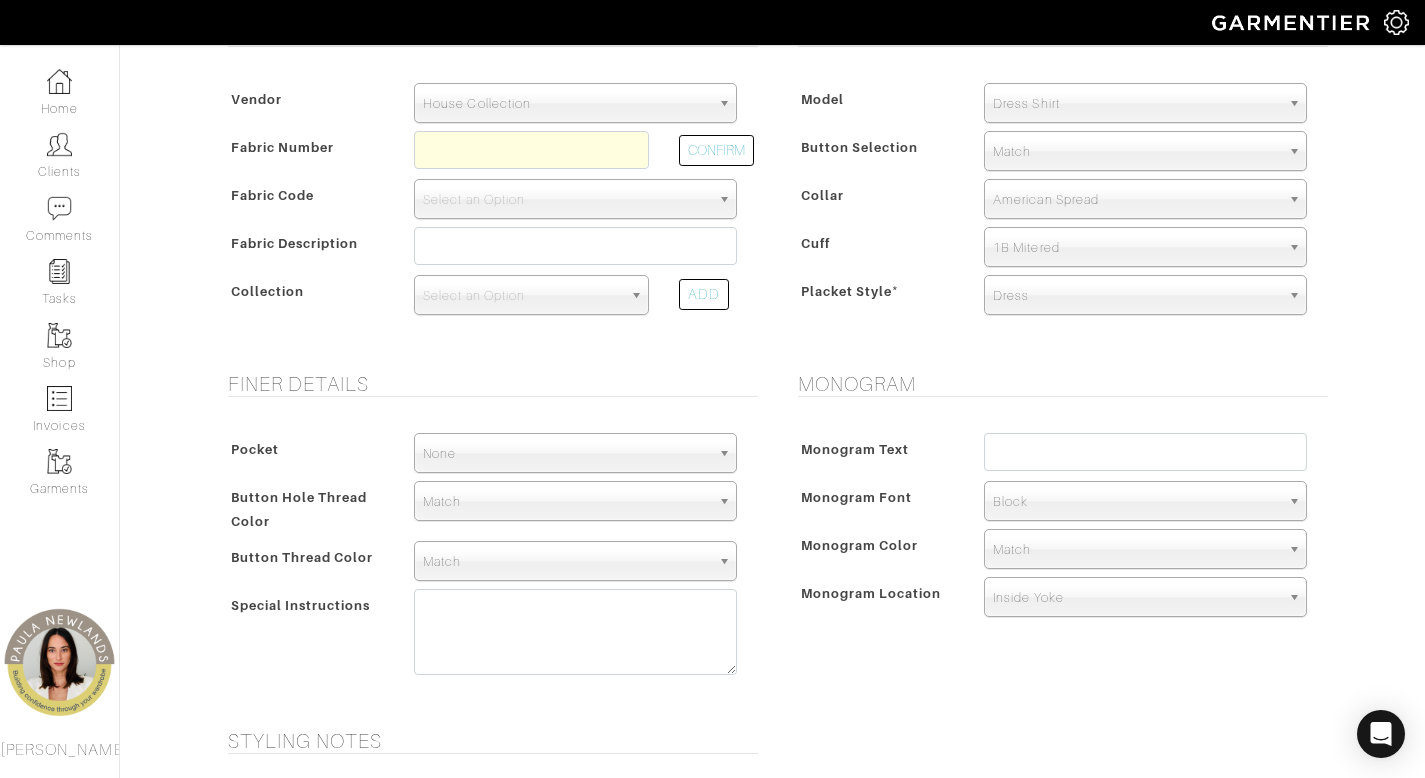 scroll, scrollTop: 177, scrollLeft: 0, axis: vertical 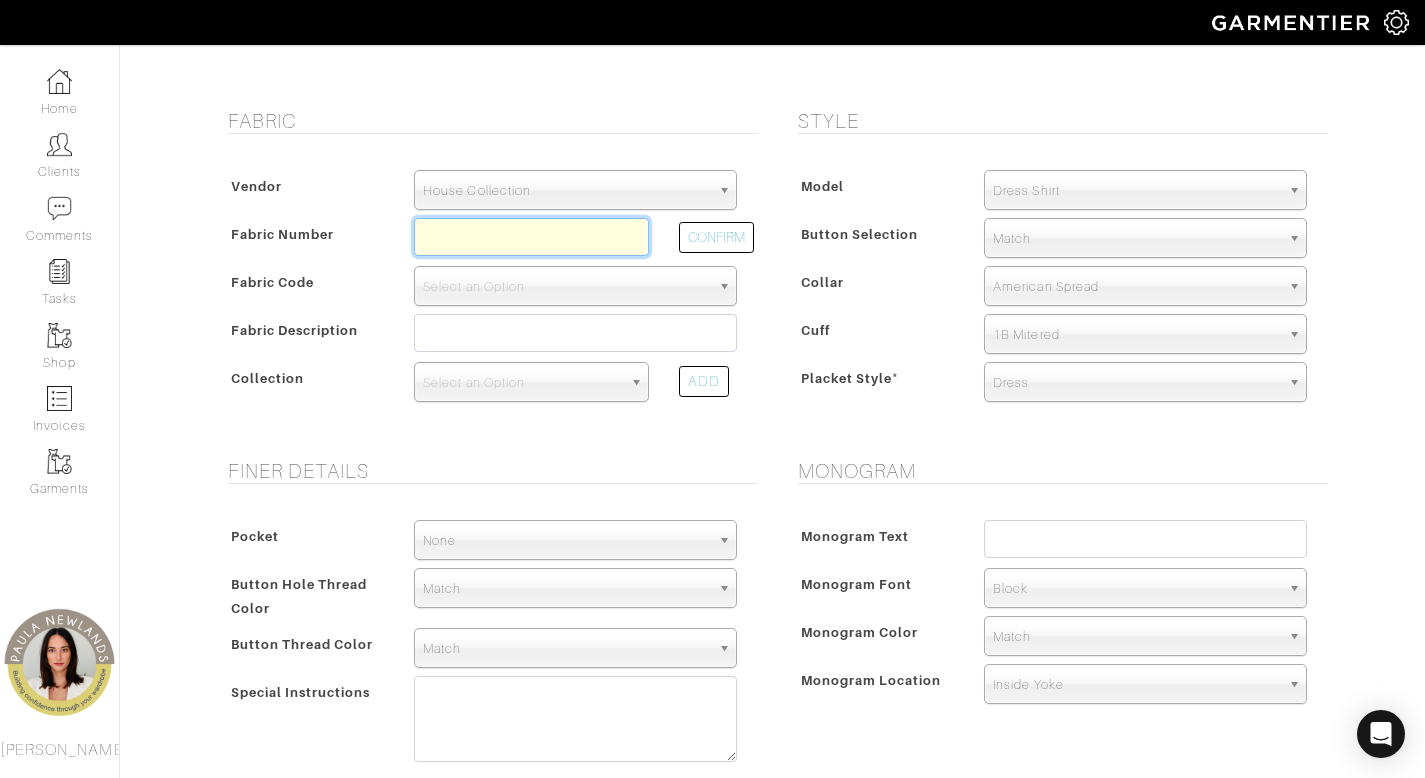 click at bounding box center (531, 237) 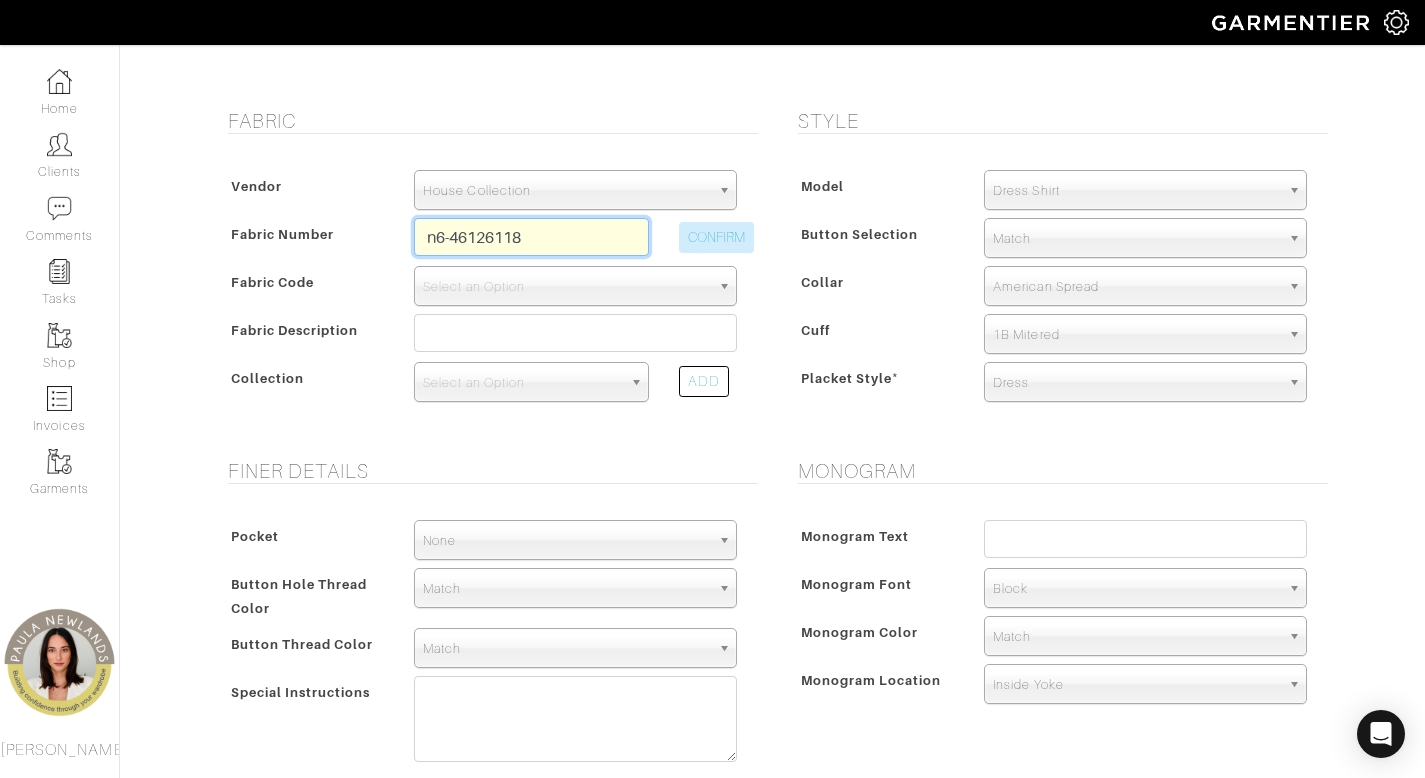 type on "n6-46126118" 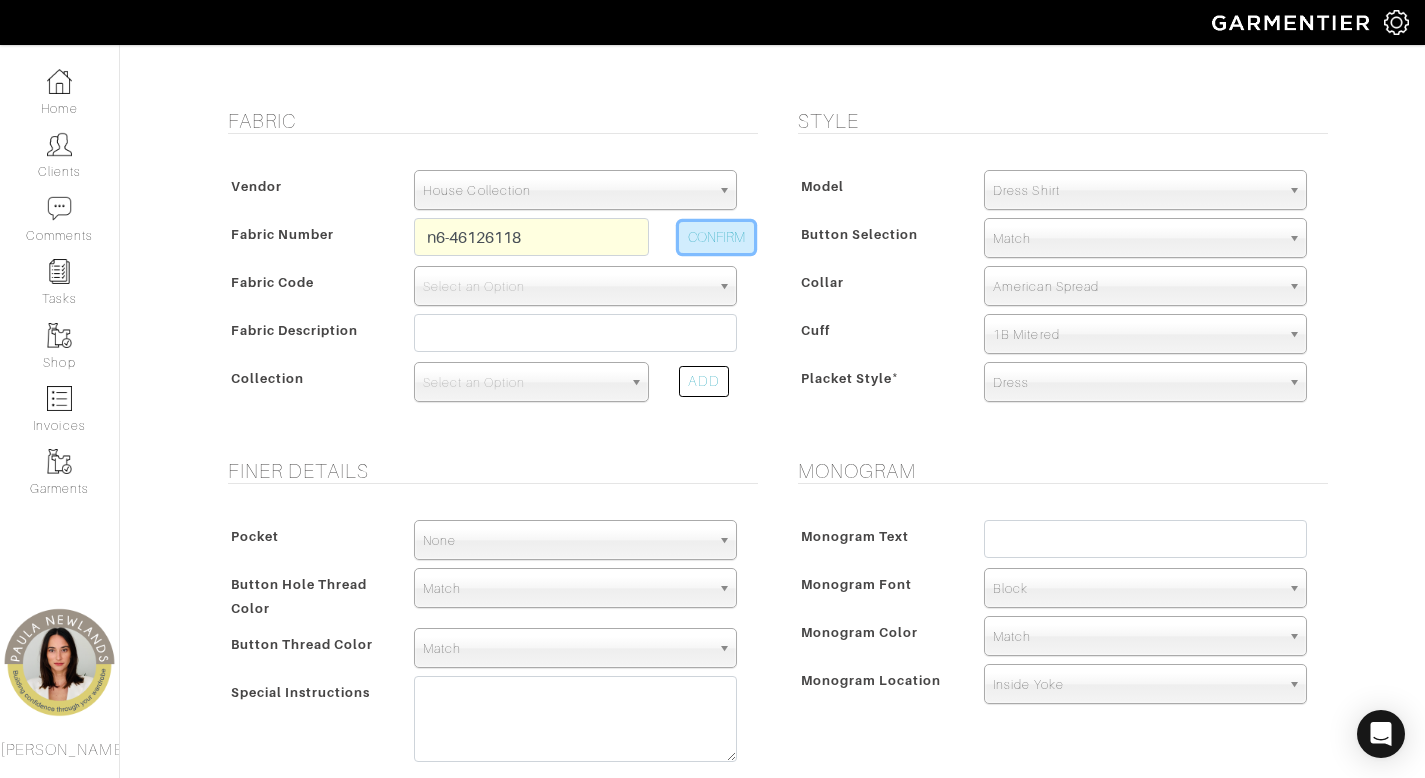 click on "CONFIRM" at bounding box center (716, 237) 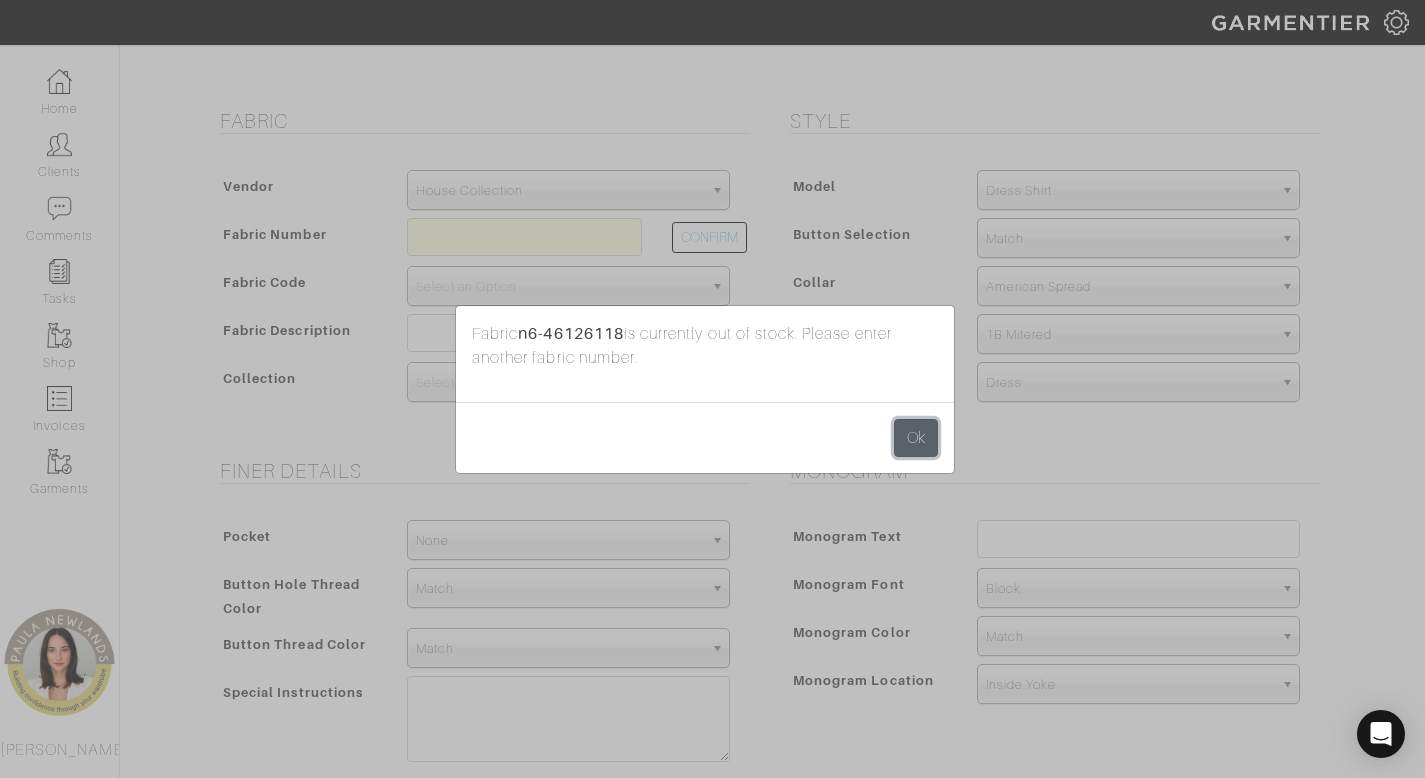 click on "Ok" at bounding box center [916, 438] 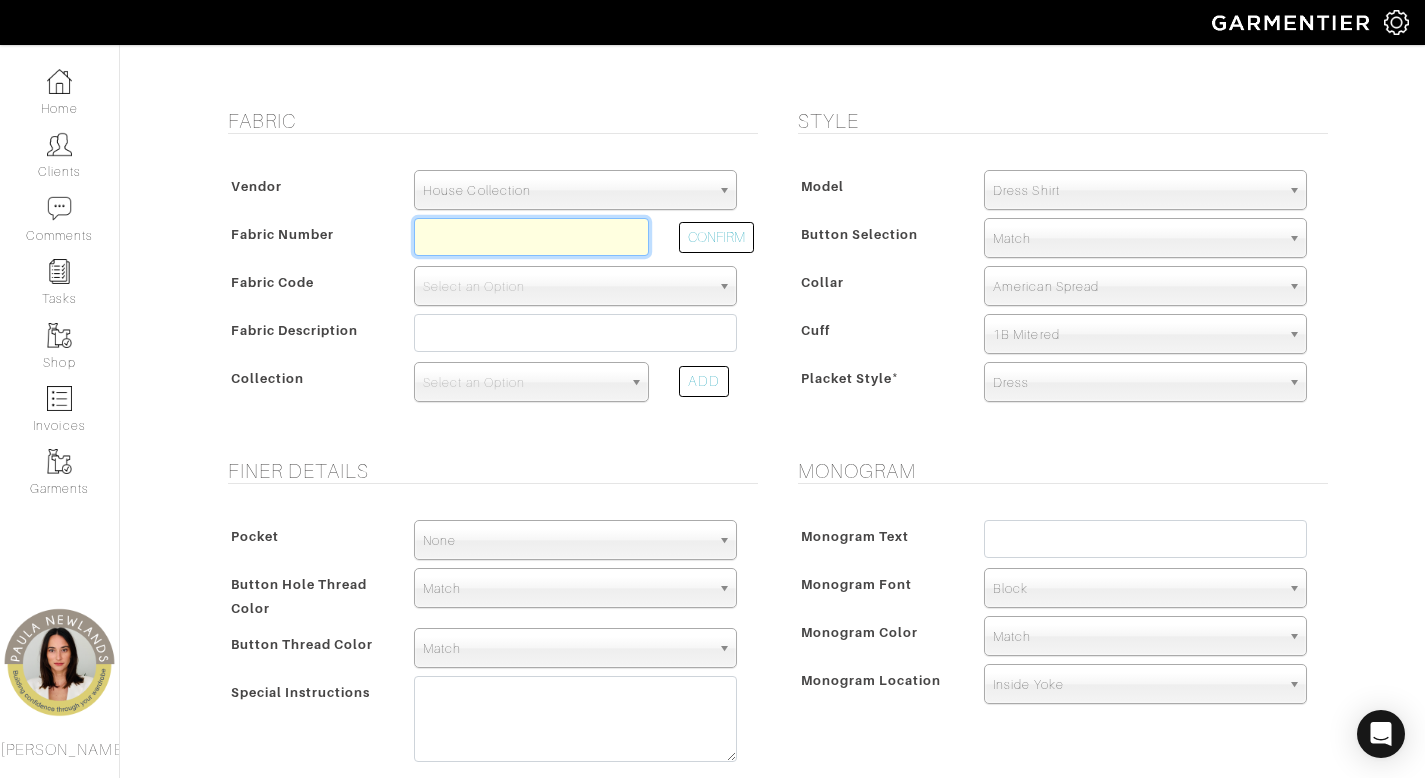 click at bounding box center [531, 237] 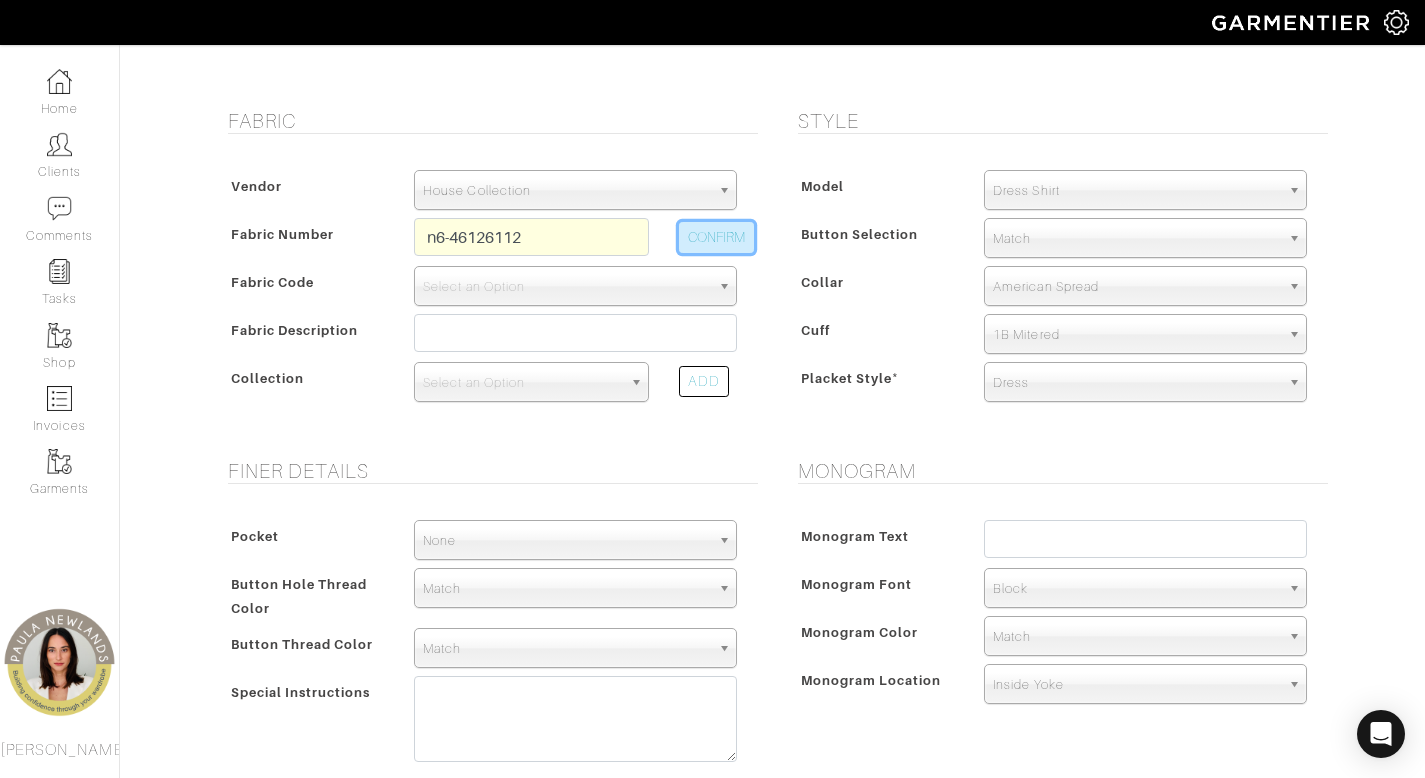 click on "CONFIRM" at bounding box center (716, 237) 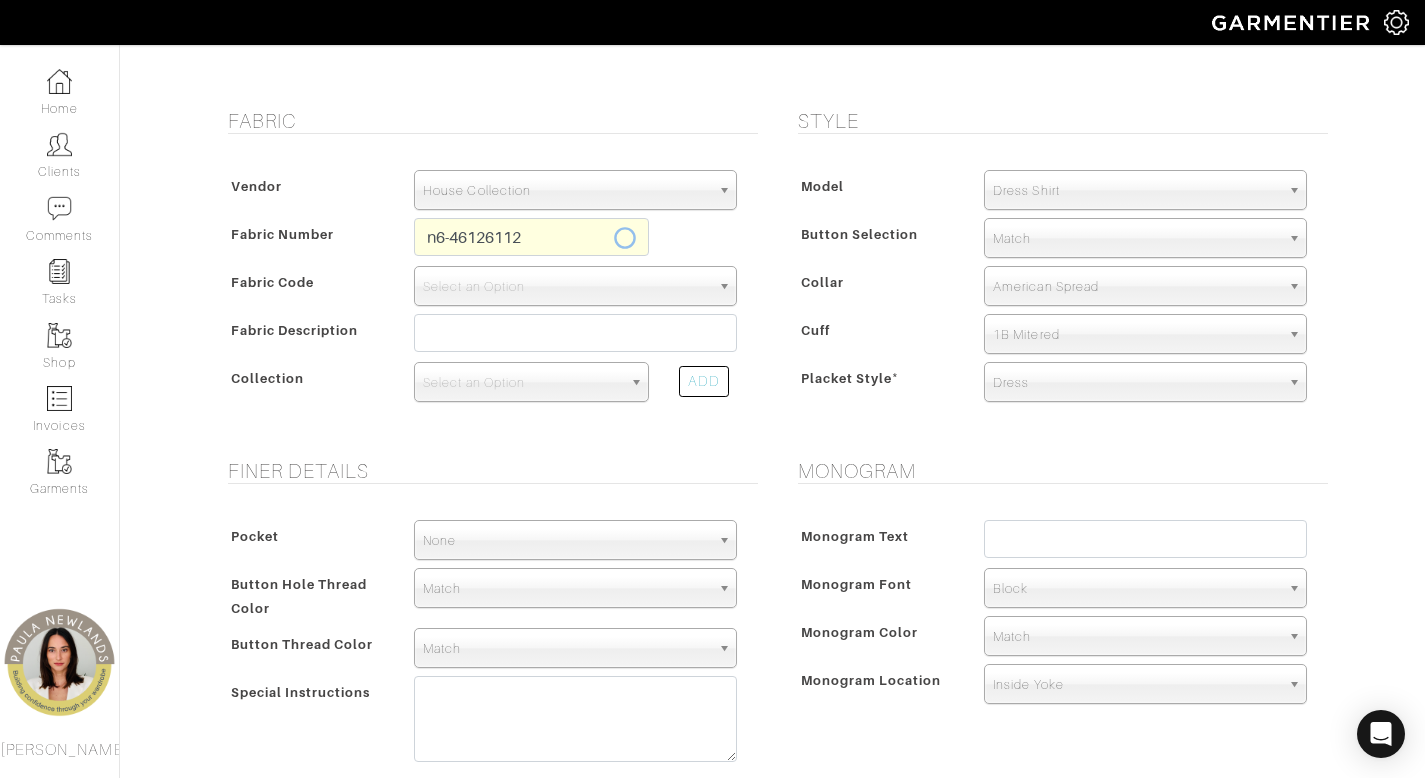 type on "N6-46126112" 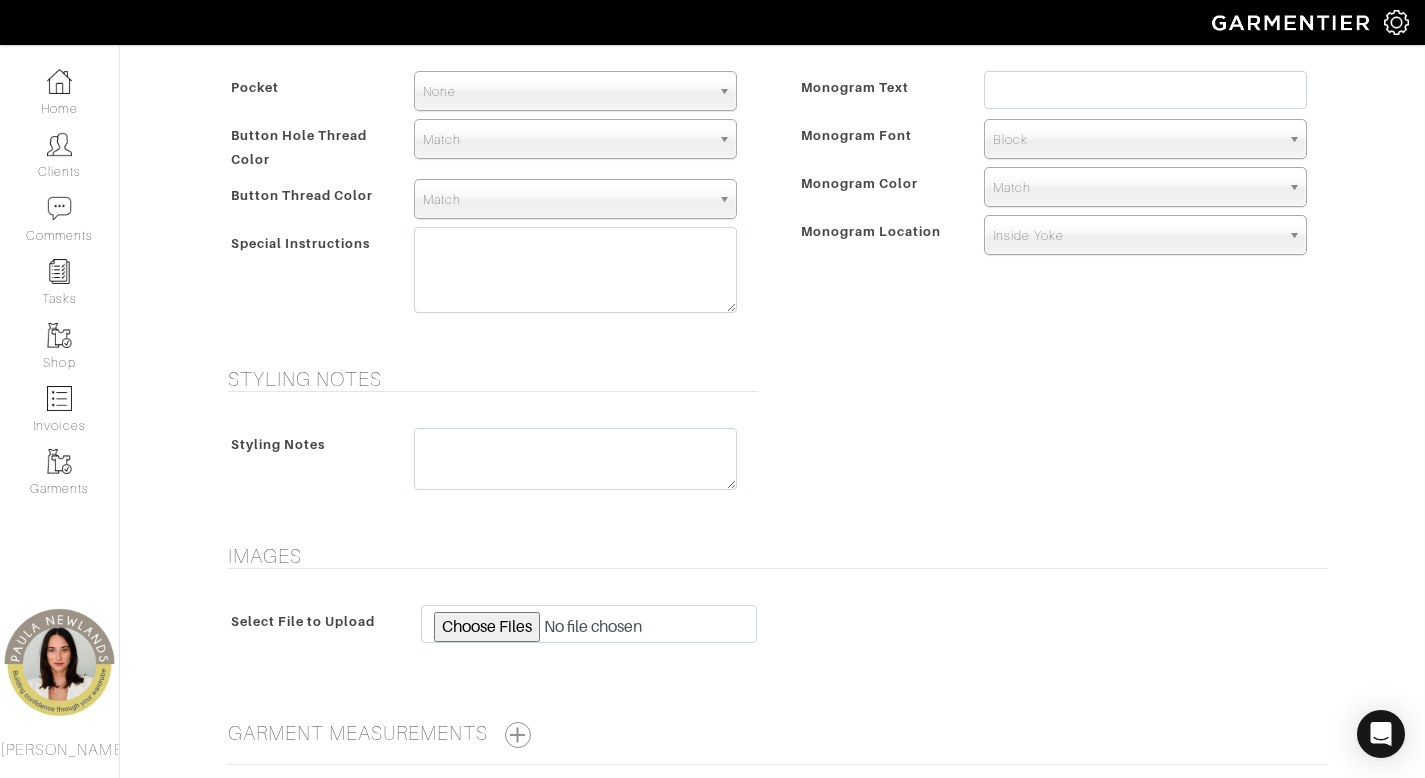 scroll, scrollTop: 615, scrollLeft: 0, axis: vertical 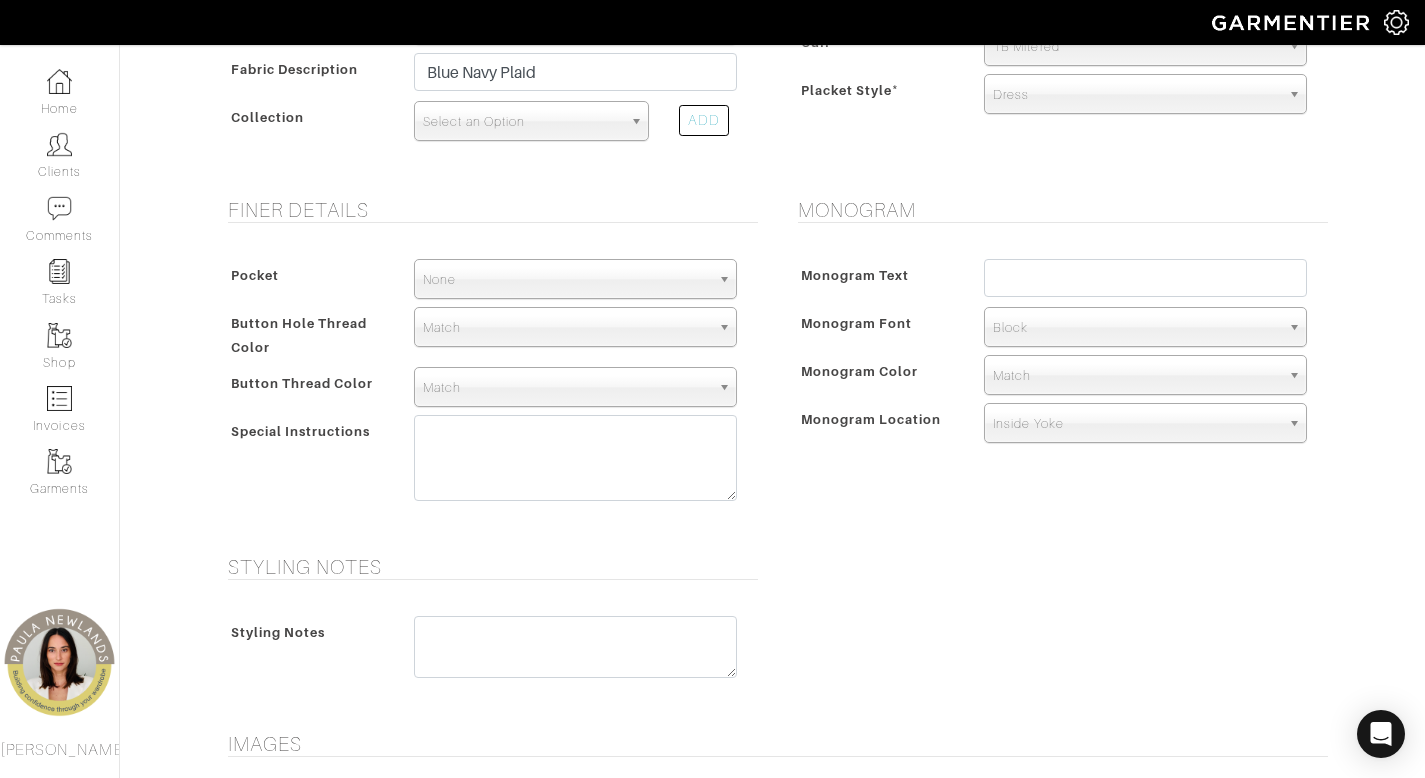 click on "Select an Option" at bounding box center [522, 122] 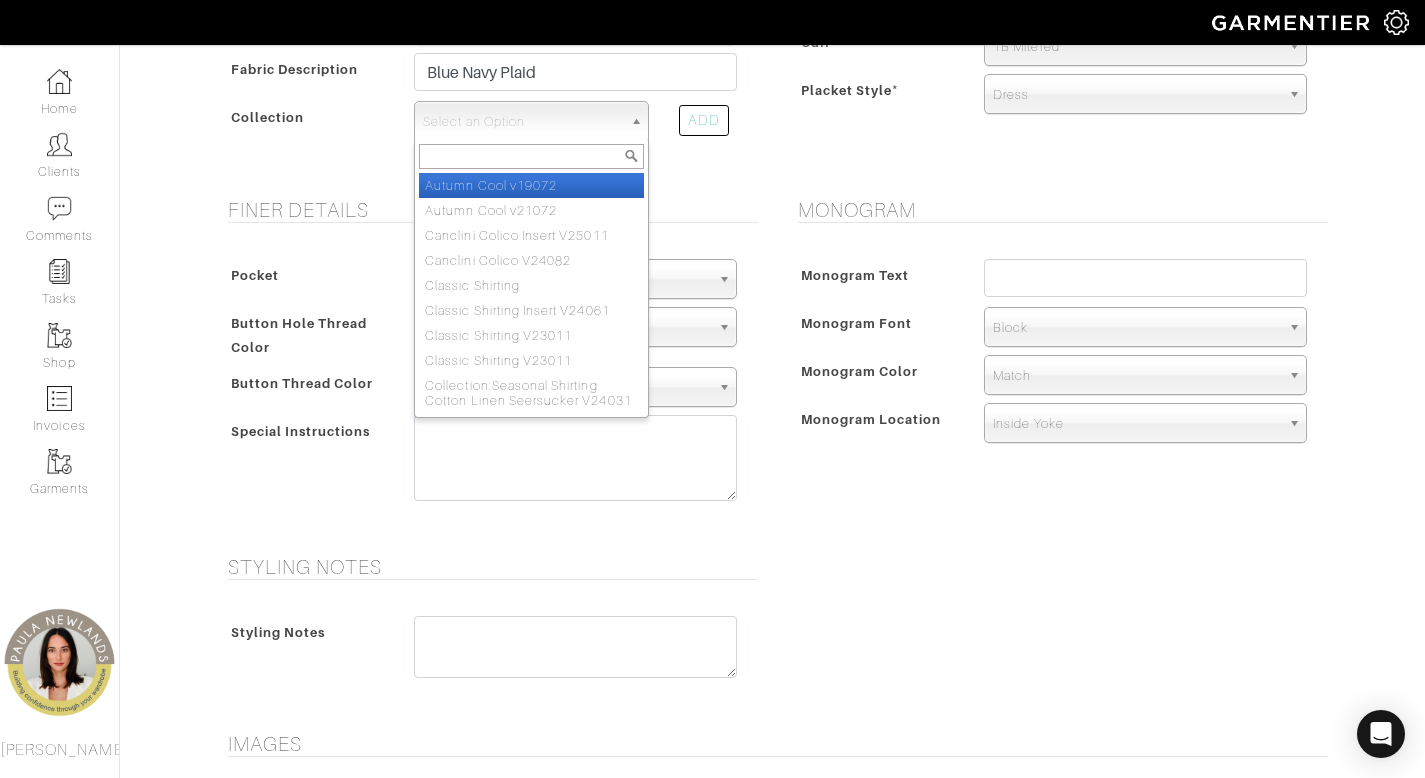 click on "Autumn Cool v19072" at bounding box center (531, 185) 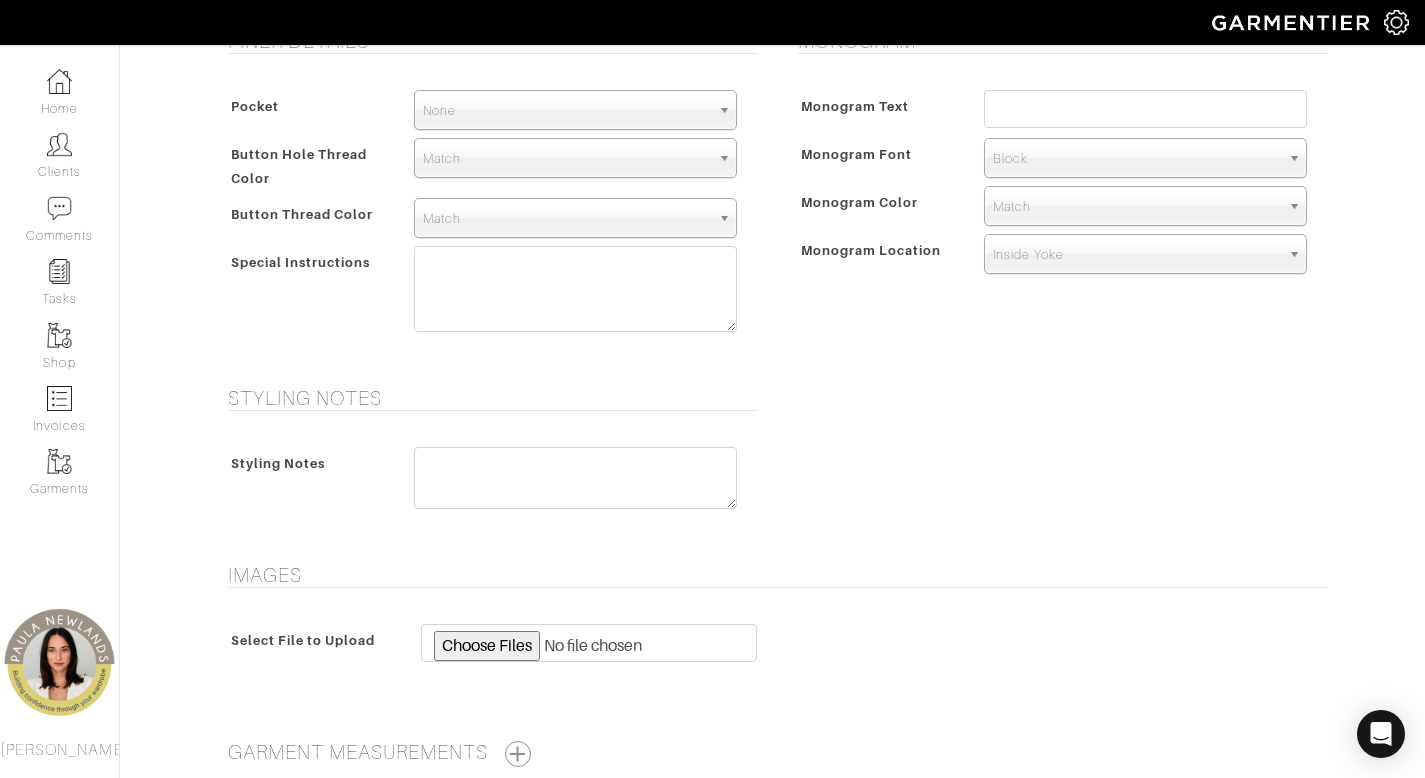 scroll, scrollTop: 980, scrollLeft: 0, axis: vertical 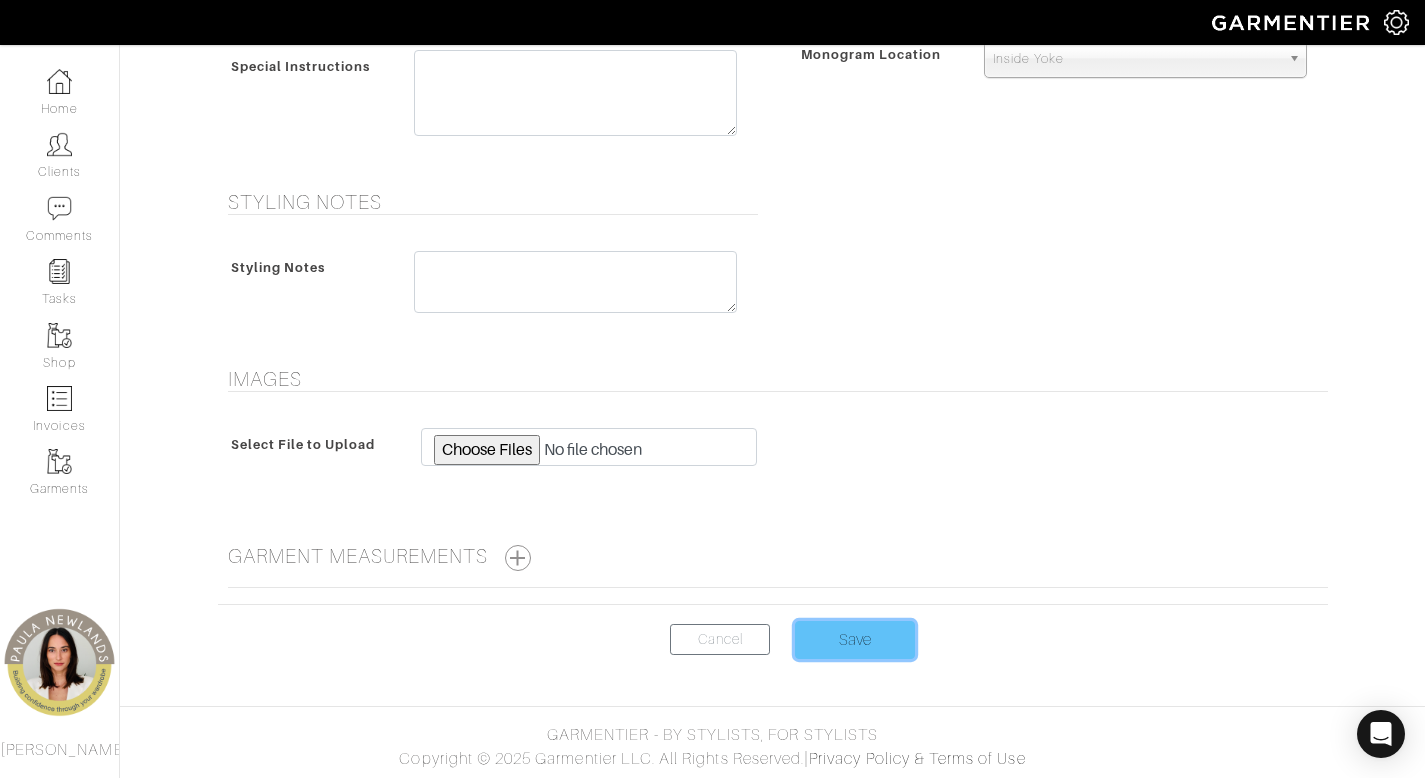 click on "Save" at bounding box center [855, 640] 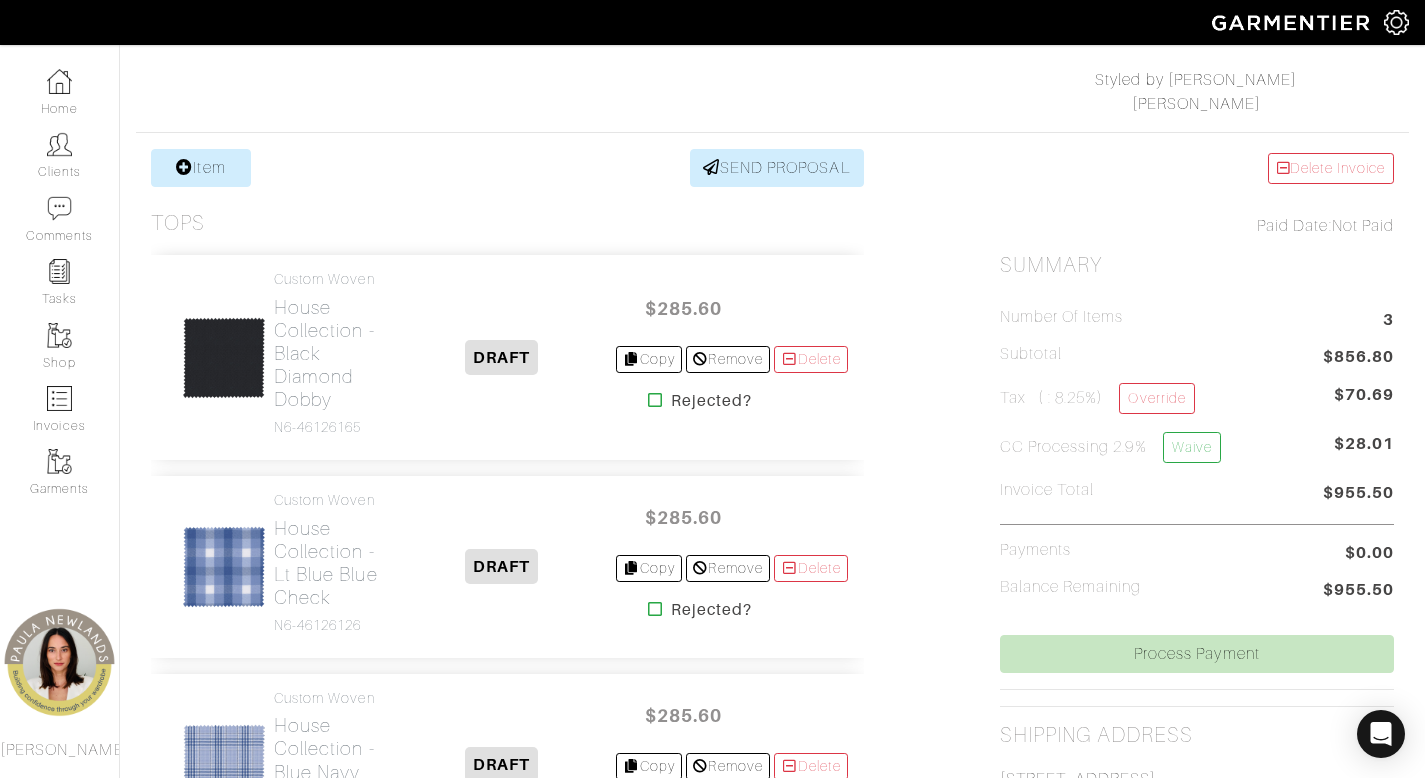 scroll, scrollTop: 301, scrollLeft: 0, axis: vertical 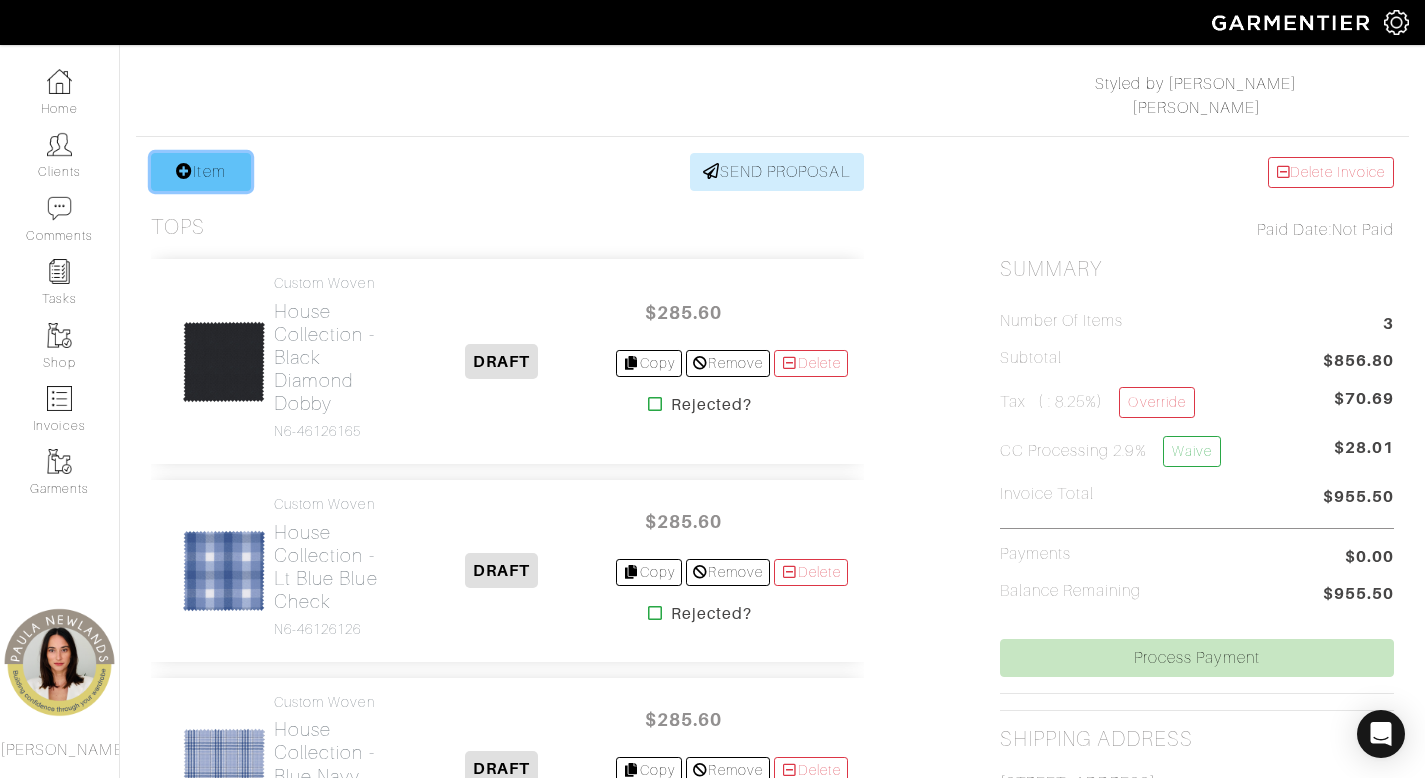 click on "Item" at bounding box center (201, 172) 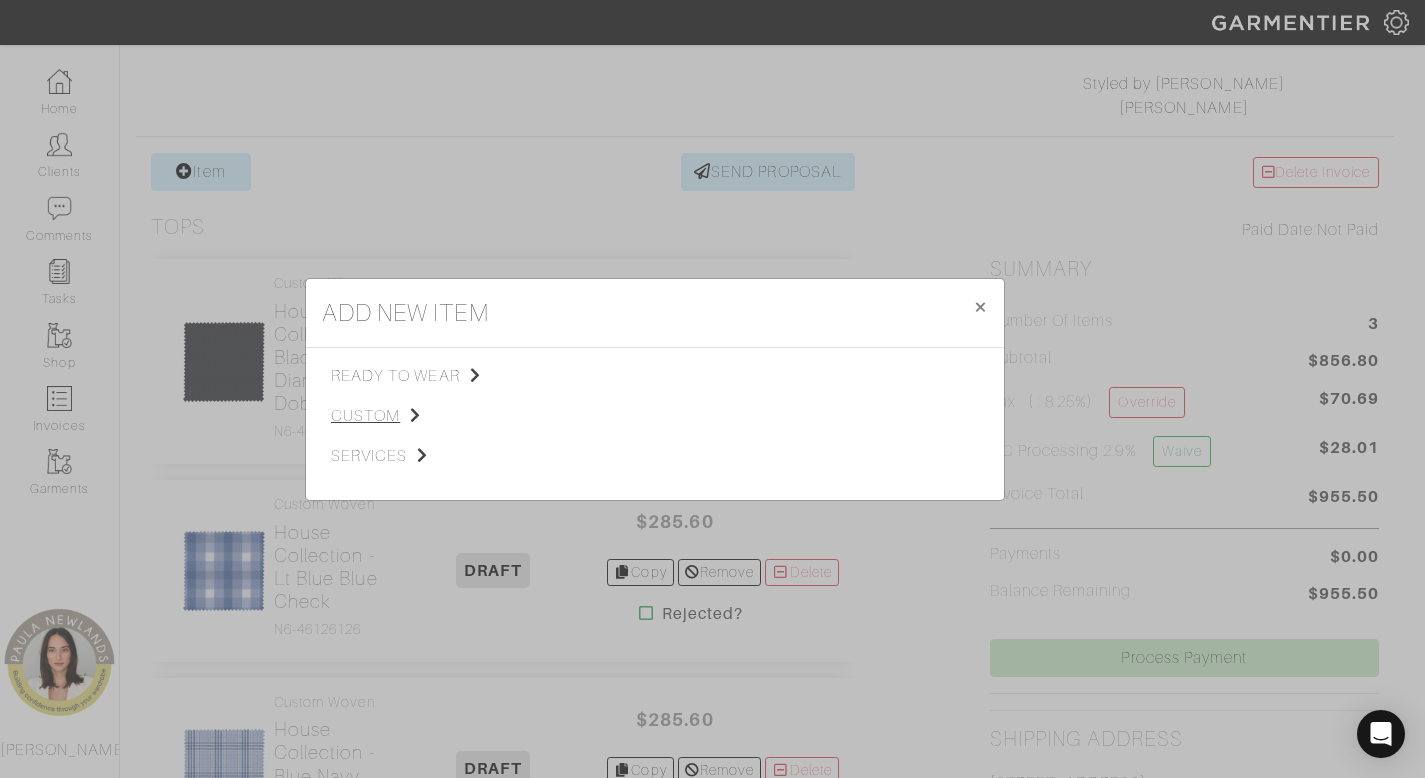 click on "custom" at bounding box center [431, 416] 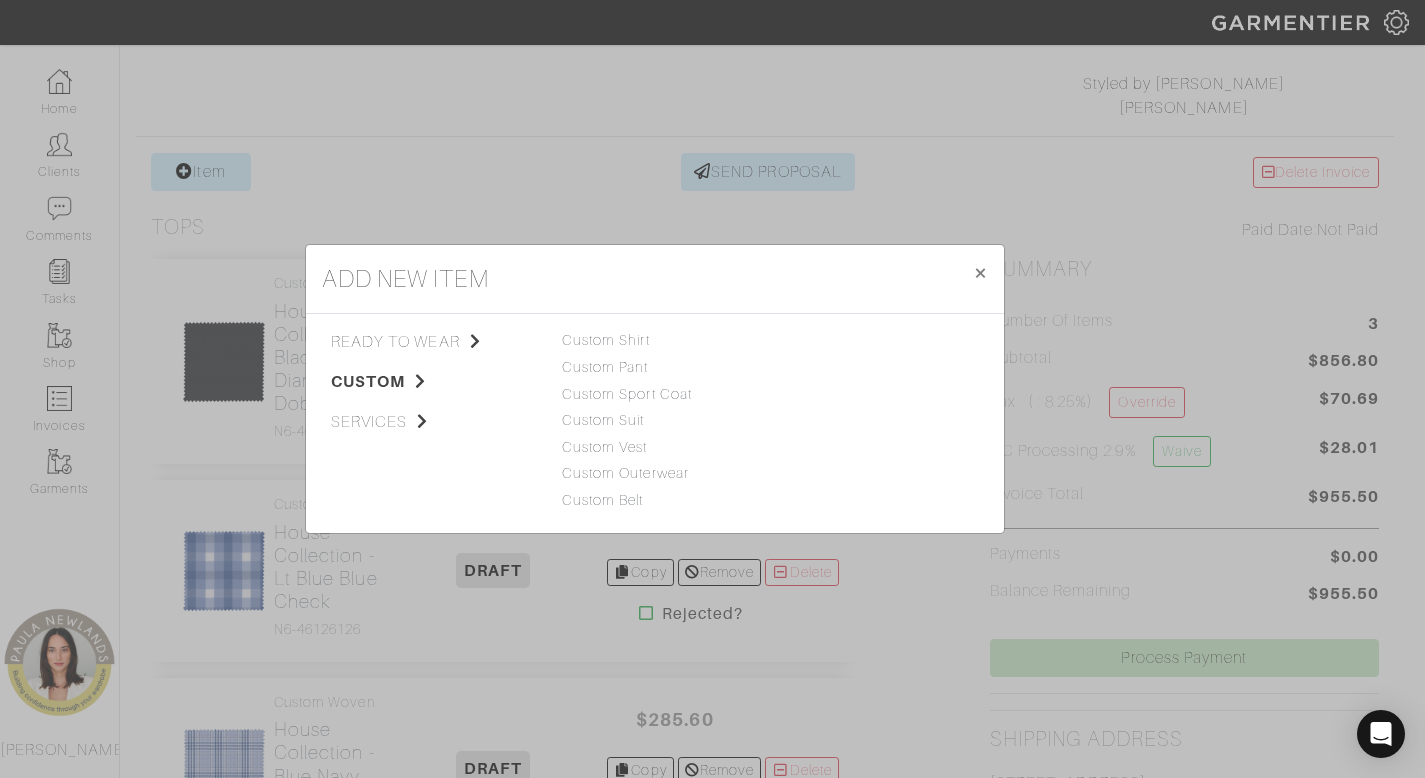 click on "Custom Shirt" at bounding box center (655, 341) 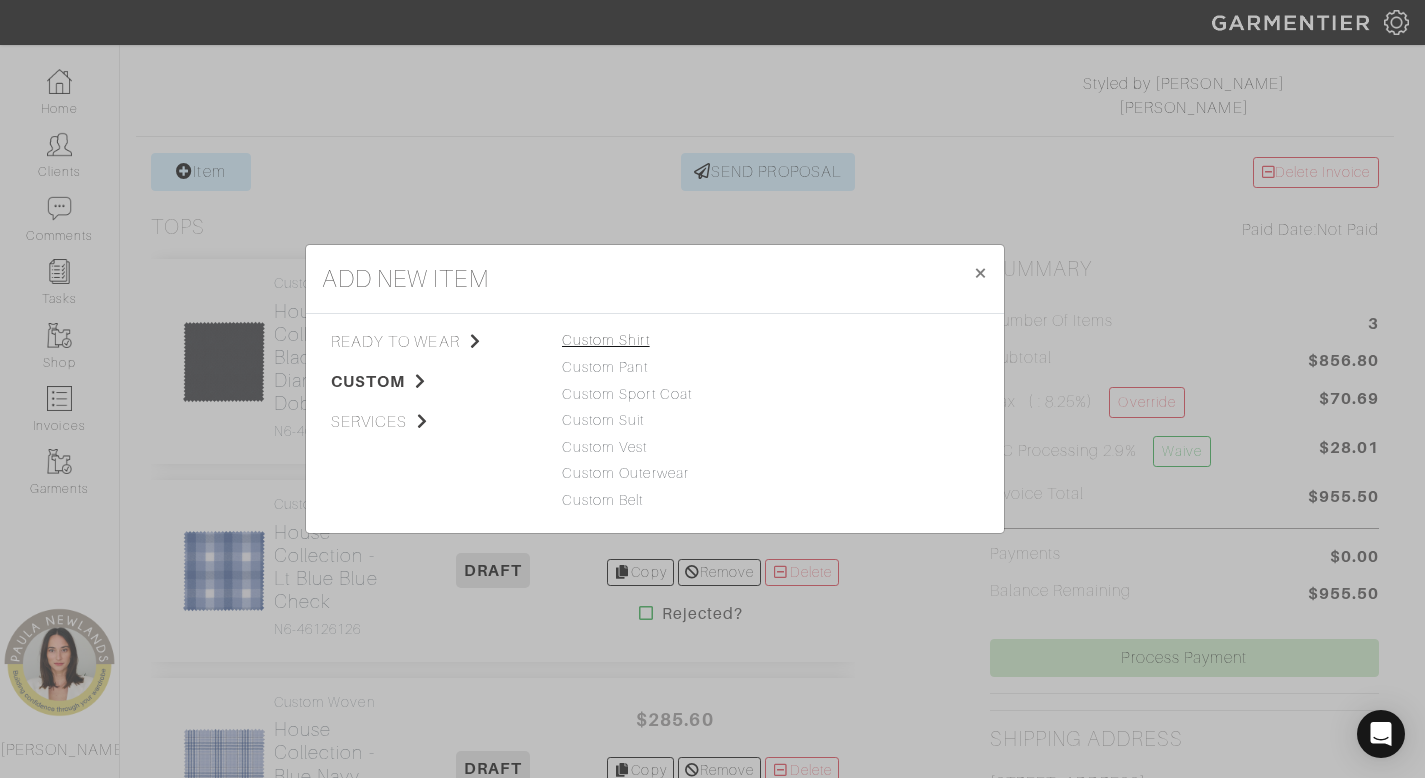 click on "Custom Shirt" at bounding box center [606, 340] 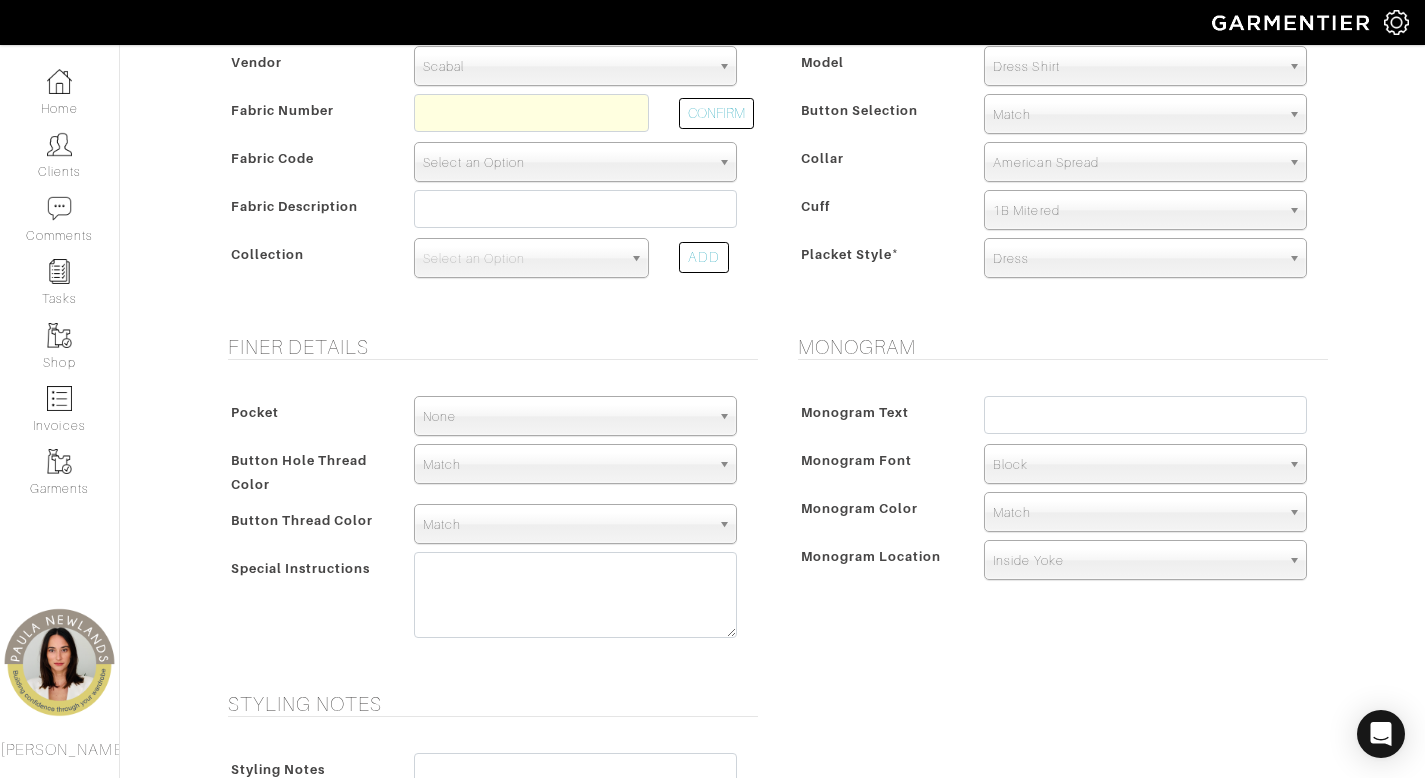 scroll, scrollTop: 0, scrollLeft: 0, axis: both 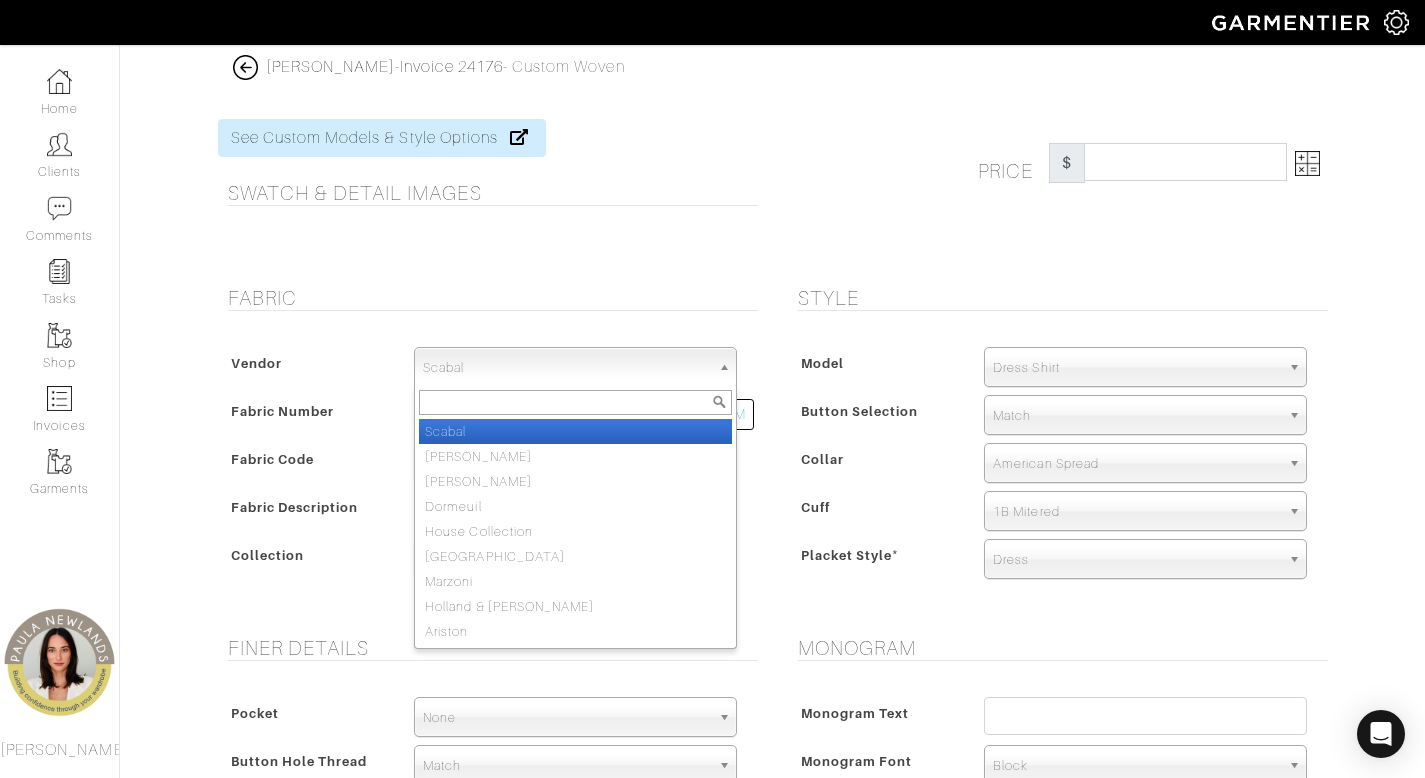 click on "Scabal" at bounding box center [566, 368] 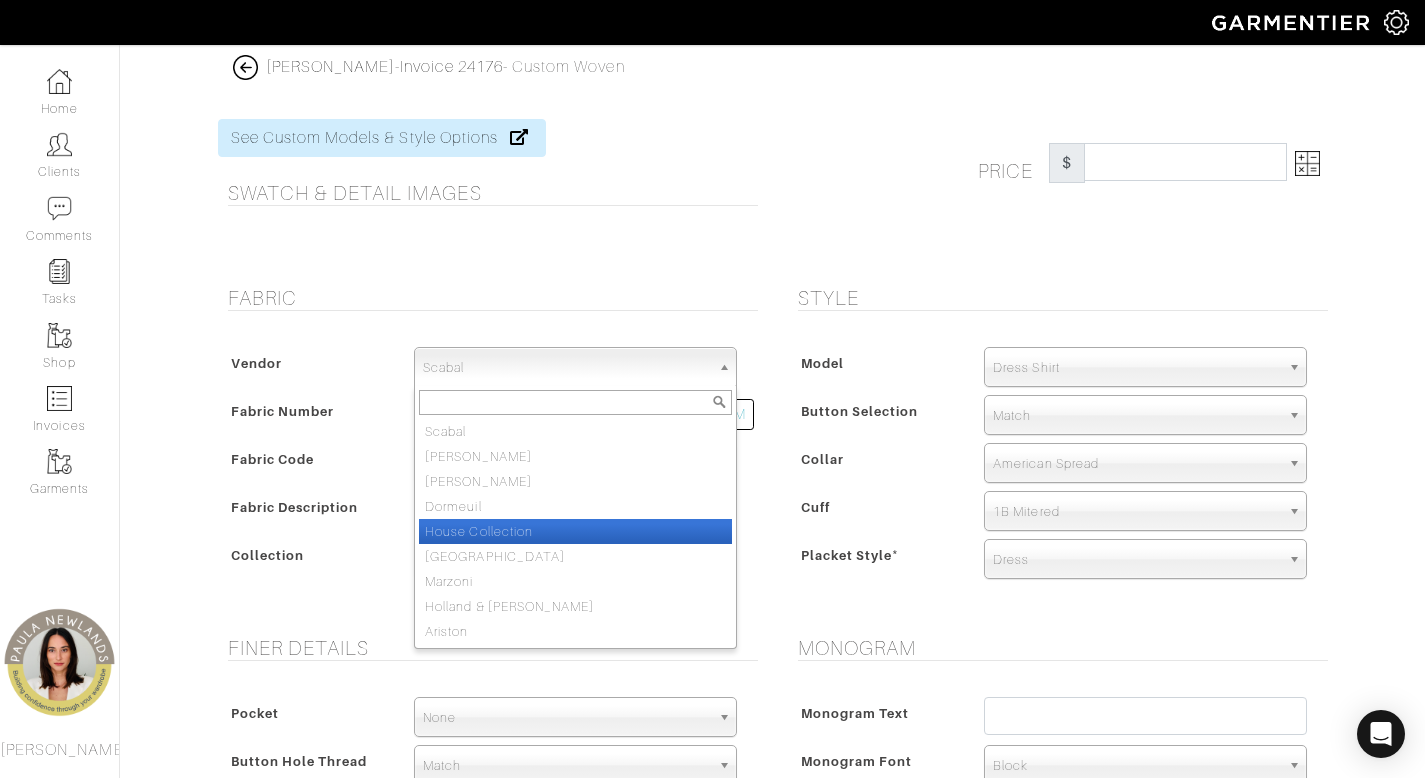 click on "House Collection" at bounding box center (575, 531) 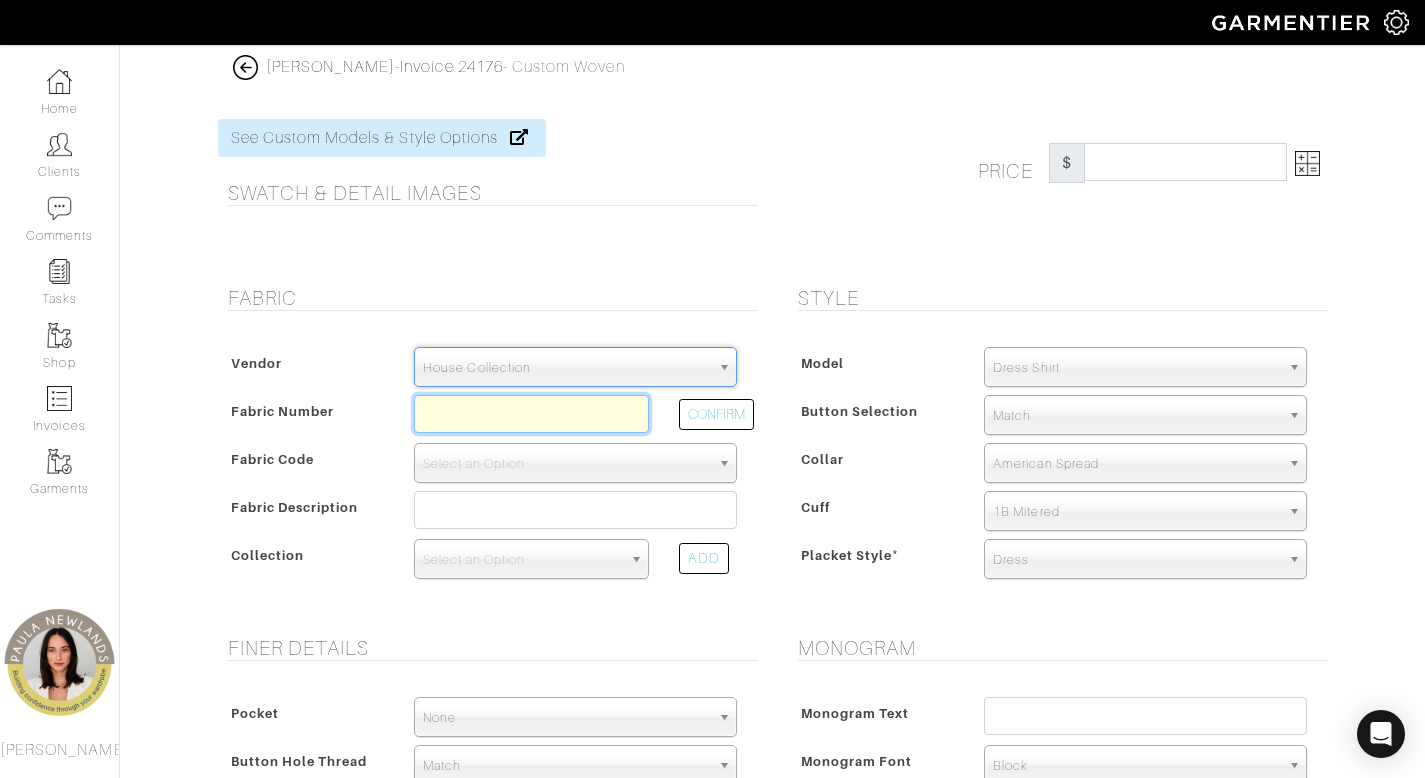 click at bounding box center (531, 414) 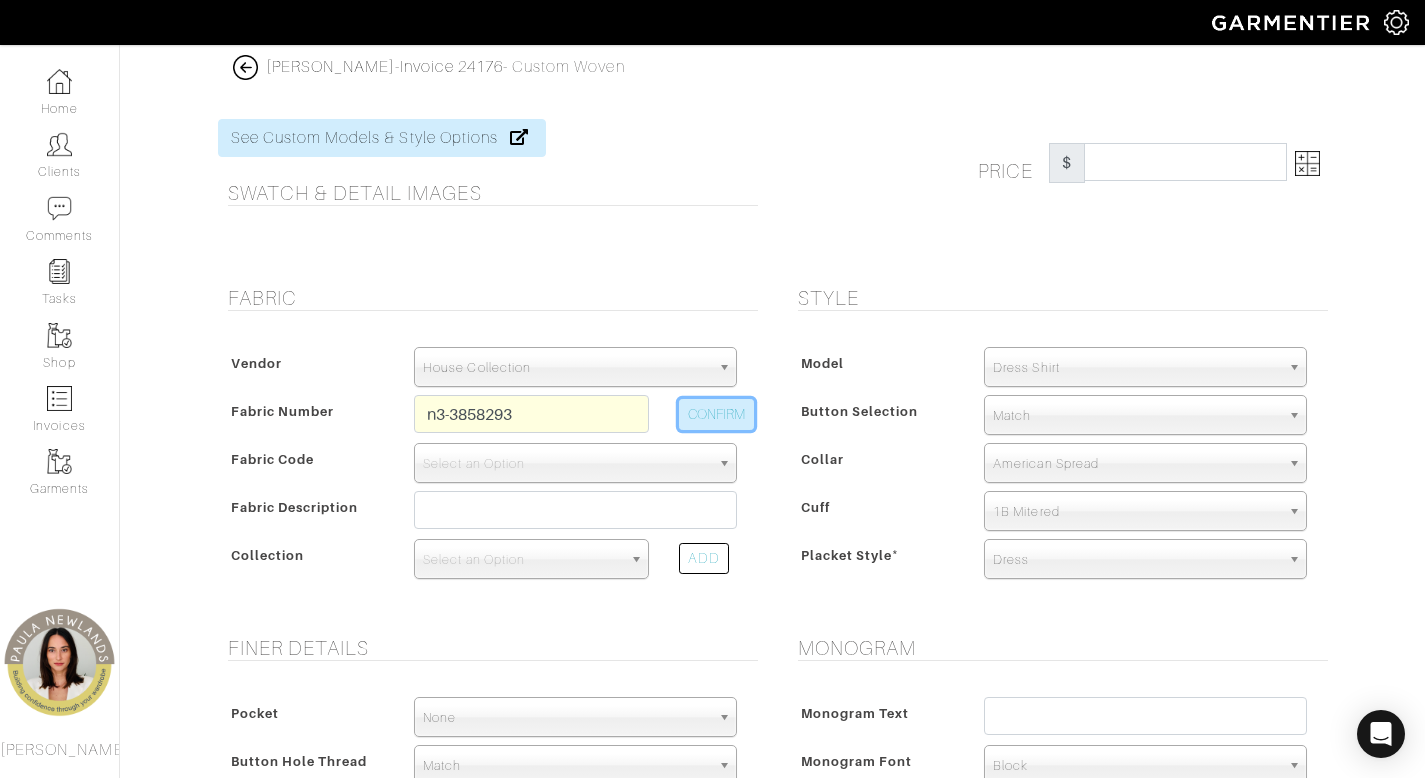 click on "CONFIRM" at bounding box center (716, 414) 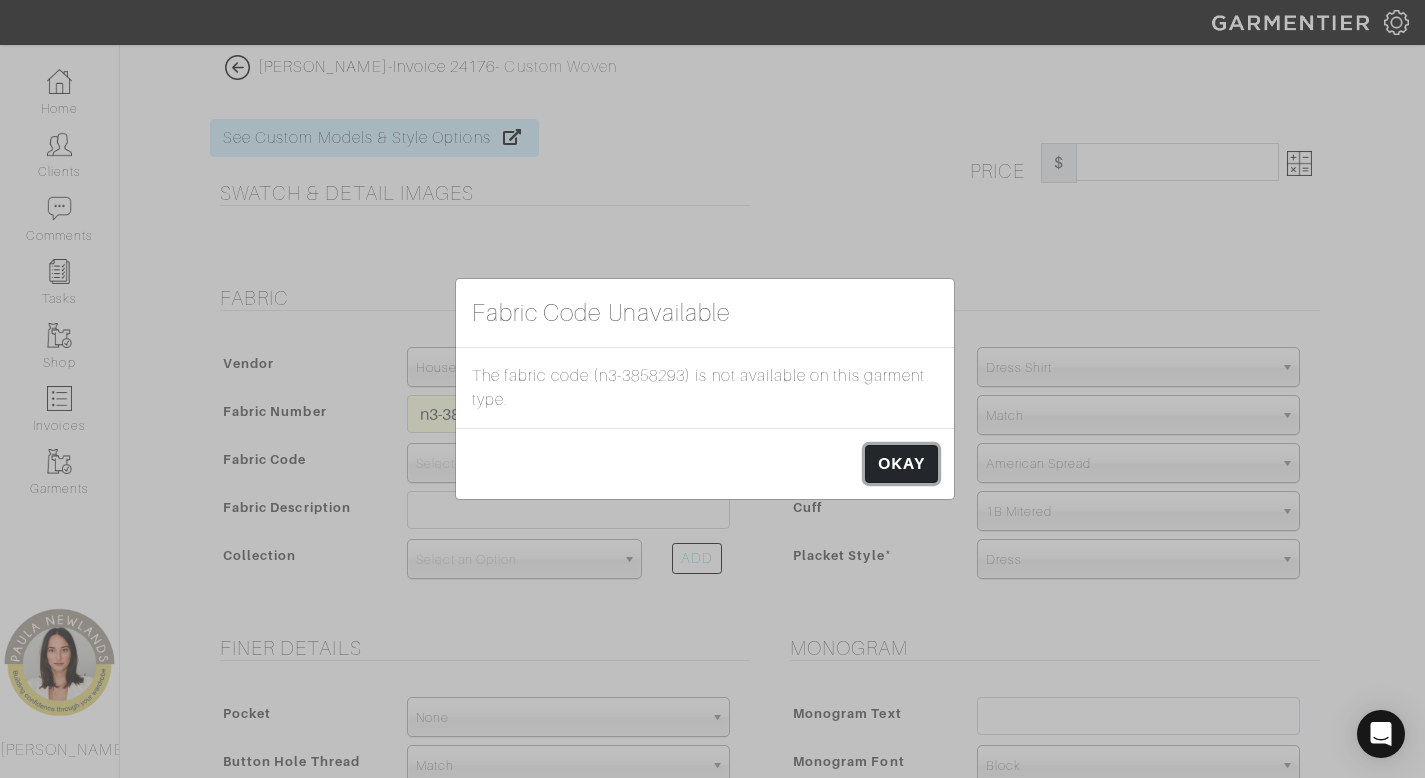 click on "OKAY" at bounding box center (901, 464) 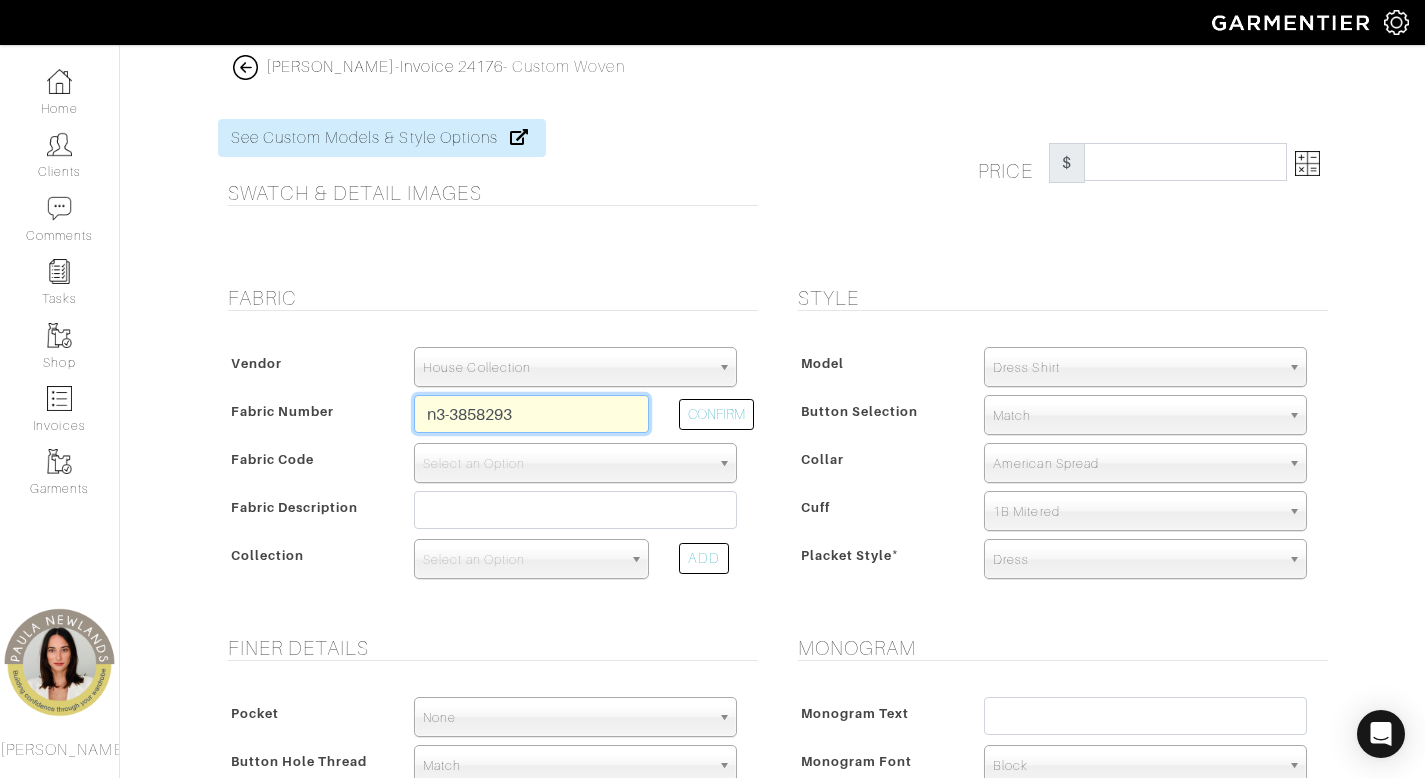 click on "n3-3858293" at bounding box center [531, 414] 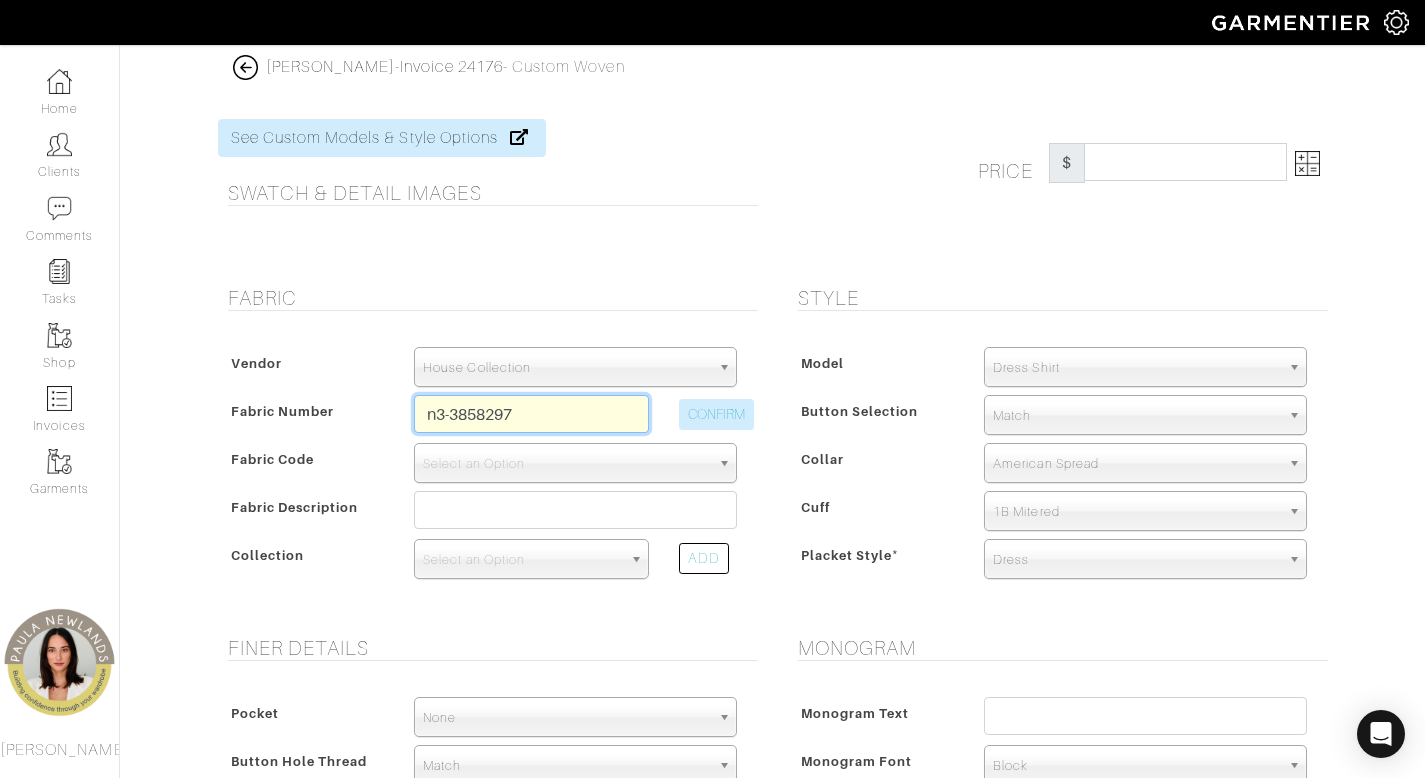 type on "n3-3858297" 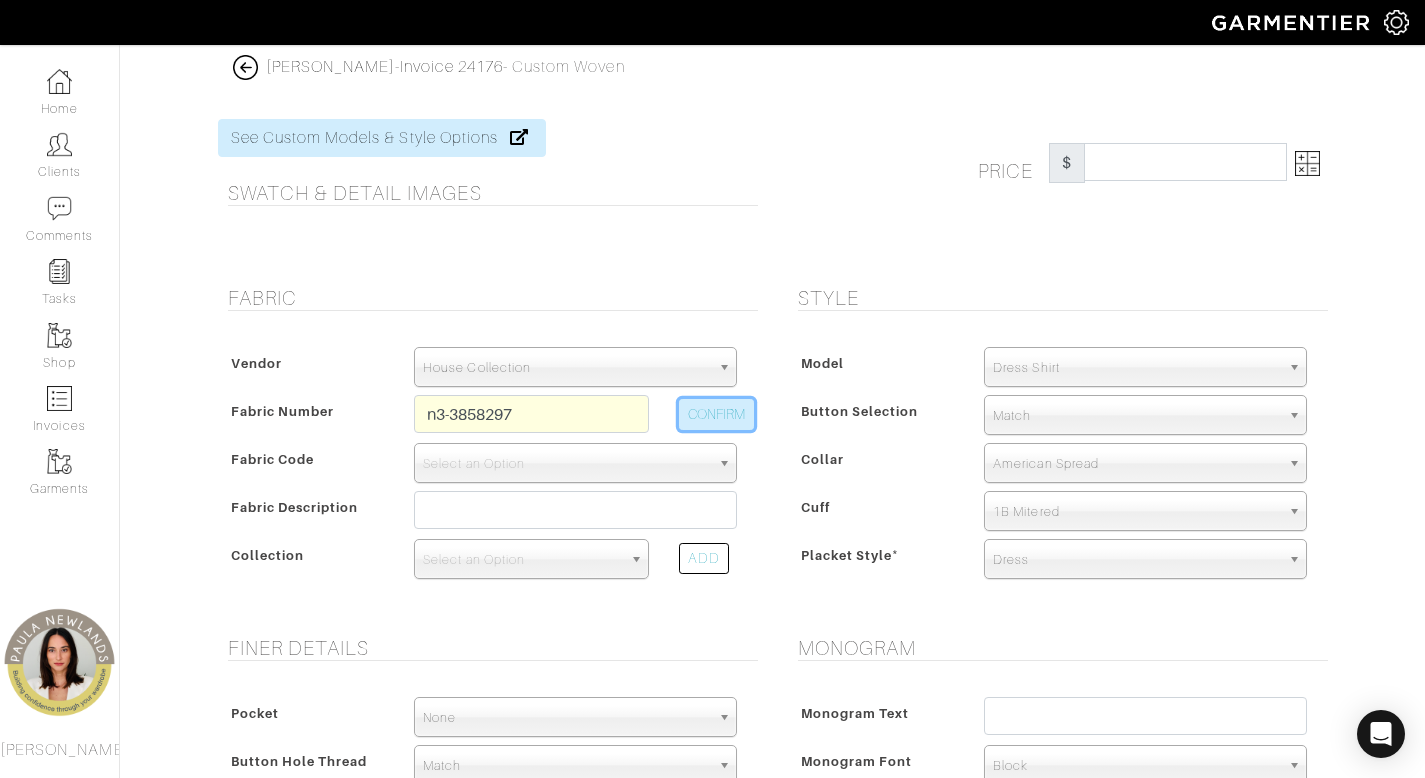 click on "CONFIRM" at bounding box center [716, 414] 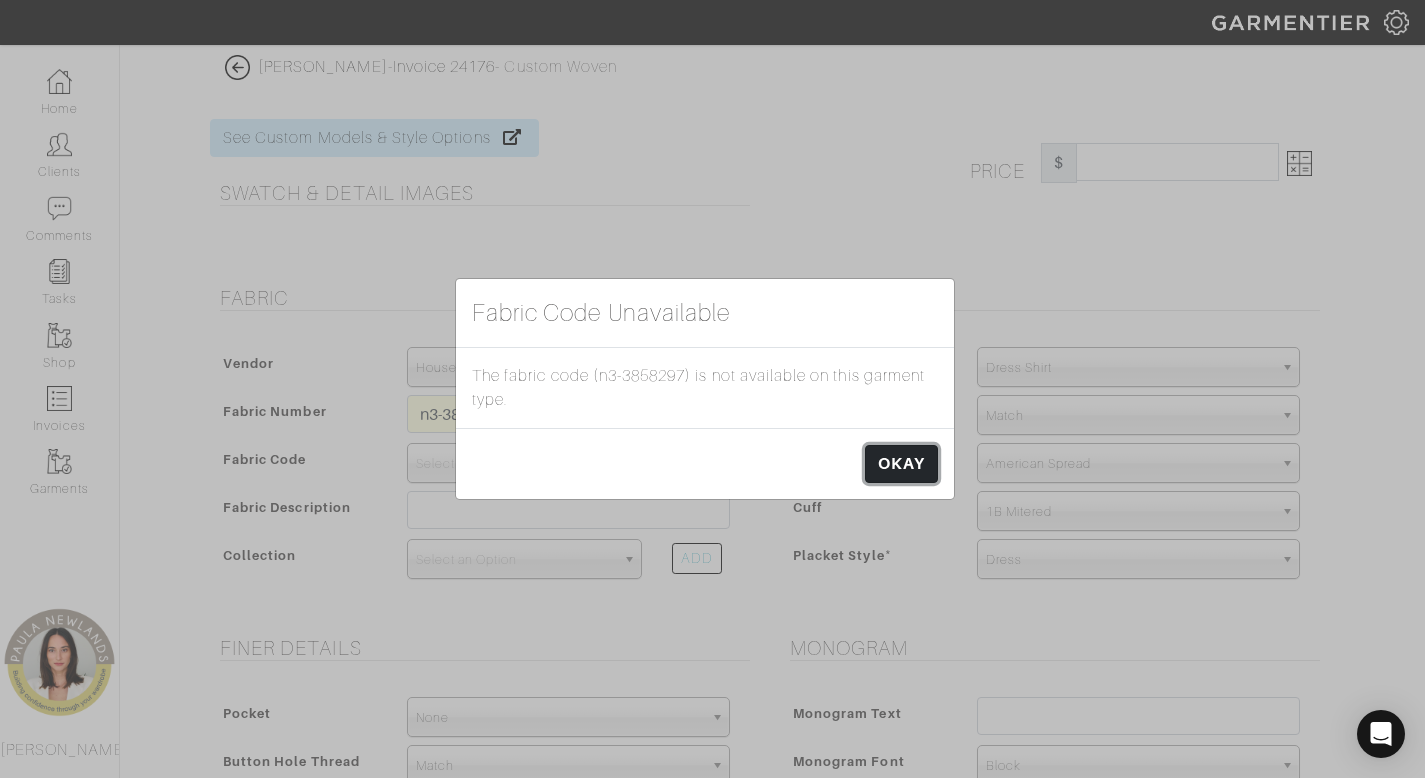 click on "OKAY" at bounding box center (901, 464) 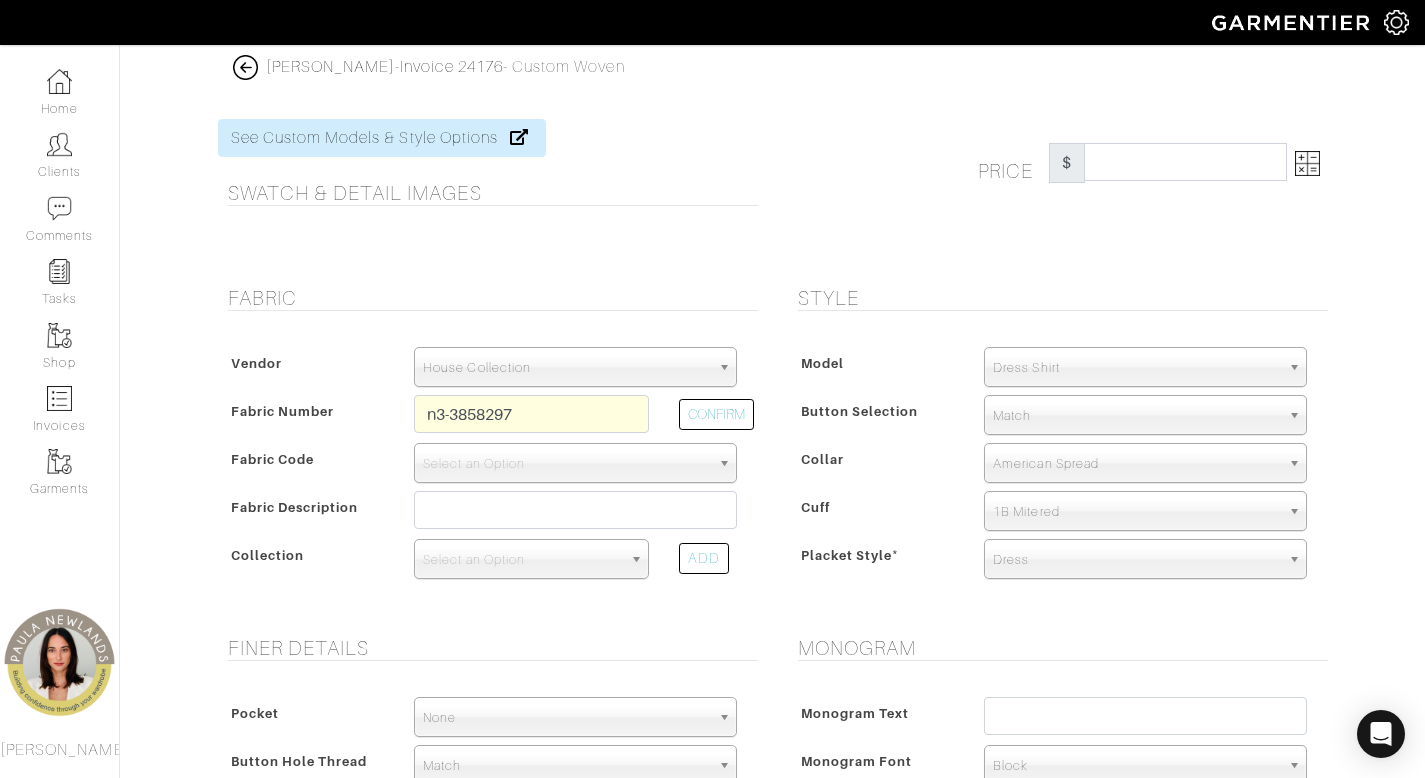click at bounding box center (245, 67) 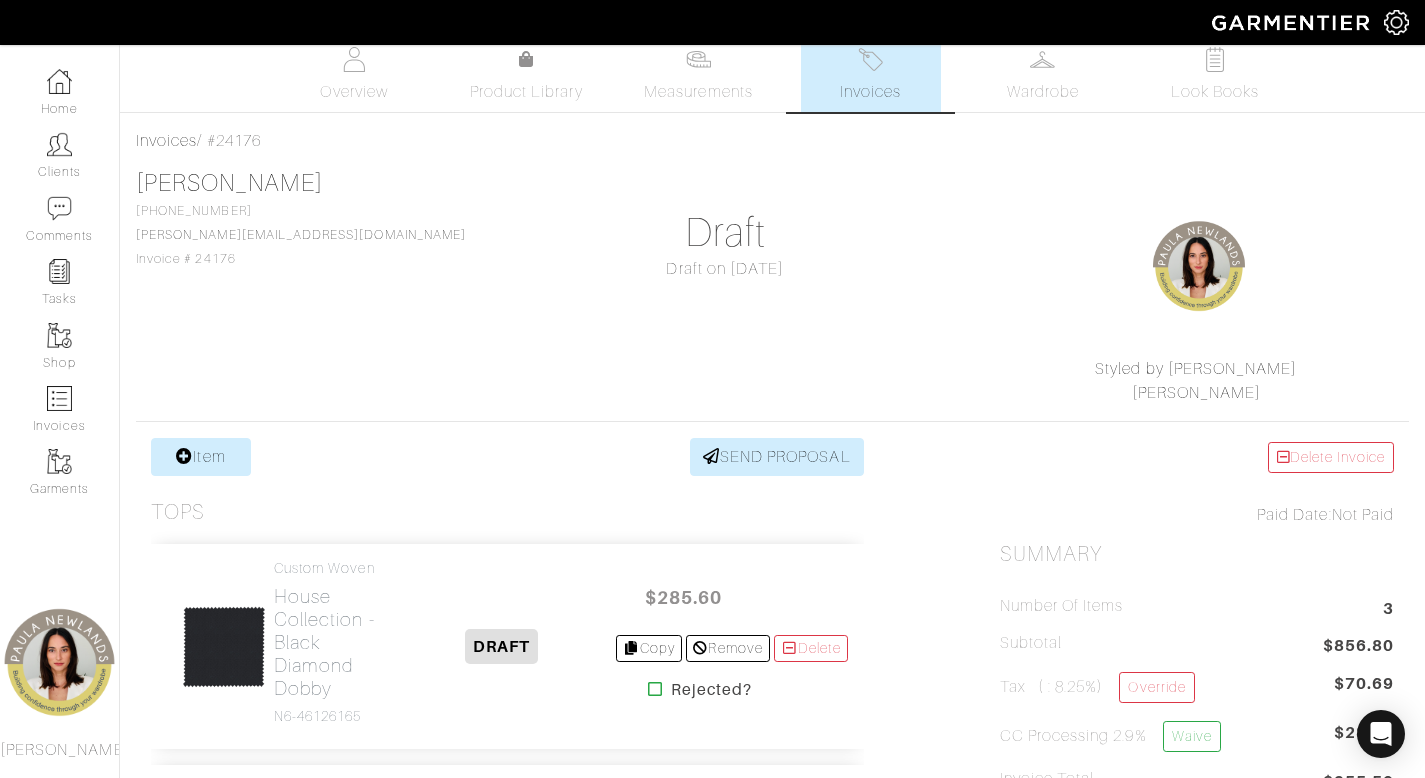scroll, scrollTop: 0, scrollLeft: 0, axis: both 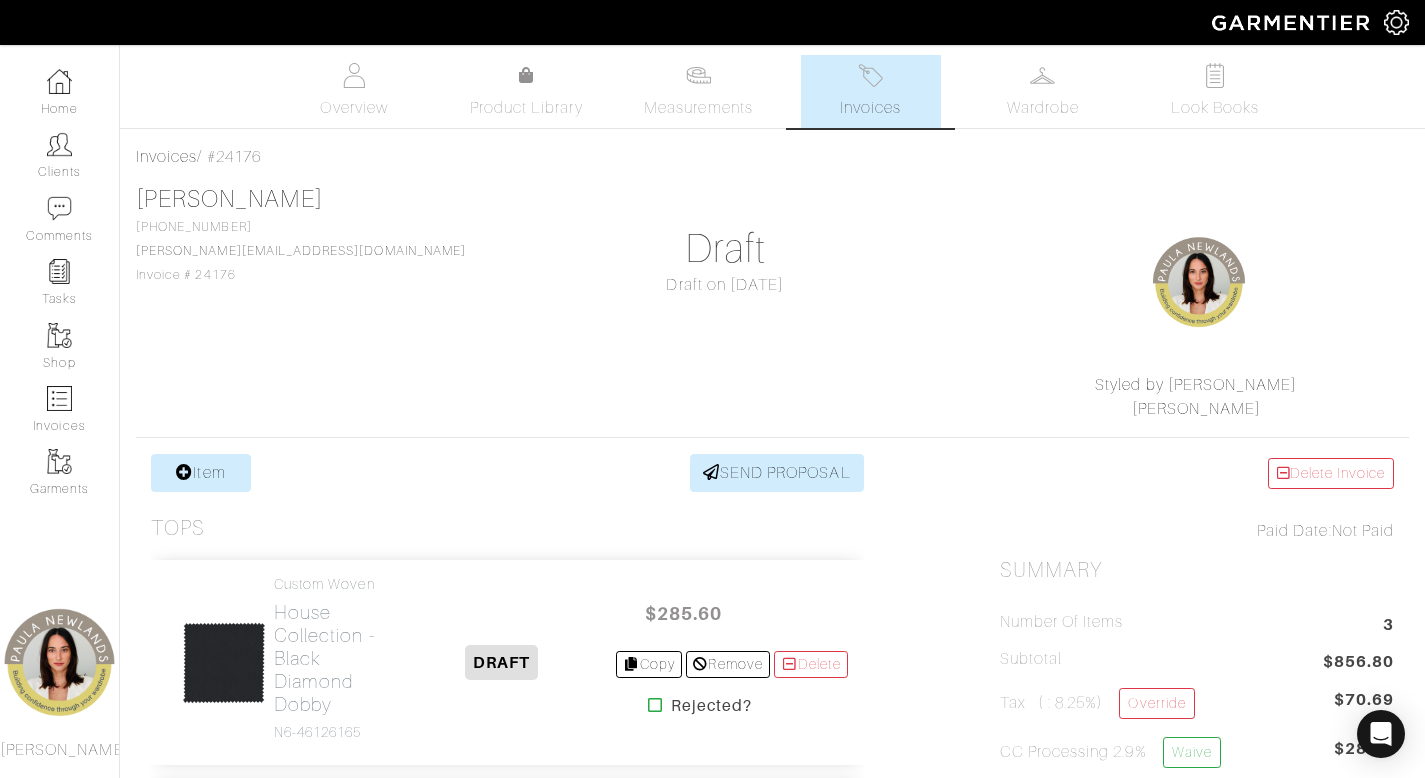 click on "Invoices" at bounding box center [871, 91] 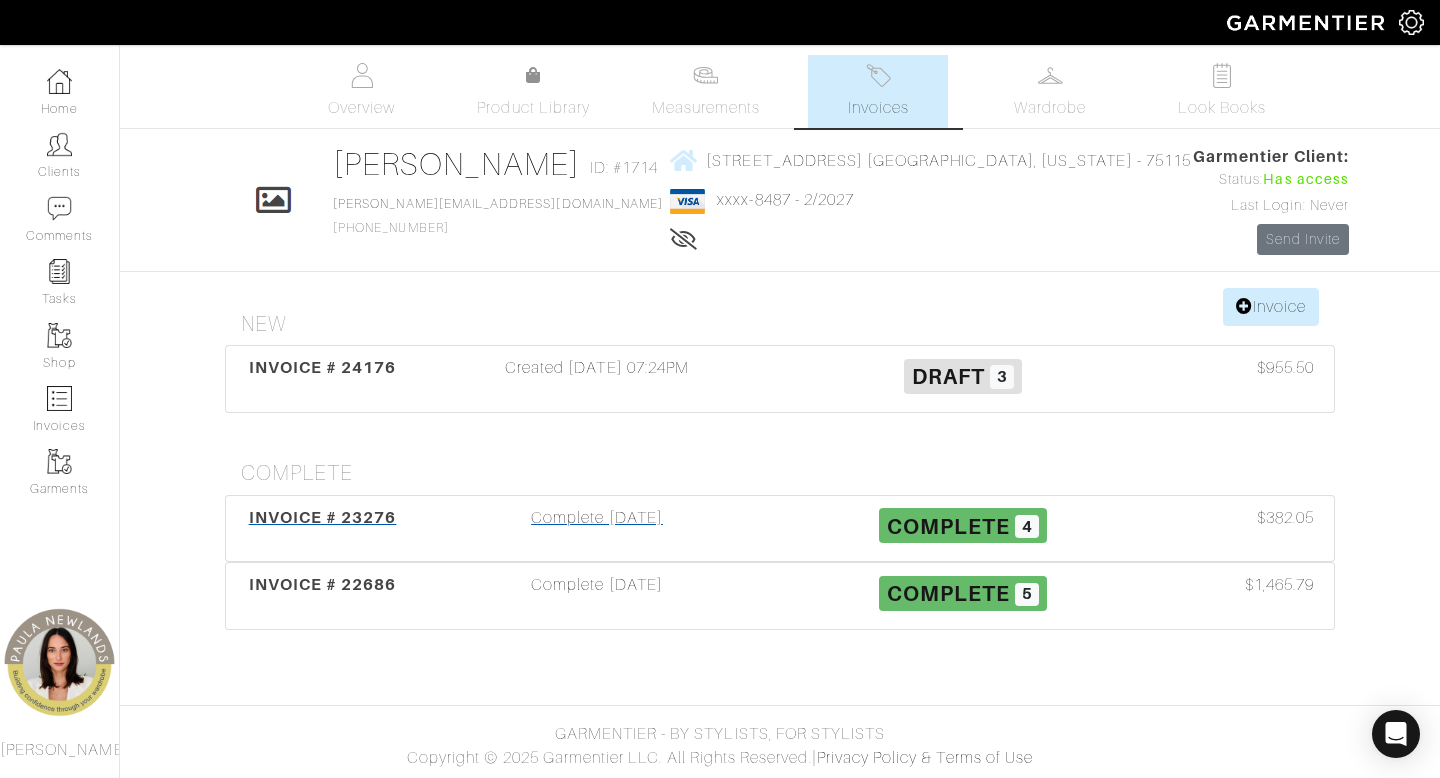 click on "Complete 06/04/25" at bounding box center [597, 529] 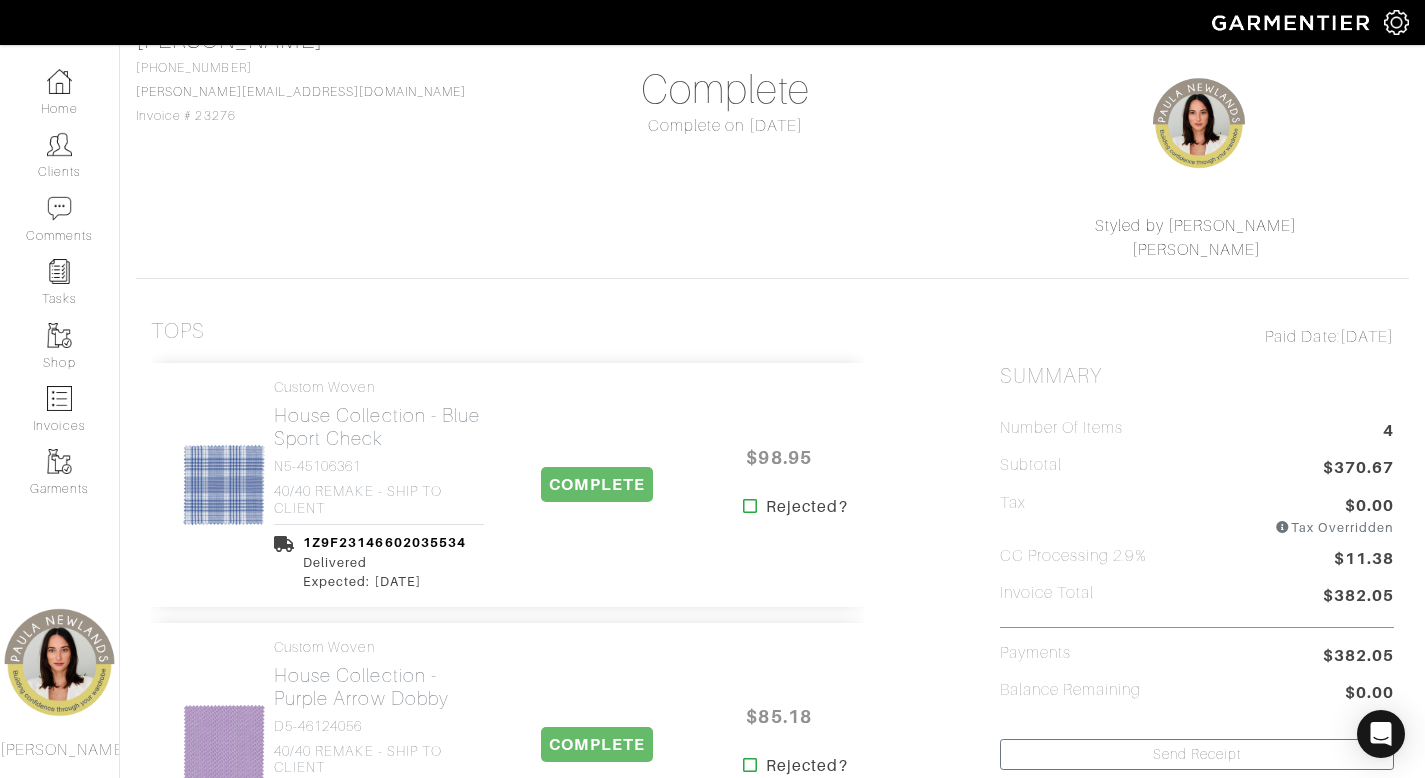 scroll, scrollTop: 0, scrollLeft: 0, axis: both 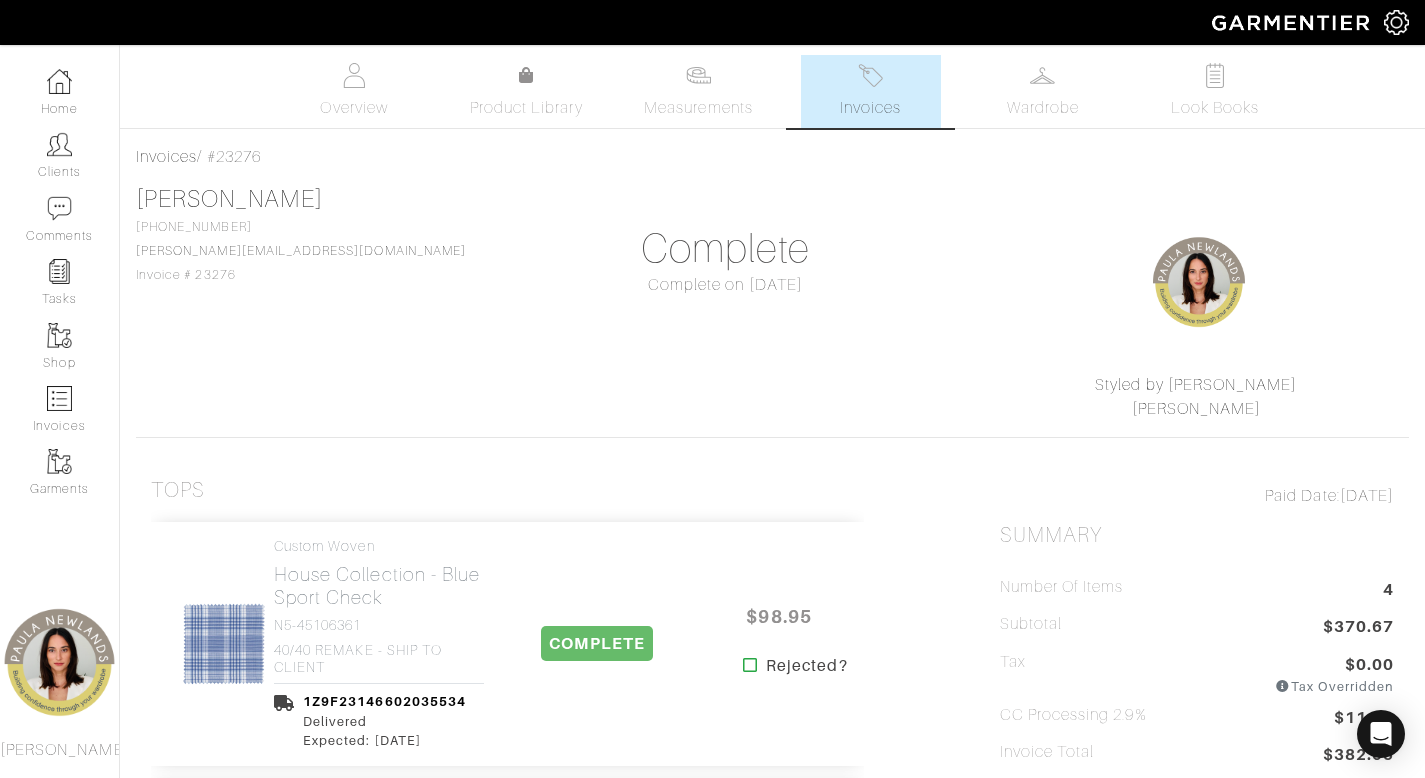 click at bounding box center (870, 75) 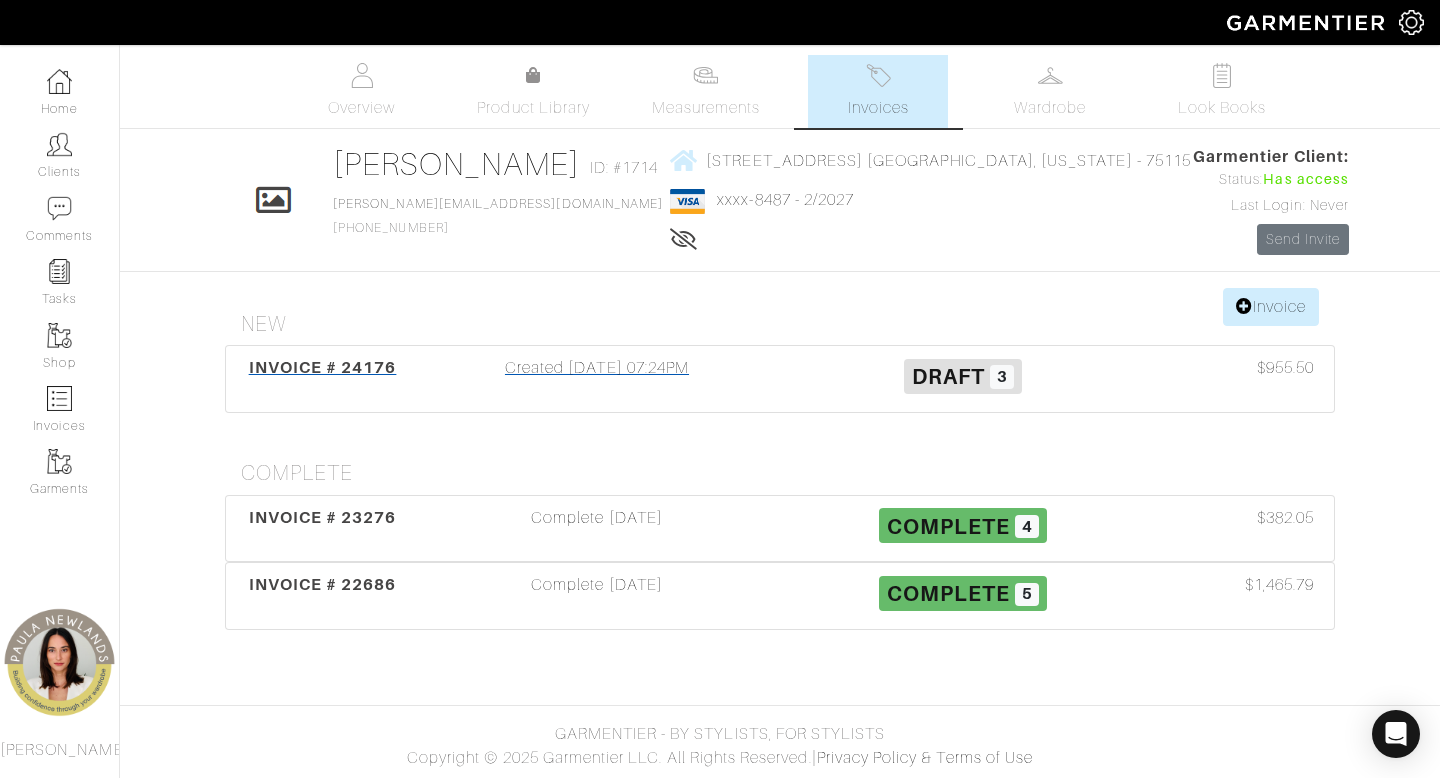 click on "Created 07/22/25 07:24PM" at bounding box center (597, 379) 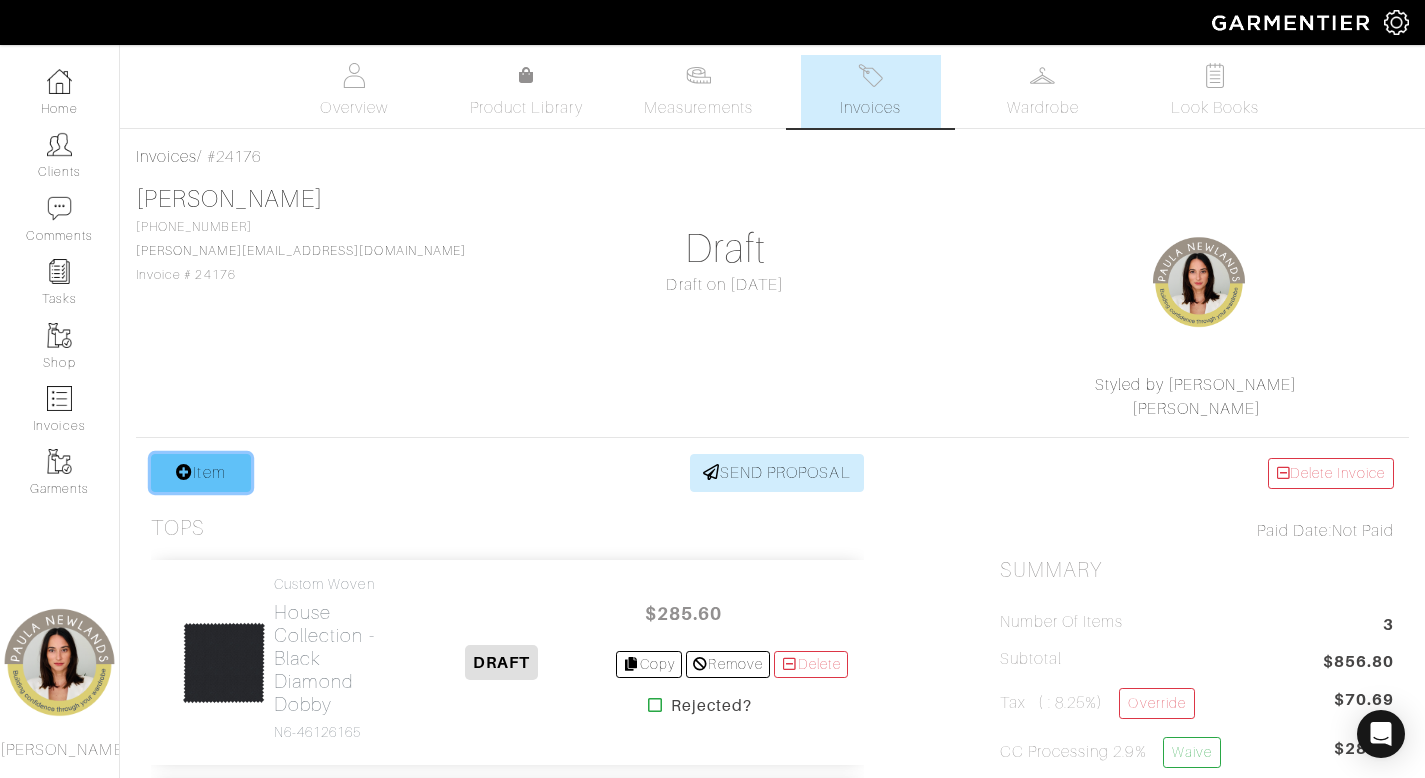 click on "Item" at bounding box center (201, 473) 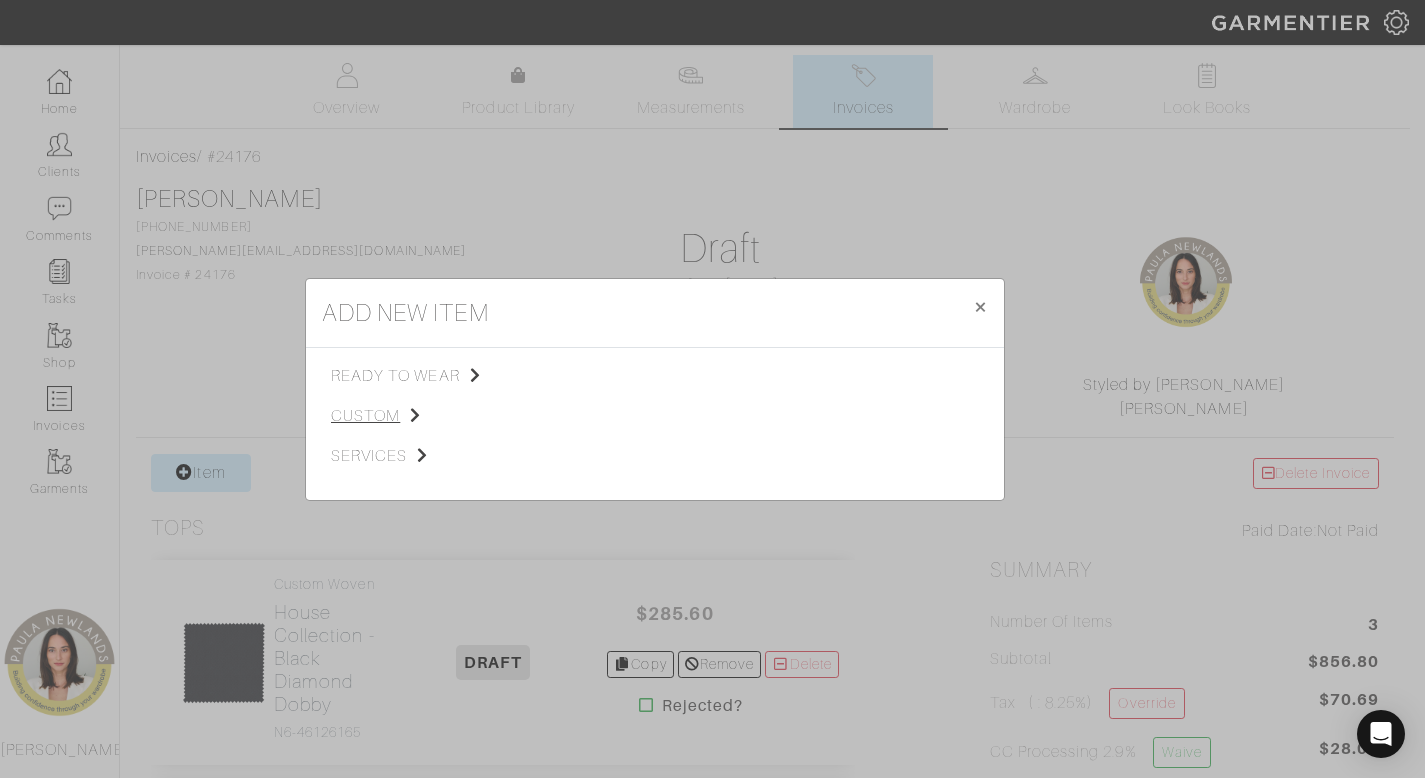 click on "custom" at bounding box center (431, 416) 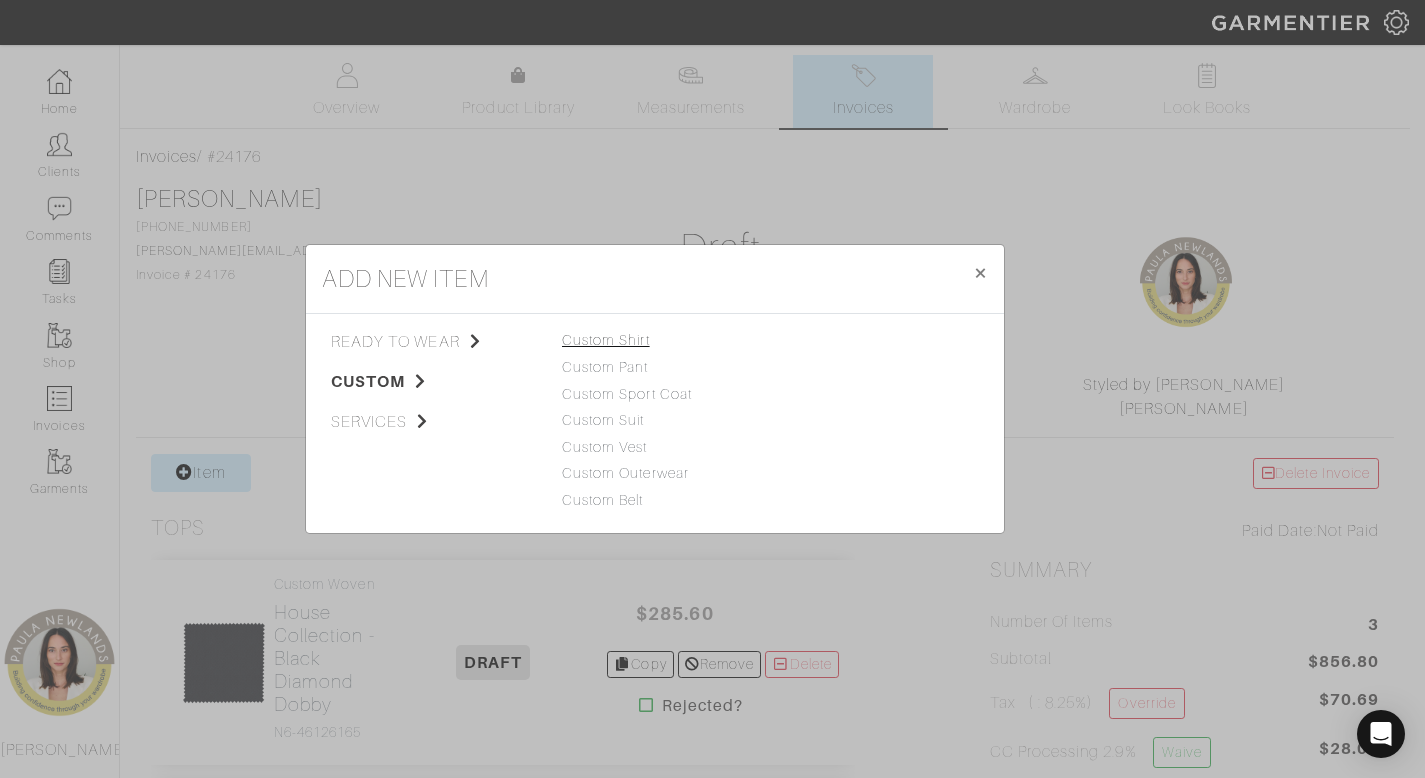 click on "Custom Shirt" at bounding box center [606, 340] 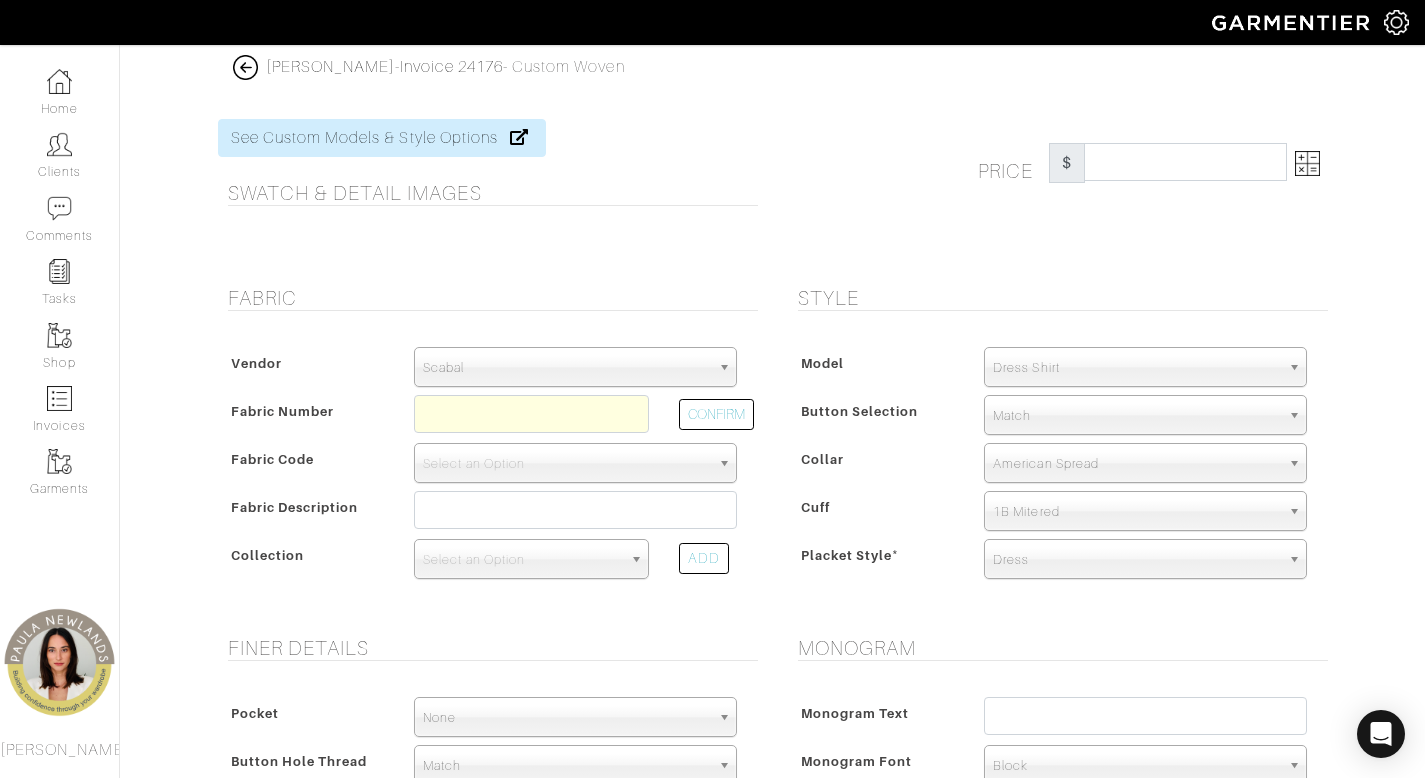 click on "Scabal" at bounding box center [566, 368] 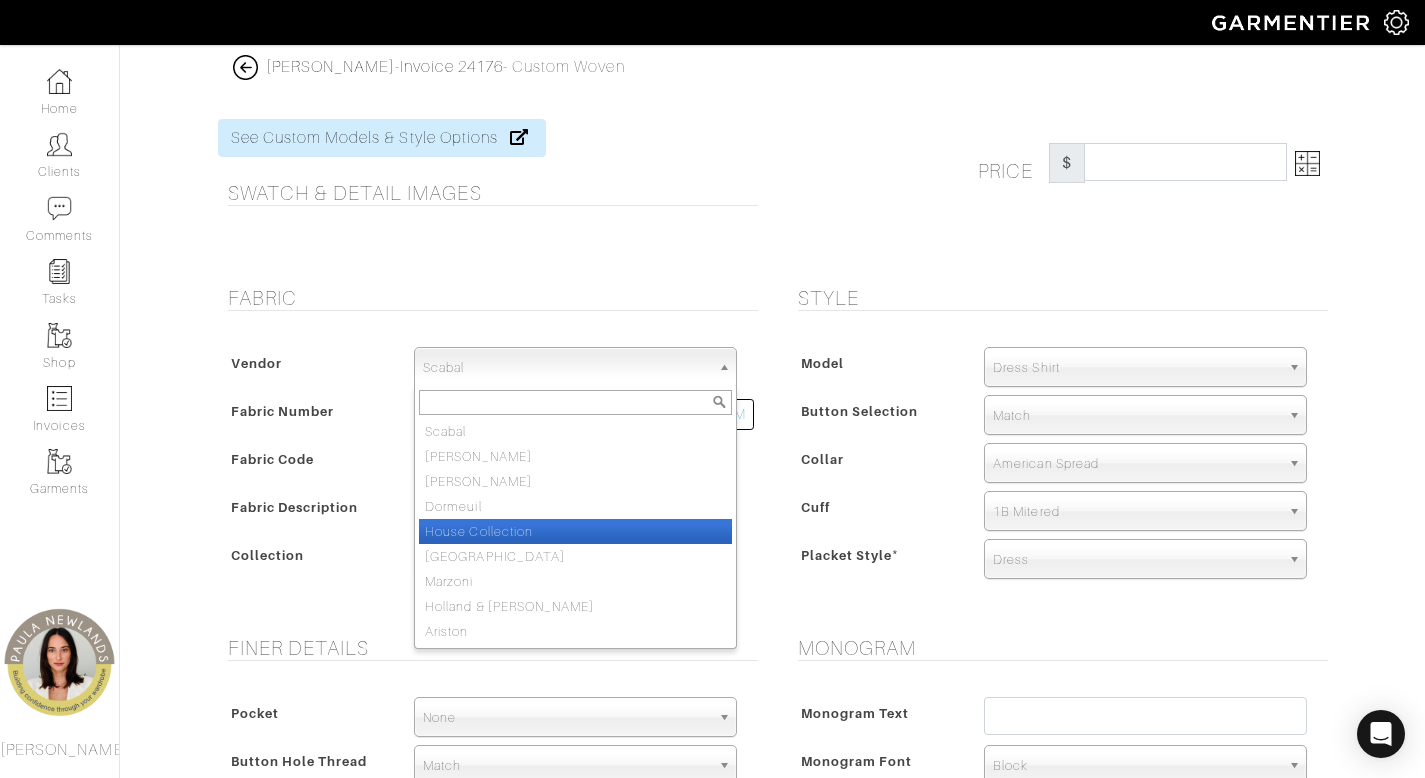 click on "House Collection" at bounding box center (575, 531) 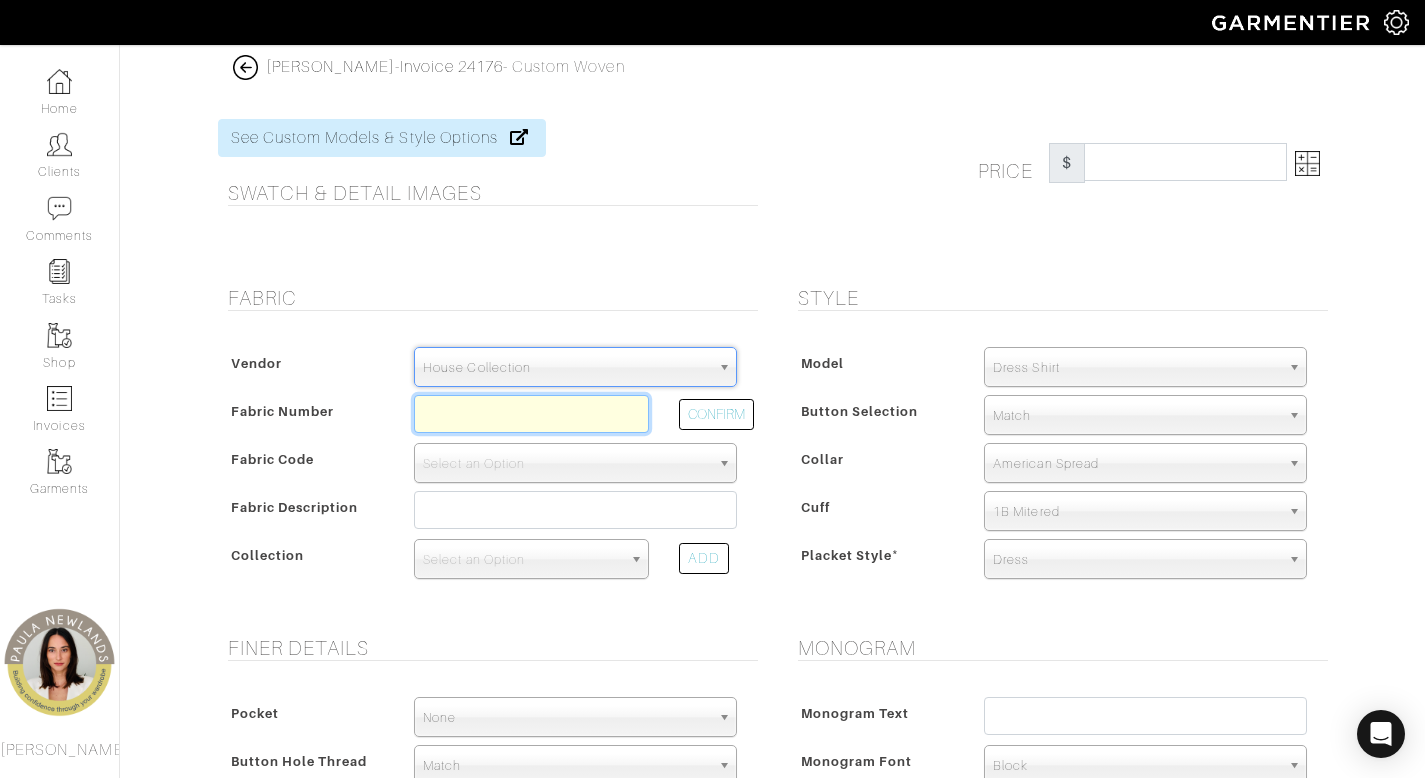 click at bounding box center (531, 414) 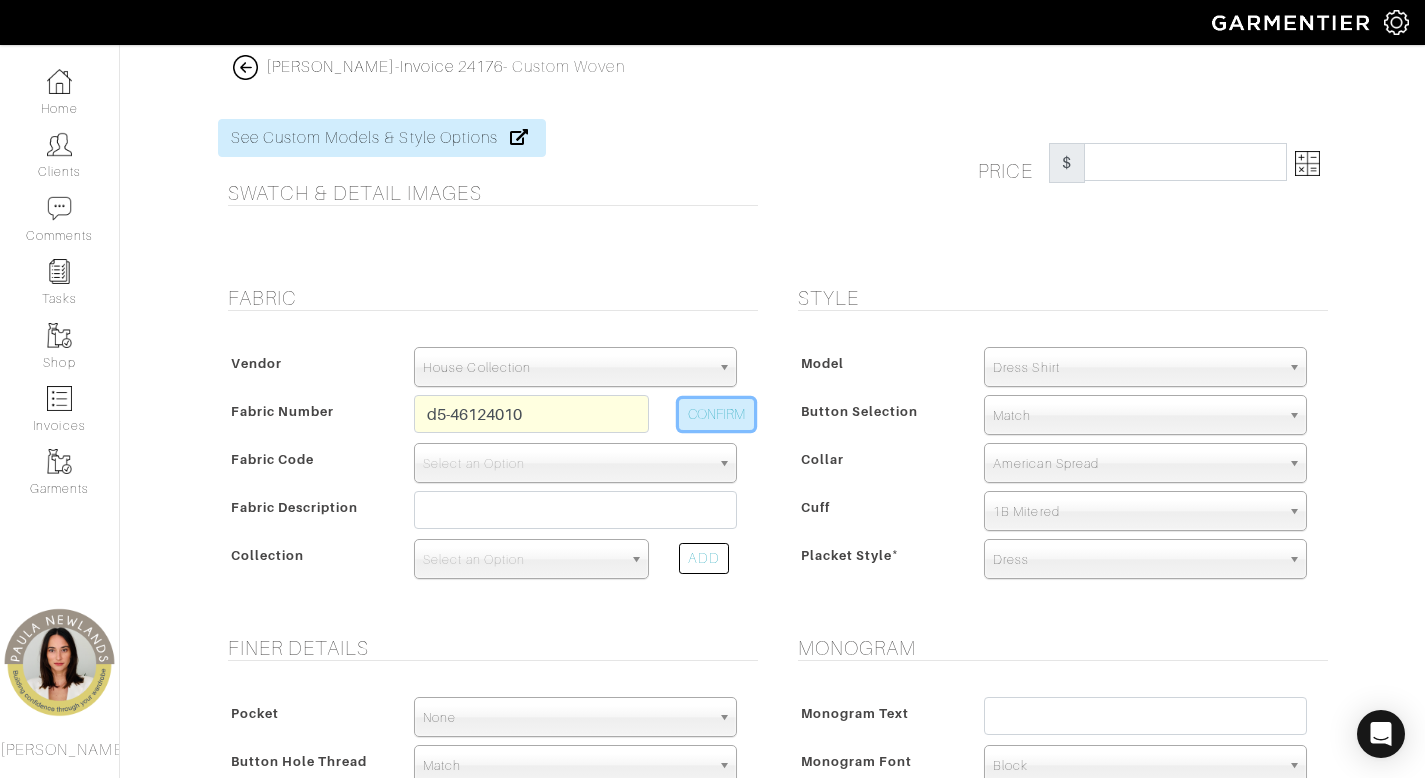 click on "CONFIRM" at bounding box center (716, 414) 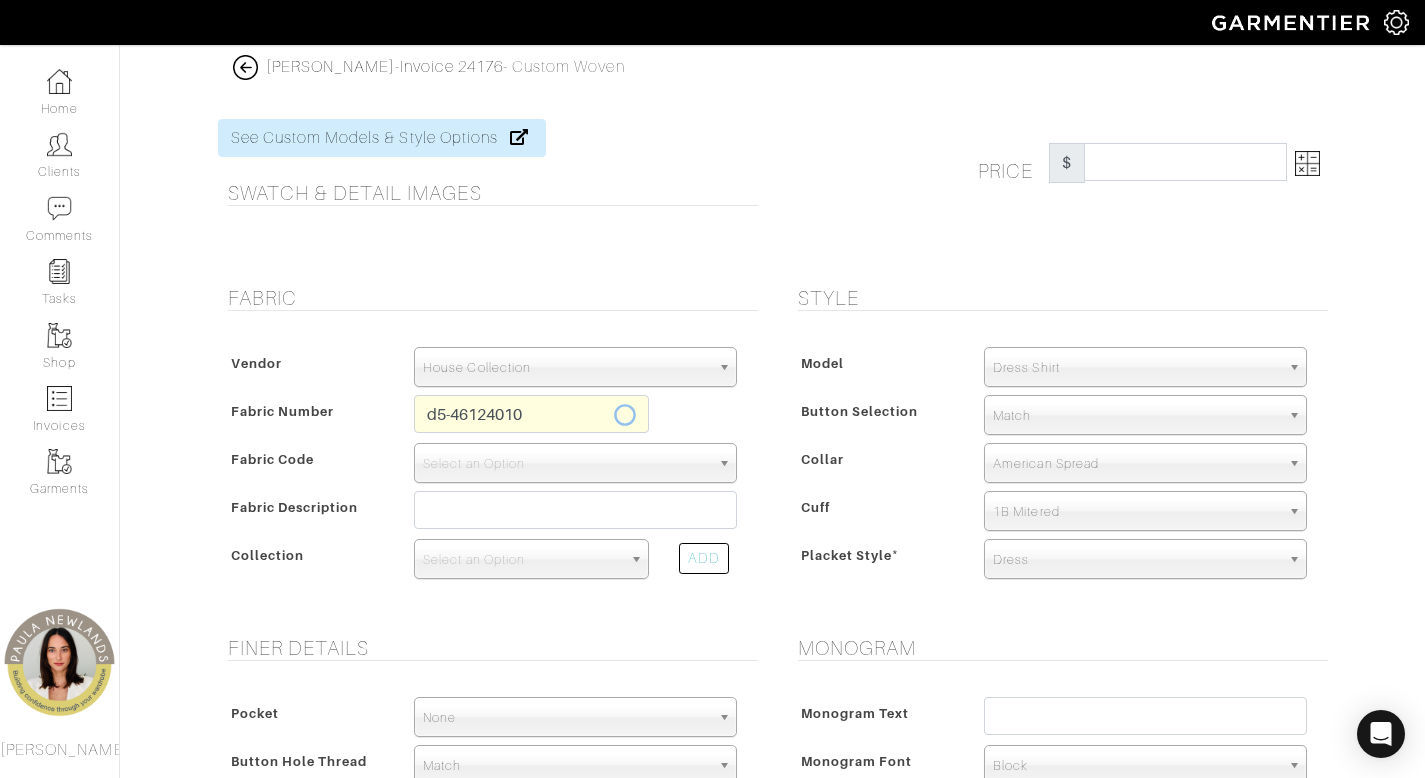 type on "D5-46124010" 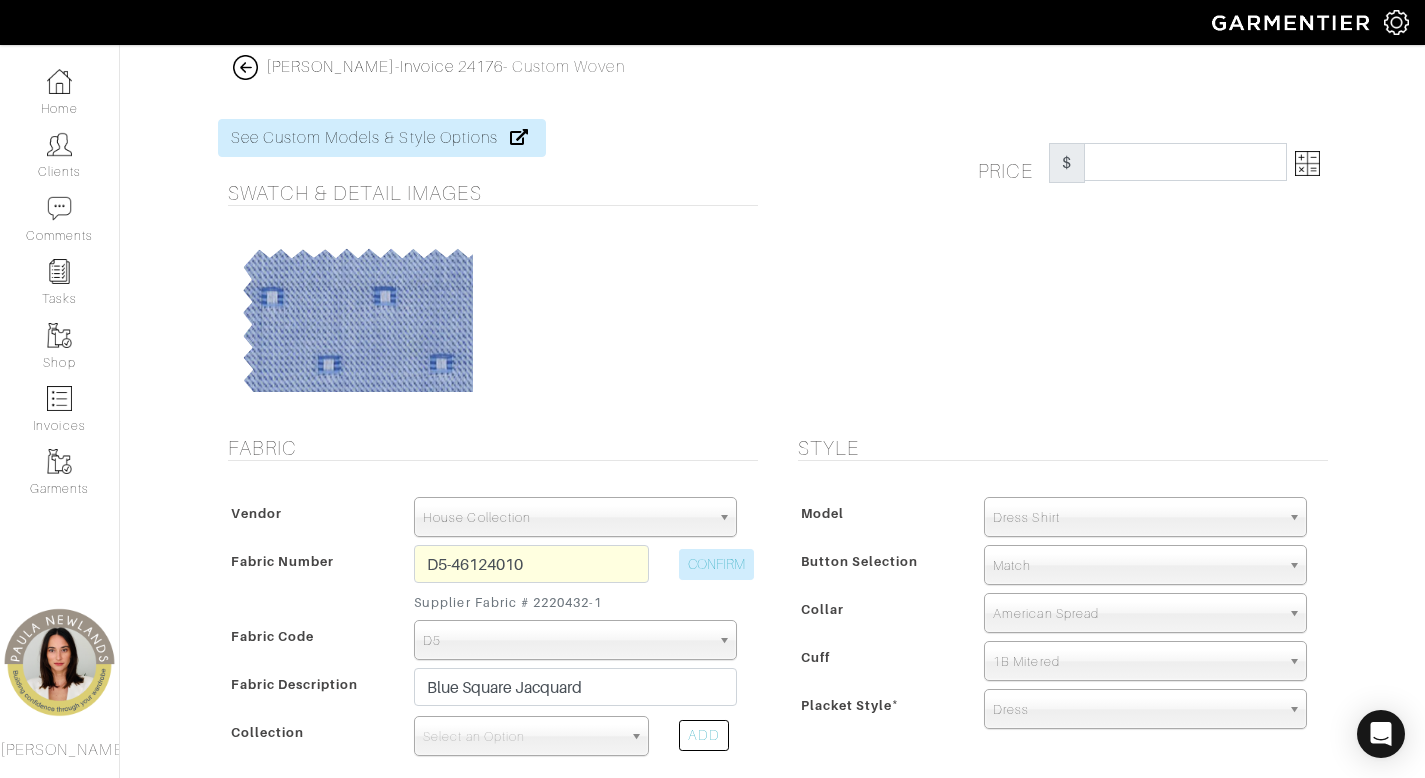 type on "240.00" 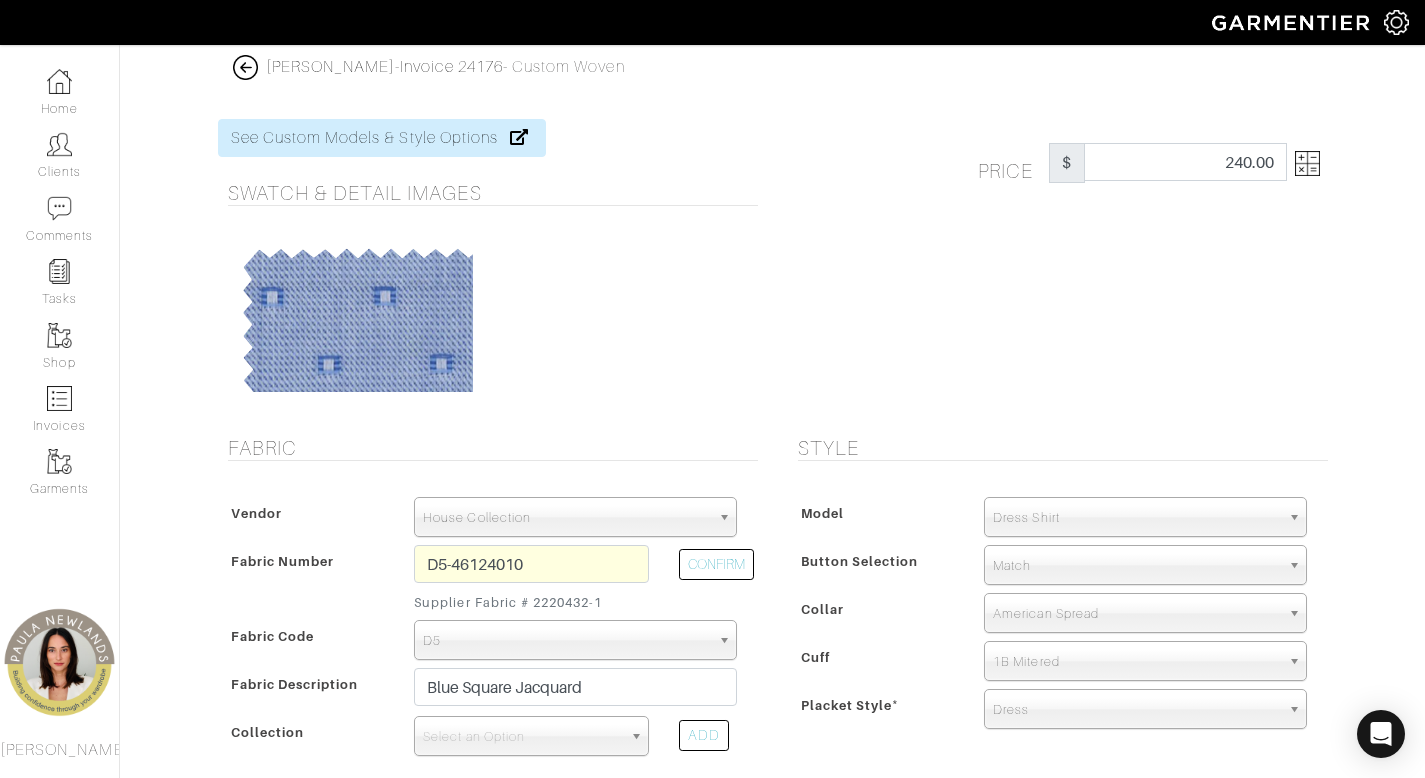 scroll, scrollTop: 151, scrollLeft: 0, axis: vertical 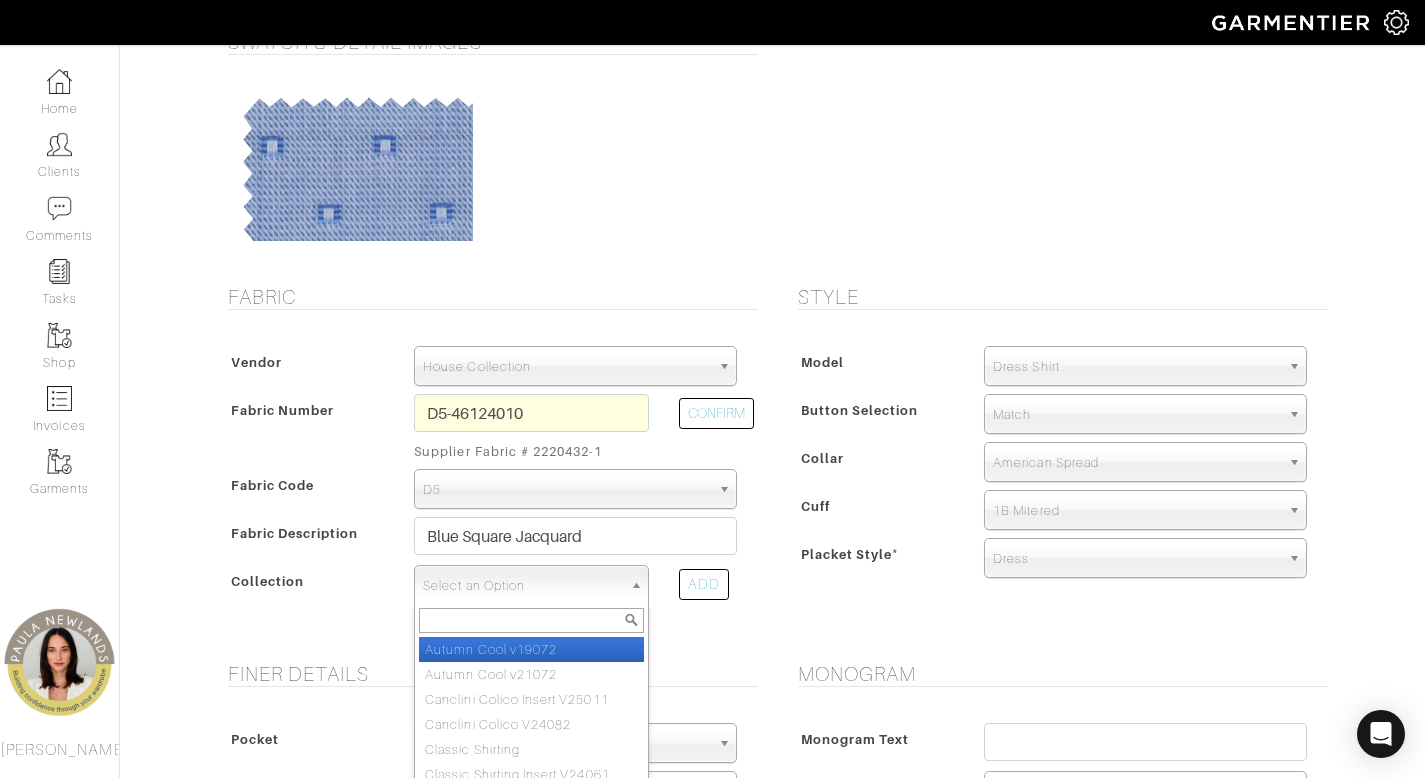 click on "Select an Option" at bounding box center (522, 586) 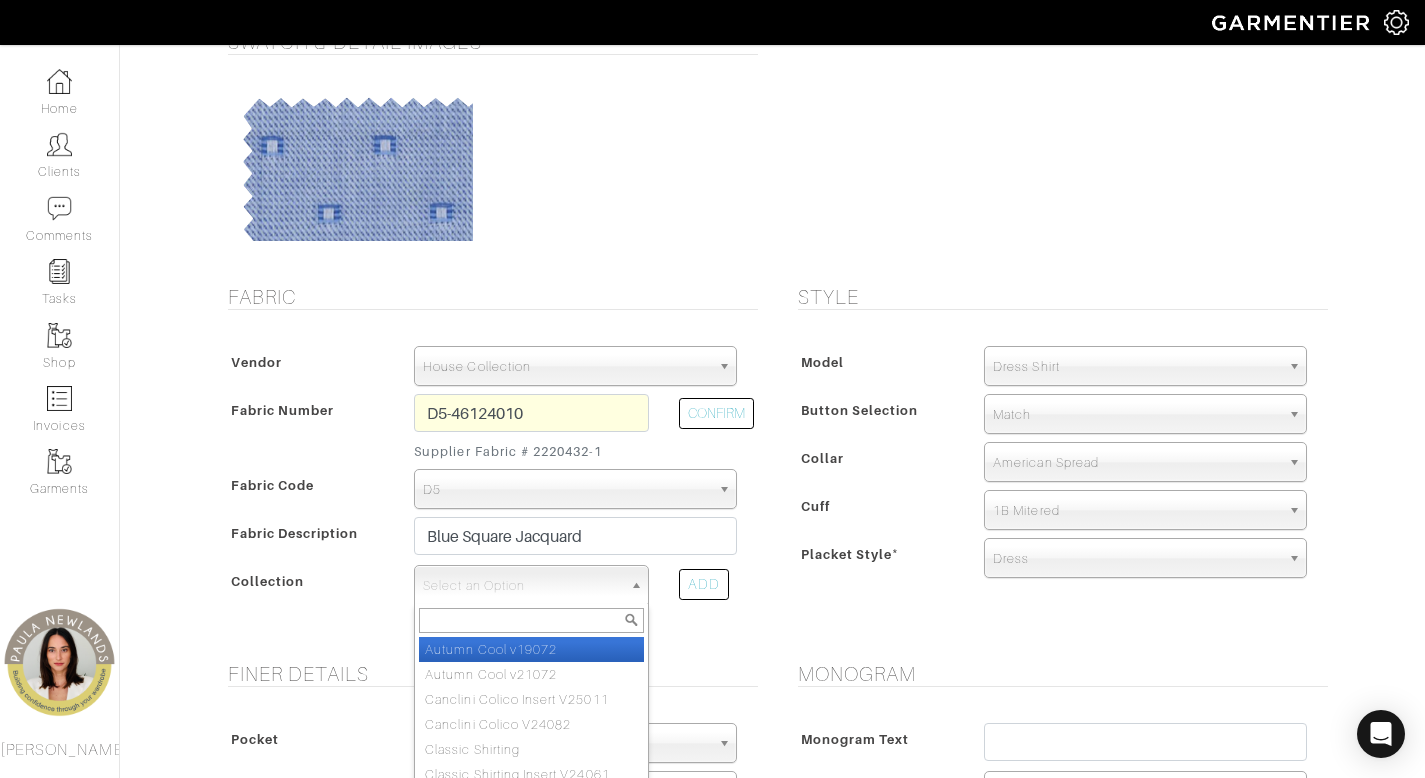 click on "Autumn Cool v19072" at bounding box center [531, 649] 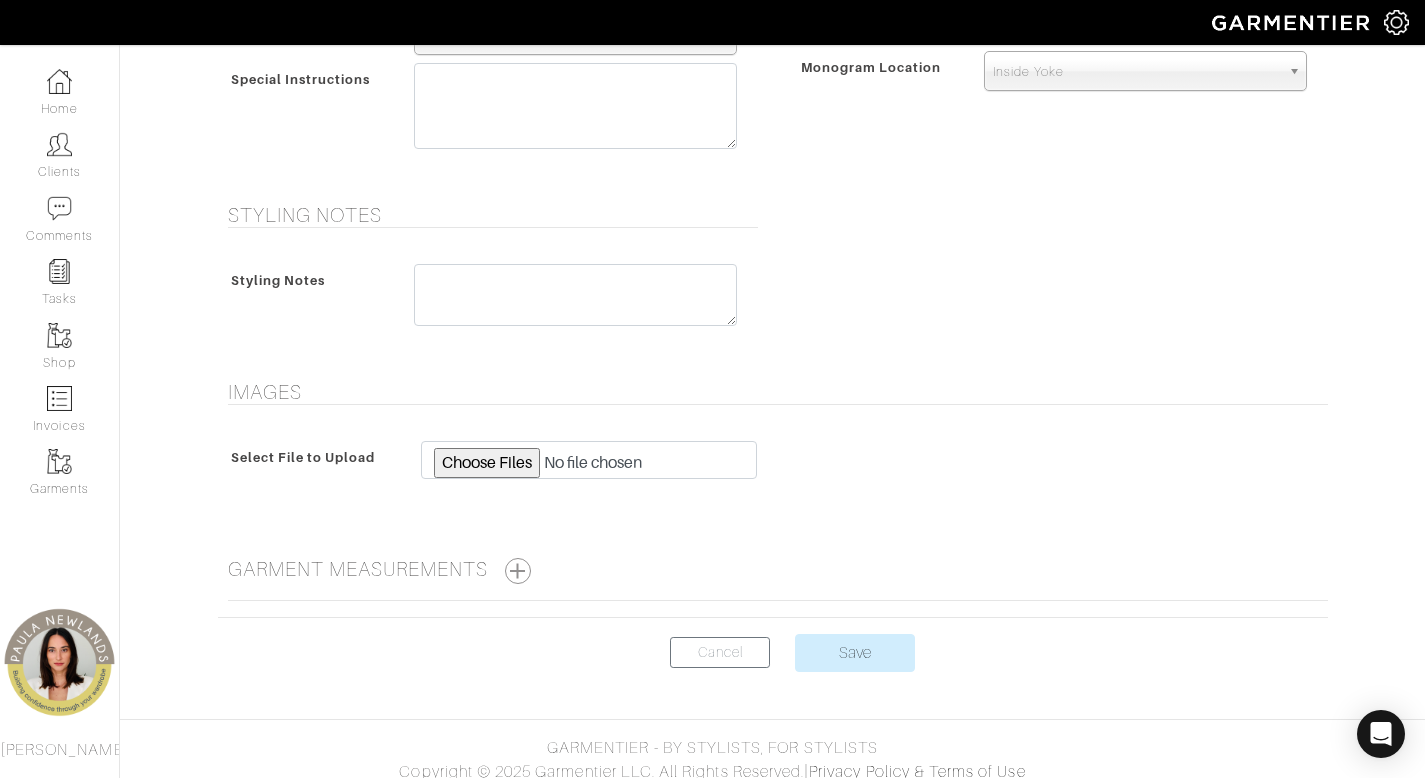 scroll, scrollTop: 980, scrollLeft: 0, axis: vertical 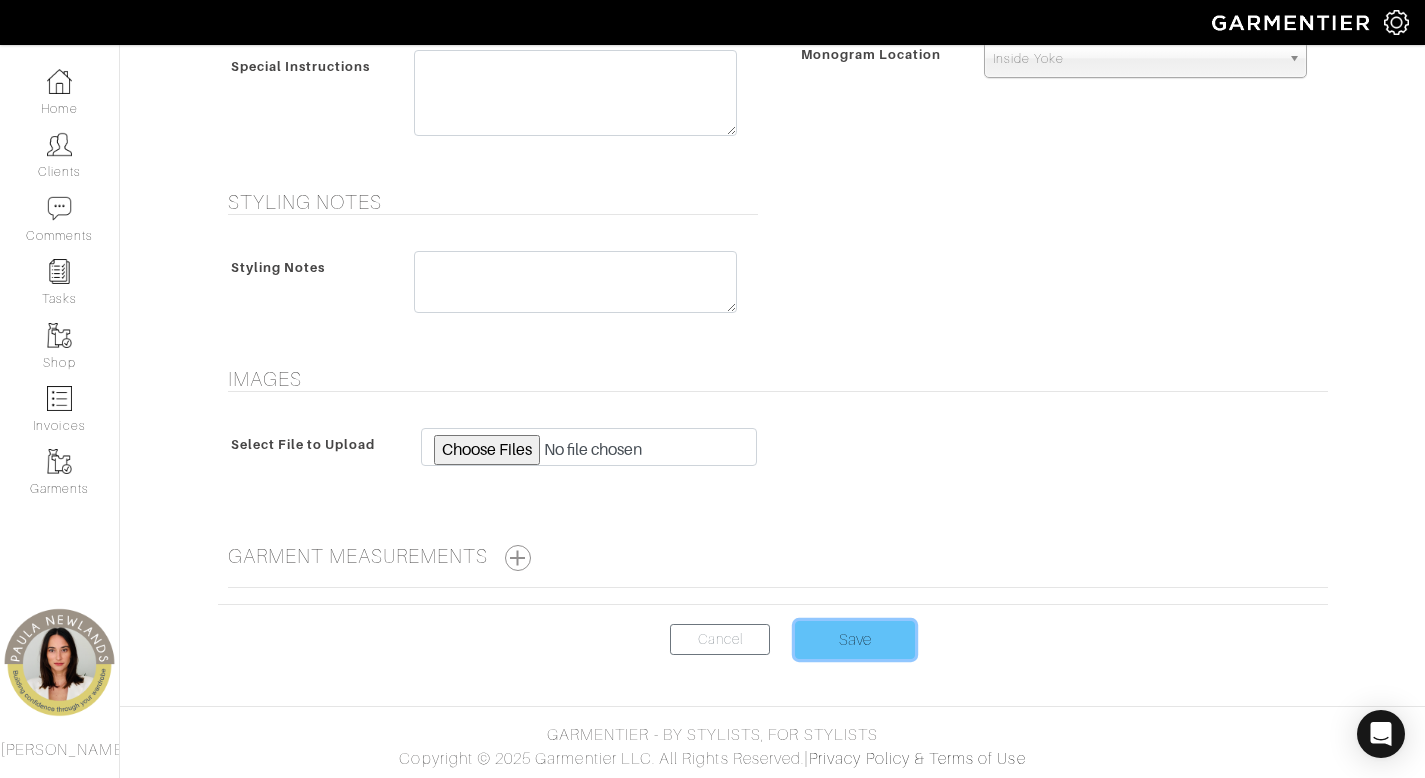 click on "Save" at bounding box center [855, 640] 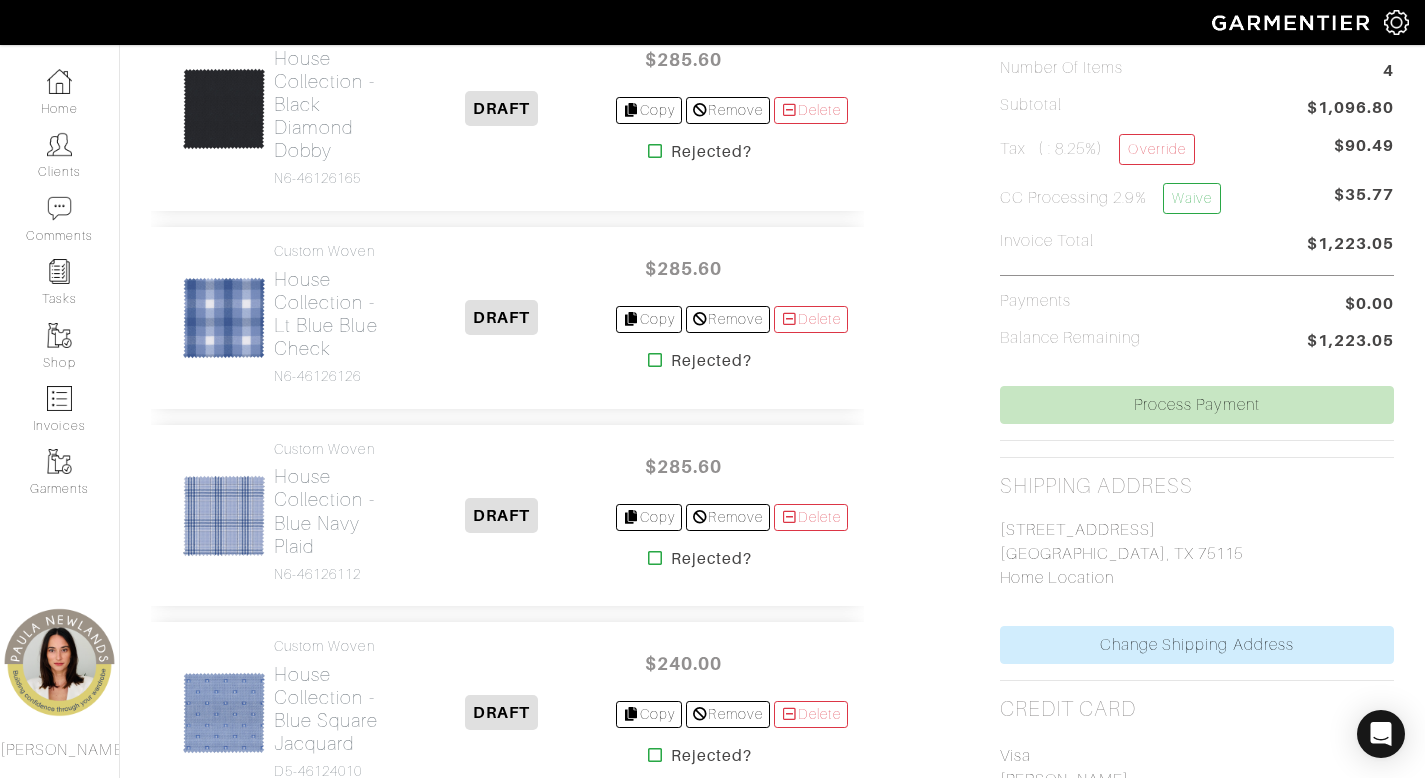 scroll, scrollTop: 554, scrollLeft: 0, axis: vertical 